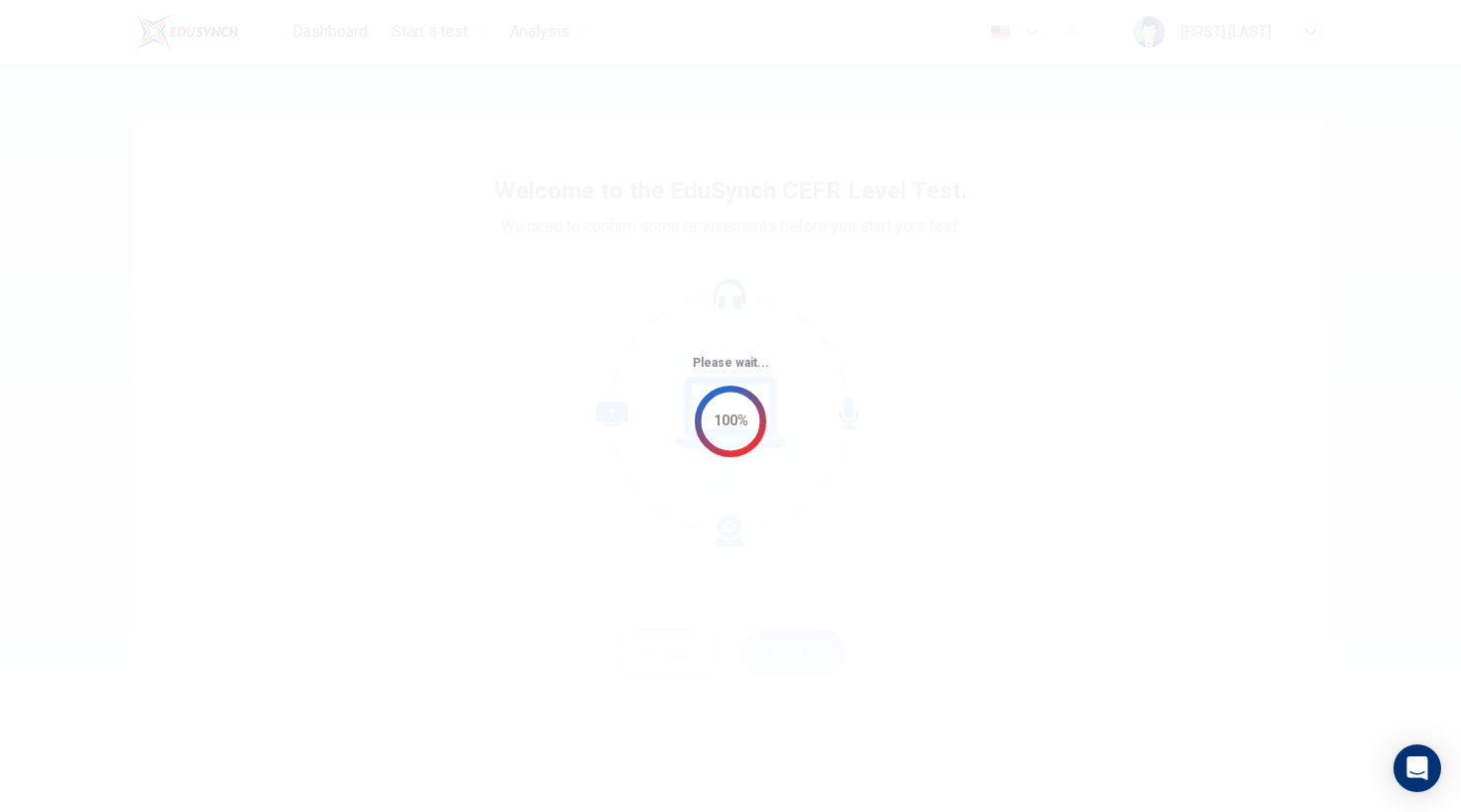 scroll, scrollTop: 0, scrollLeft: 0, axis: both 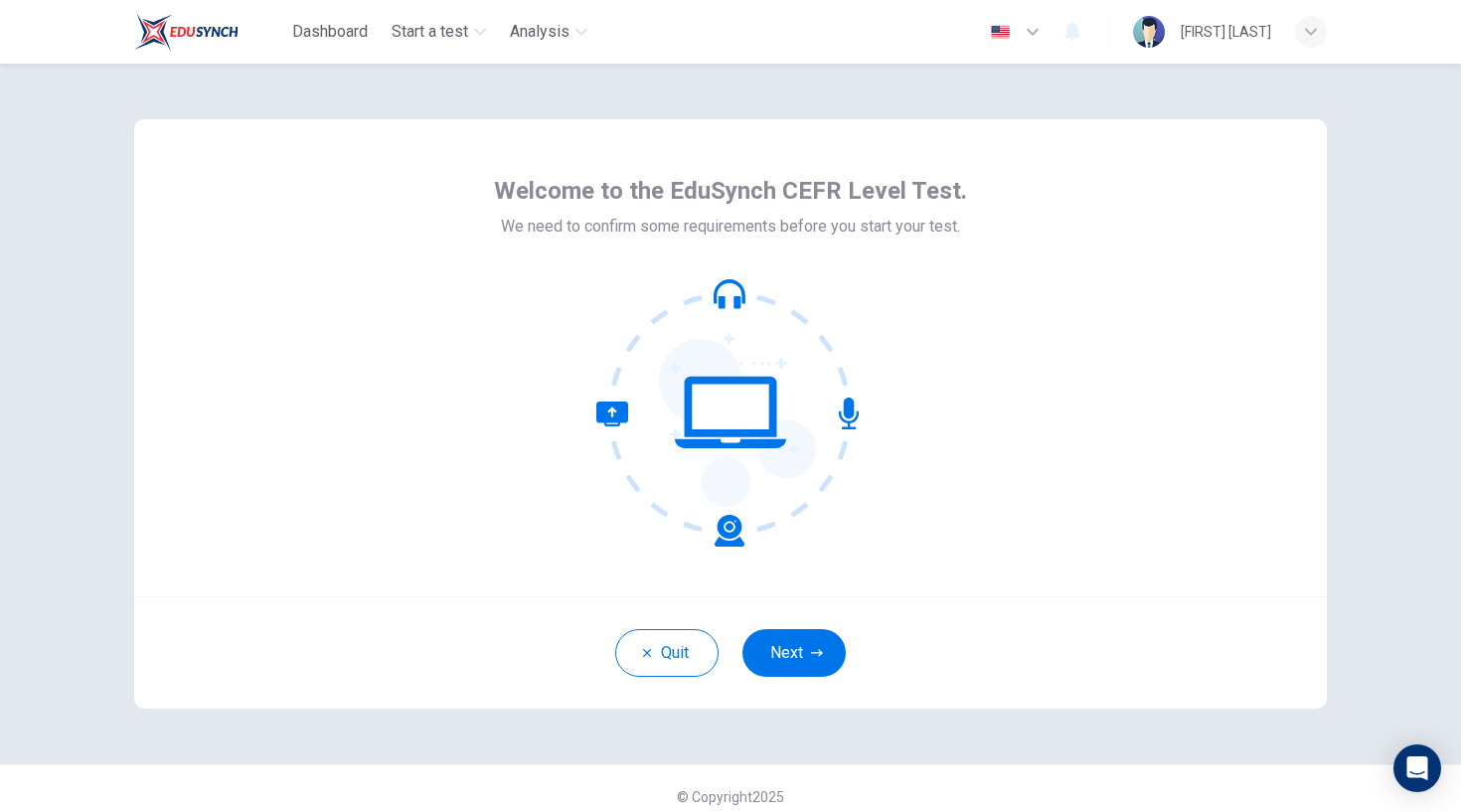 click 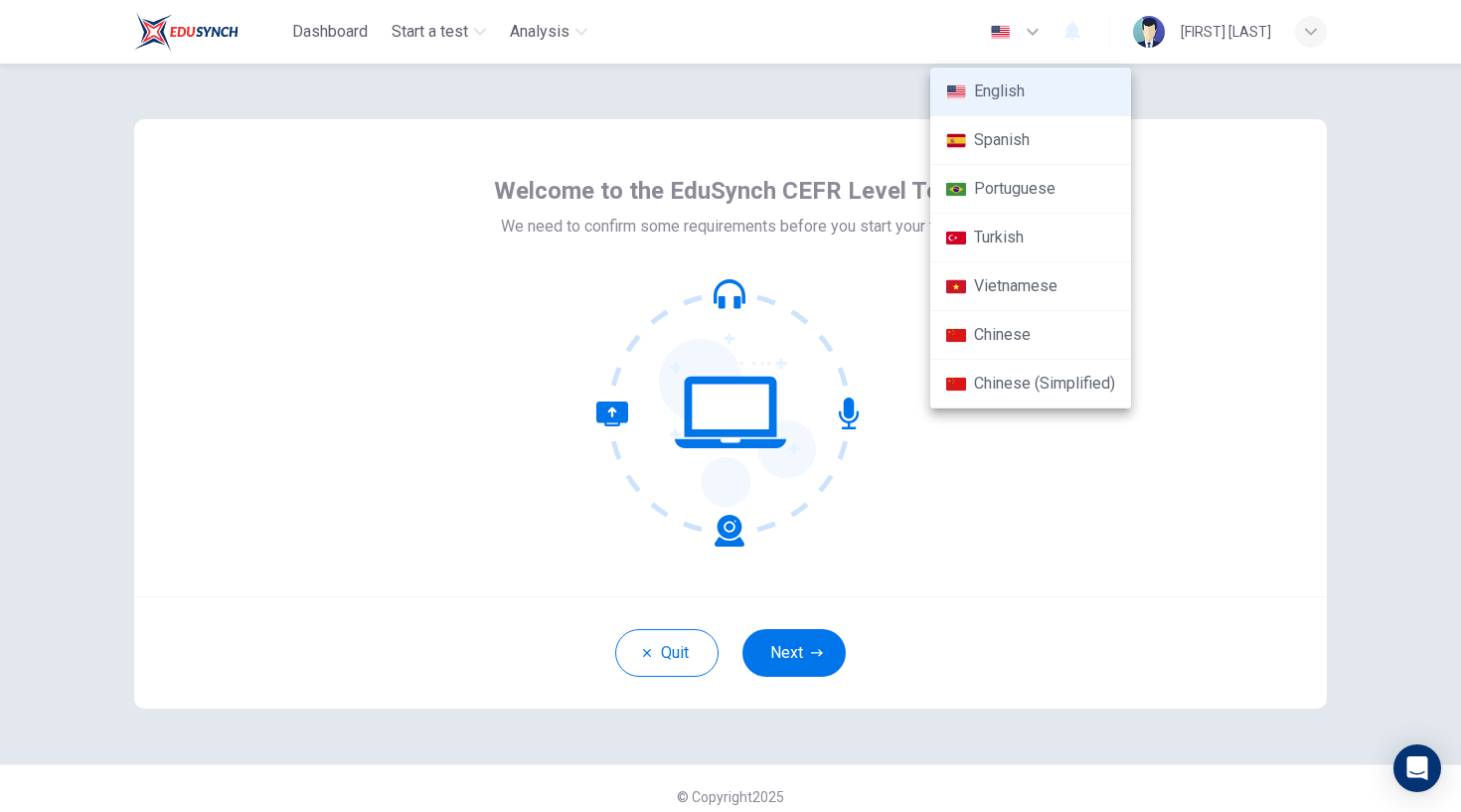 click at bounding box center (730, 406) 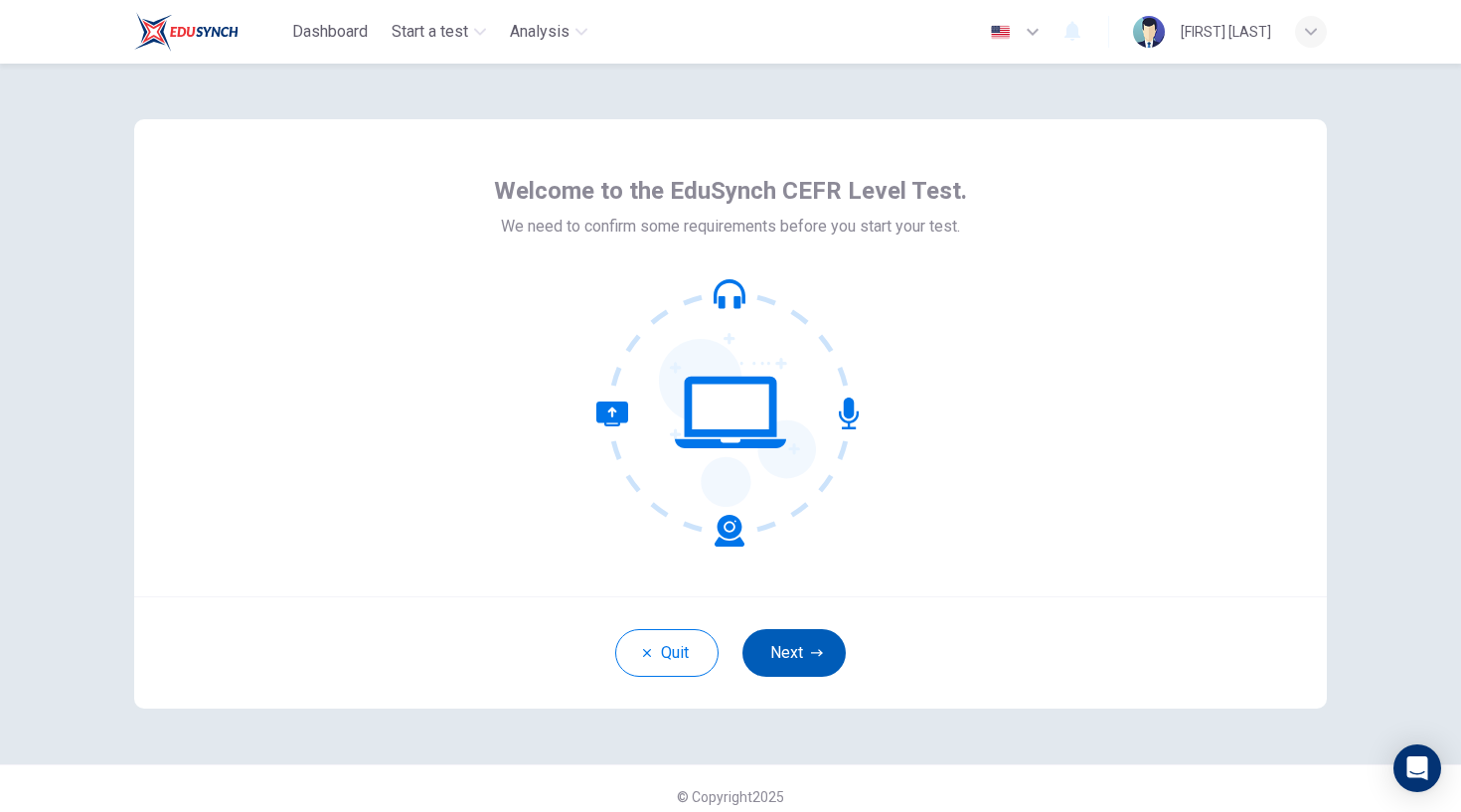 click on "Next" at bounding box center (794, 653) 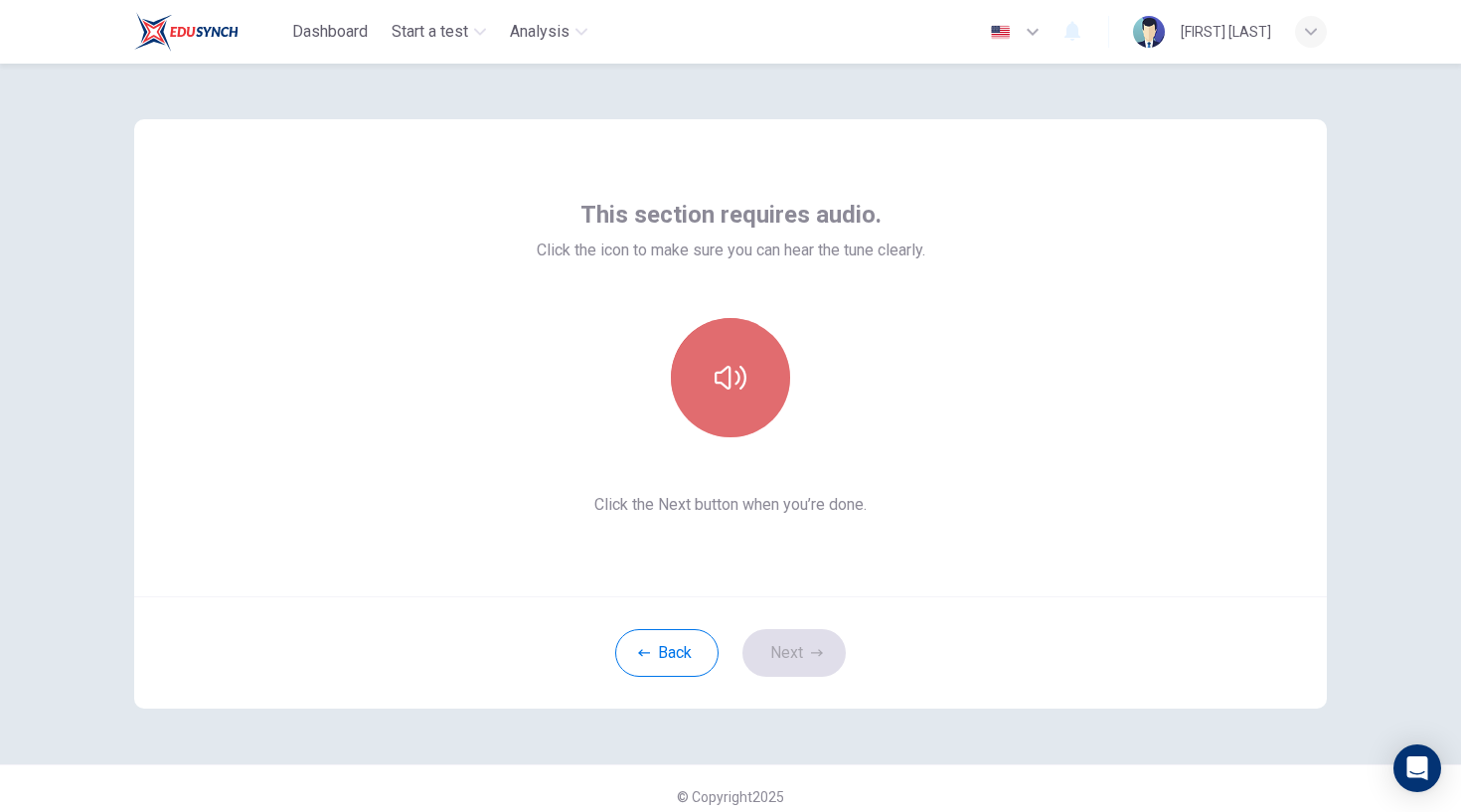 click at bounding box center (730, 378) 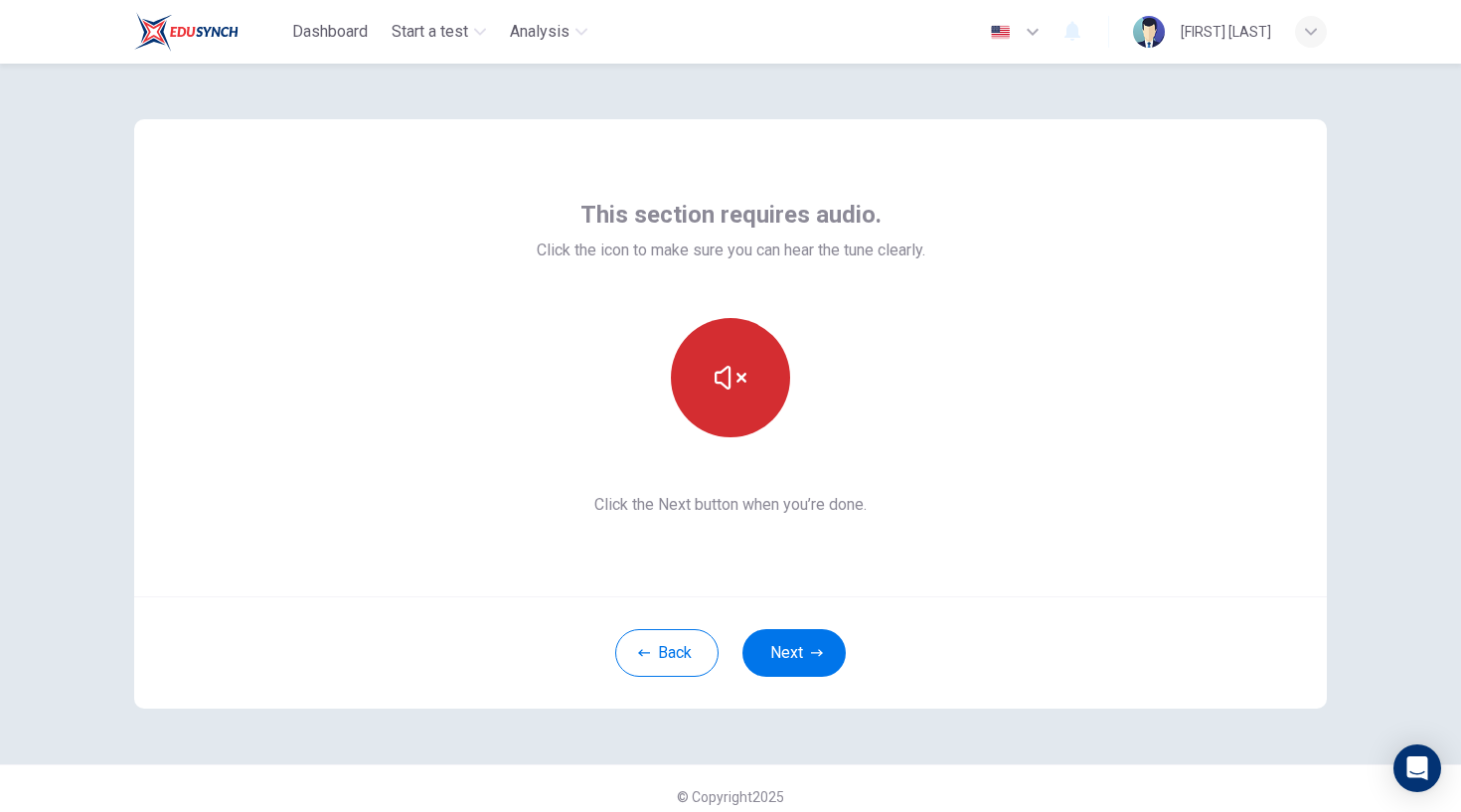 click 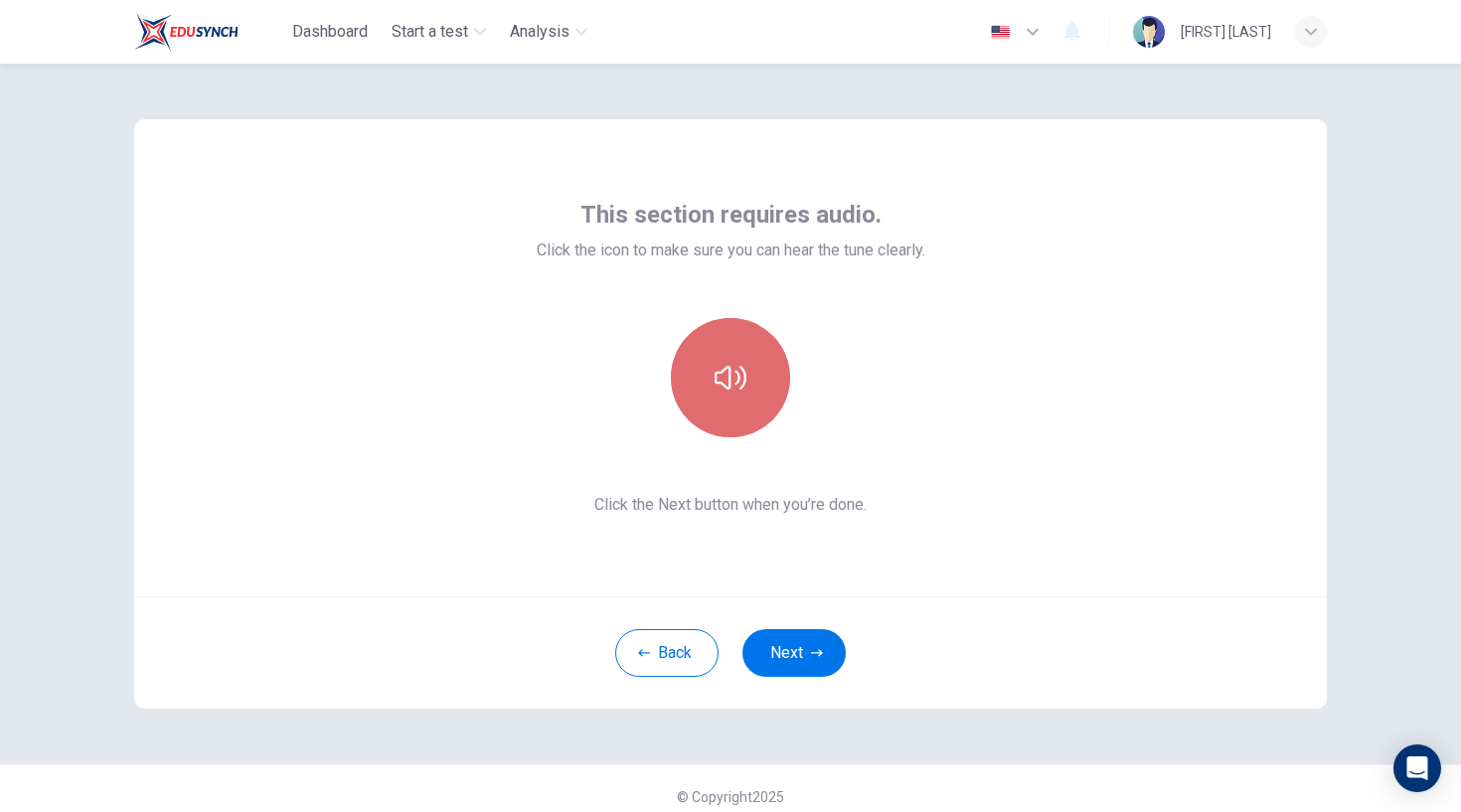 click 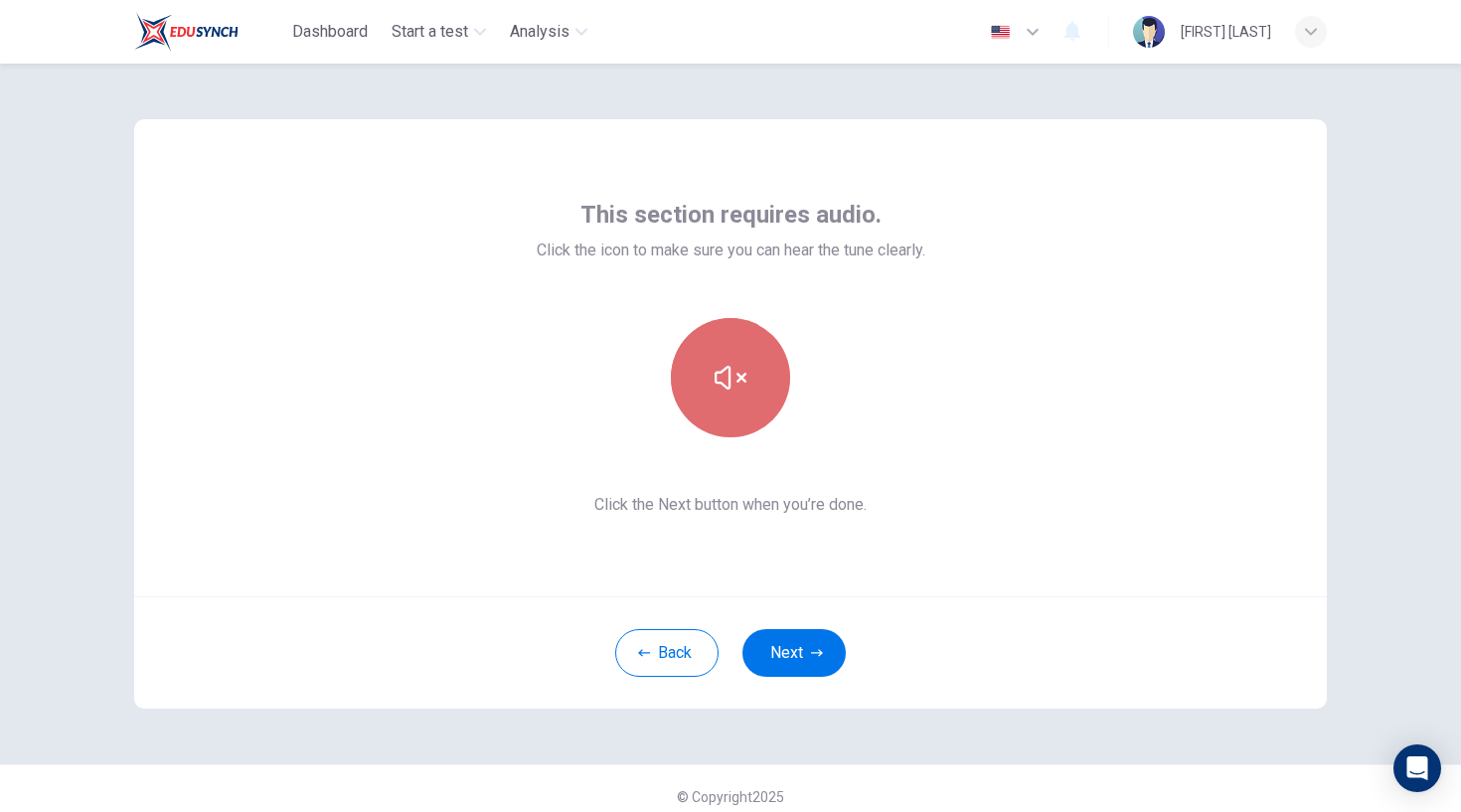 click 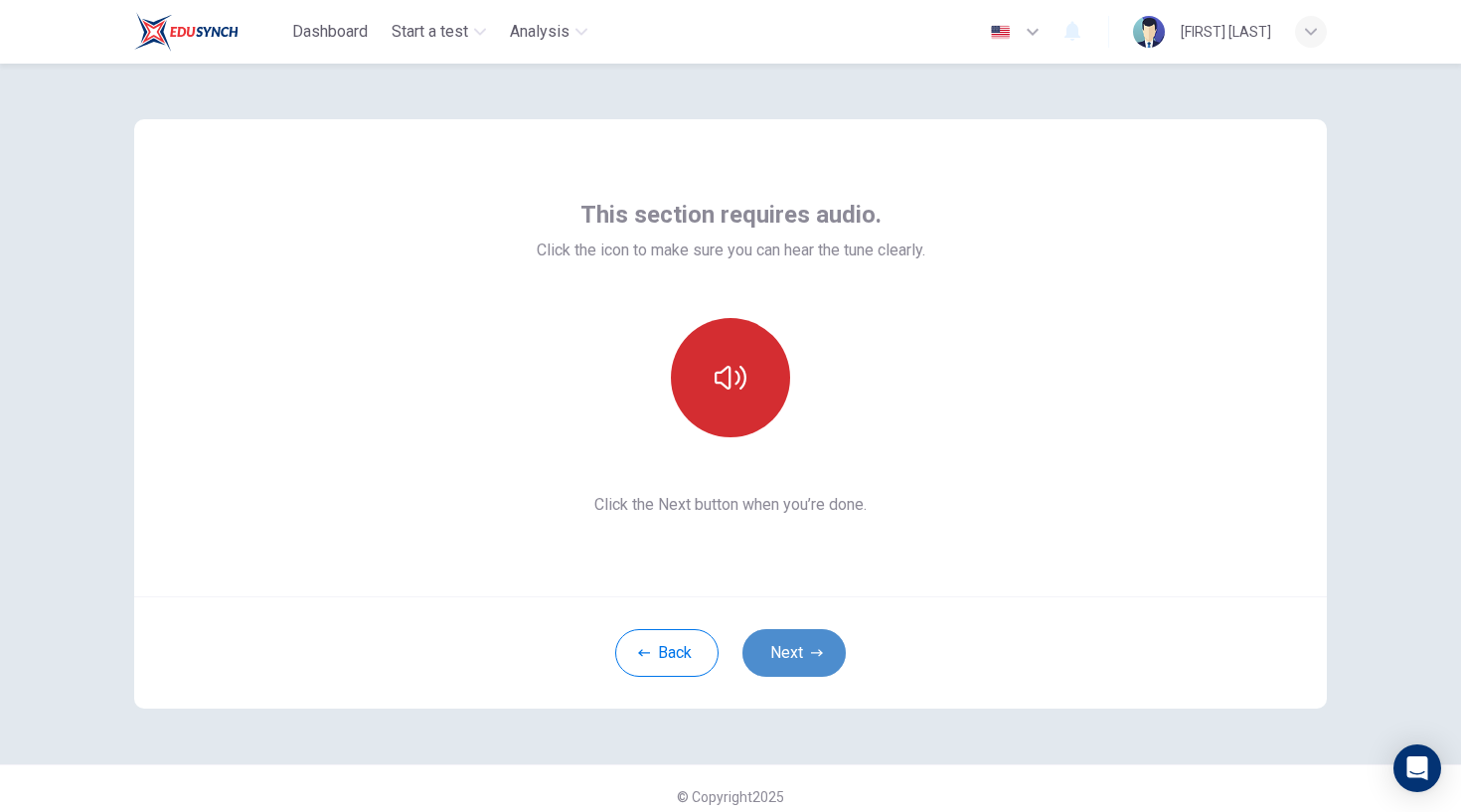 click on "Next" at bounding box center [794, 653] 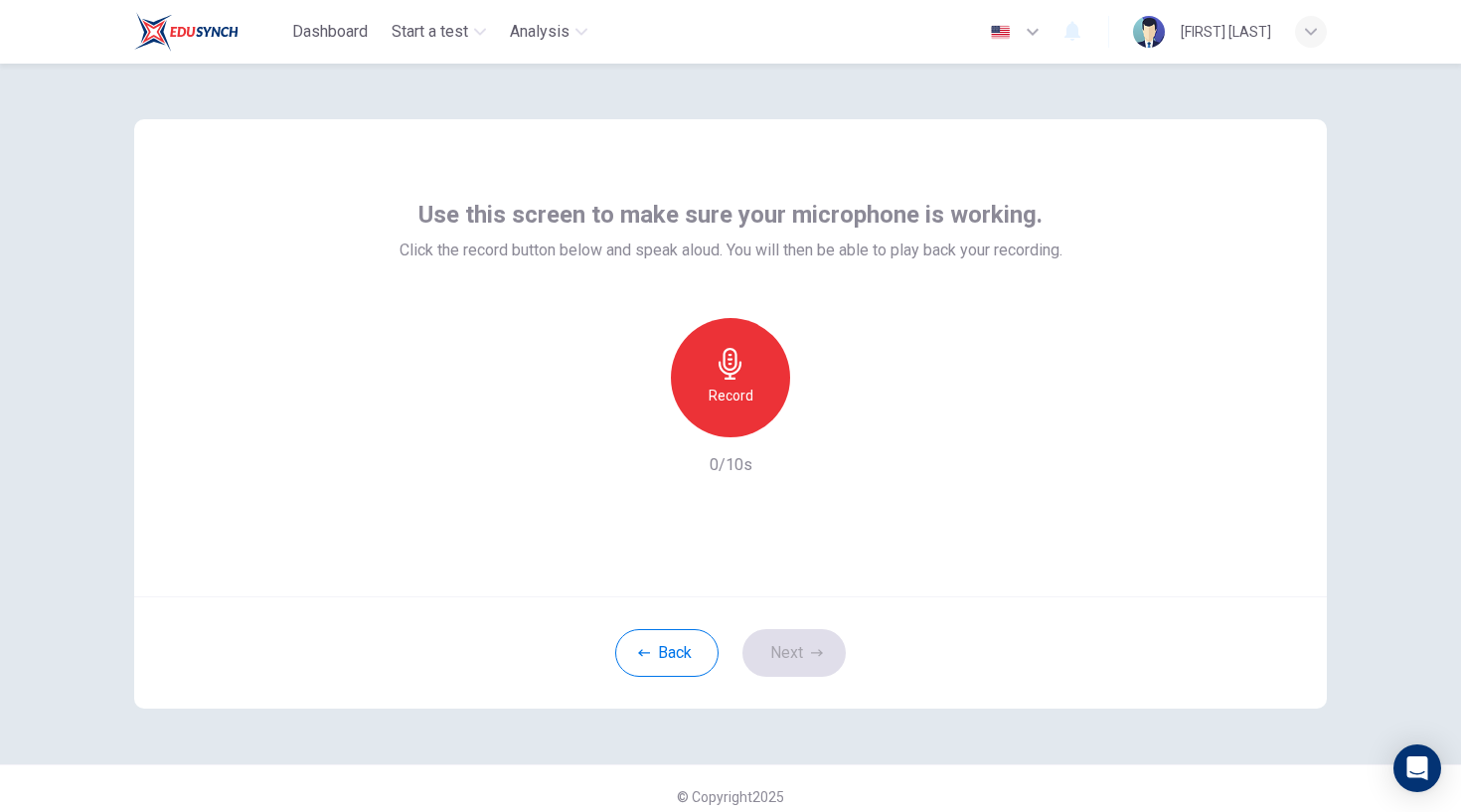 click on "Record" at bounding box center (730, 396) 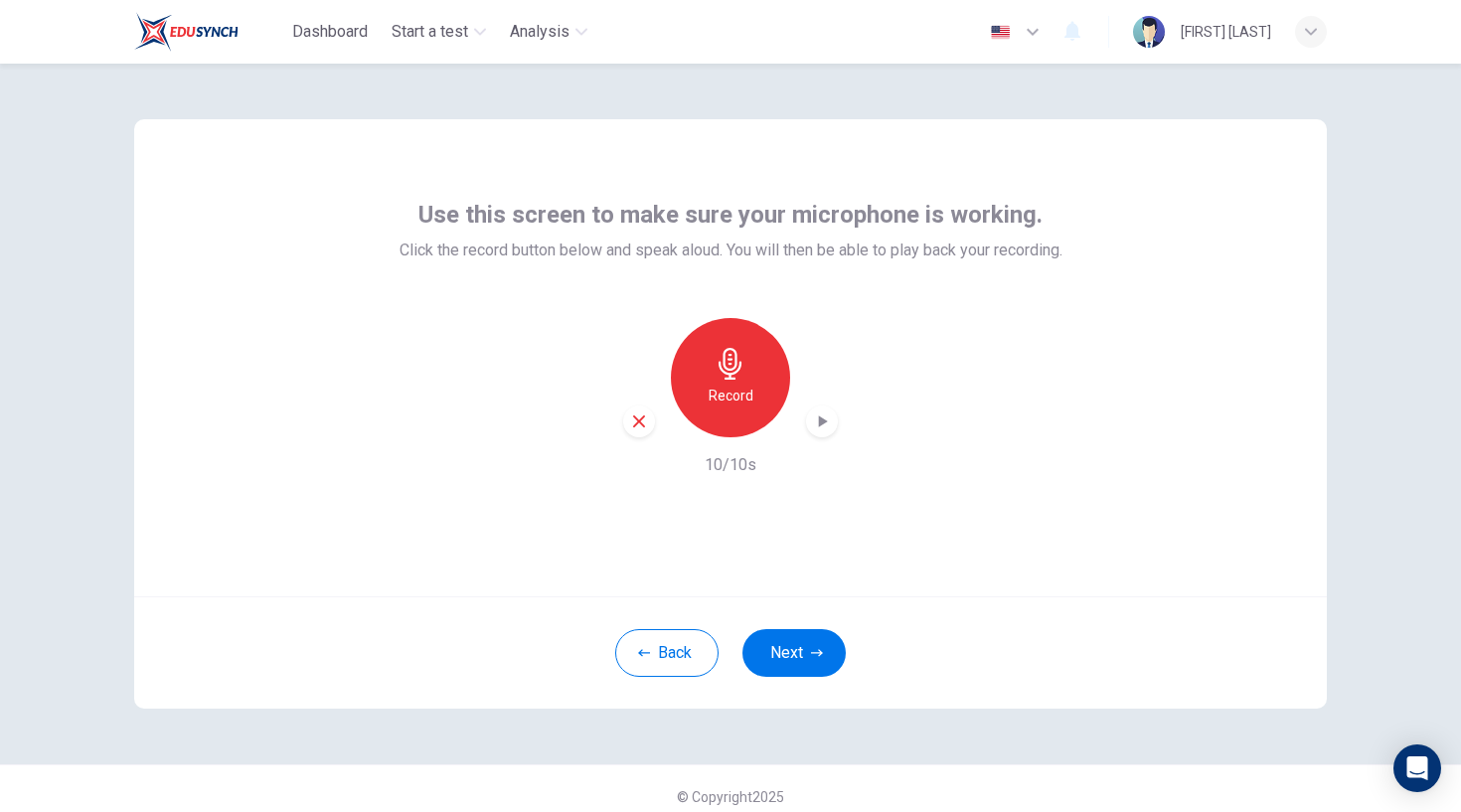 click 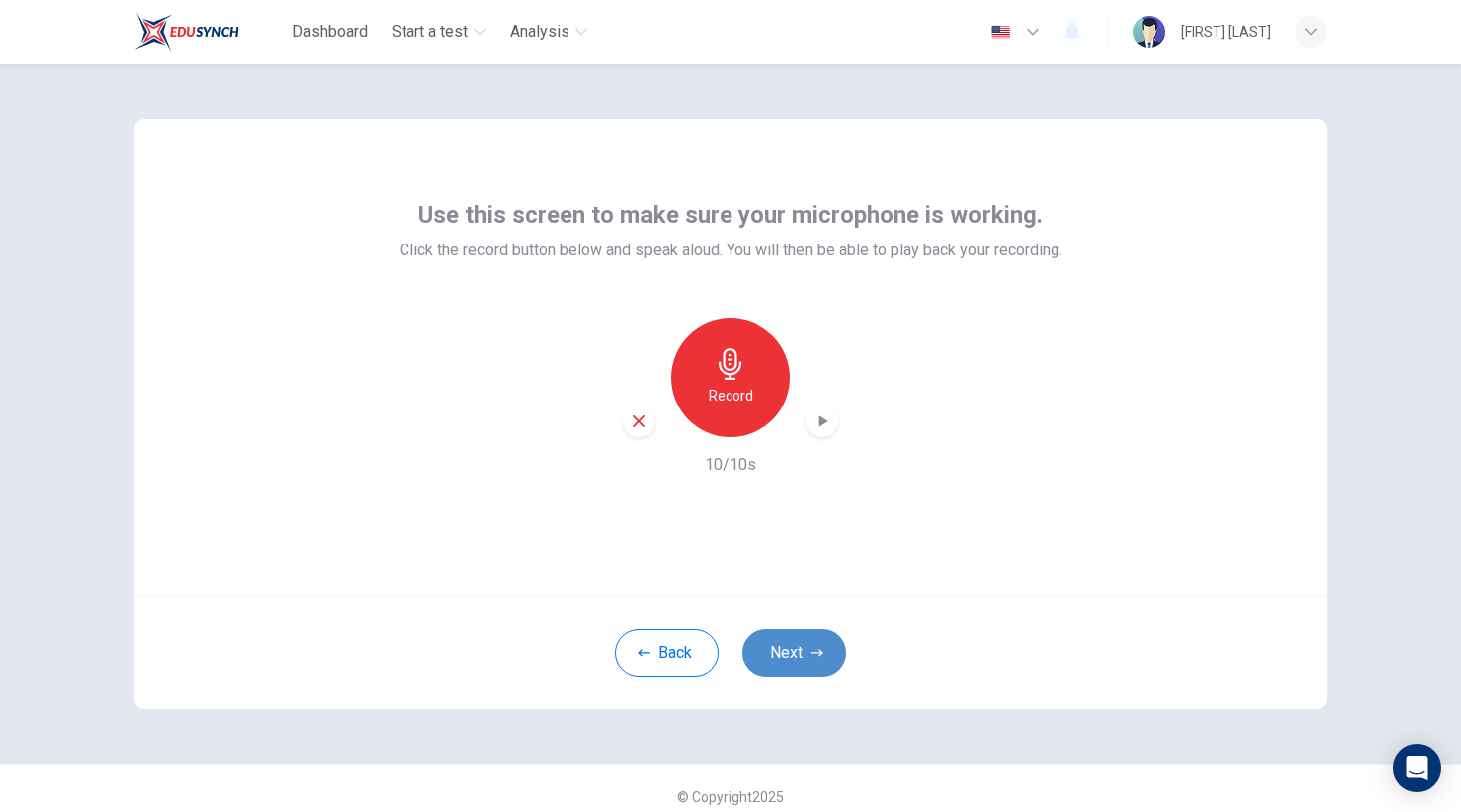 click on "Next" at bounding box center (794, 653) 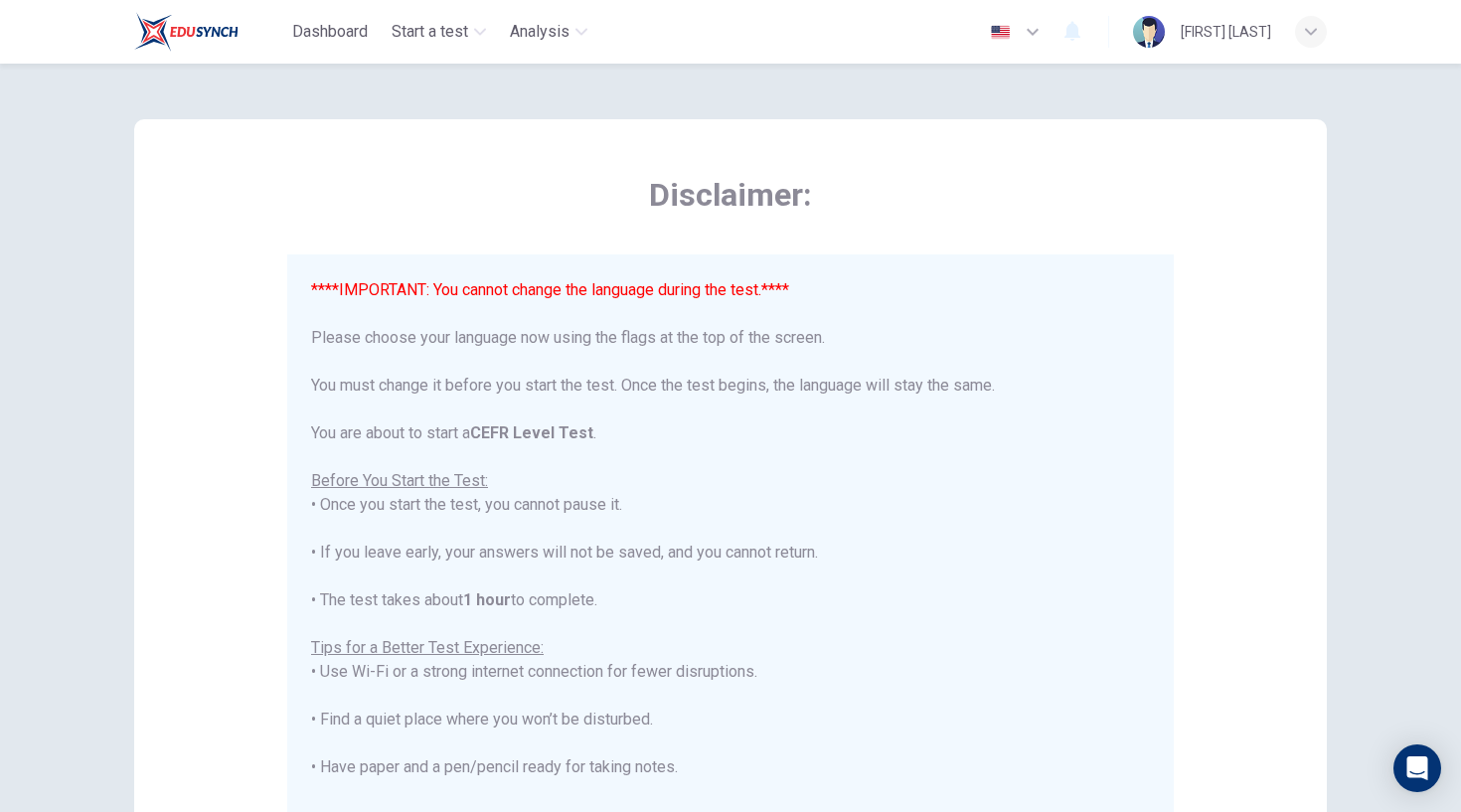 scroll, scrollTop: 0, scrollLeft: 0, axis: both 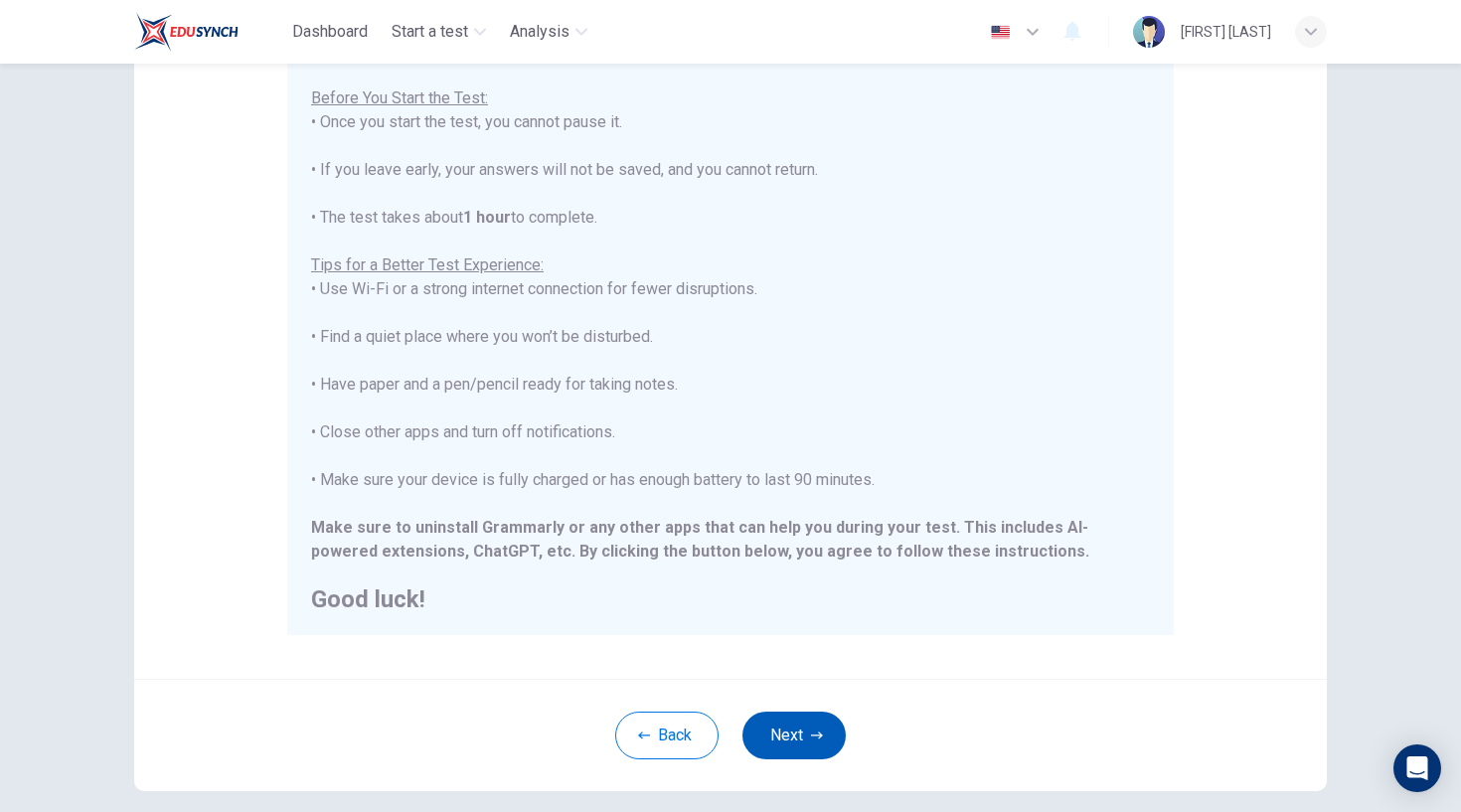 click on "Next" at bounding box center [794, 735] 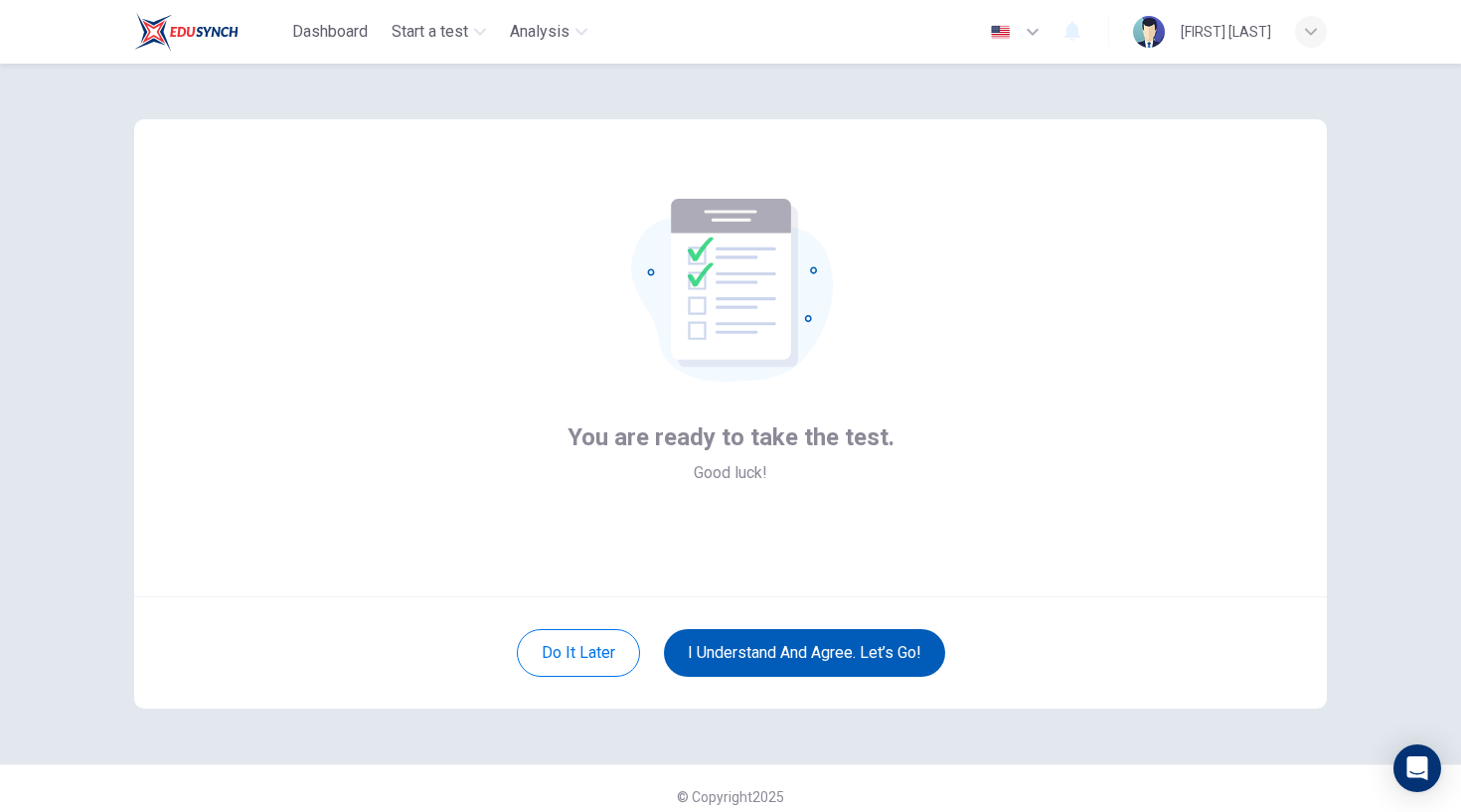 scroll, scrollTop: 0, scrollLeft: 0, axis: both 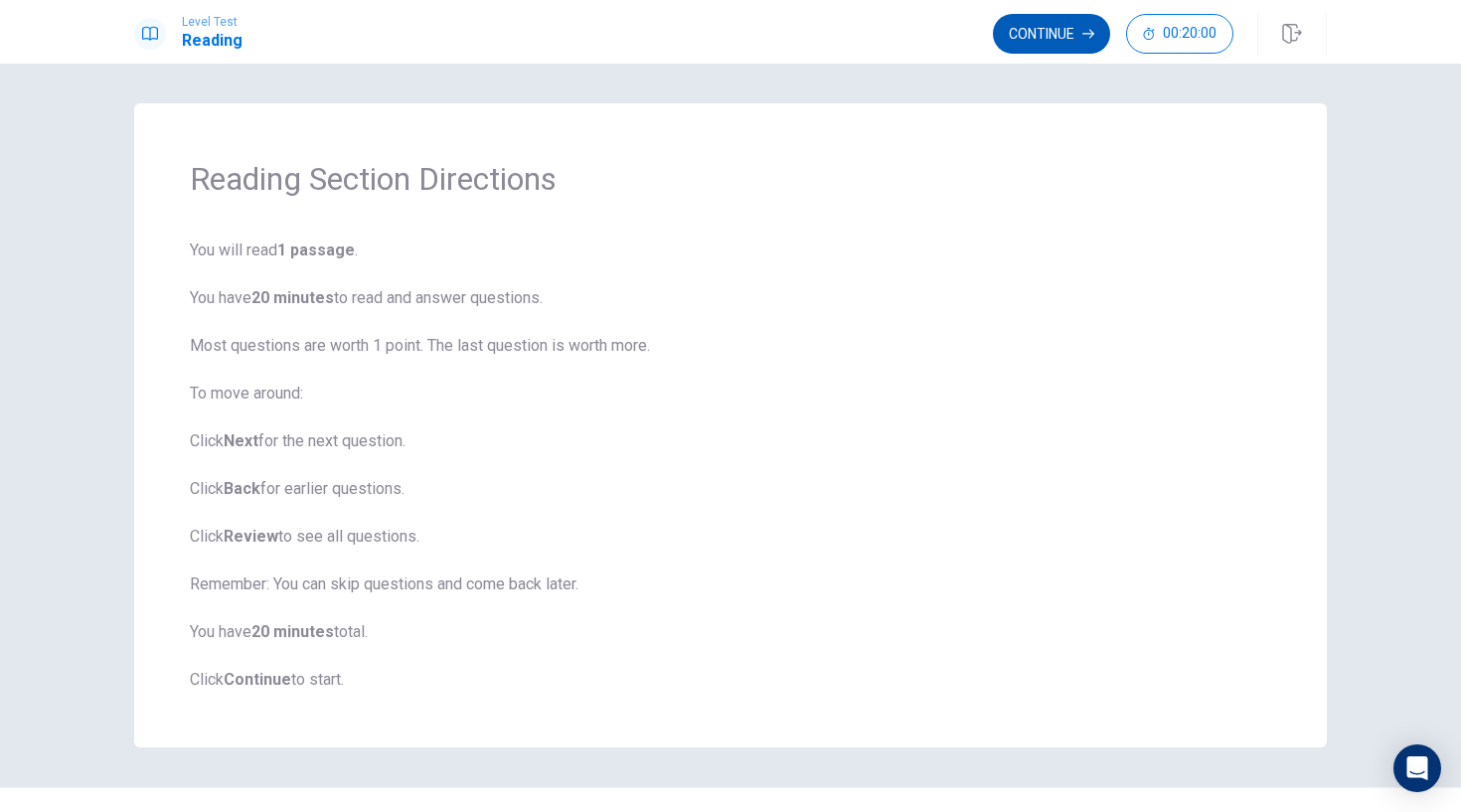 click on "Continue" at bounding box center [1052, 34] 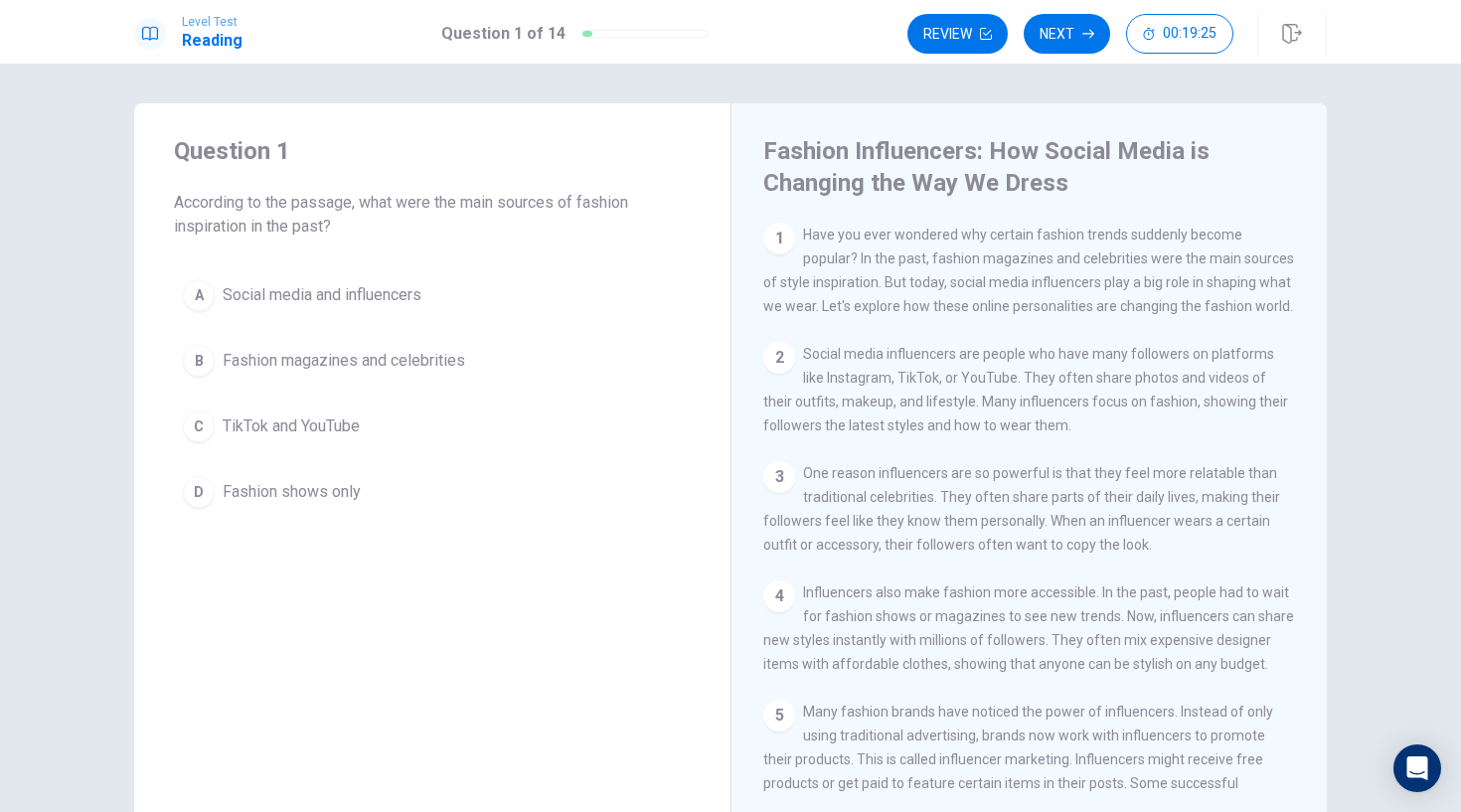 scroll, scrollTop: 0, scrollLeft: 0, axis: both 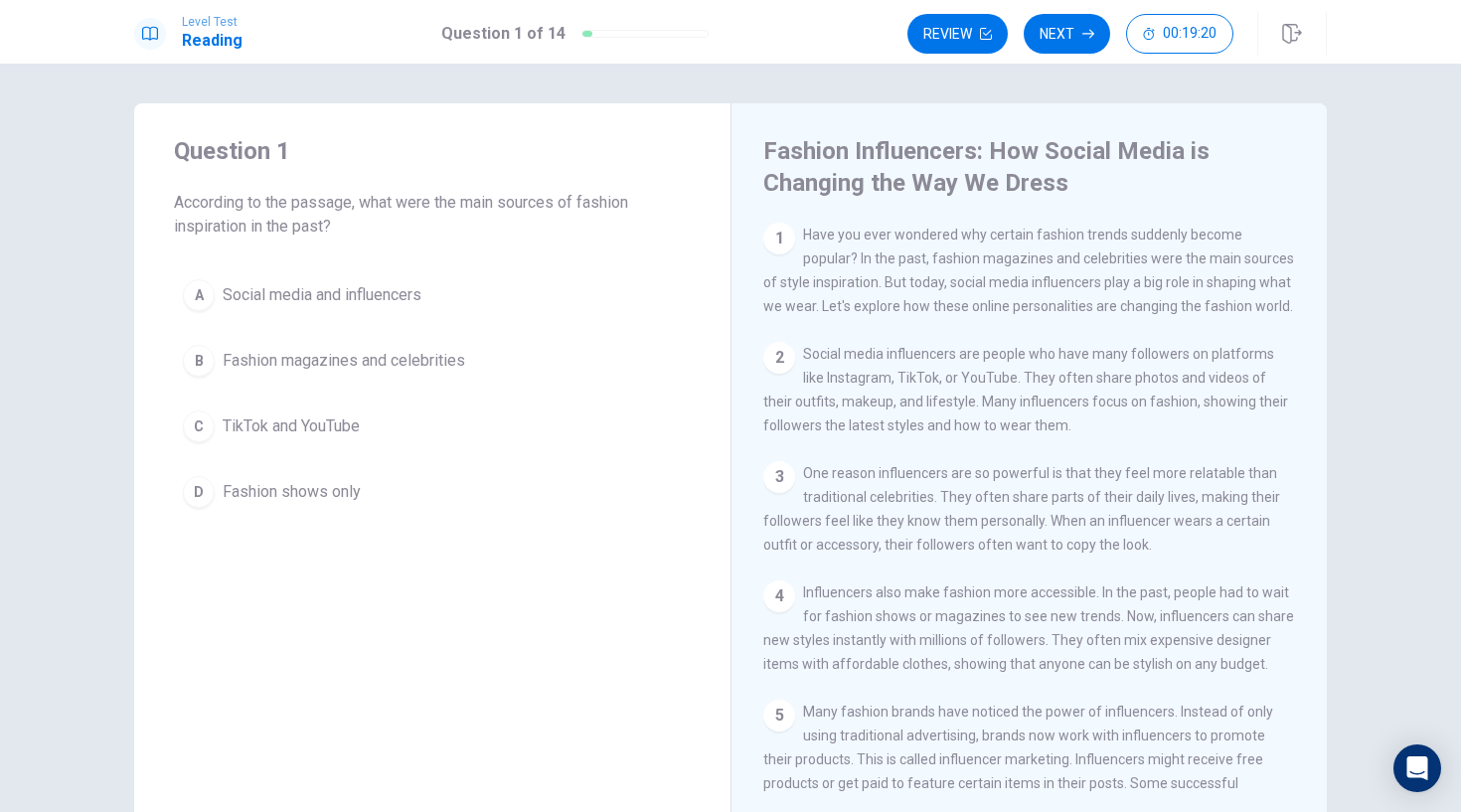 click on "B" at bounding box center (199, 361) 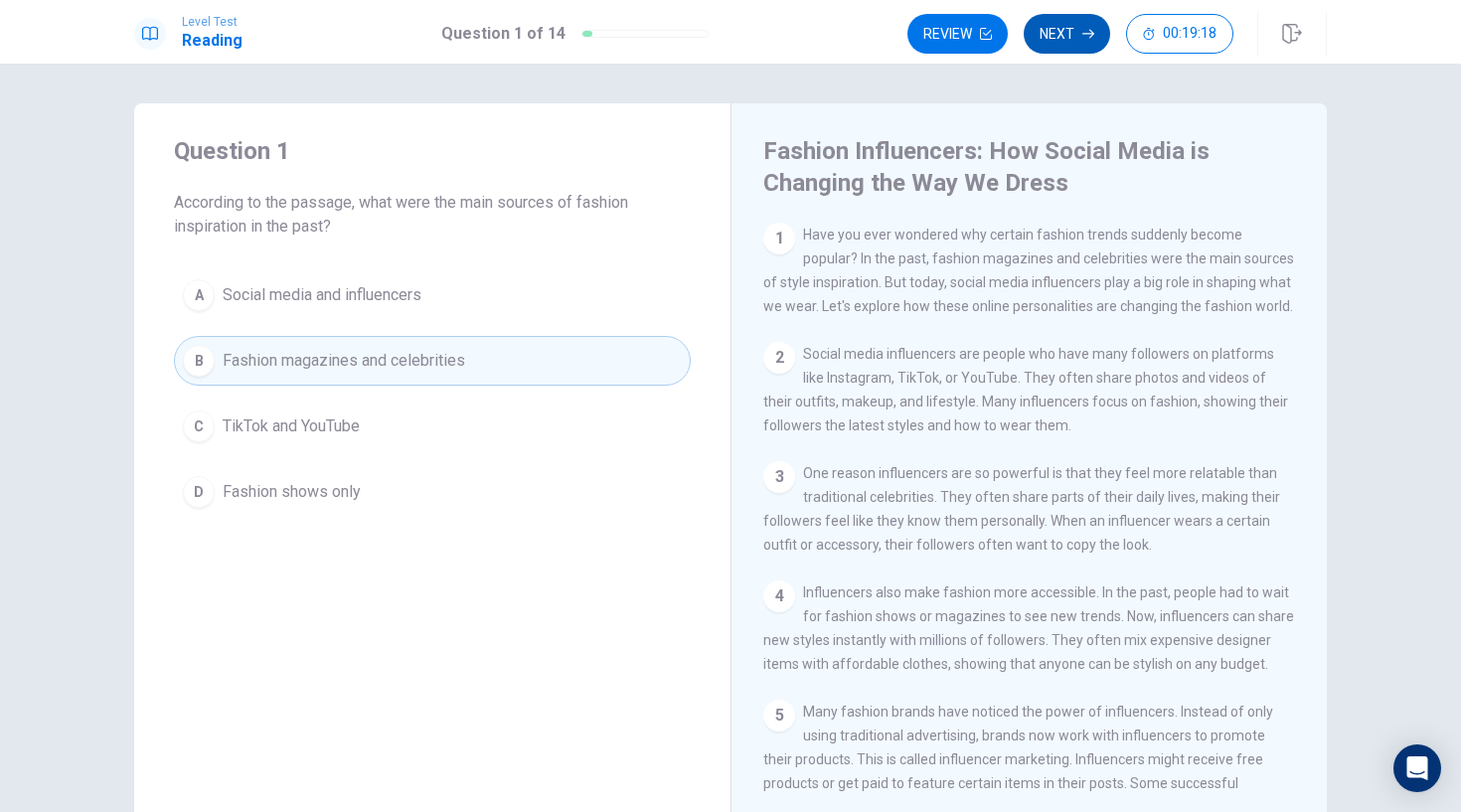click on "Next" at bounding box center (1066, 34) 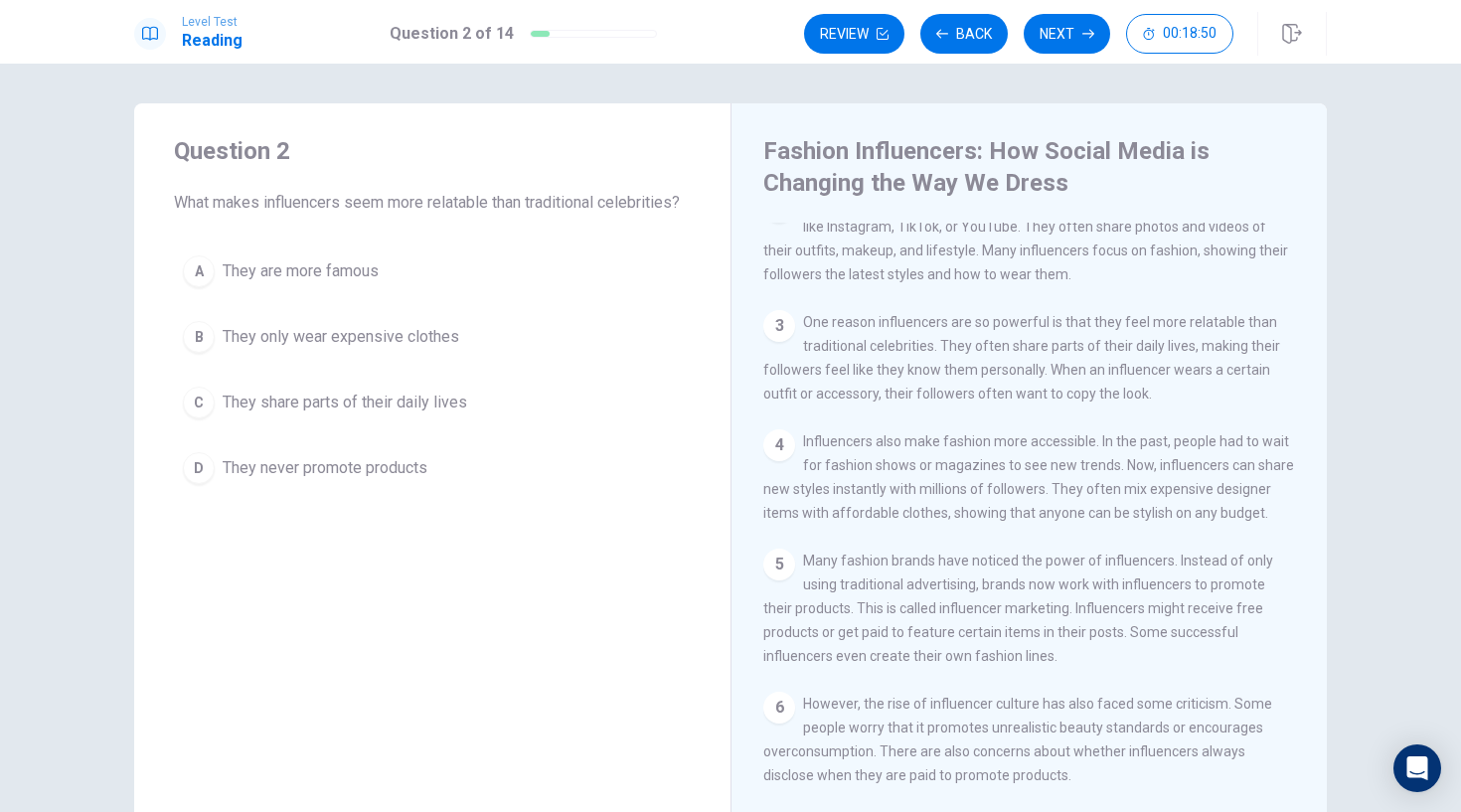 scroll, scrollTop: 153, scrollLeft: 0, axis: vertical 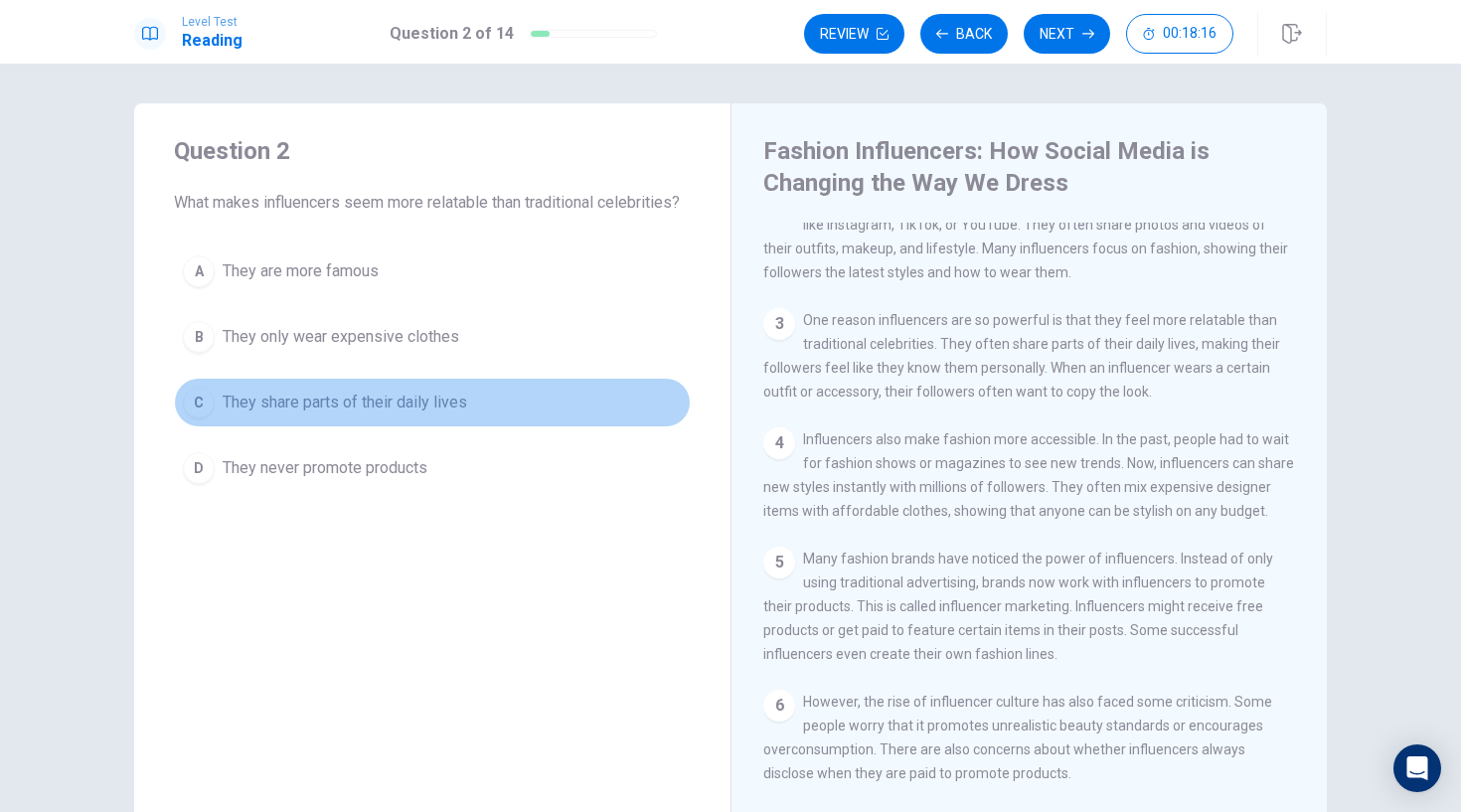 click on "C" at bounding box center [199, 403] 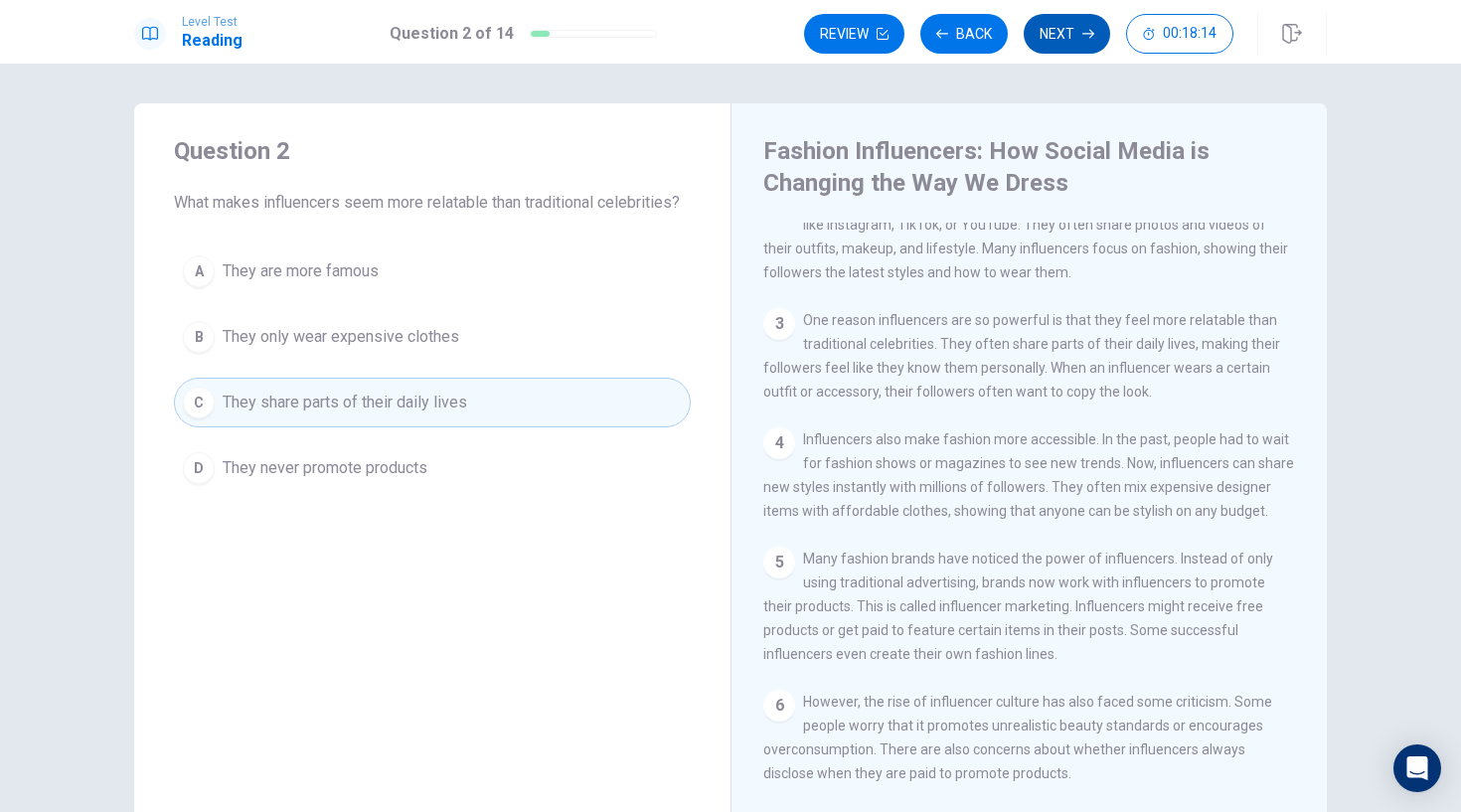 click on "Next" at bounding box center [1066, 34] 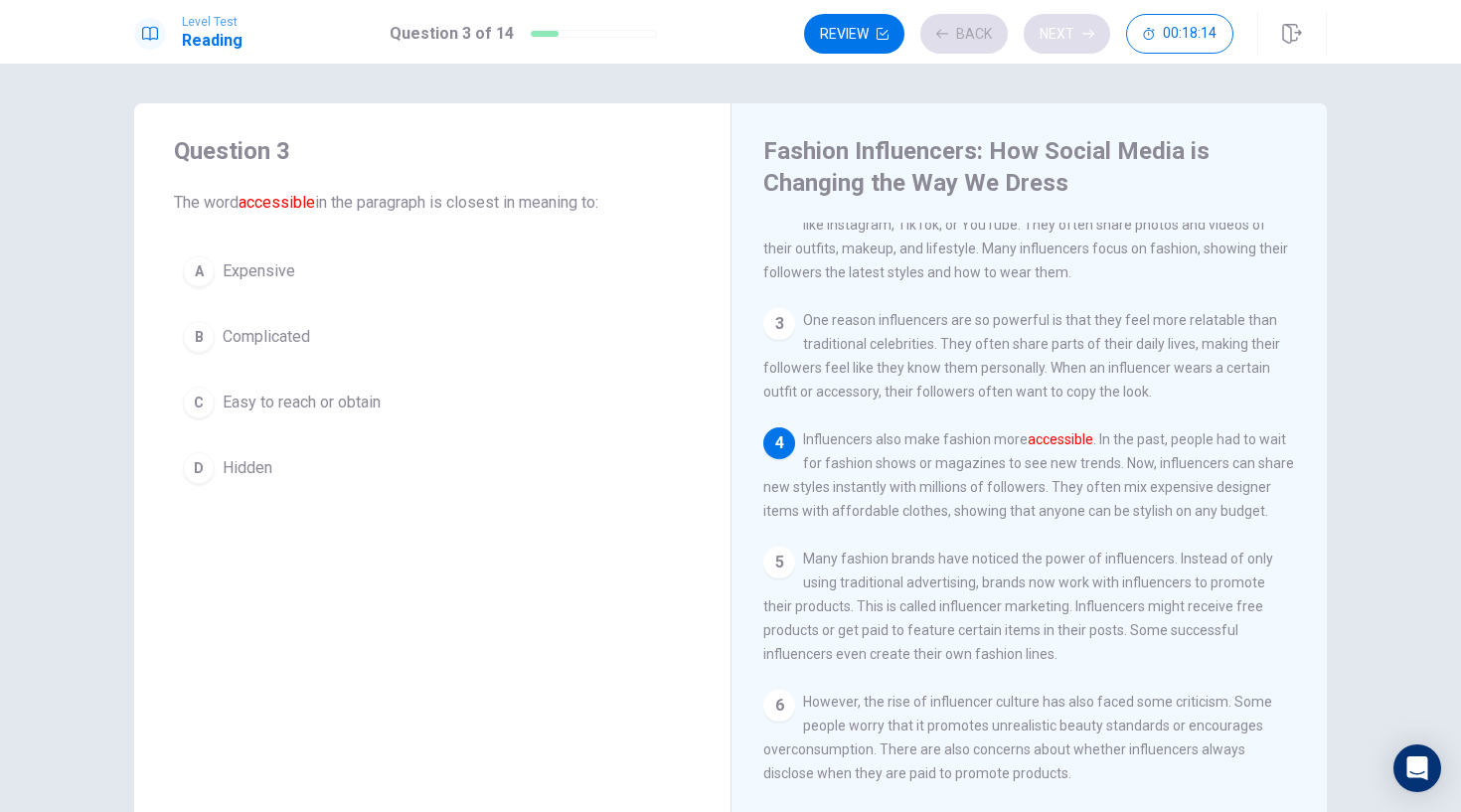 scroll, scrollTop: 287, scrollLeft: 0, axis: vertical 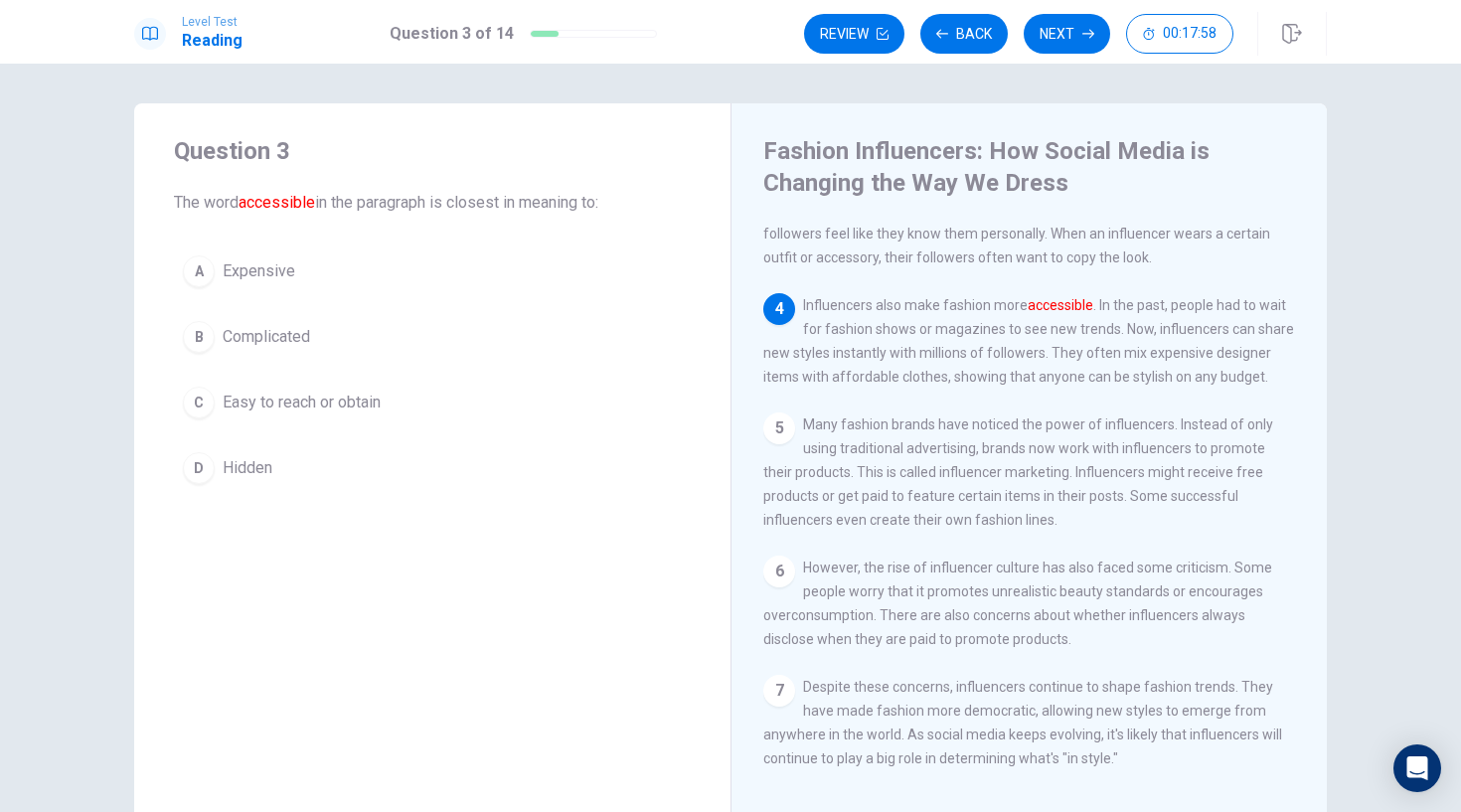 click on "Easy to reach or obtain" at bounding box center (301, 403) 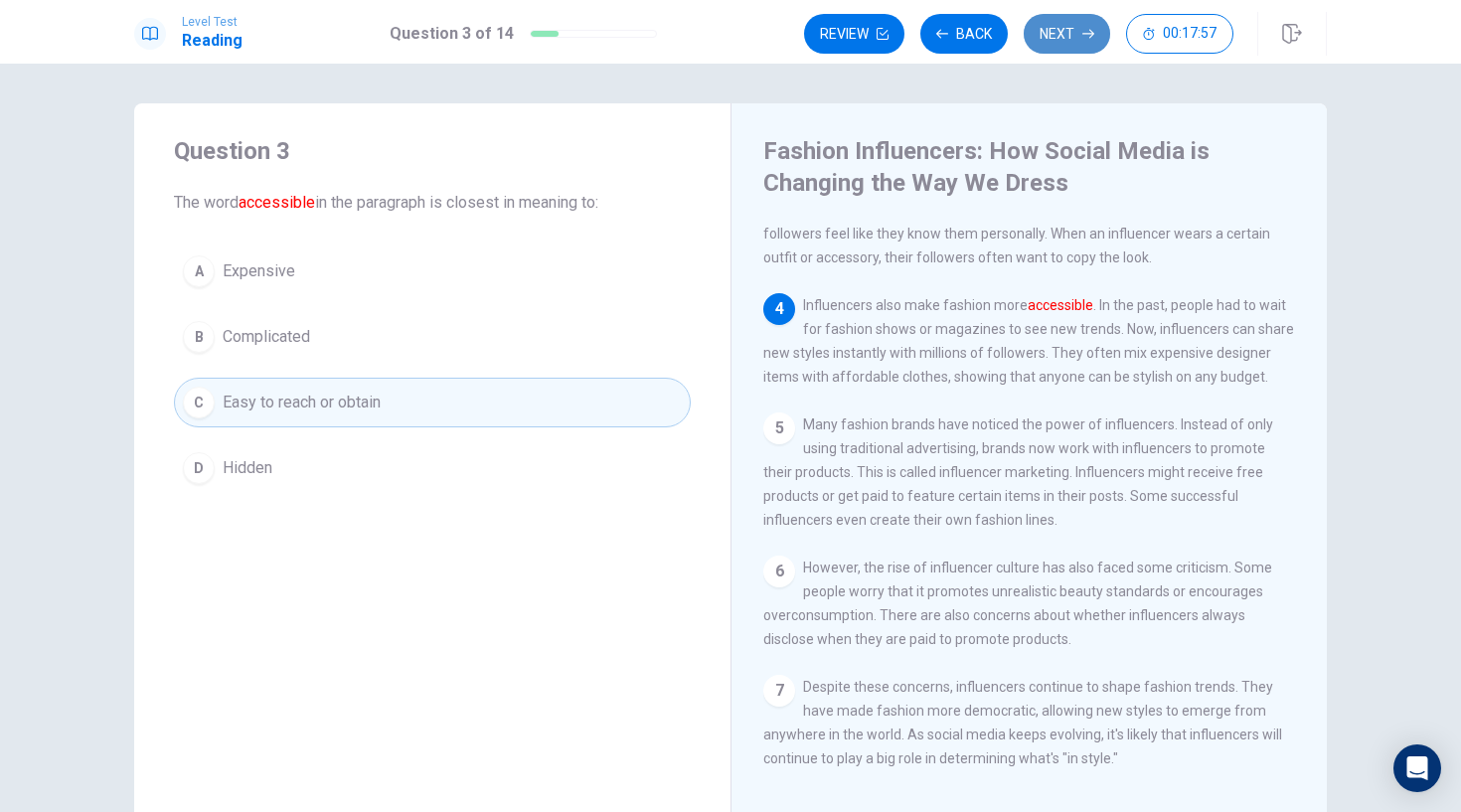 click on "Next" at bounding box center (1066, 34) 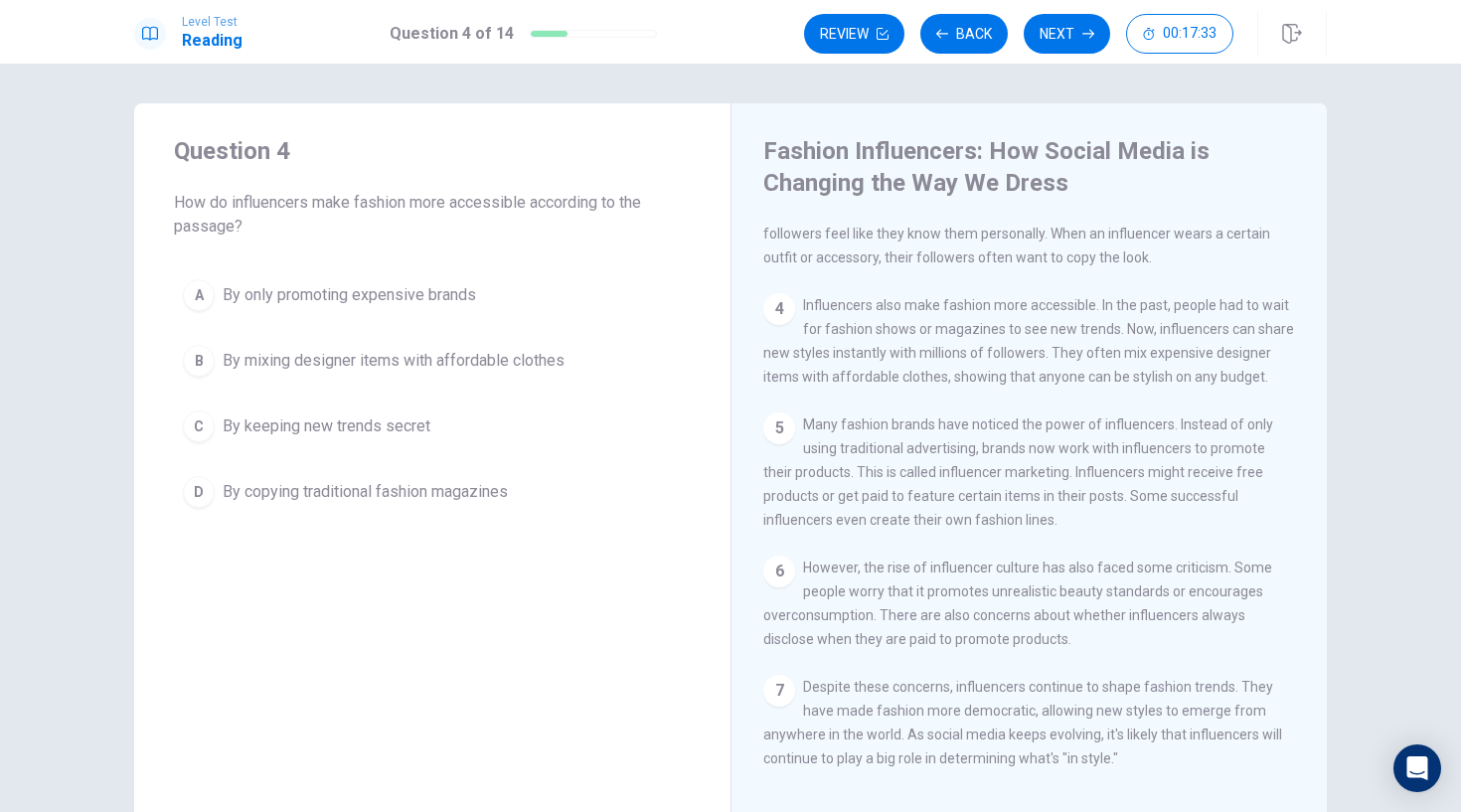 click on "By mixing designer items with affordable clothes" at bounding box center (394, 361) 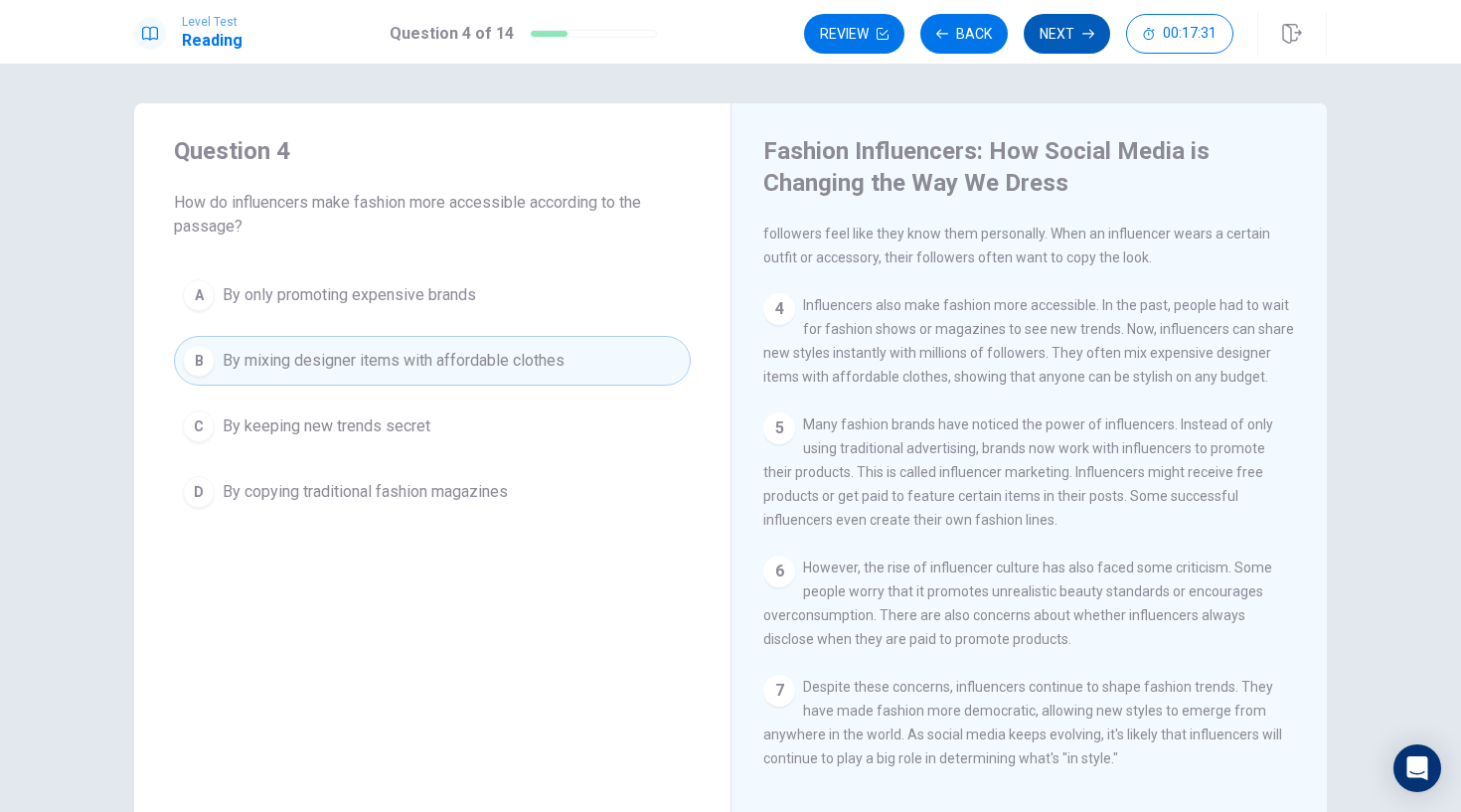 click on "Next" at bounding box center [1066, 34] 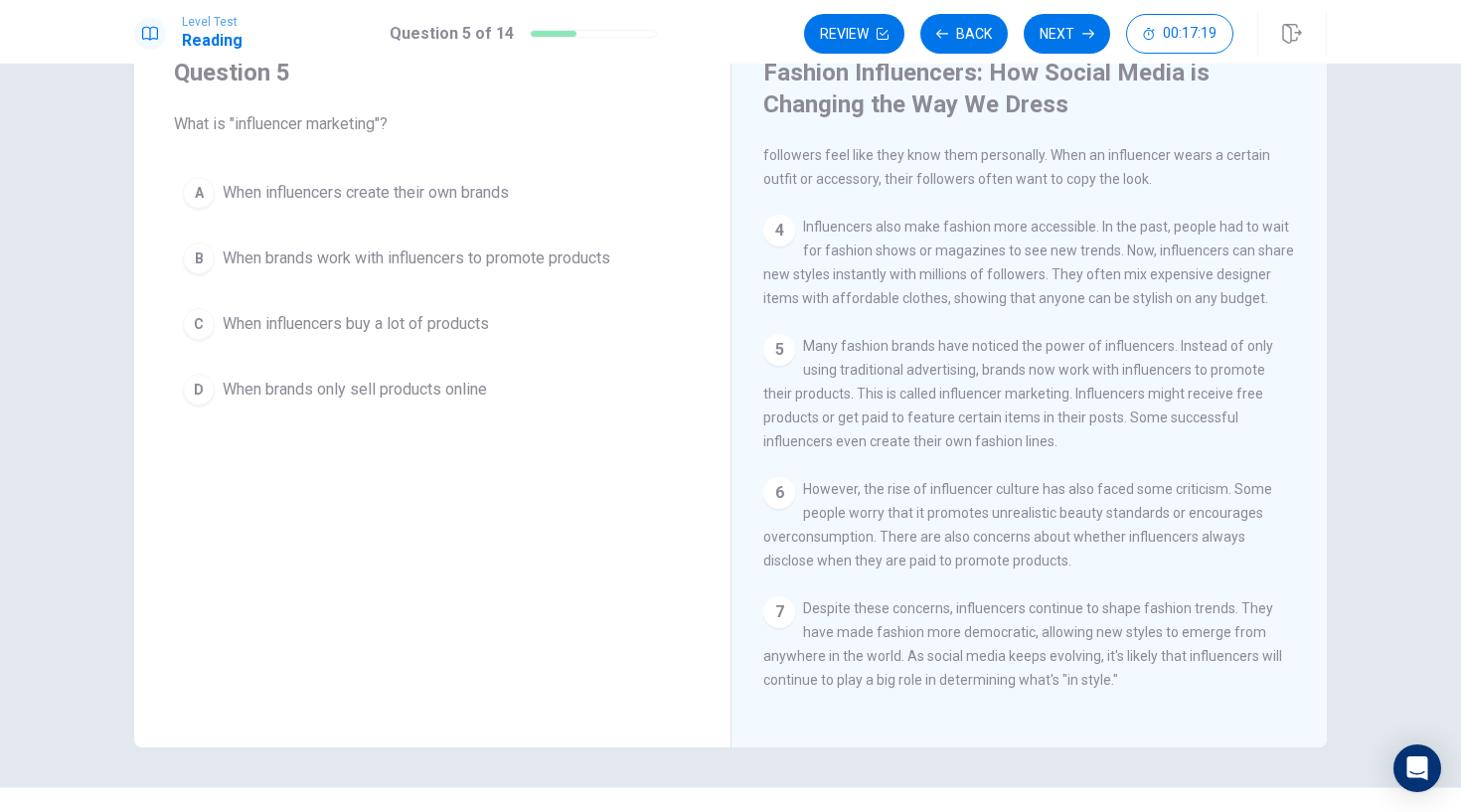 scroll, scrollTop: 88, scrollLeft: 0, axis: vertical 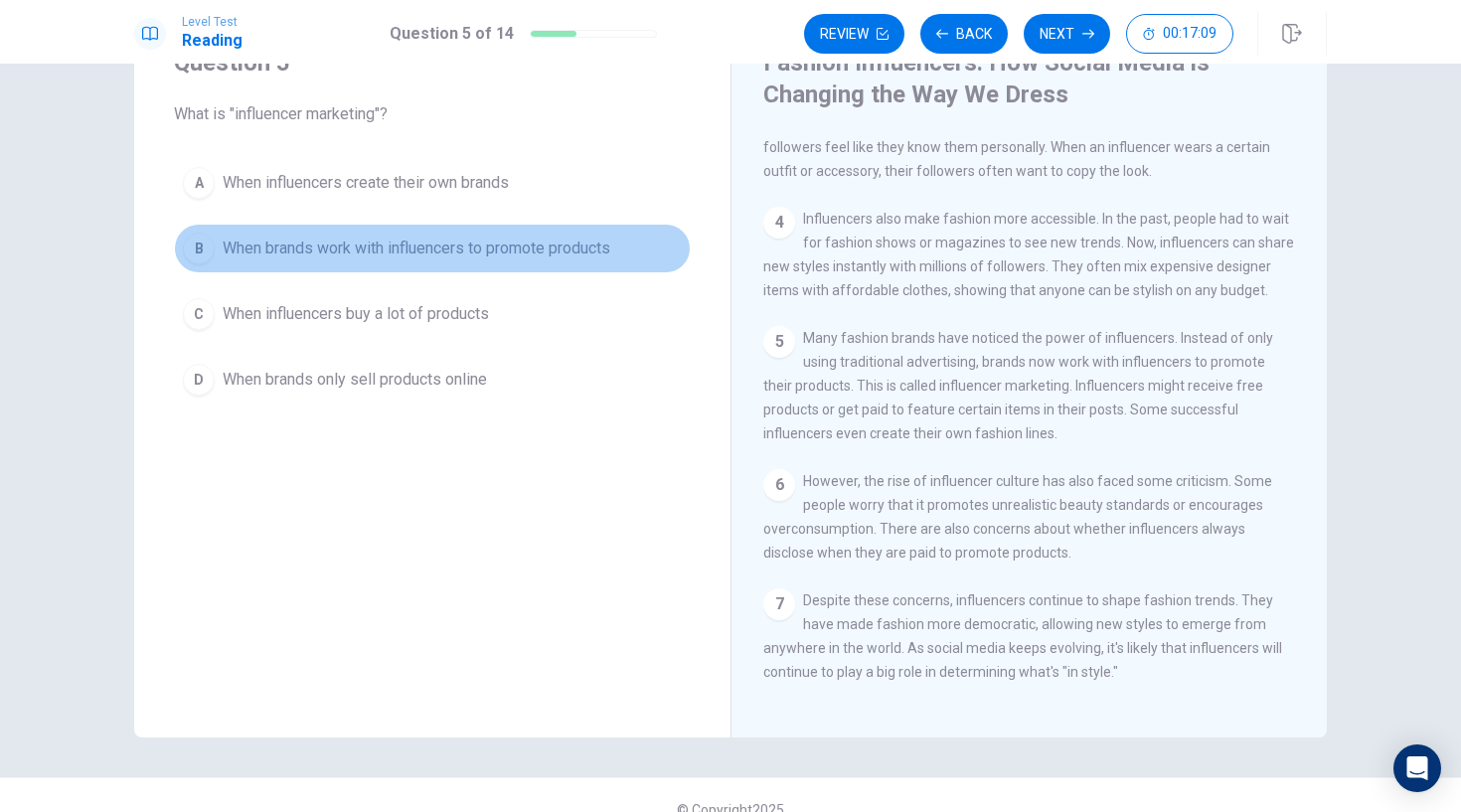 click on "When brands work with influencers to promote products" at bounding box center (416, 248) 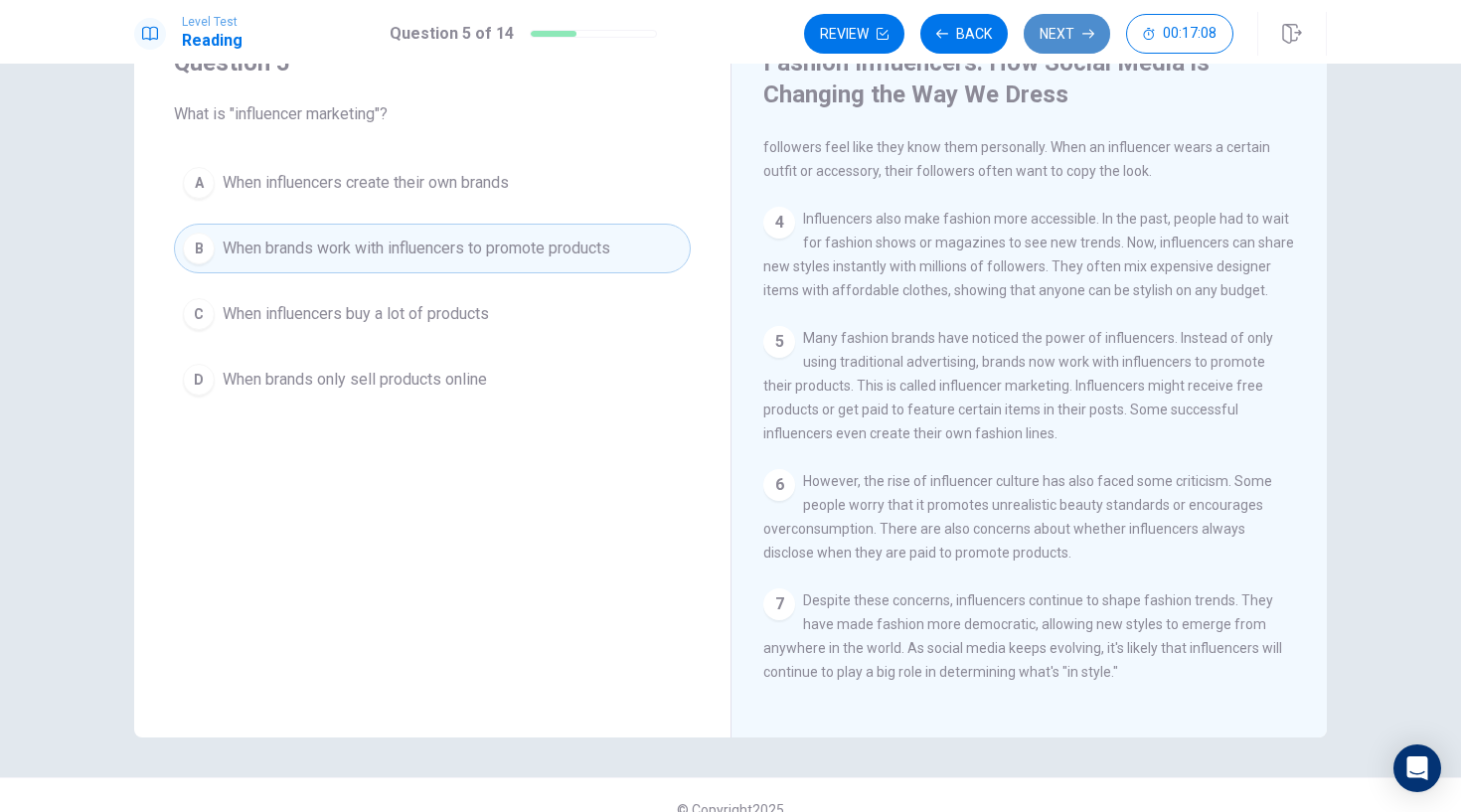 click on "Next" at bounding box center [1066, 34] 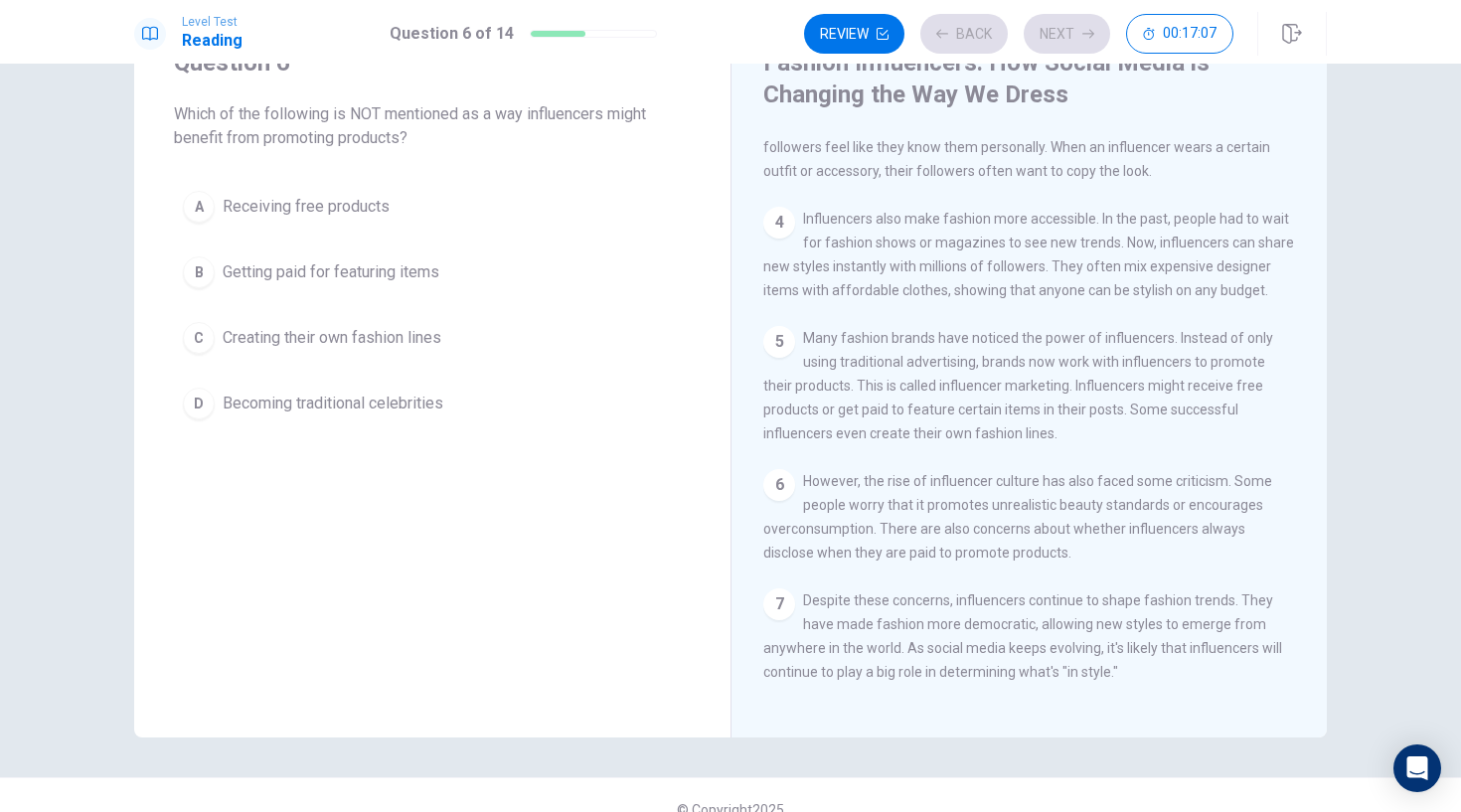 scroll, scrollTop: 0, scrollLeft: 0, axis: both 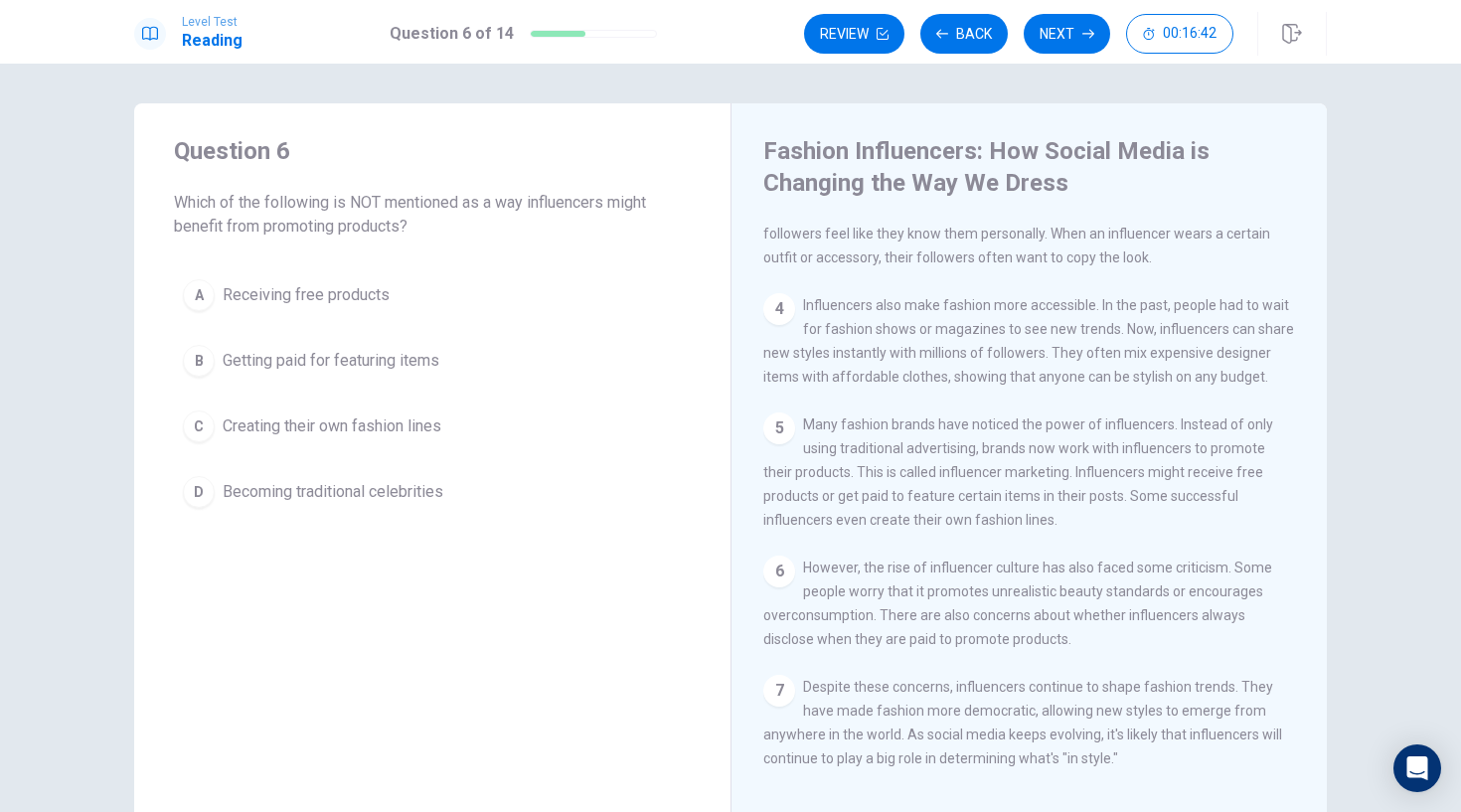 click on "Becoming traditional celebrities" at bounding box center (333, 492) 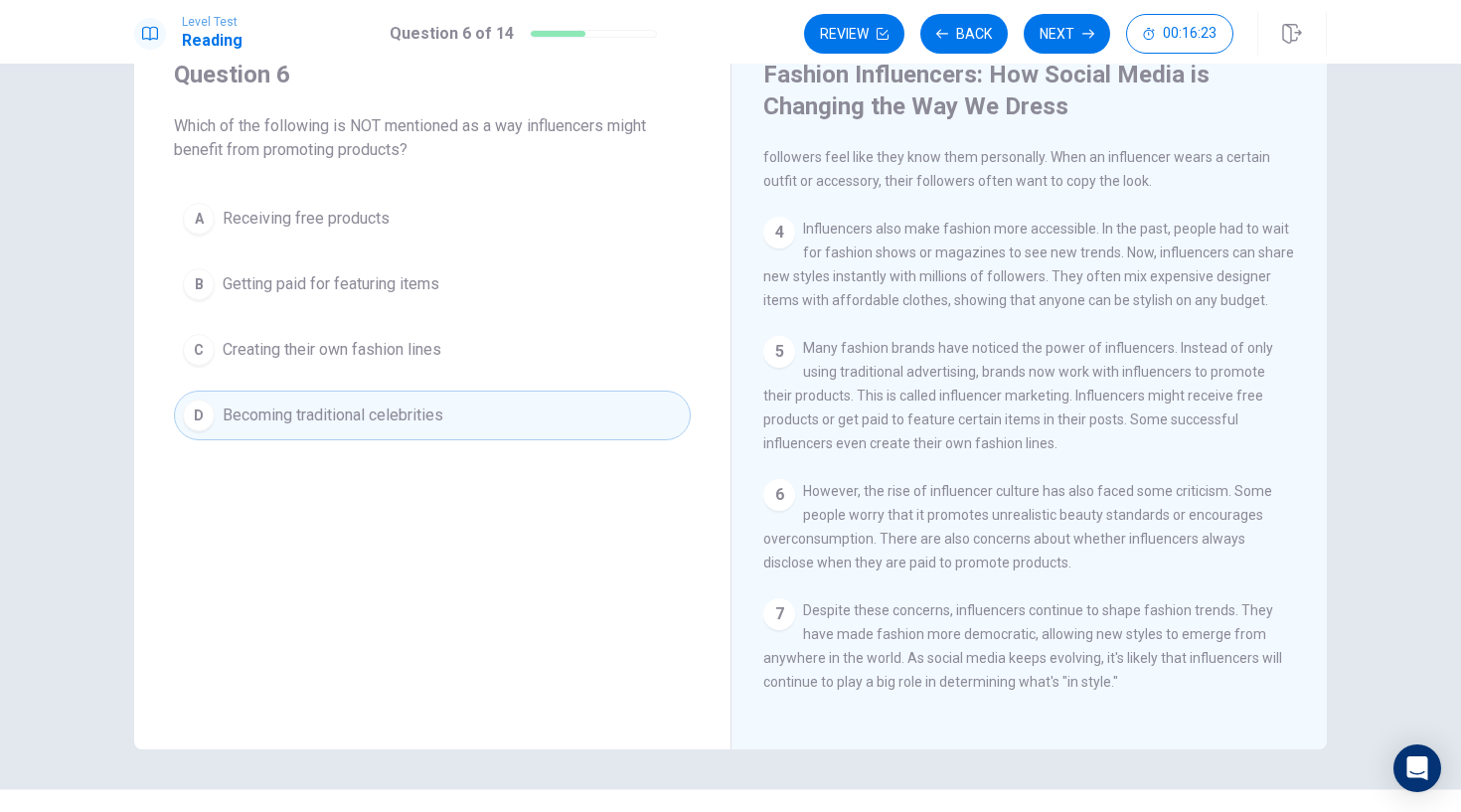 scroll, scrollTop: 89, scrollLeft: 0, axis: vertical 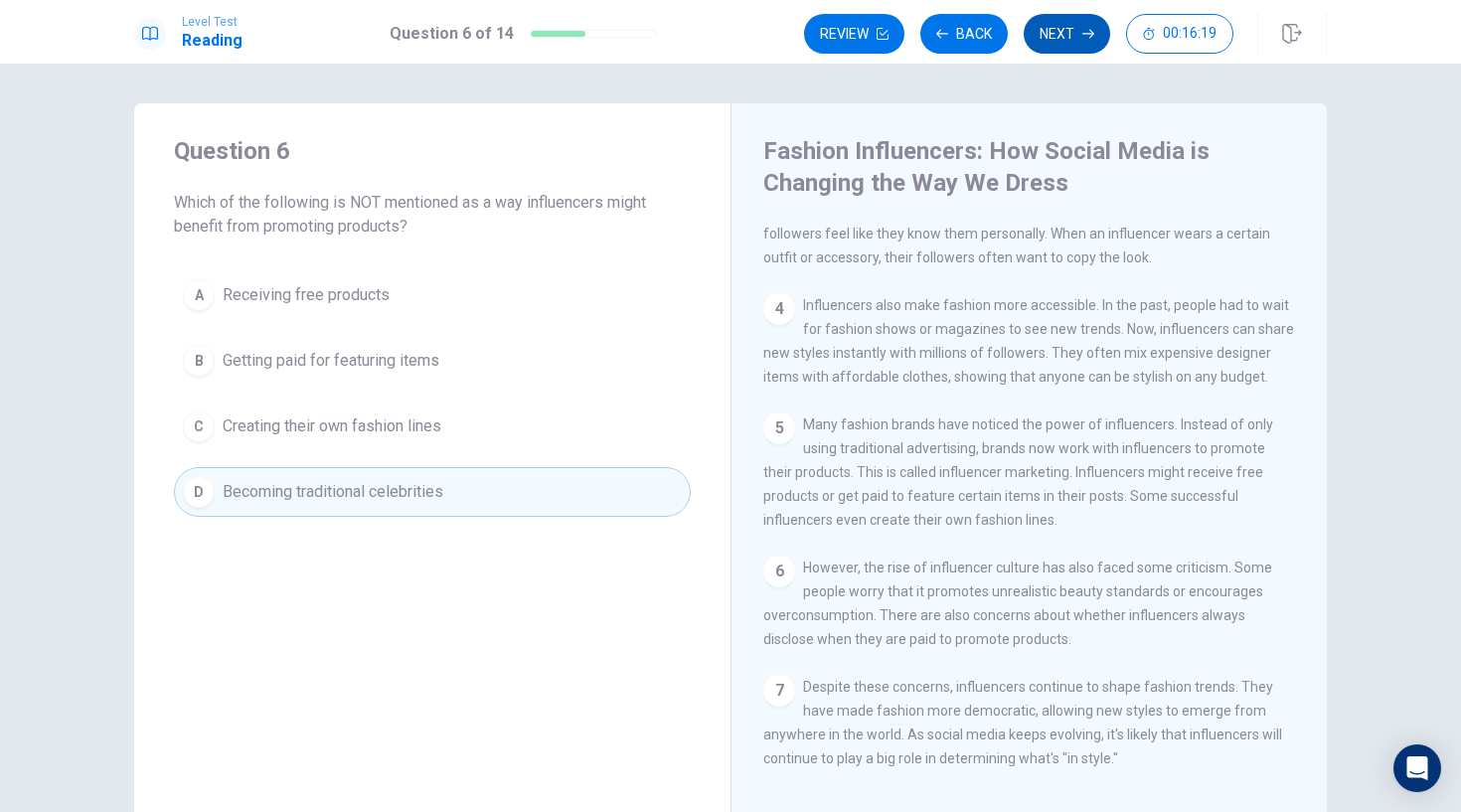 click on "Next" at bounding box center (1066, 34) 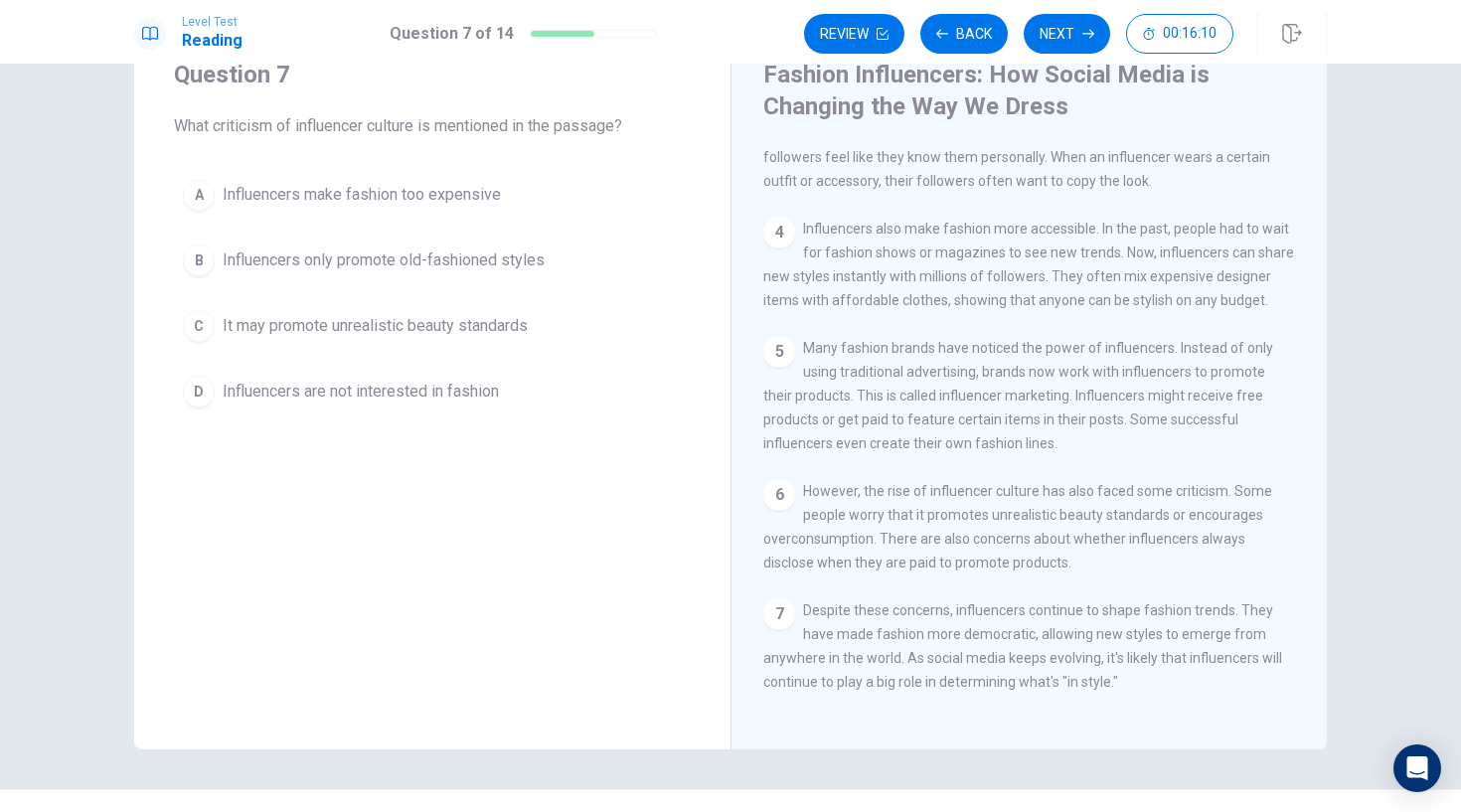 scroll, scrollTop: 78, scrollLeft: 0, axis: vertical 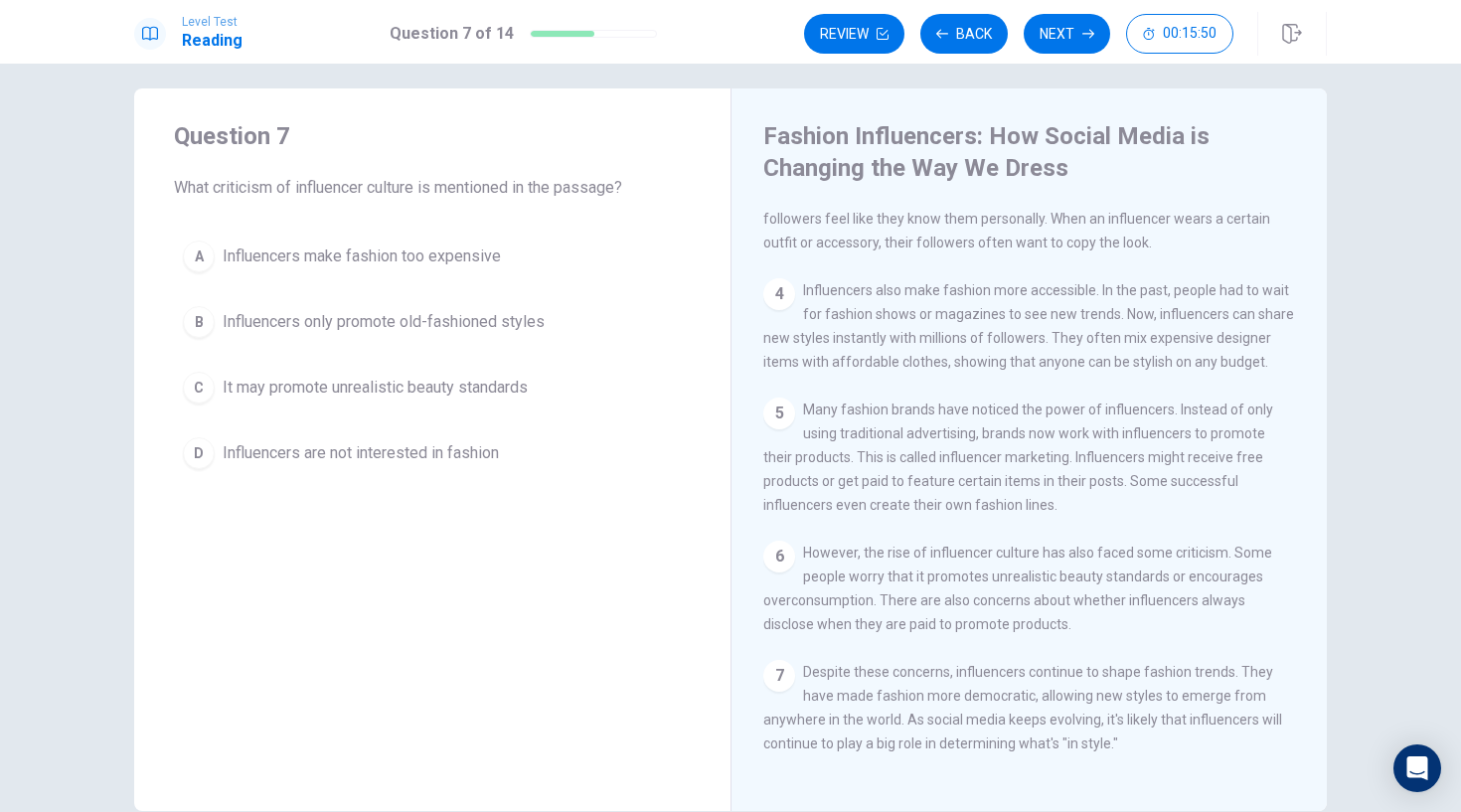 click on "It may promote unrealistic beauty standards" at bounding box center (375, 388) 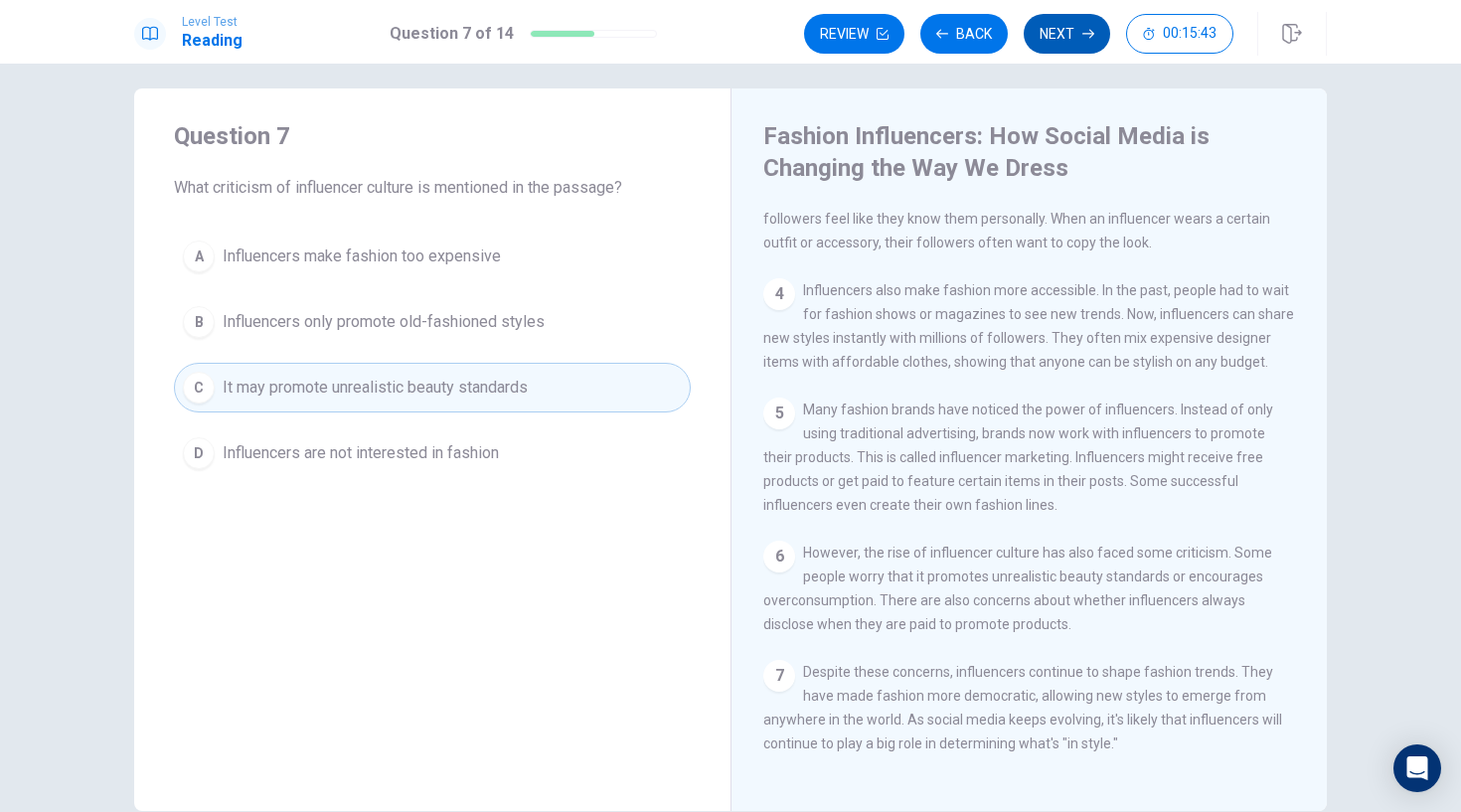click on "Next" at bounding box center [1066, 34] 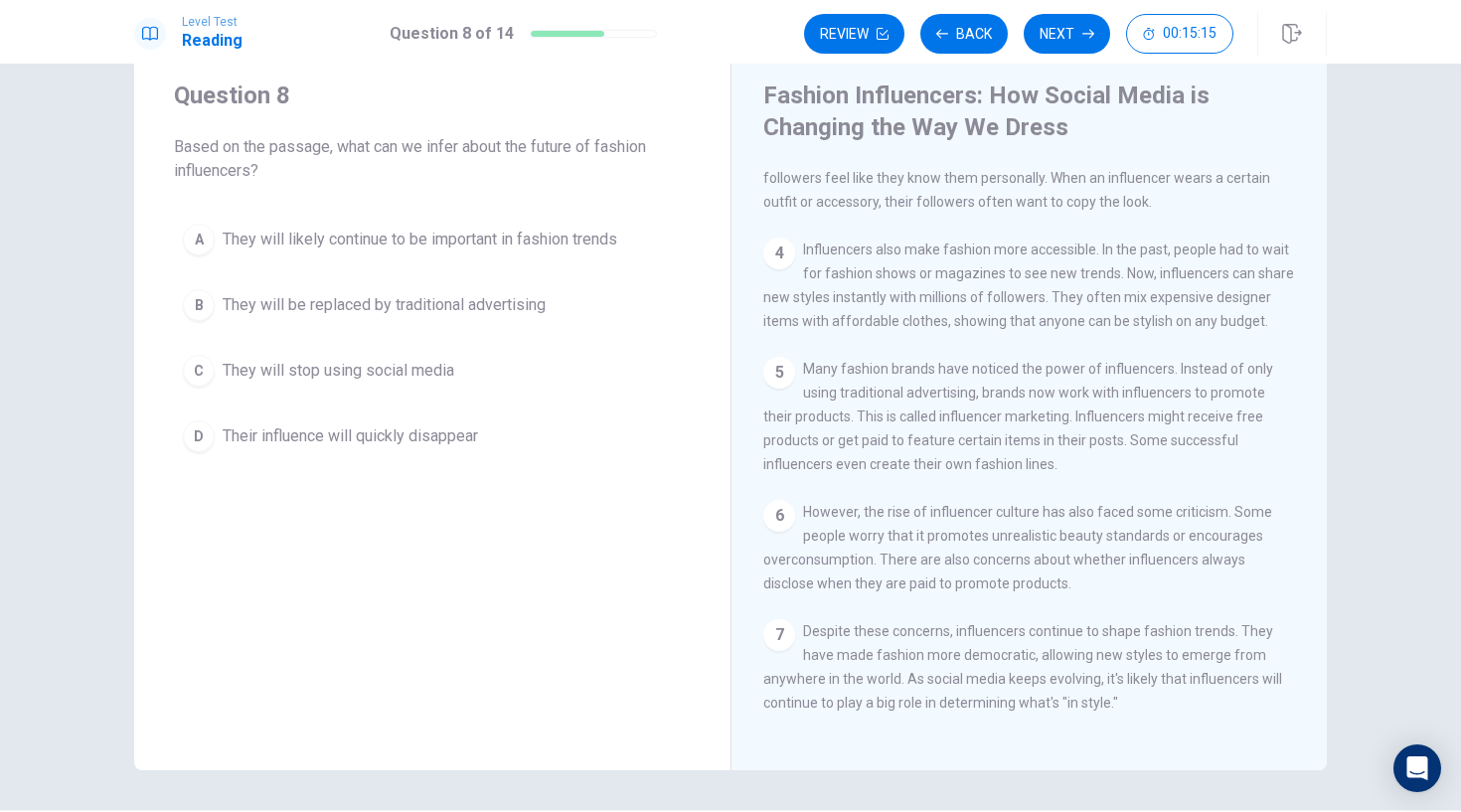 scroll, scrollTop: 59, scrollLeft: 0, axis: vertical 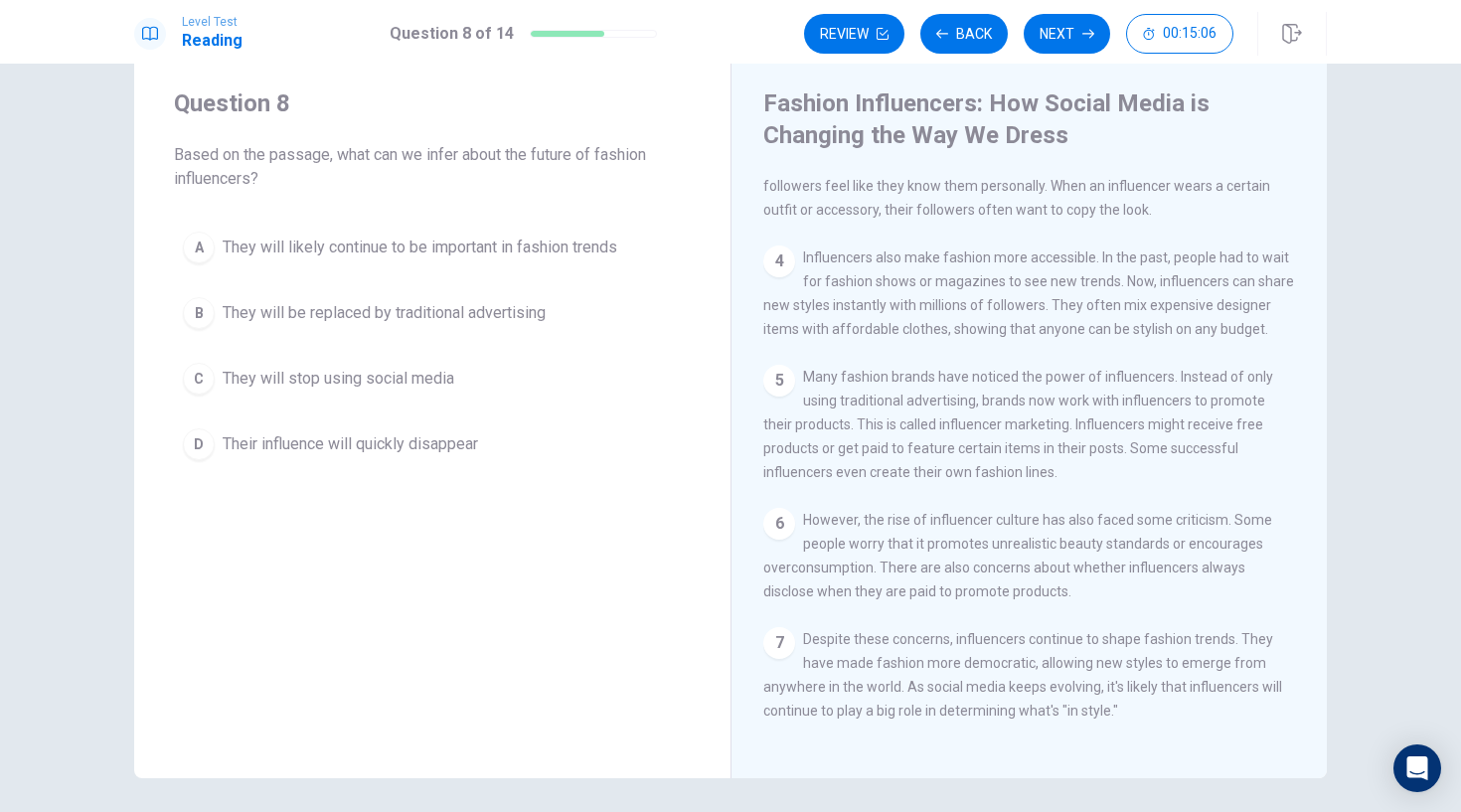 click on "They will likely continue to be important in fashion trends" at bounding box center (419, 247) 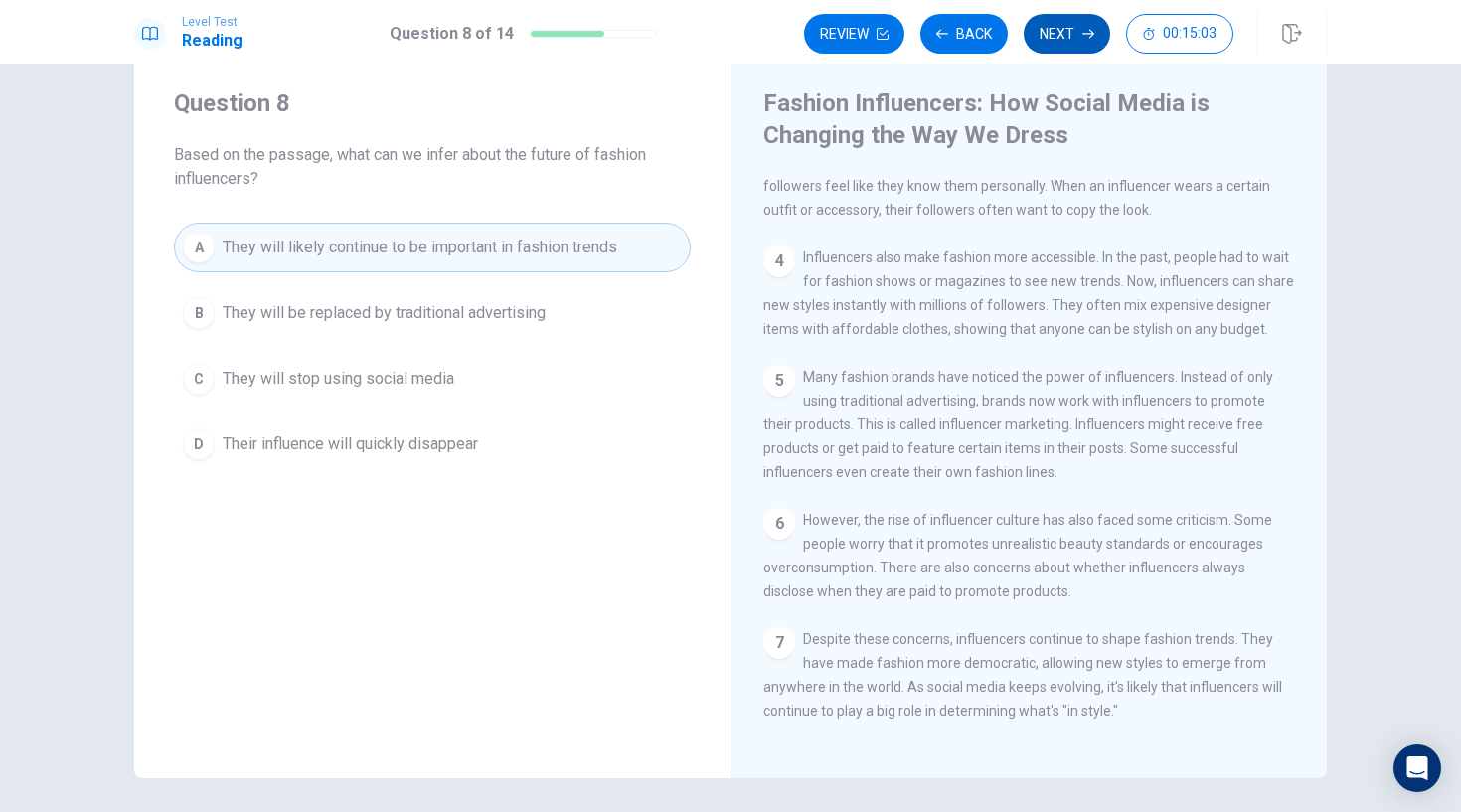 click on "Next" at bounding box center (1066, 34) 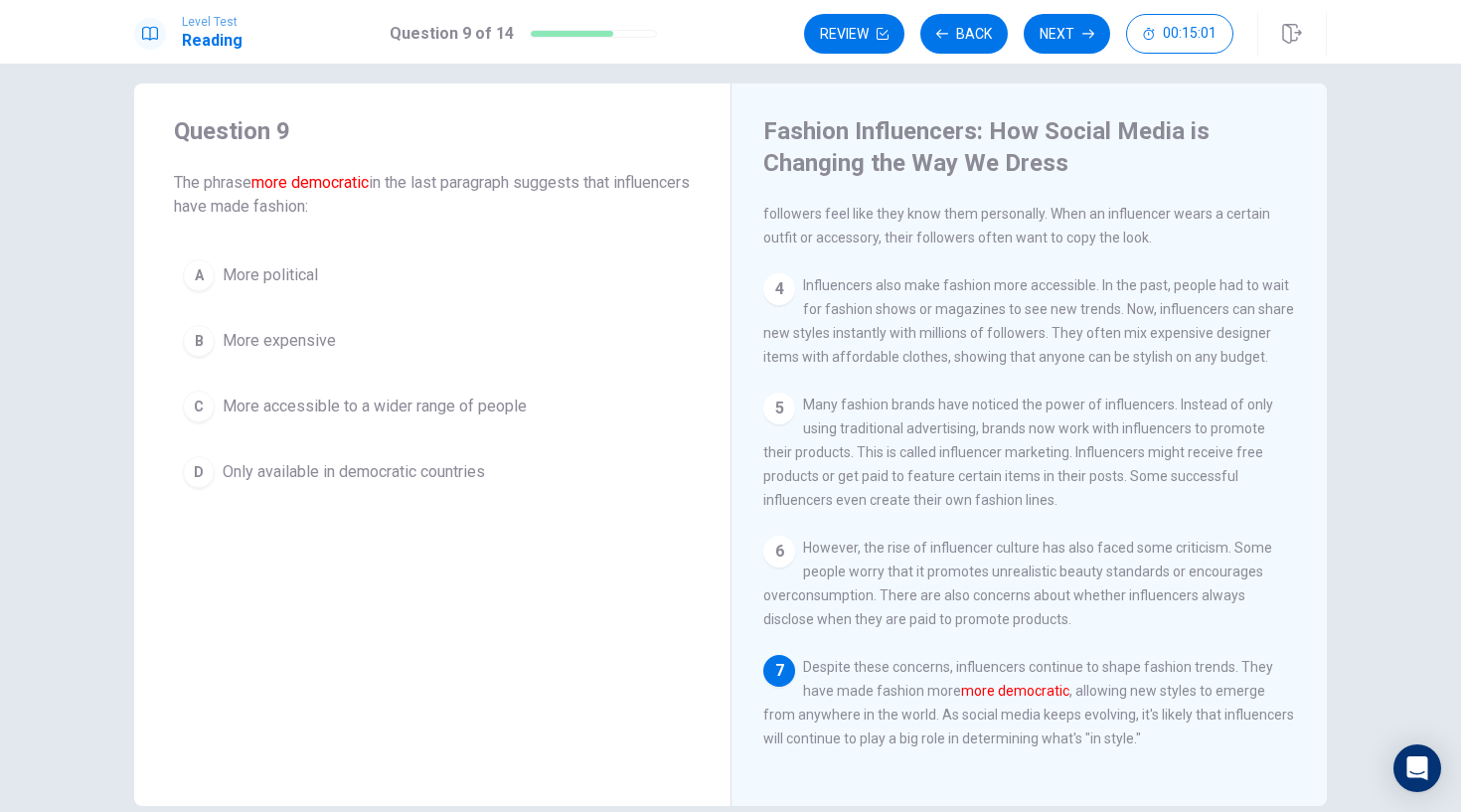 scroll, scrollTop: 16, scrollLeft: 0, axis: vertical 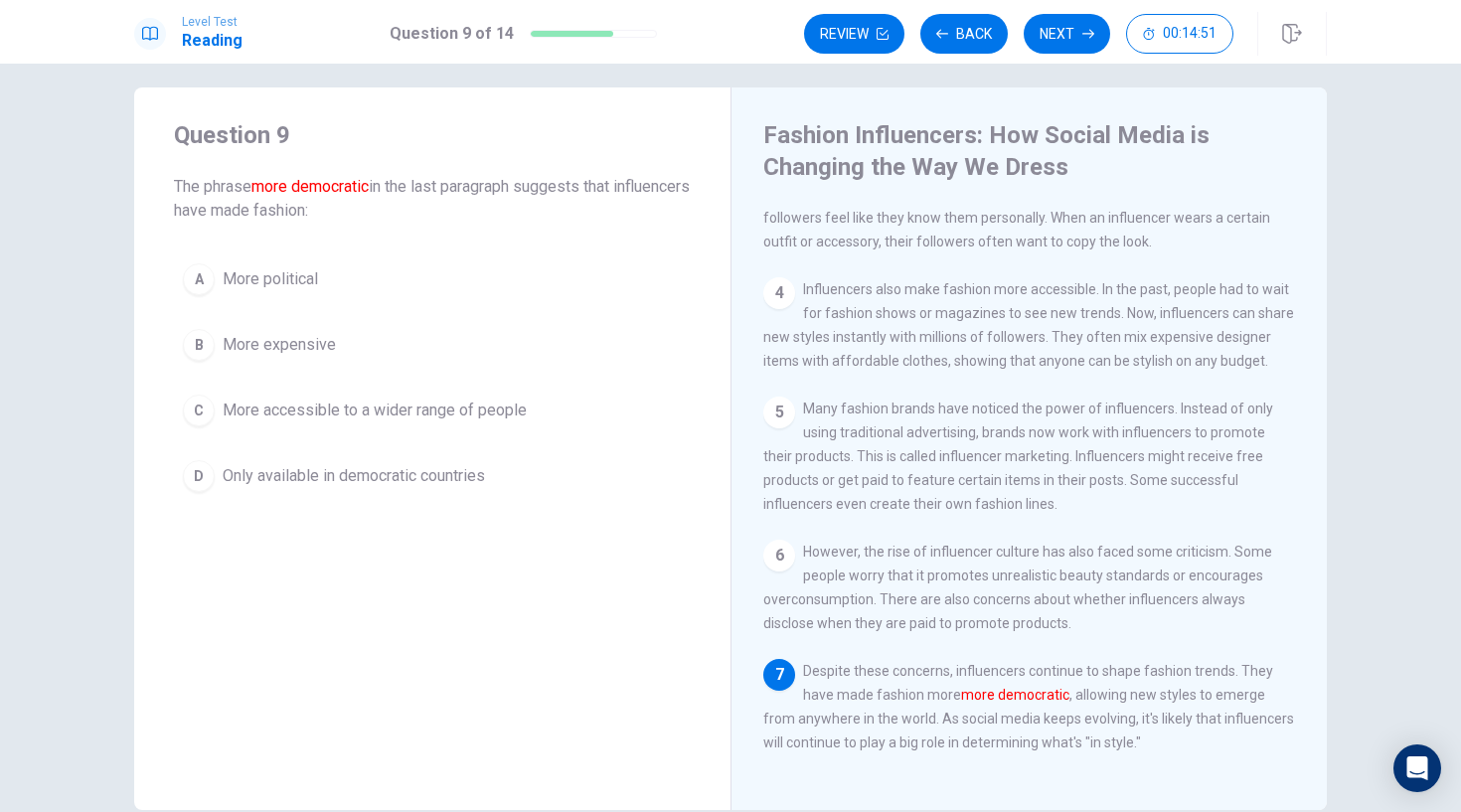 click on "More accessible to a wider range of people" at bounding box center [375, 410] 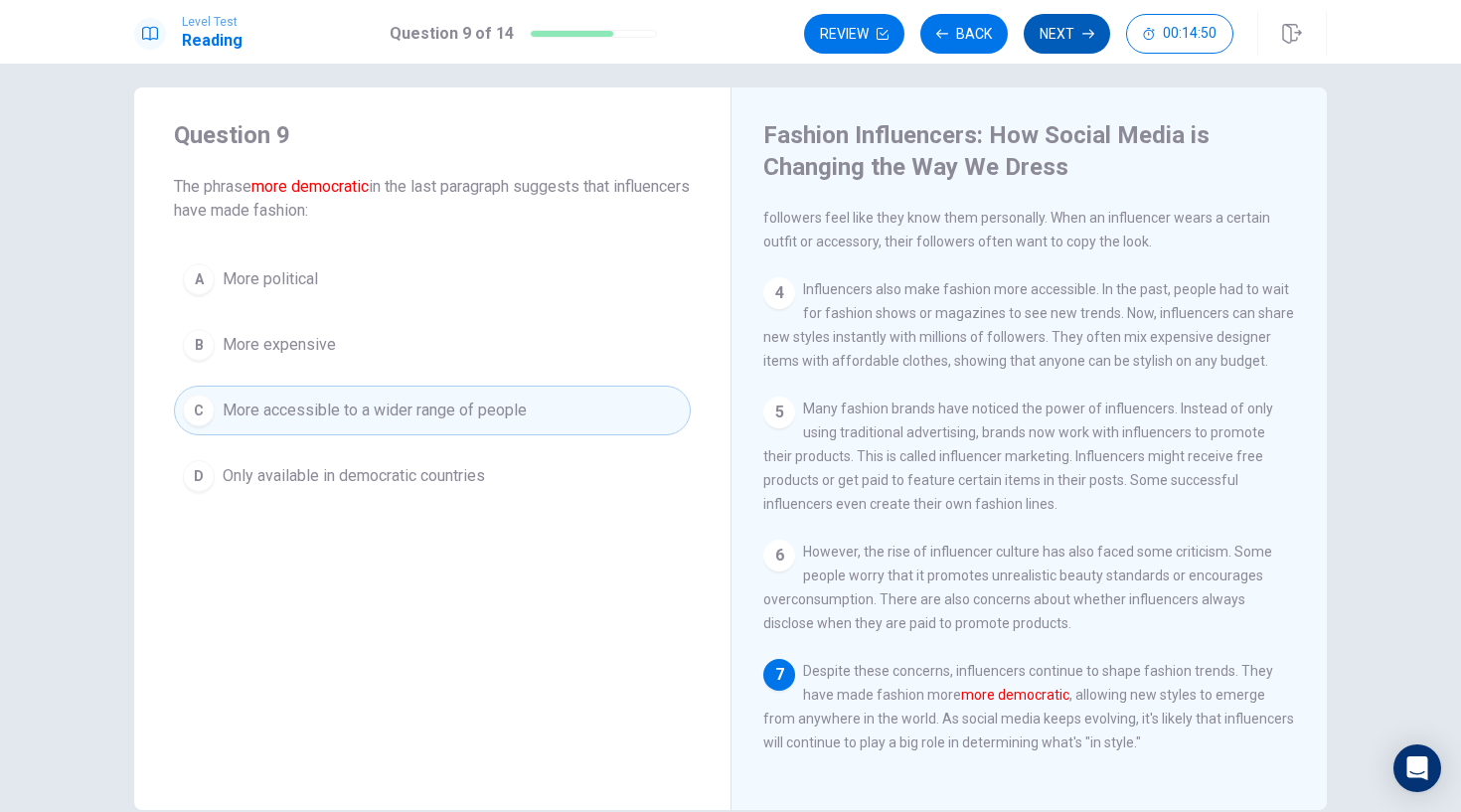 click on "Next" at bounding box center [1066, 34] 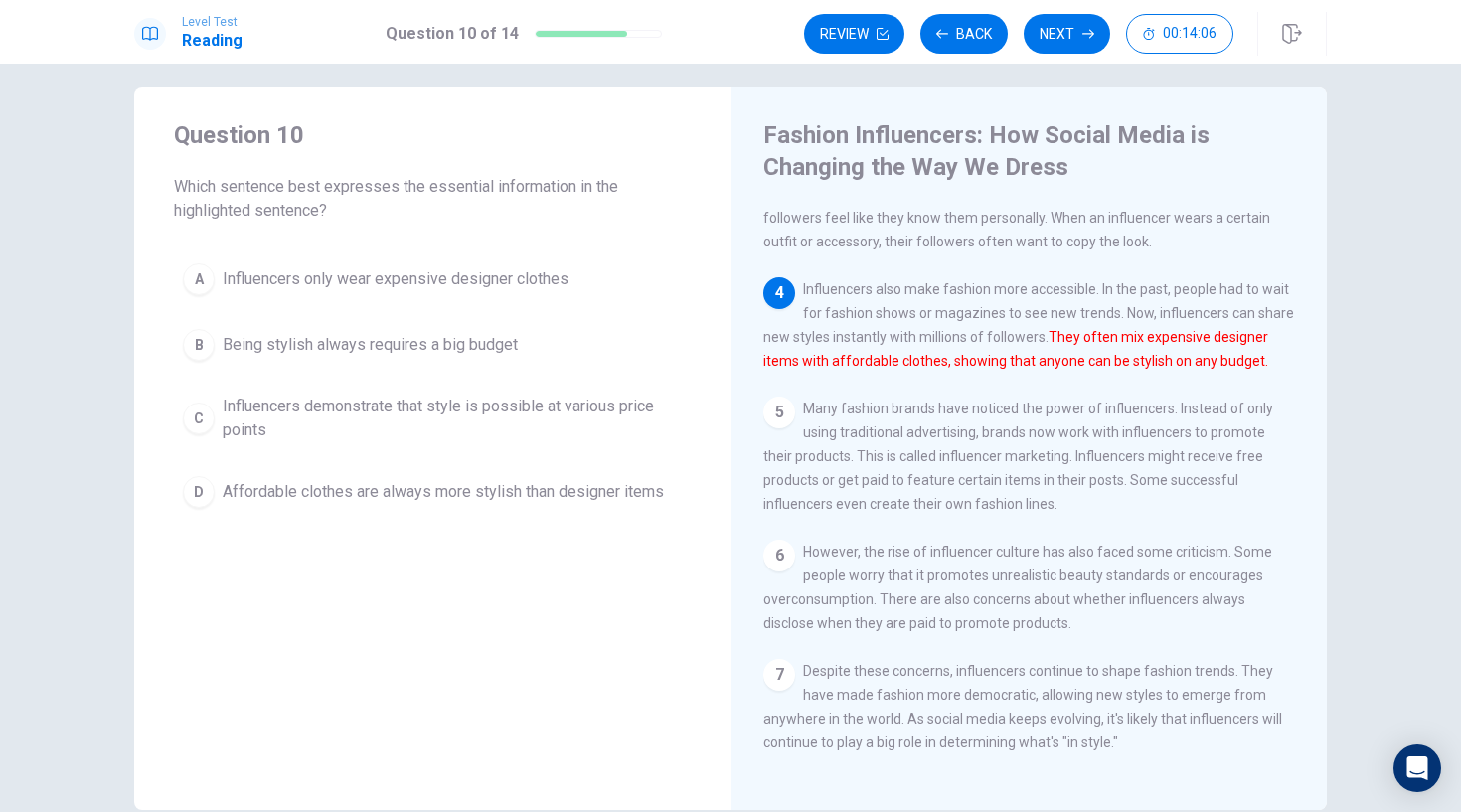 click on "Influencers demonstrate that style is possible at various price points" at bounding box center (452, 418) 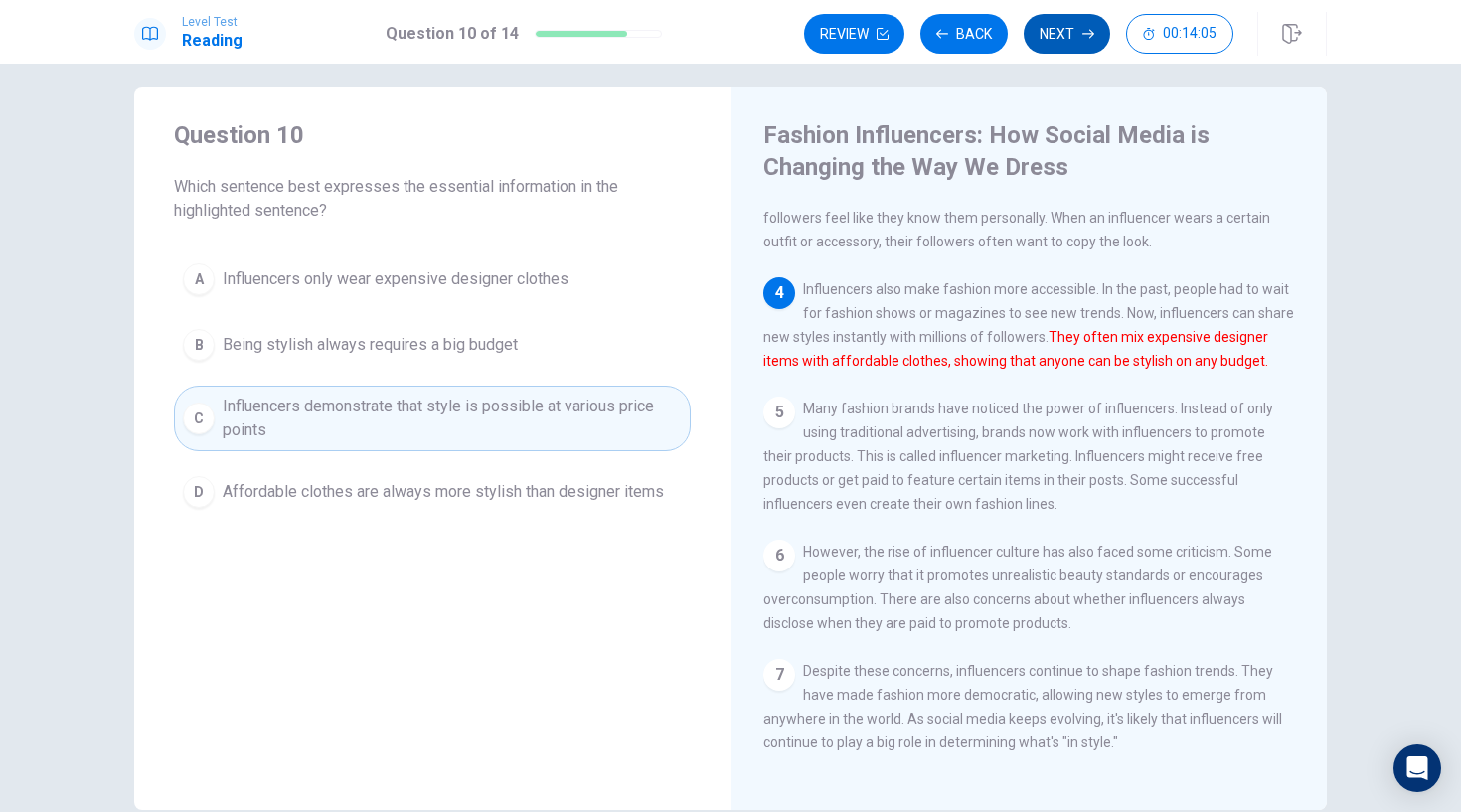 click on "Next" at bounding box center [1066, 34] 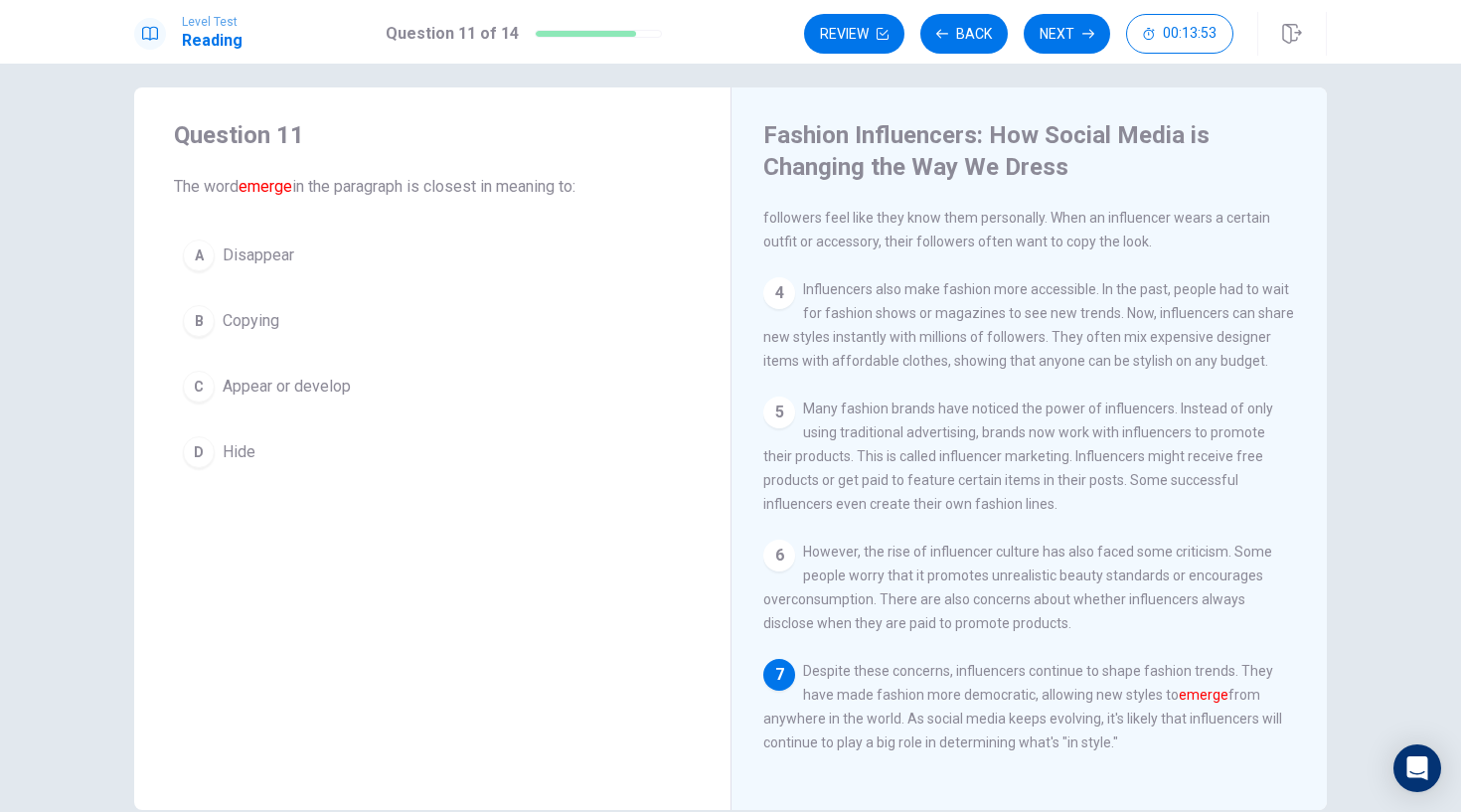 click on "Appear or develop" at bounding box center [286, 387] 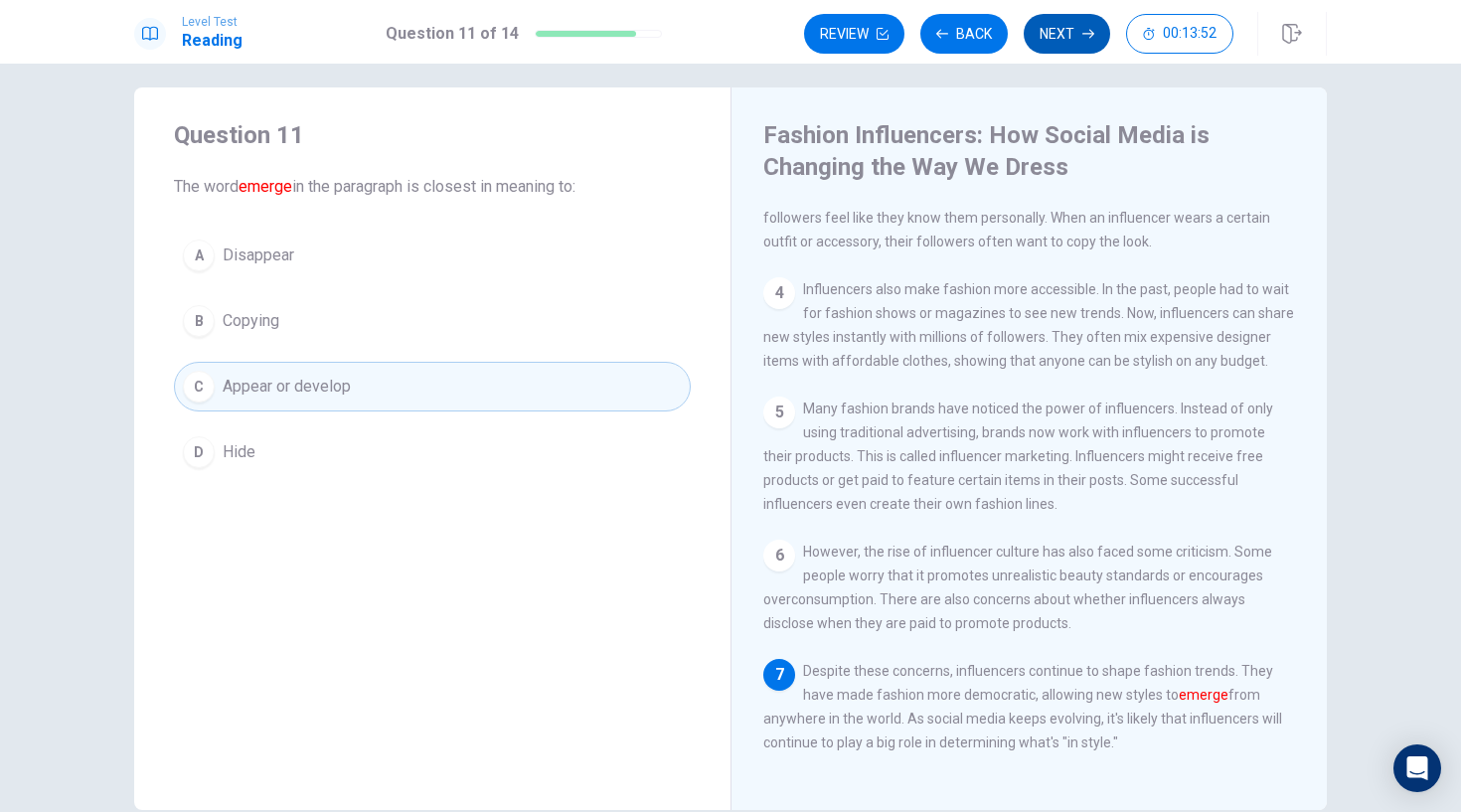 click on "Next" at bounding box center (1066, 34) 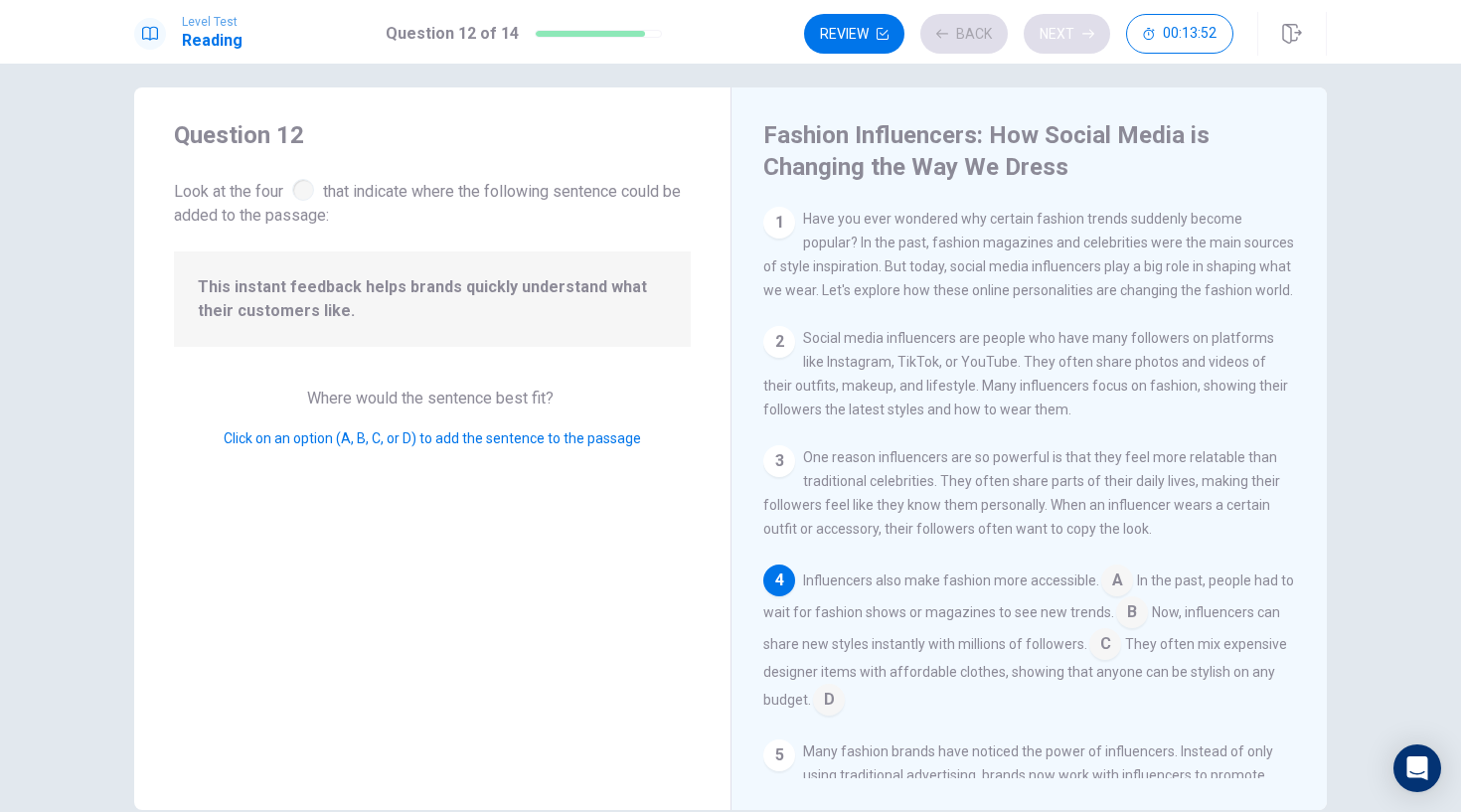 scroll, scrollTop: 136, scrollLeft: 0, axis: vertical 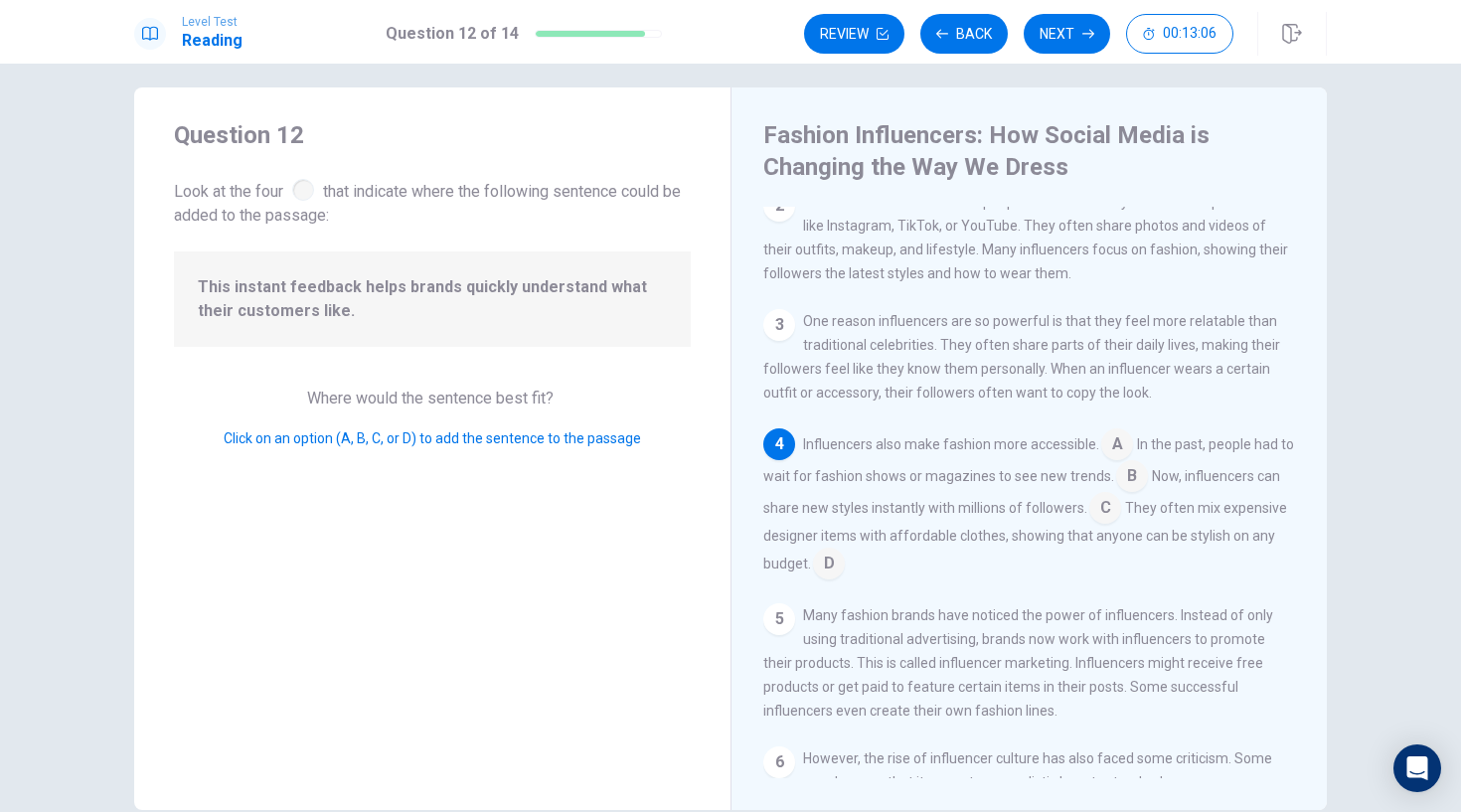 click at bounding box center (1105, 510) 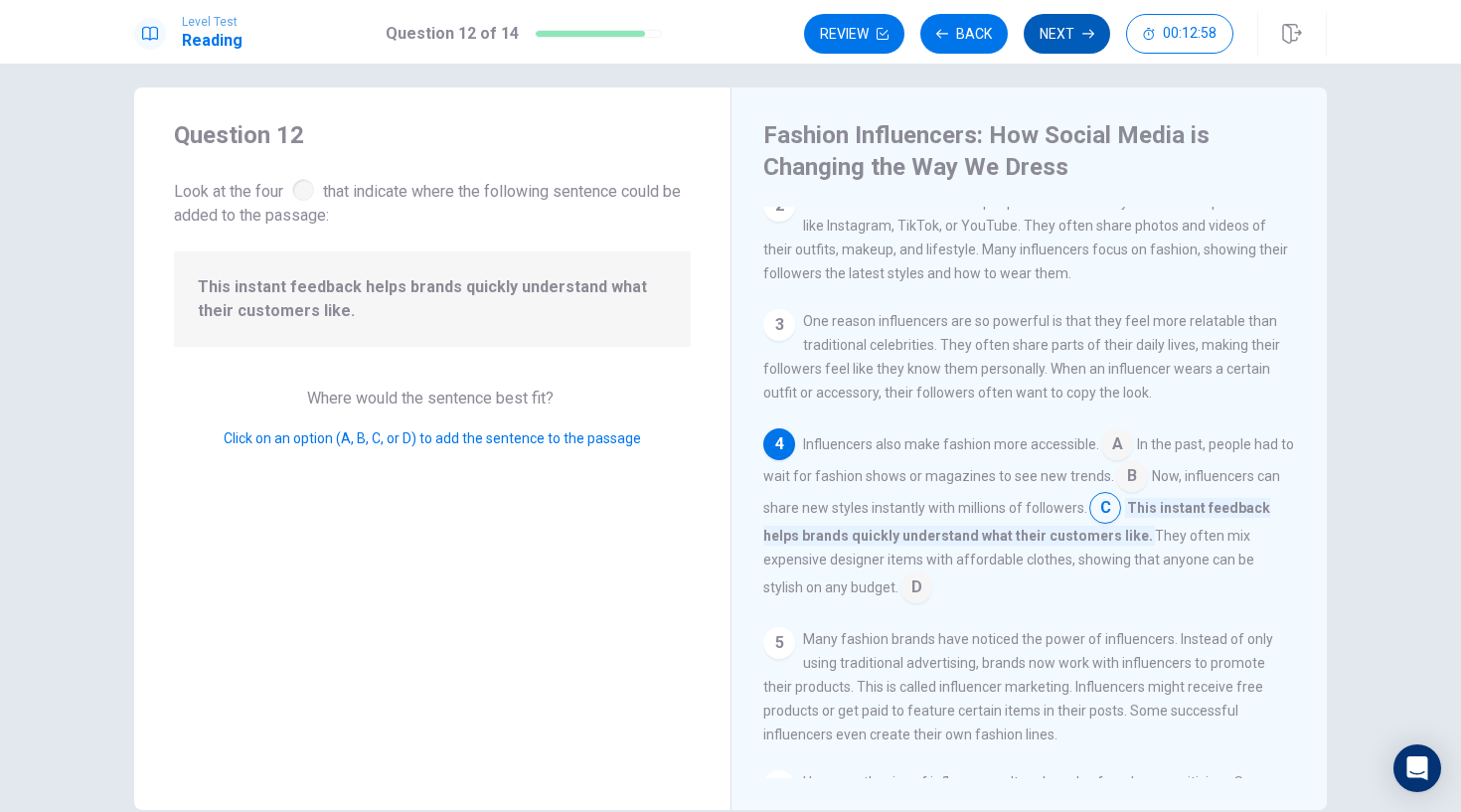 click on "Next" at bounding box center (1066, 34) 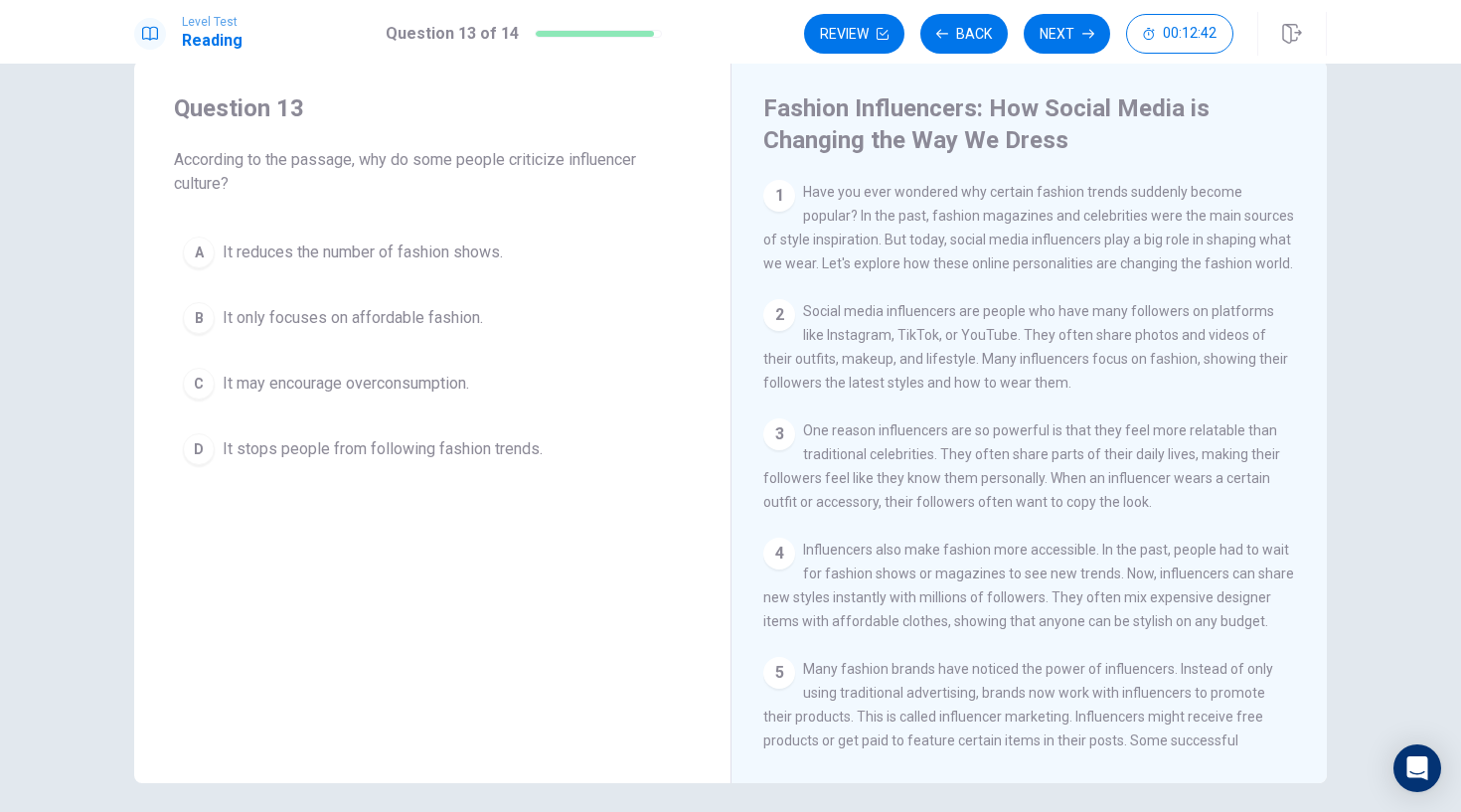 scroll, scrollTop: 41, scrollLeft: 0, axis: vertical 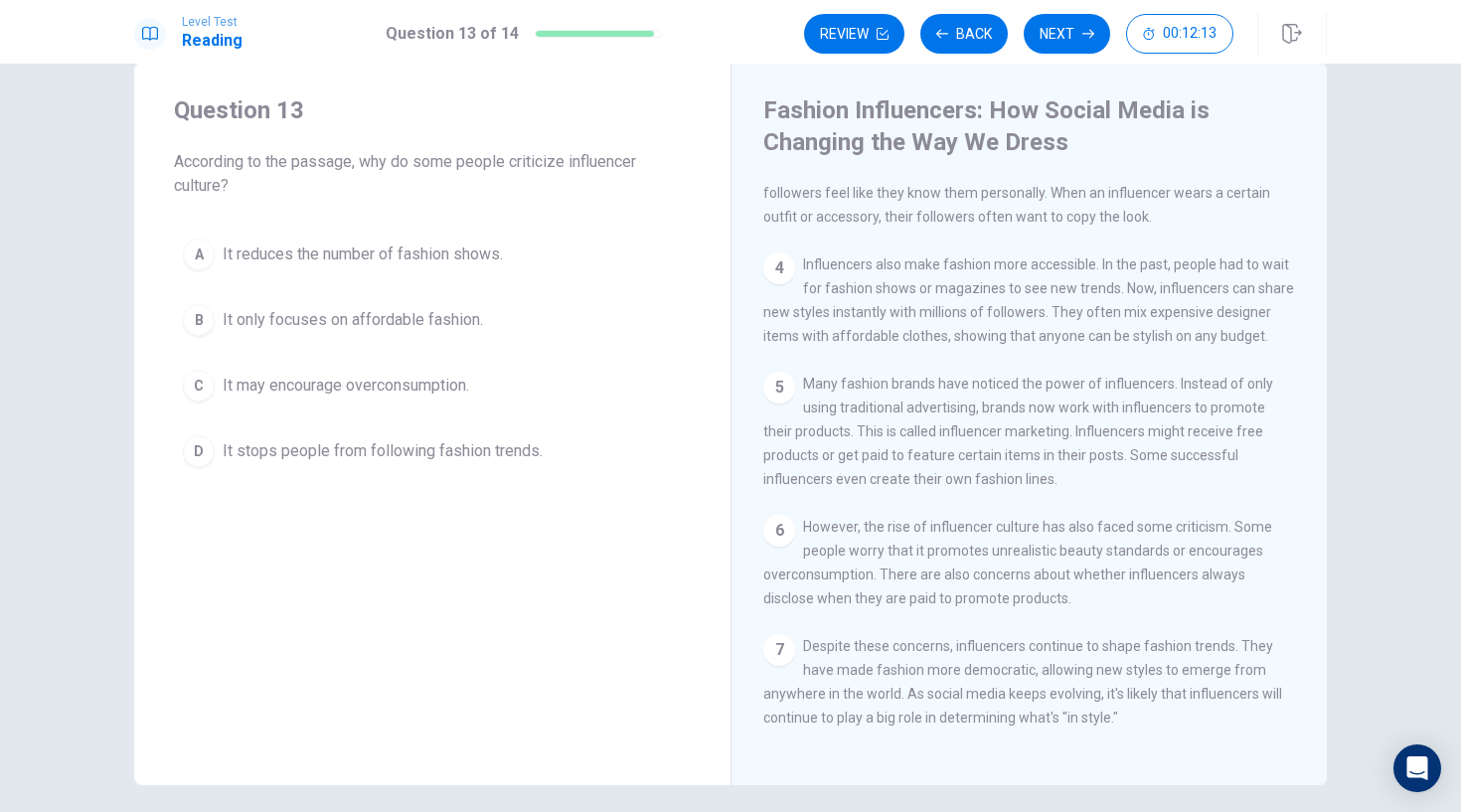 click on "It may encourage overconsumption." at bounding box center [346, 386] 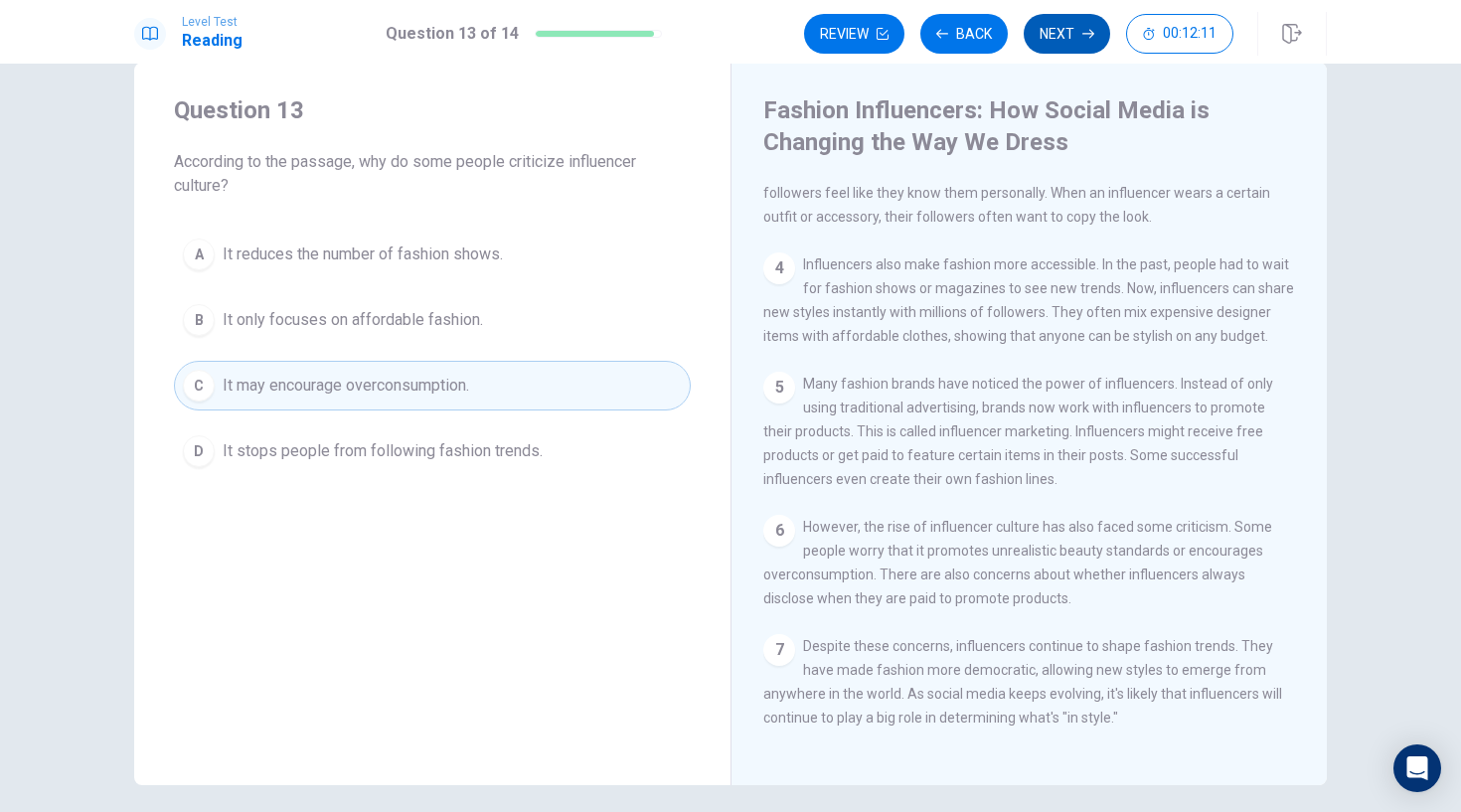 click on "Next" at bounding box center [1066, 34] 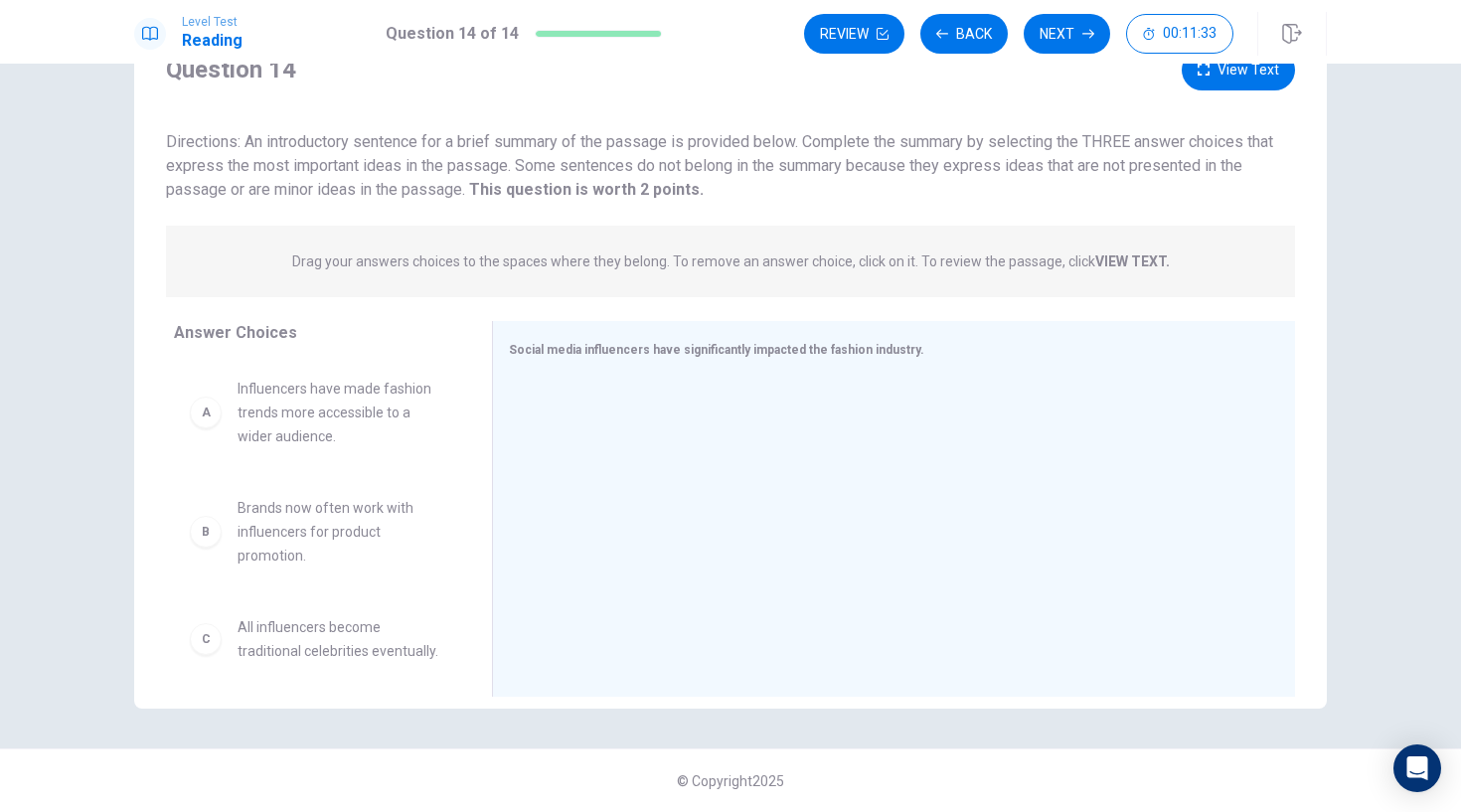 scroll, scrollTop: 85, scrollLeft: 0, axis: vertical 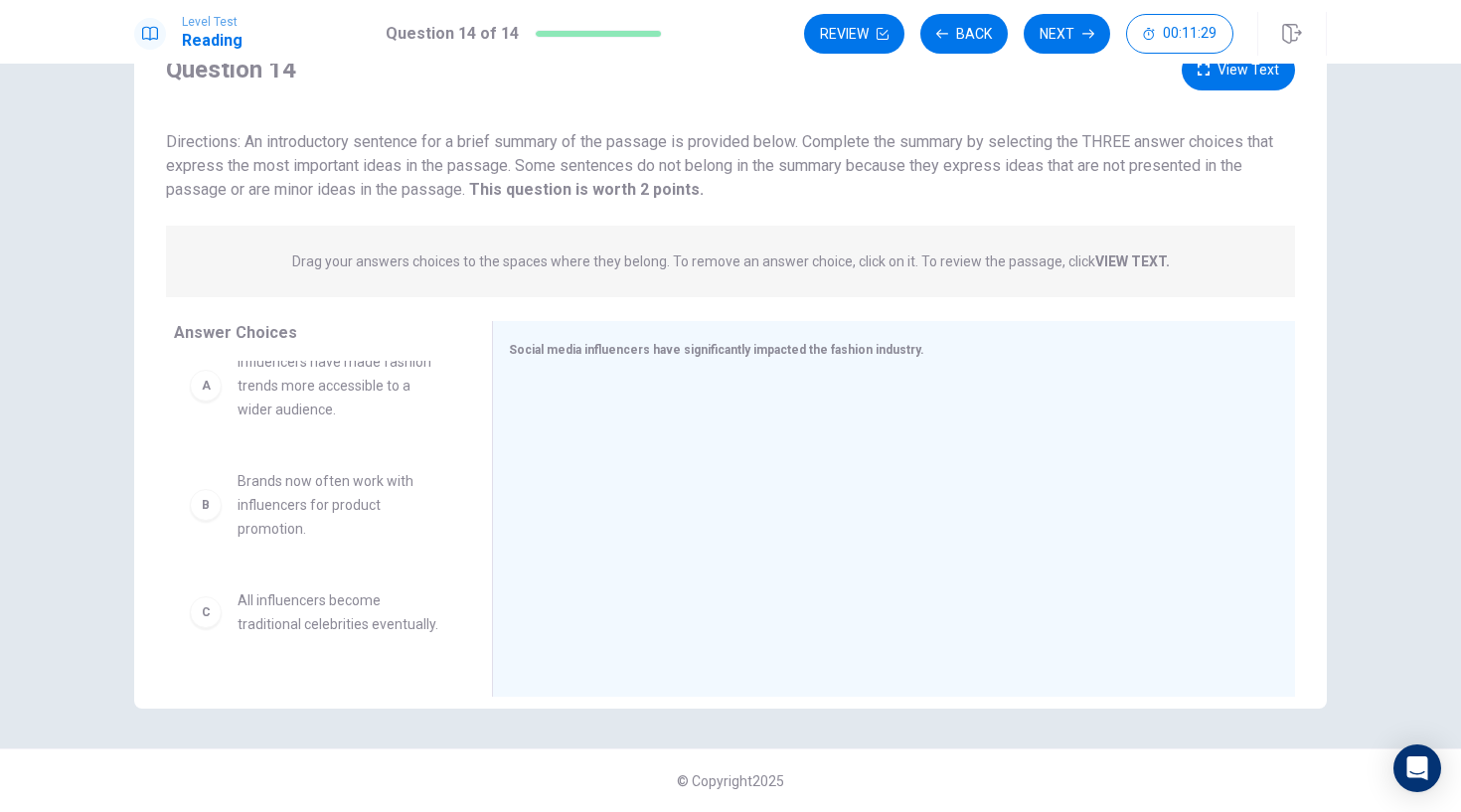 click on "Influencers have made fashion trends more accessible to a wider audience." at bounding box center (341, 386) 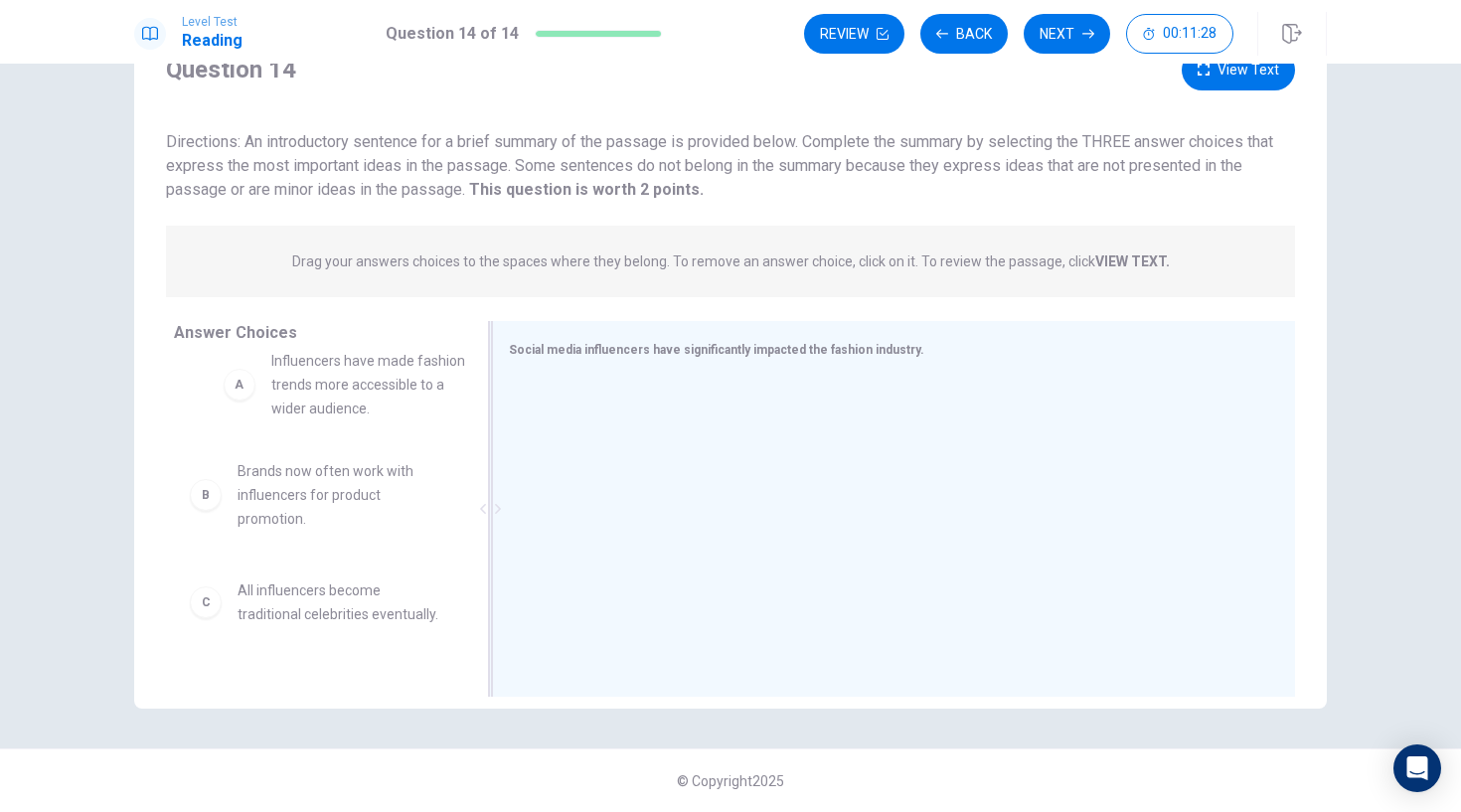 scroll, scrollTop: 19, scrollLeft: 0, axis: vertical 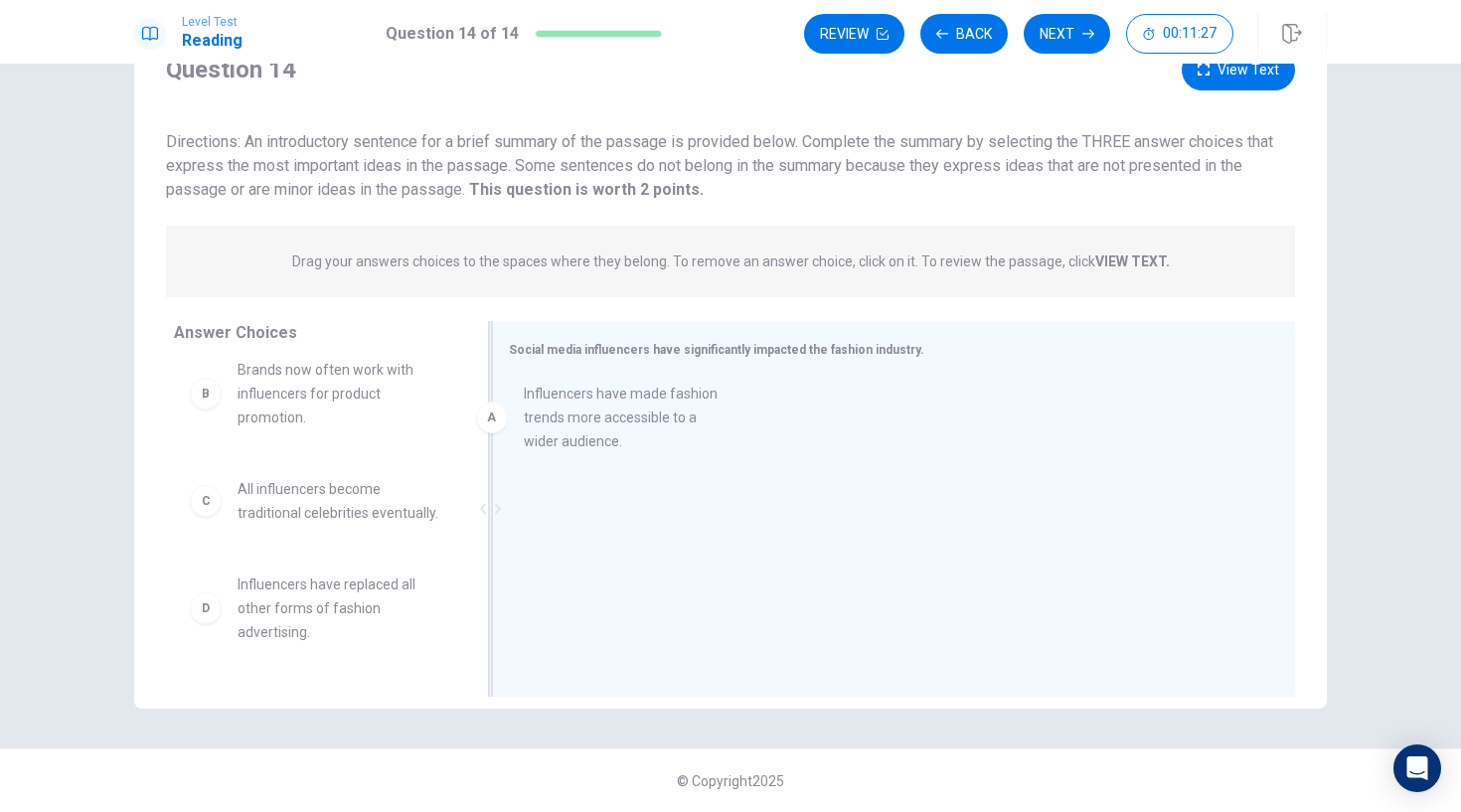 drag, startPoint x: 296, startPoint y: 397, endPoint x: 603, endPoint y: 418, distance: 307.7174 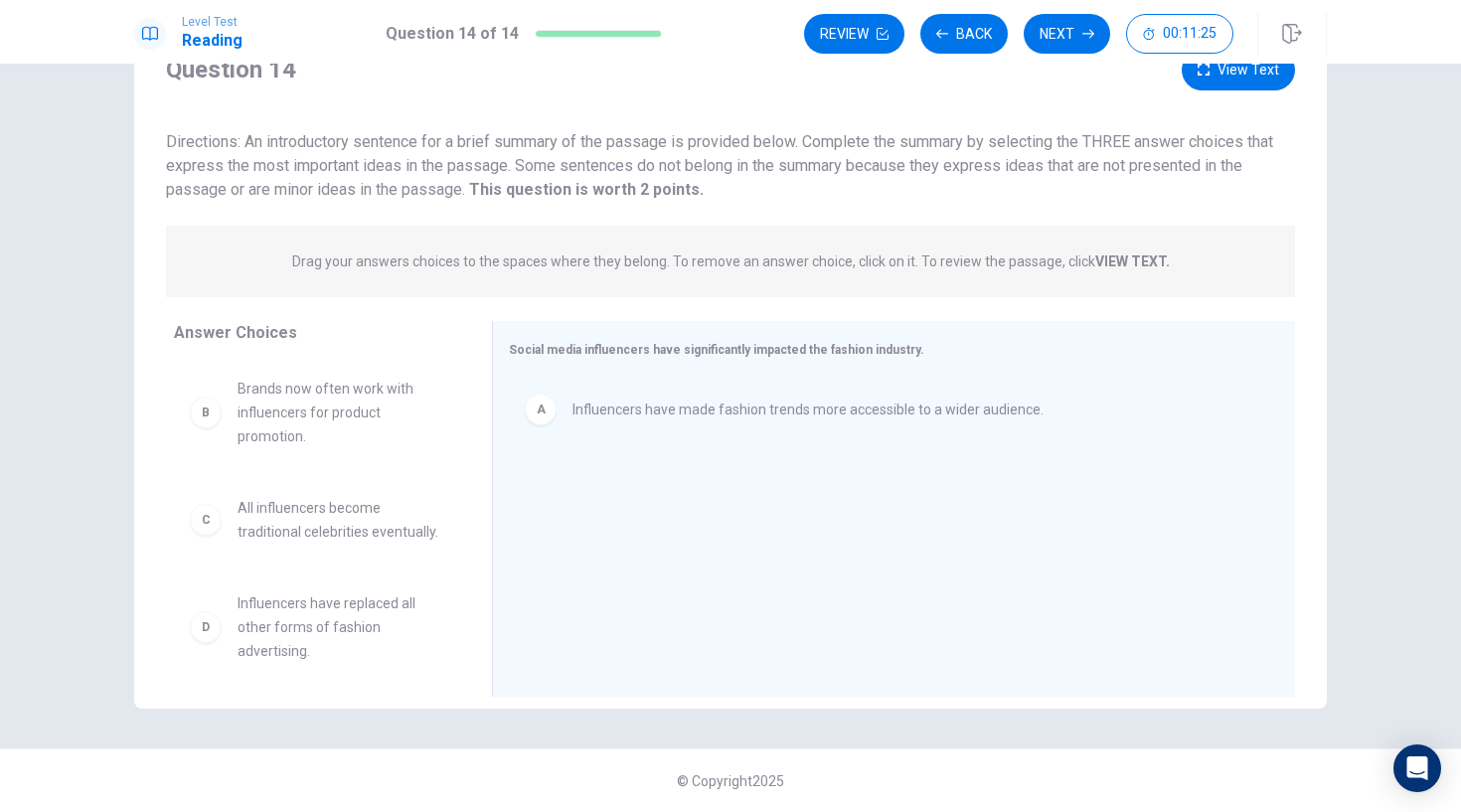 scroll, scrollTop: 0, scrollLeft: 0, axis: both 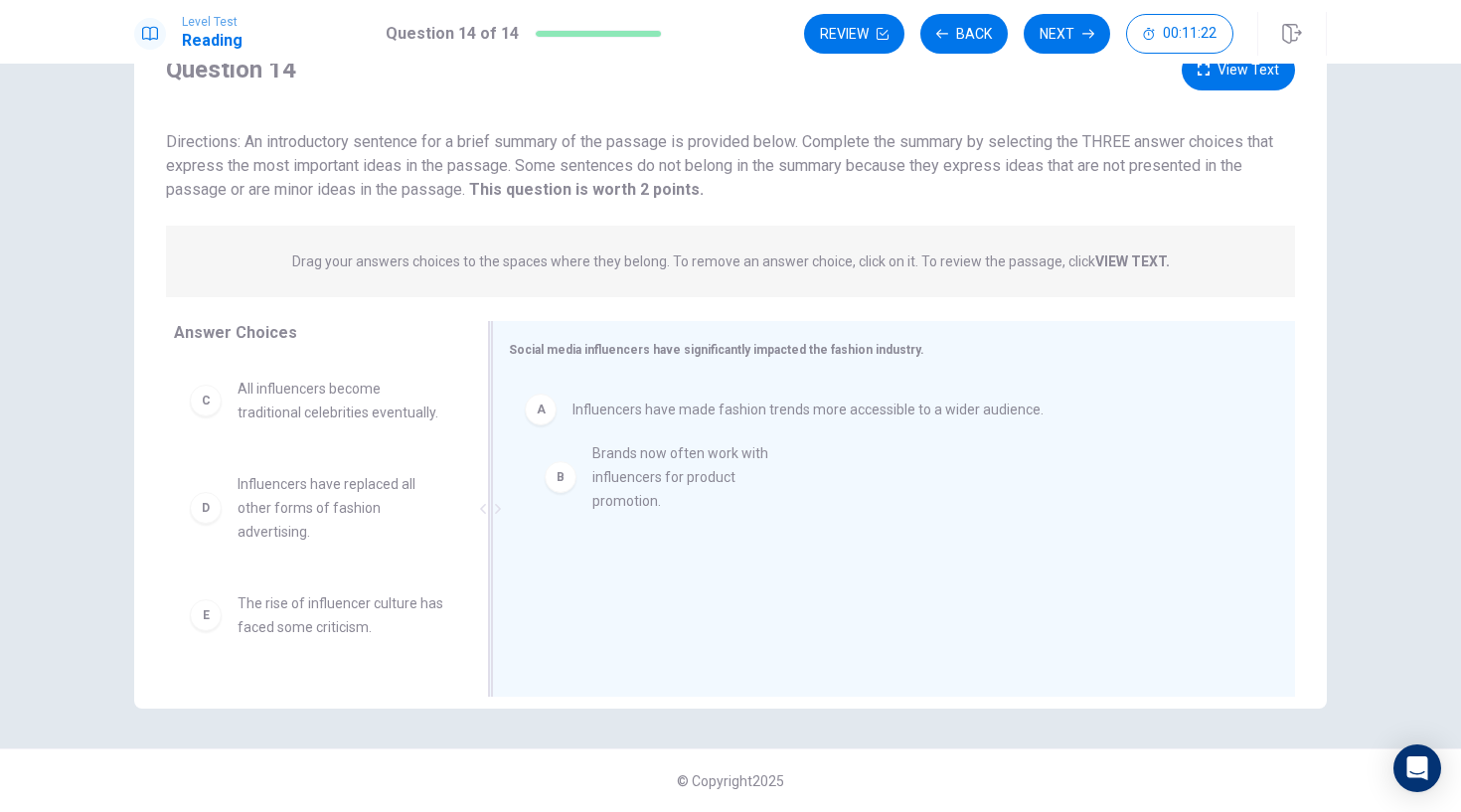 drag, startPoint x: 287, startPoint y: 438, endPoint x: 652, endPoint y: 504, distance: 370.9191 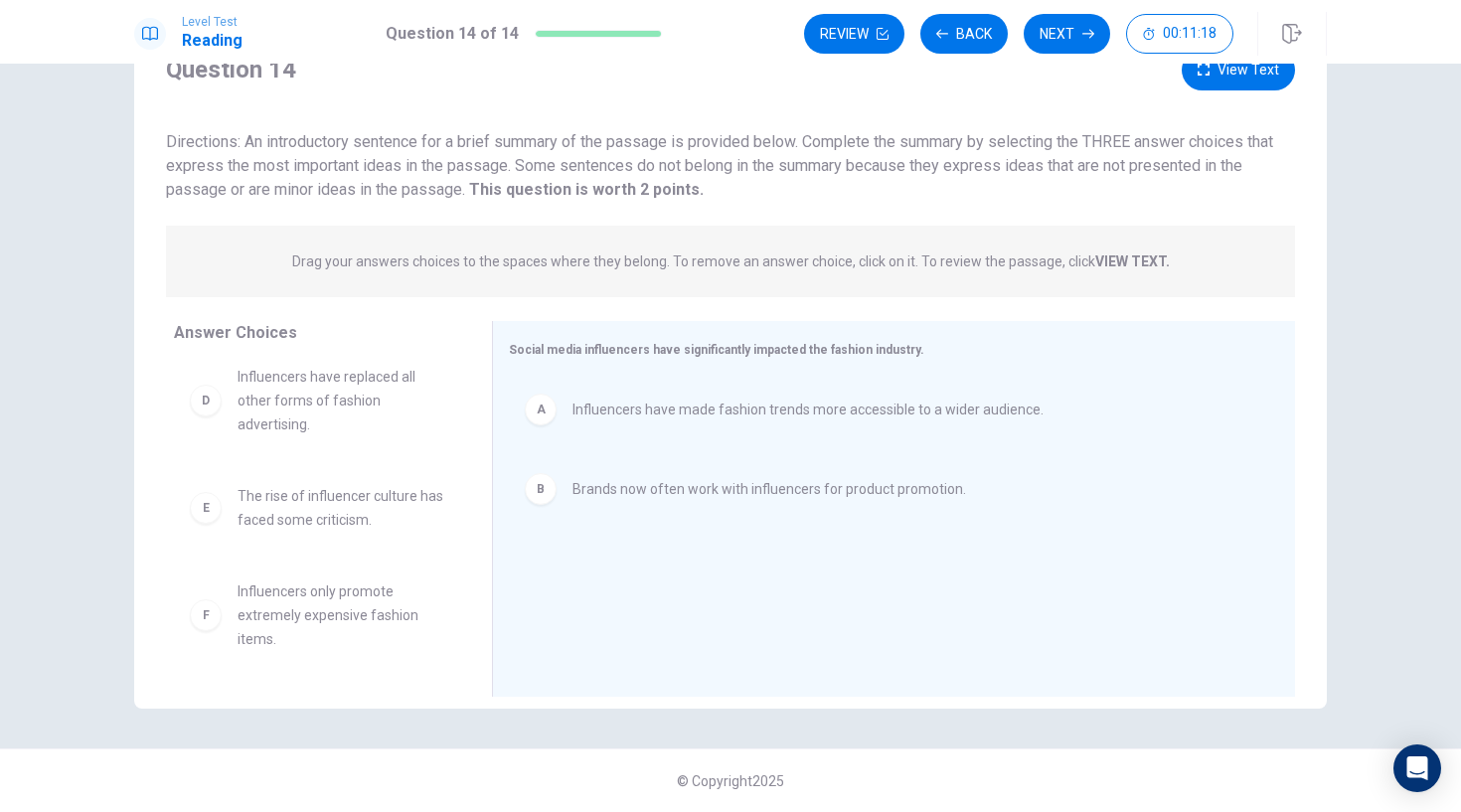scroll, scrollTop: 107, scrollLeft: 0, axis: vertical 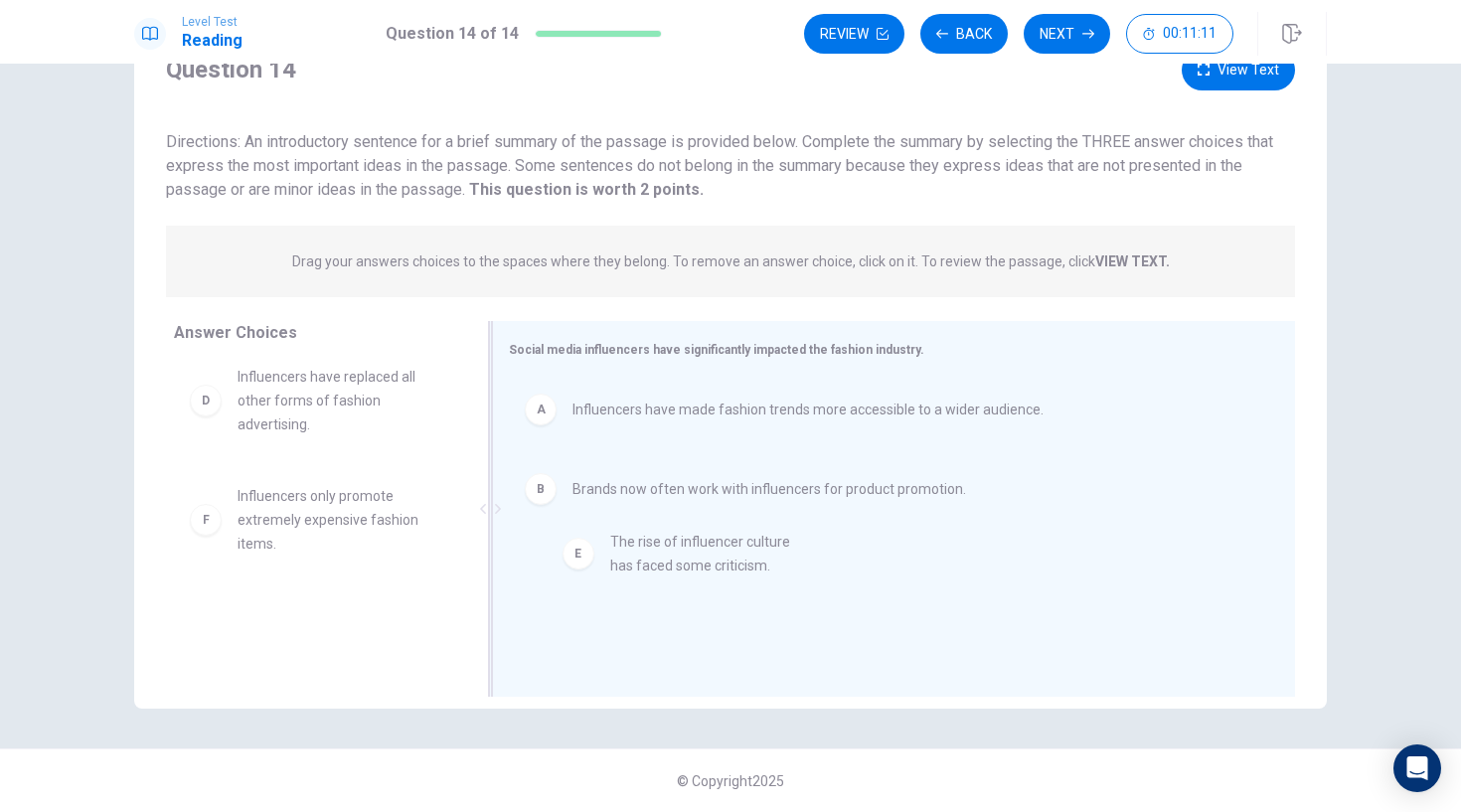 drag, startPoint x: 320, startPoint y: 513, endPoint x: 699, endPoint y: 558, distance: 381.6622 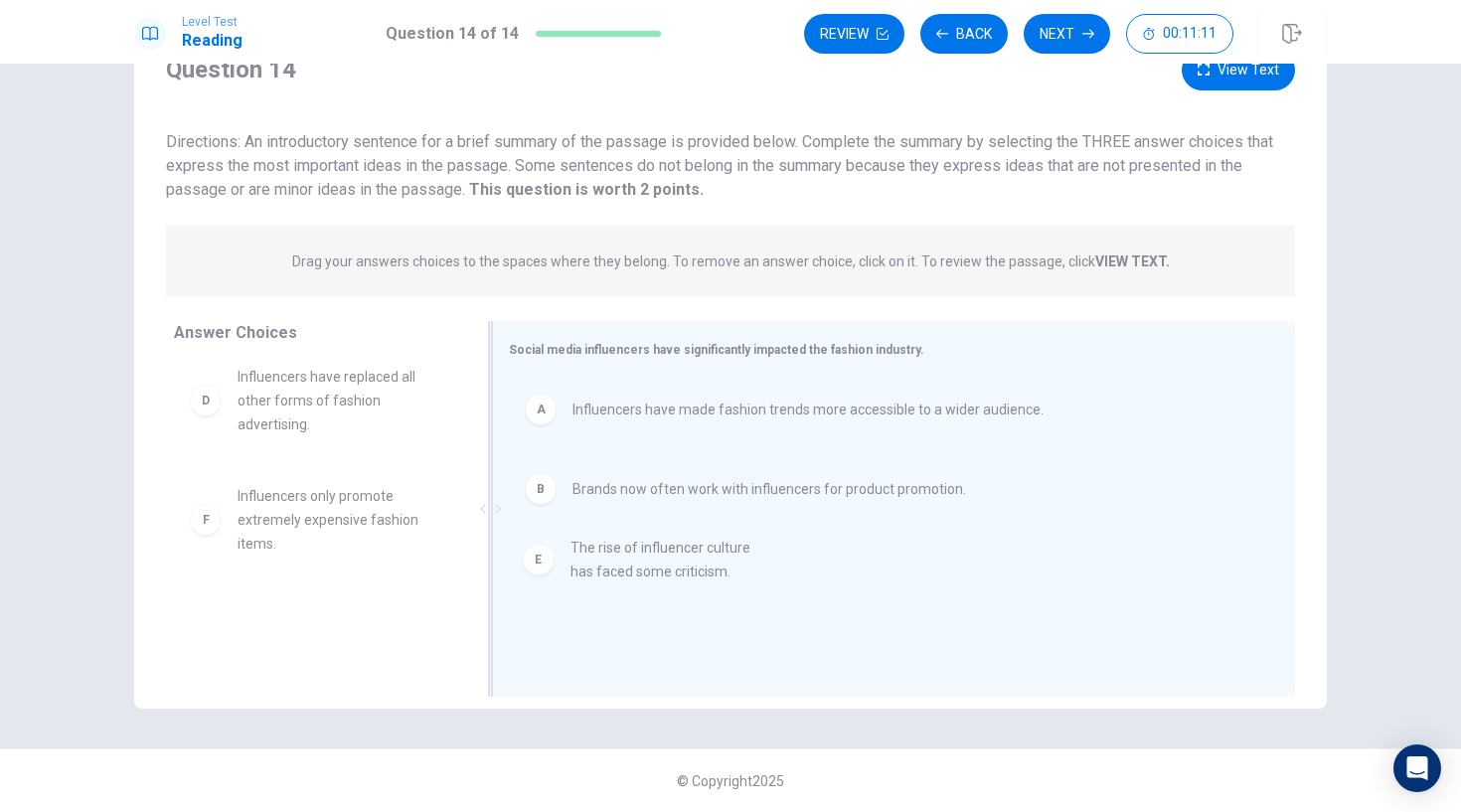 scroll, scrollTop: 12, scrollLeft: 0, axis: vertical 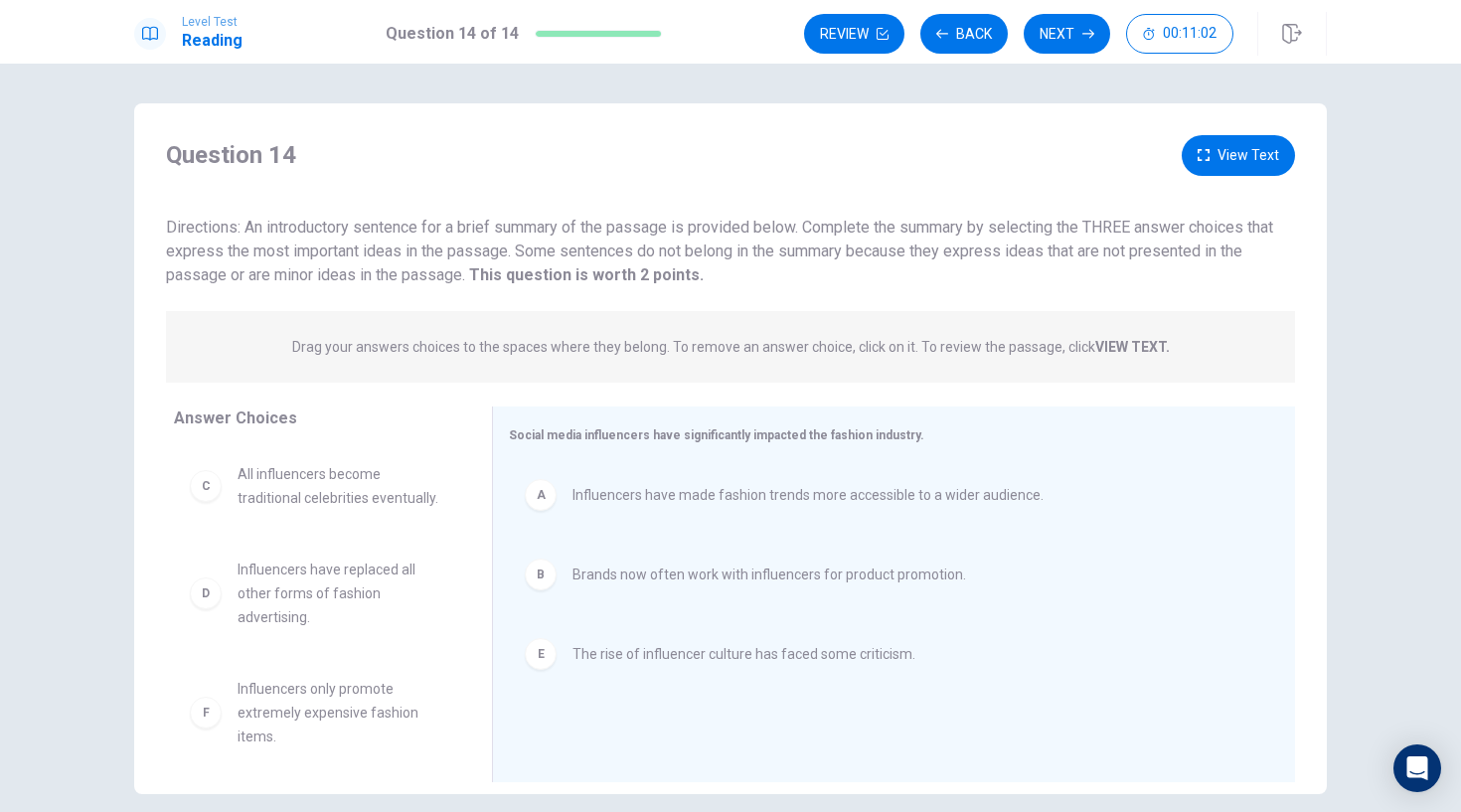 click on "View Text" at bounding box center [1238, 155] 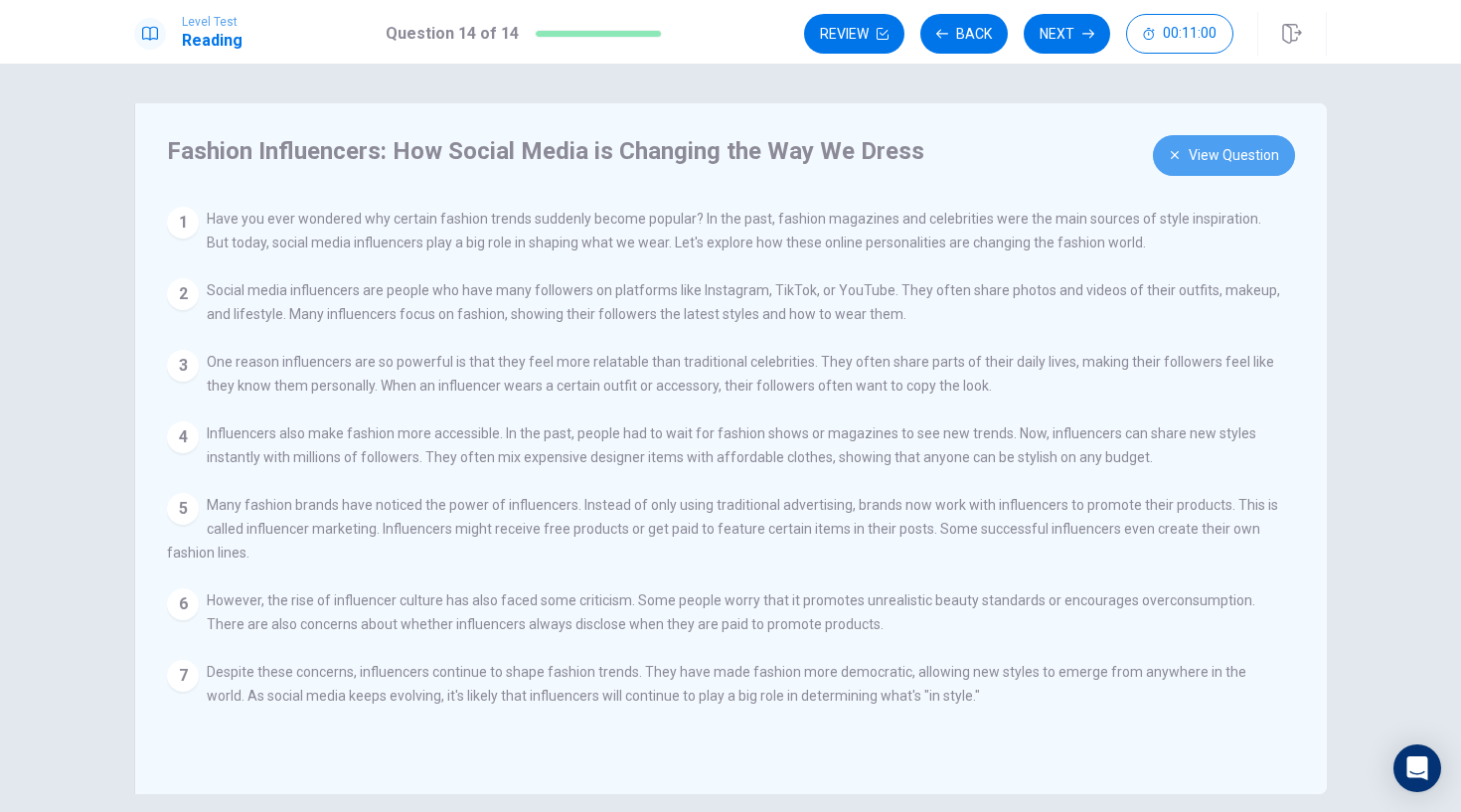 click on "View Question" at bounding box center [1223, 155] 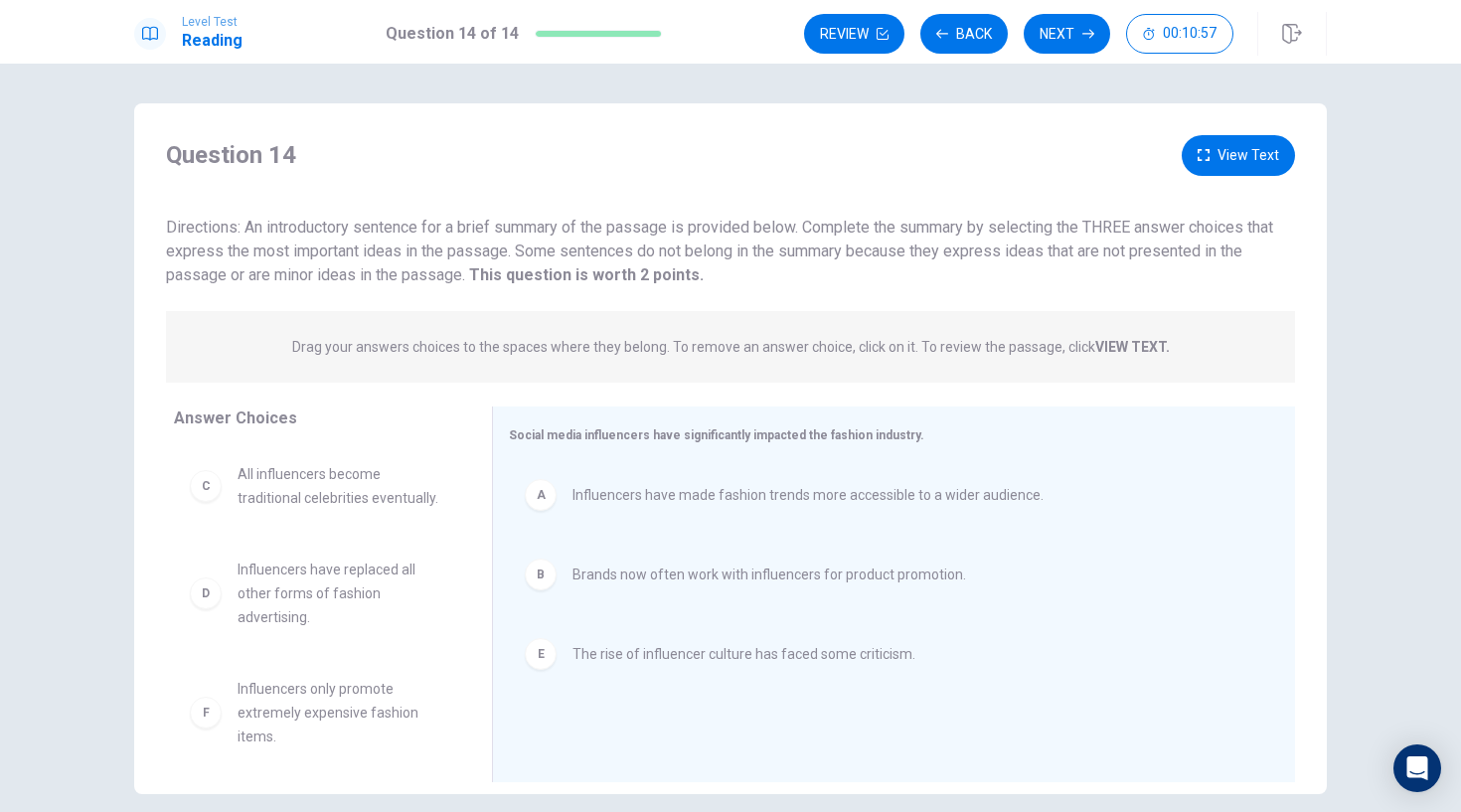 scroll, scrollTop: 0, scrollLeft: 0, axis: both 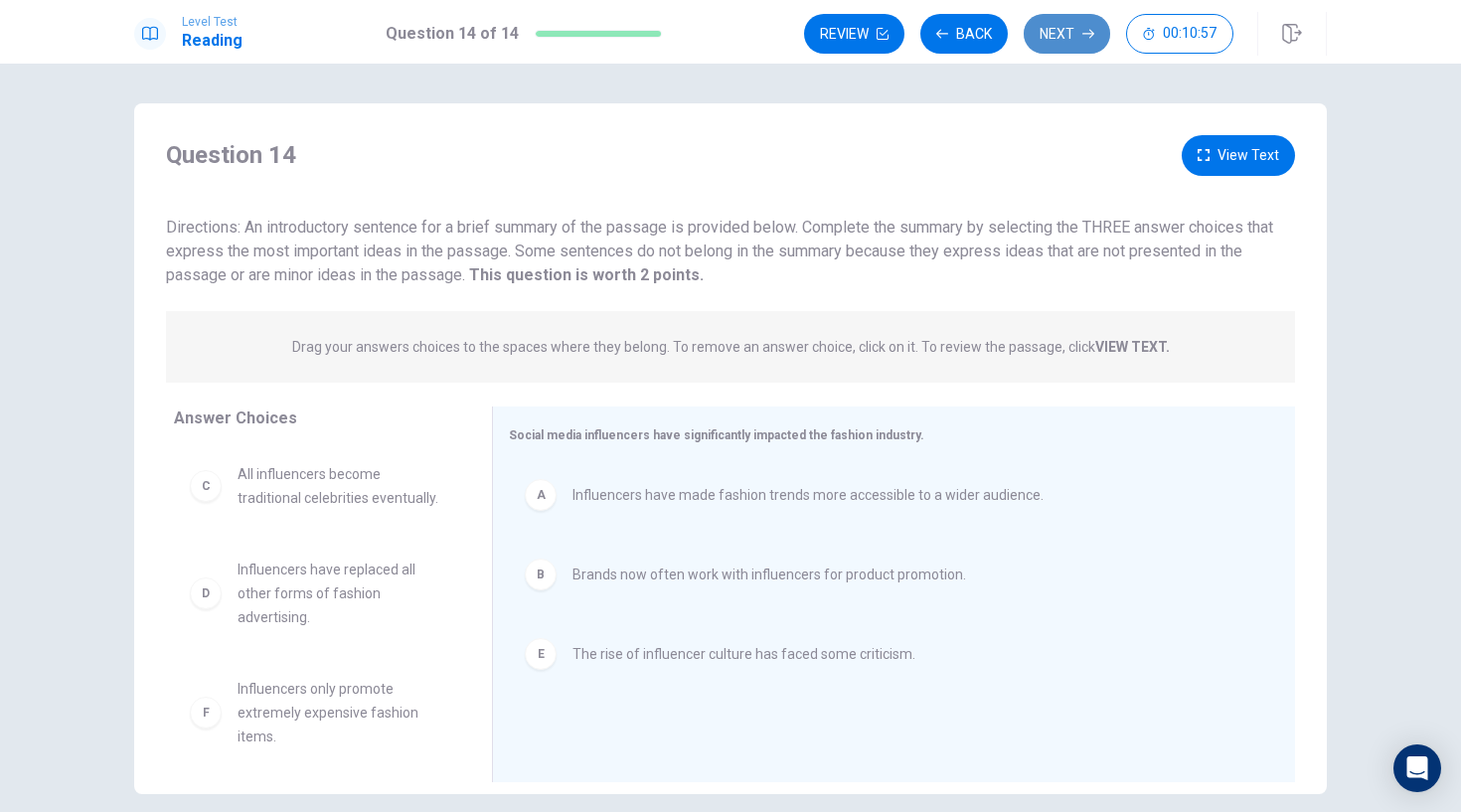 click on "Next" at bounding box center (1066, 34) 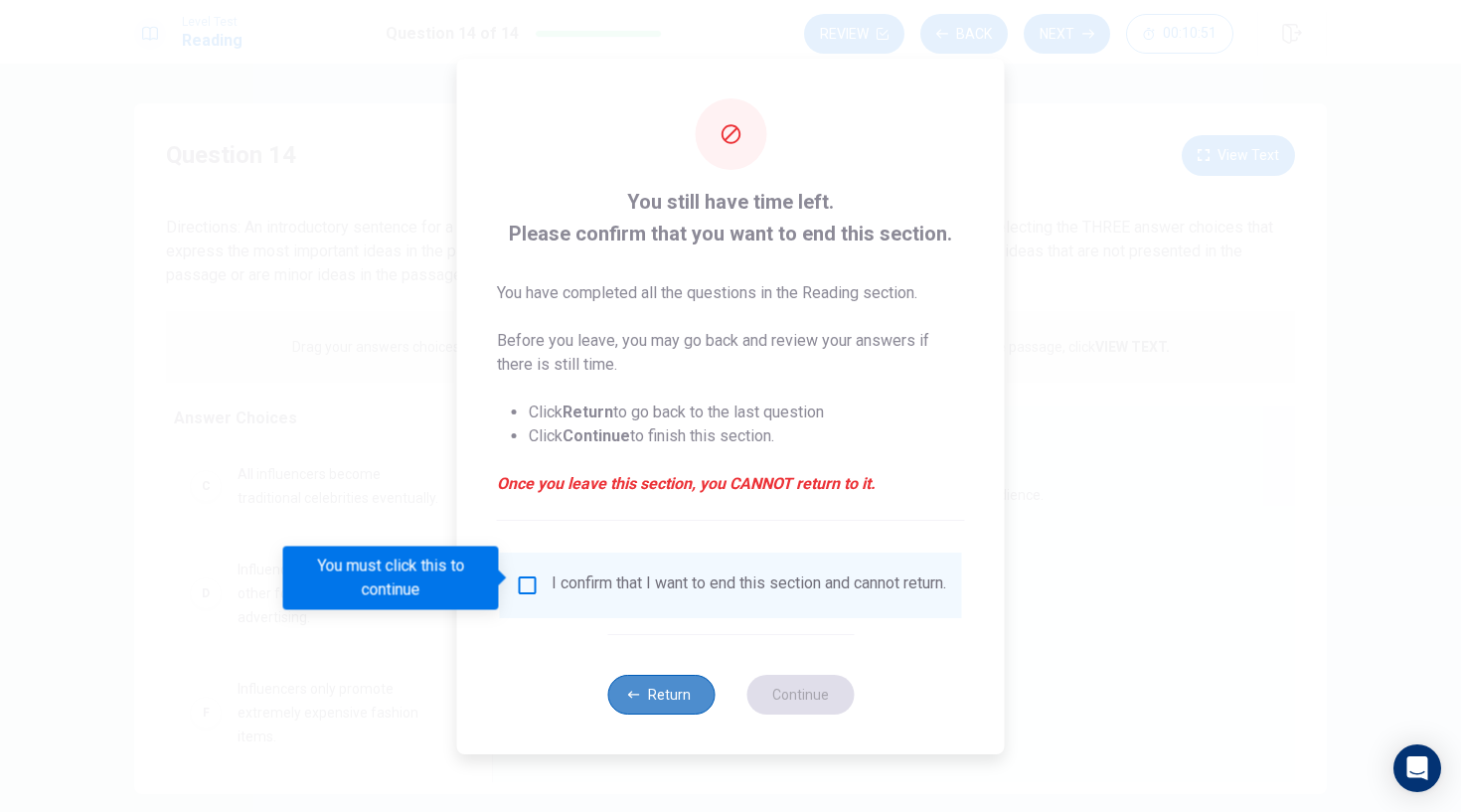 click on "Return" at bounding box center (661, 695) 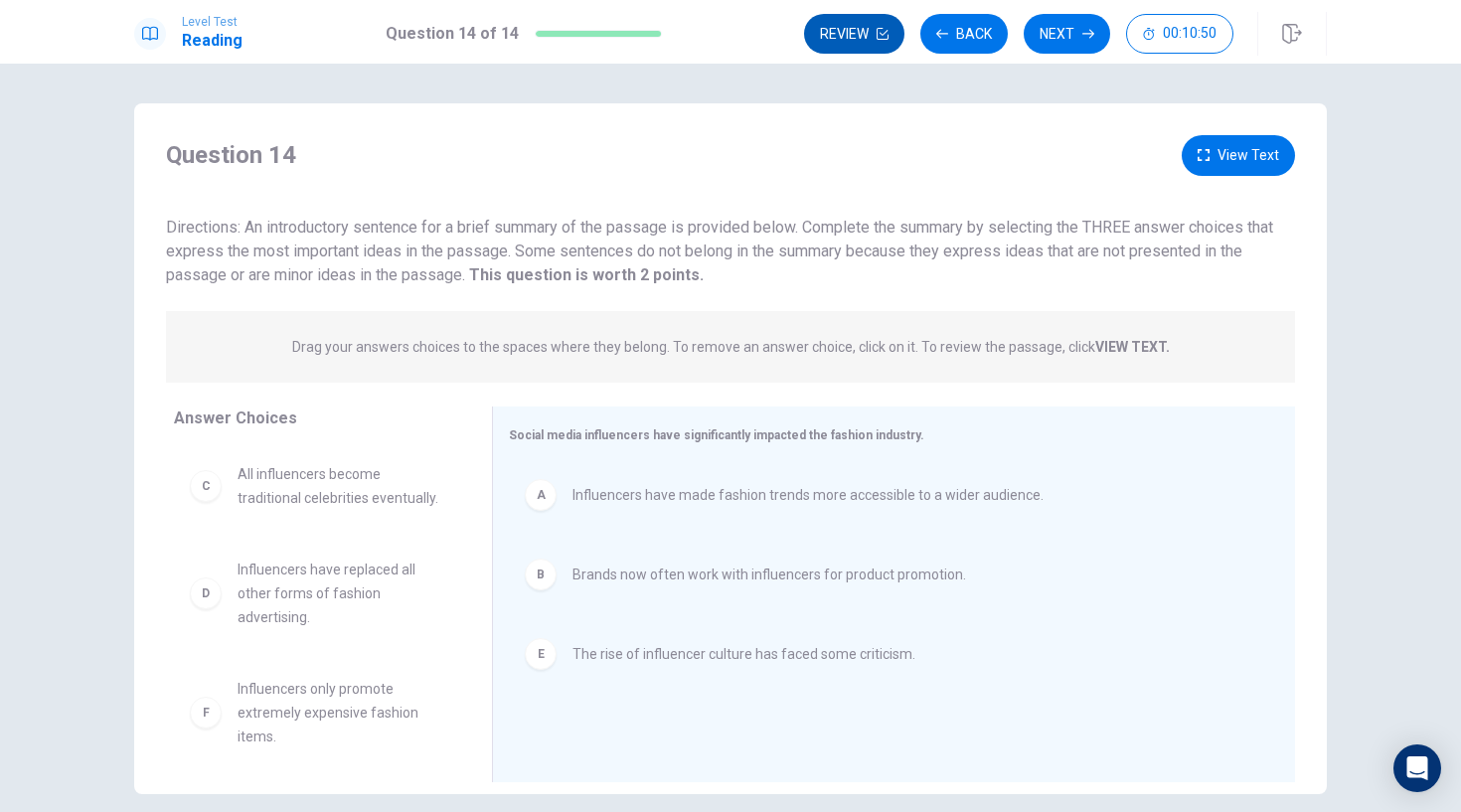 click on "Review" at bounding box center (854, 34) 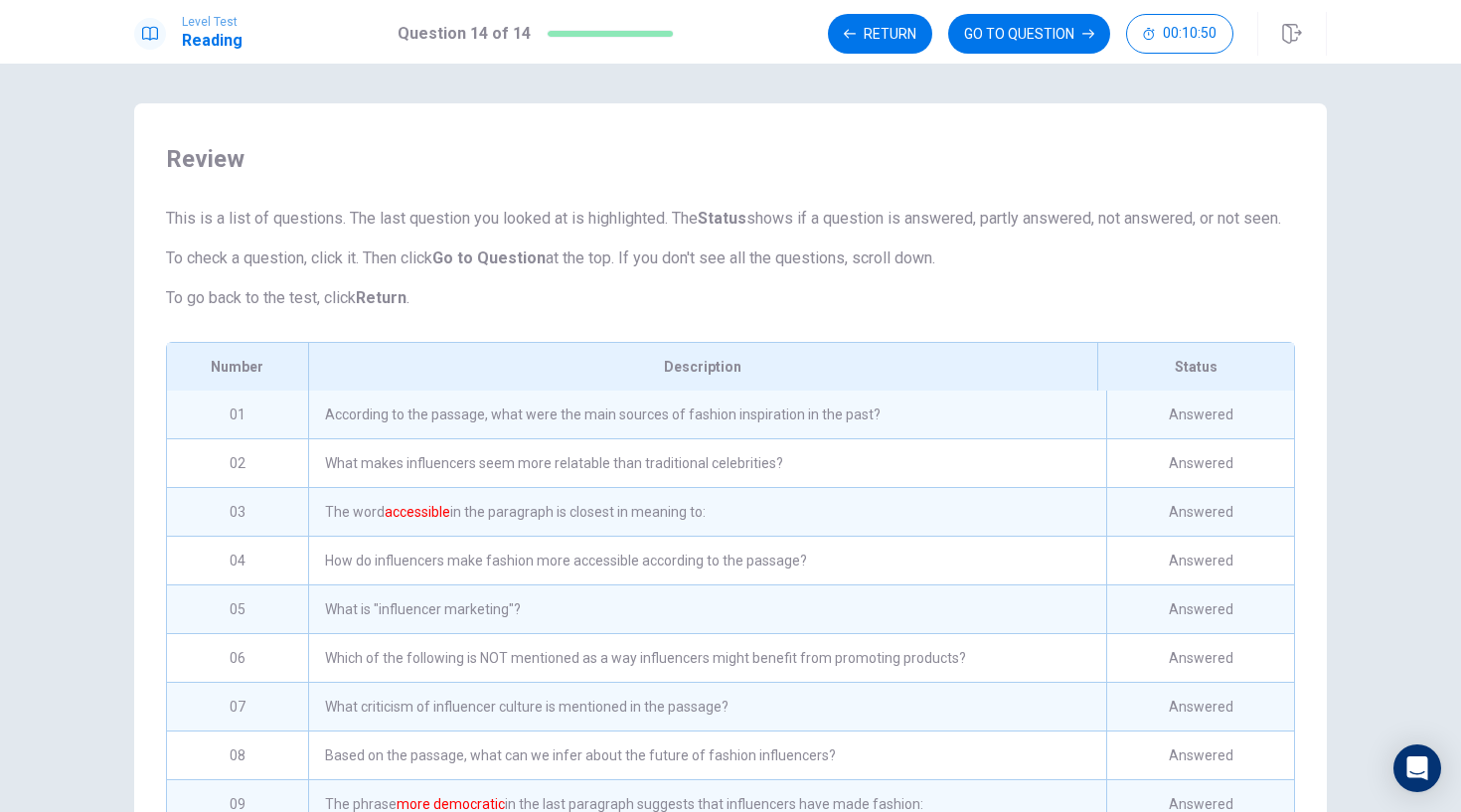 scroll, scrollTop: 183, scrollLeft: 0, axis: vertical 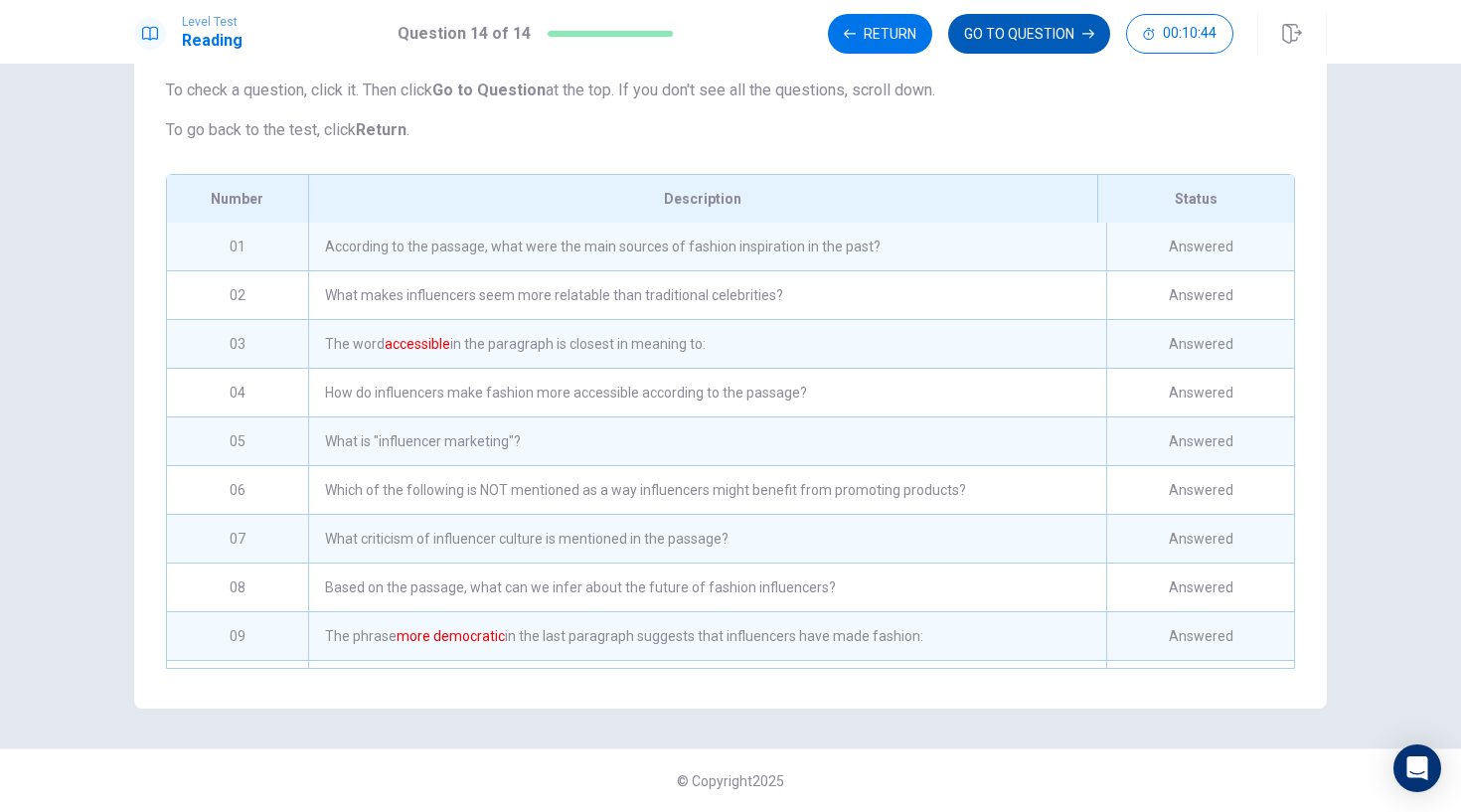 click on "GO TO QUESTION" at bounding box center [1029, 34] 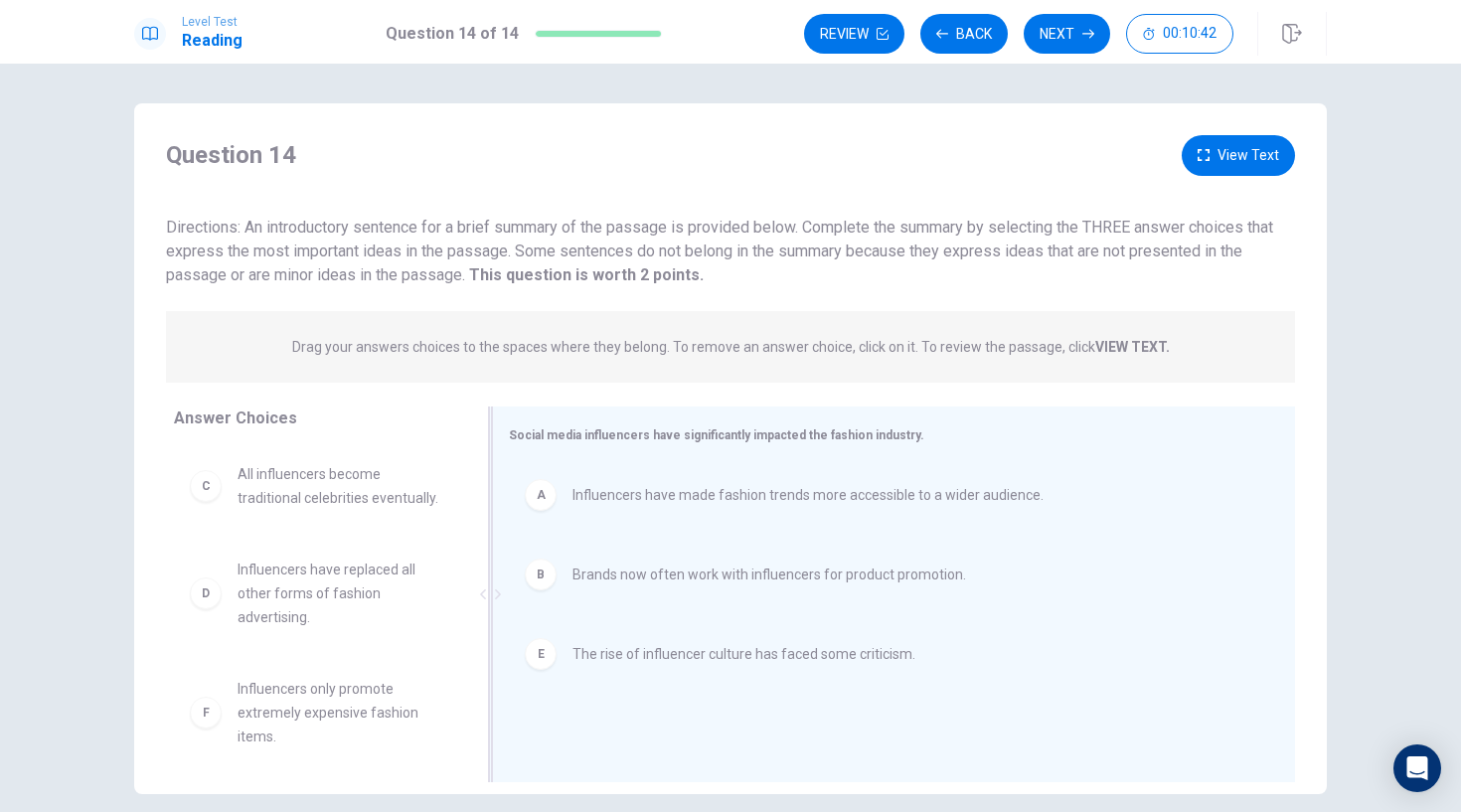 scroll, scrollTop: 0, scrollLeft: 0, axis: both 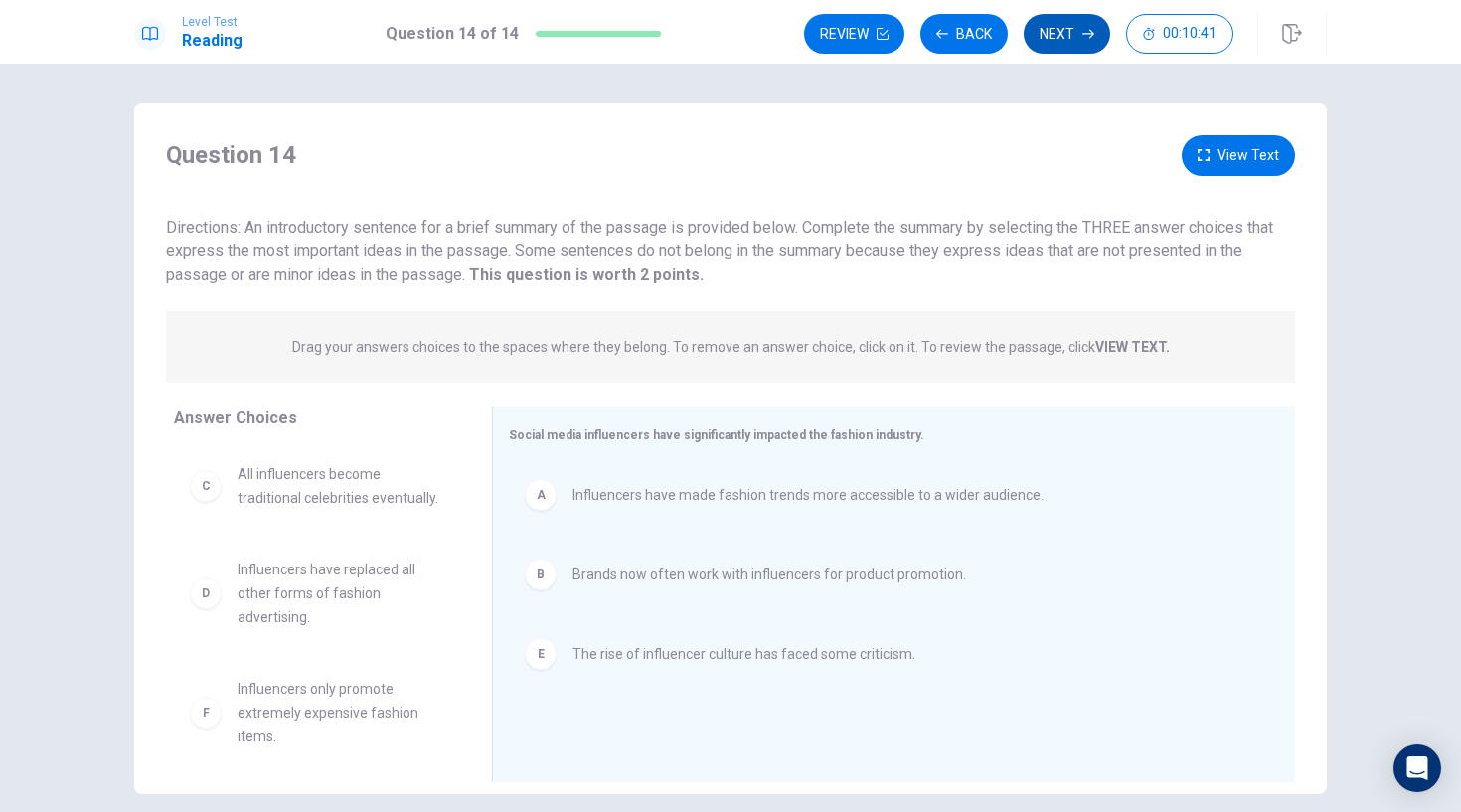 click on "Next" at bounding box center [1066, 34] 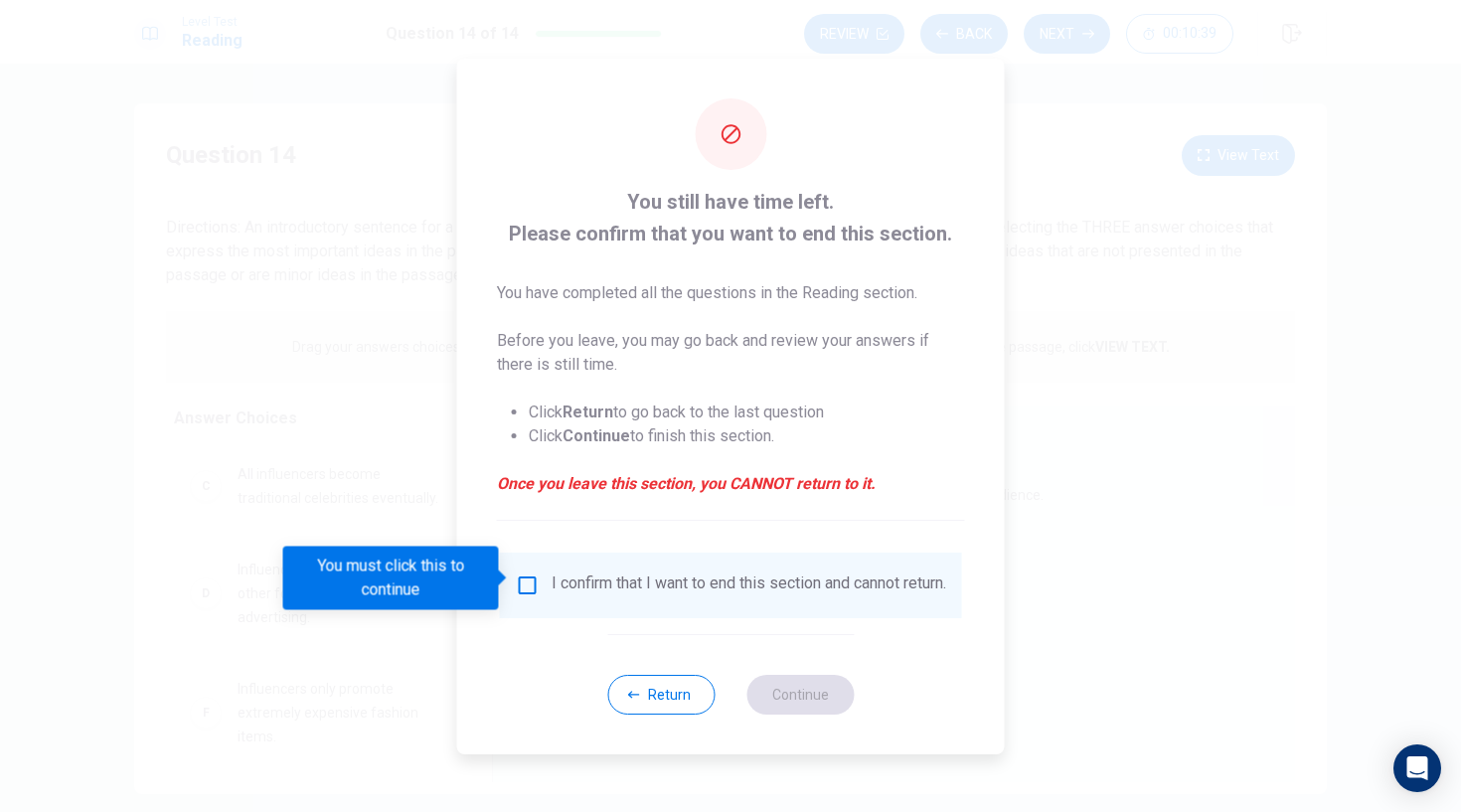 click at bounding box center [528, 585] 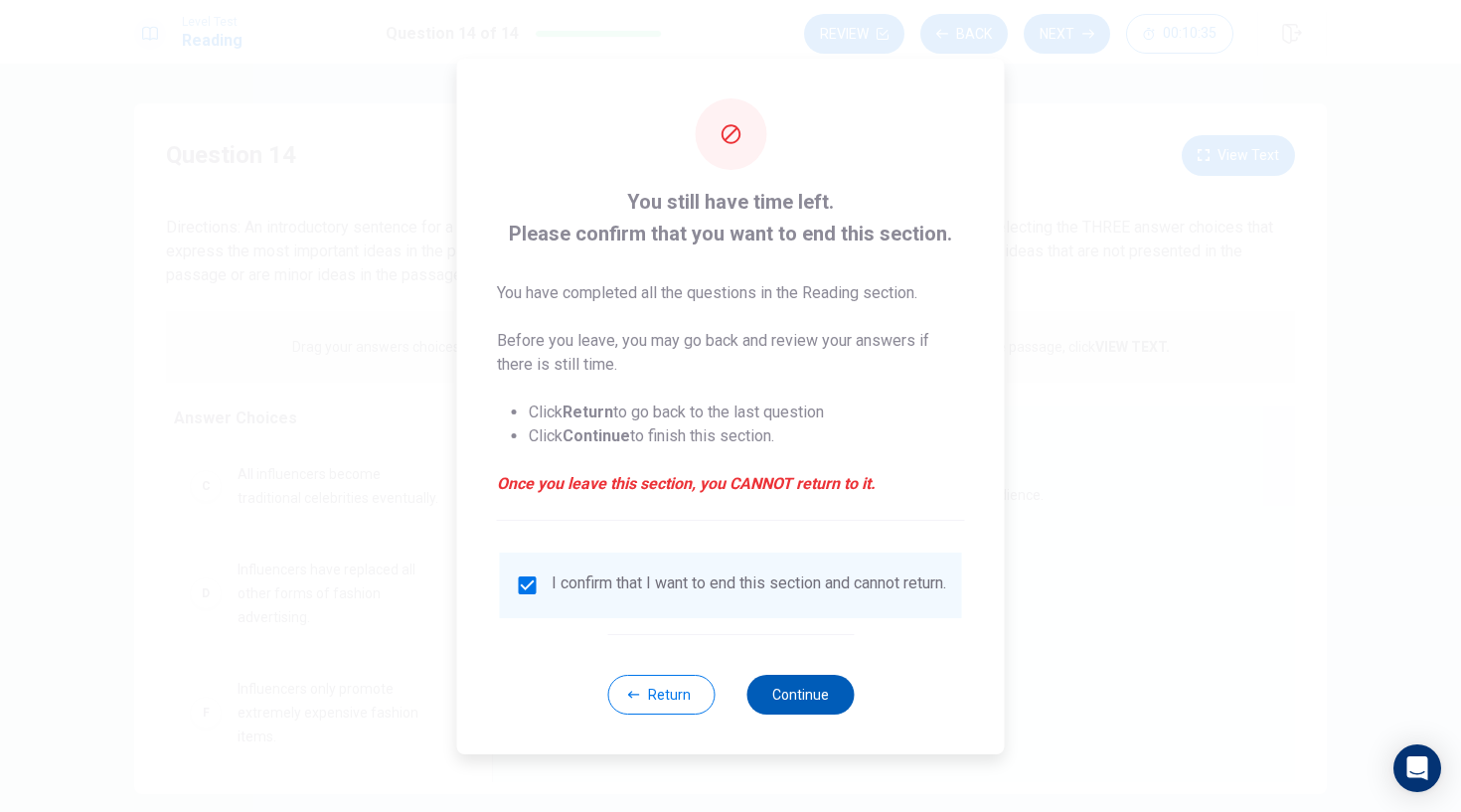 click on "Continue" at bounding box center [800, 695] 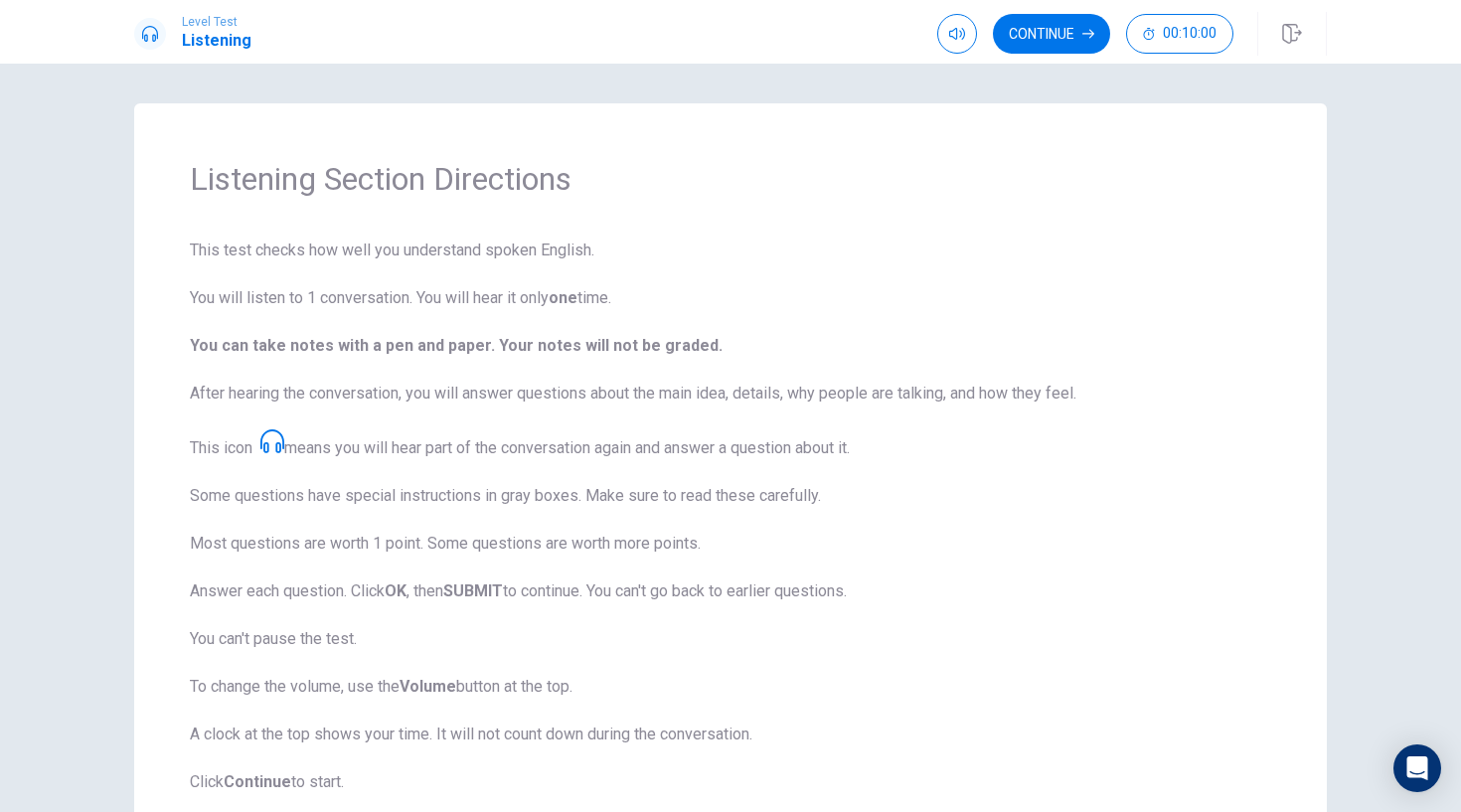 scroll, scrollTop: 0, scrollLeft: 0, axis: both 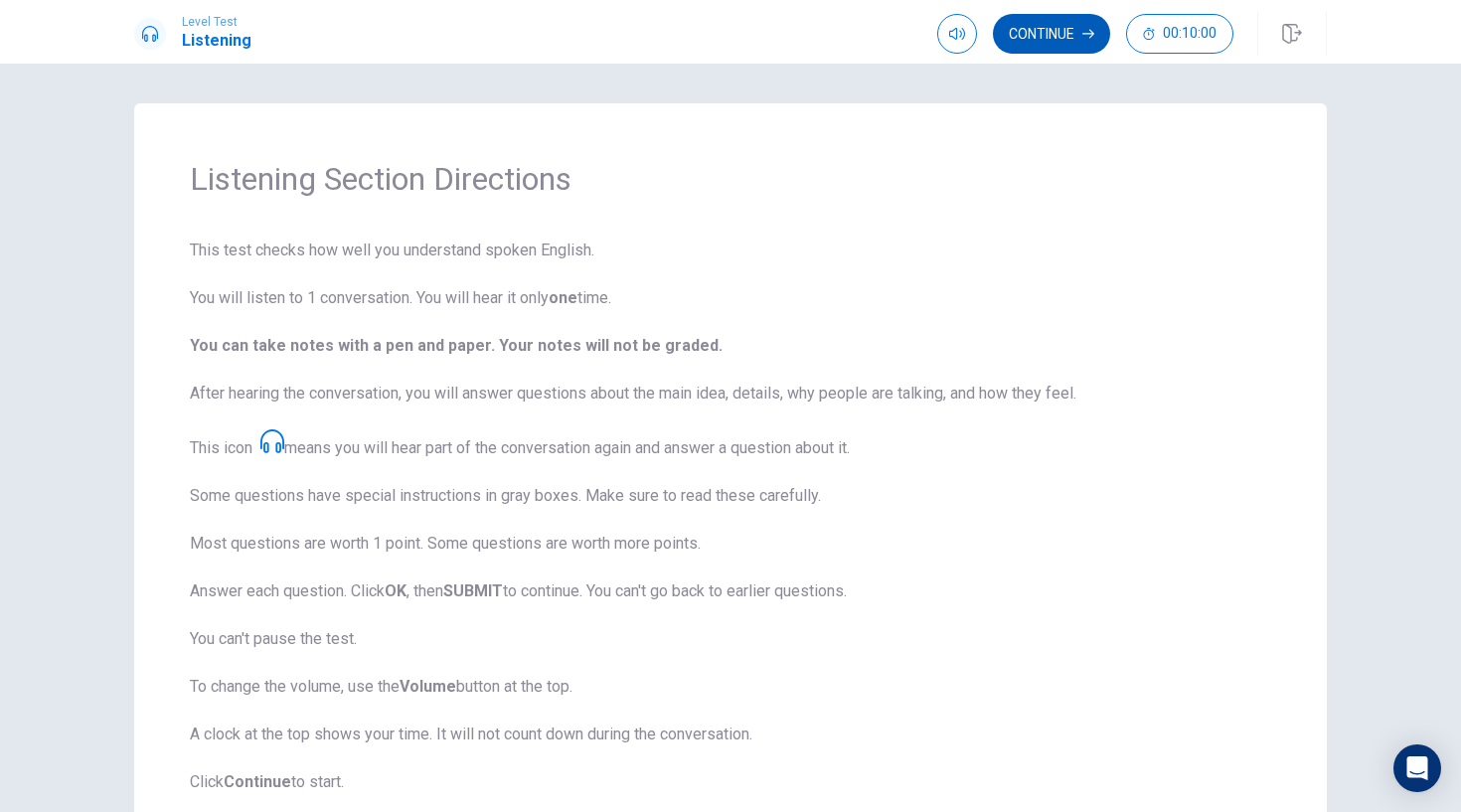 click on "Continue" at bounding box center [1052, 34] 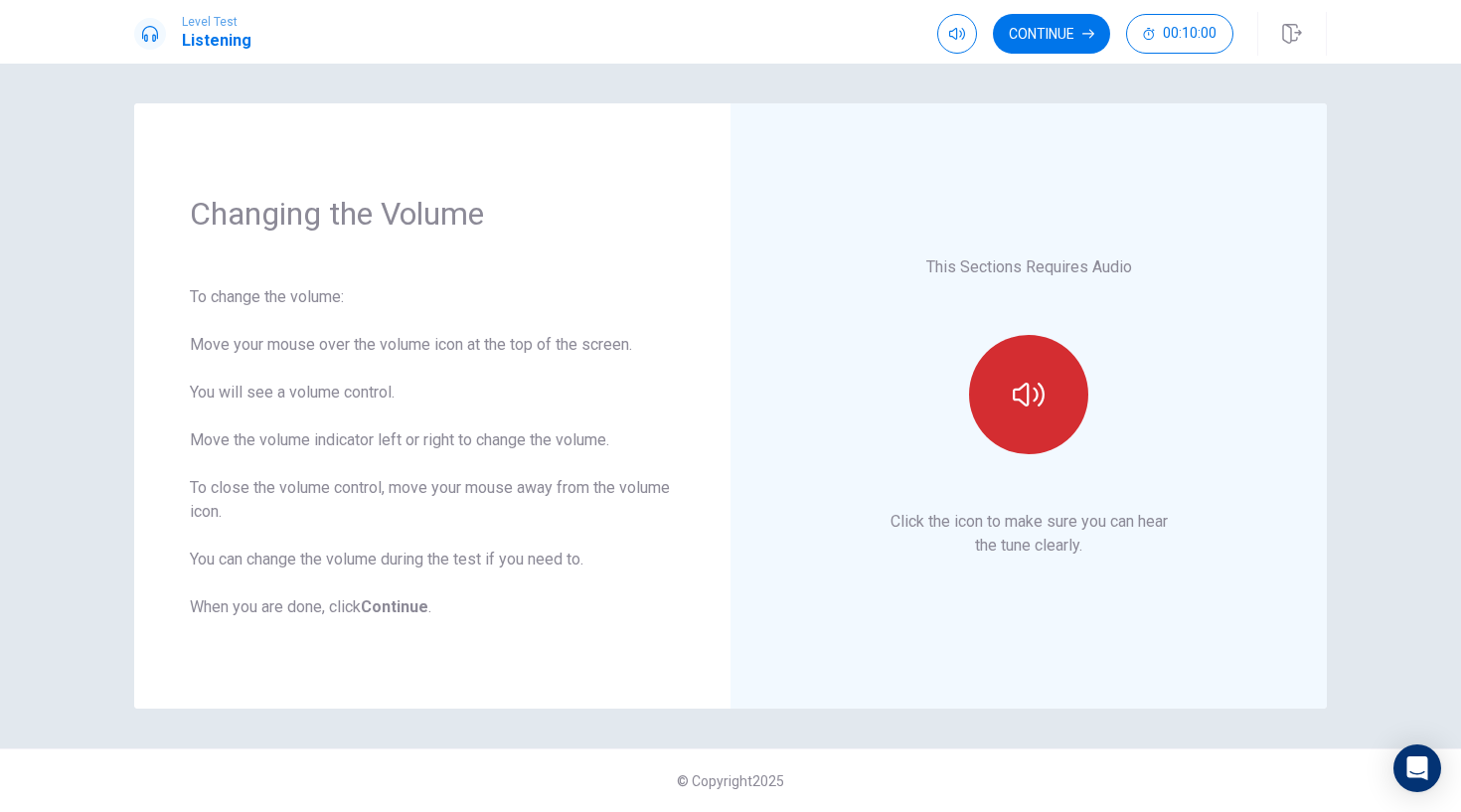 click 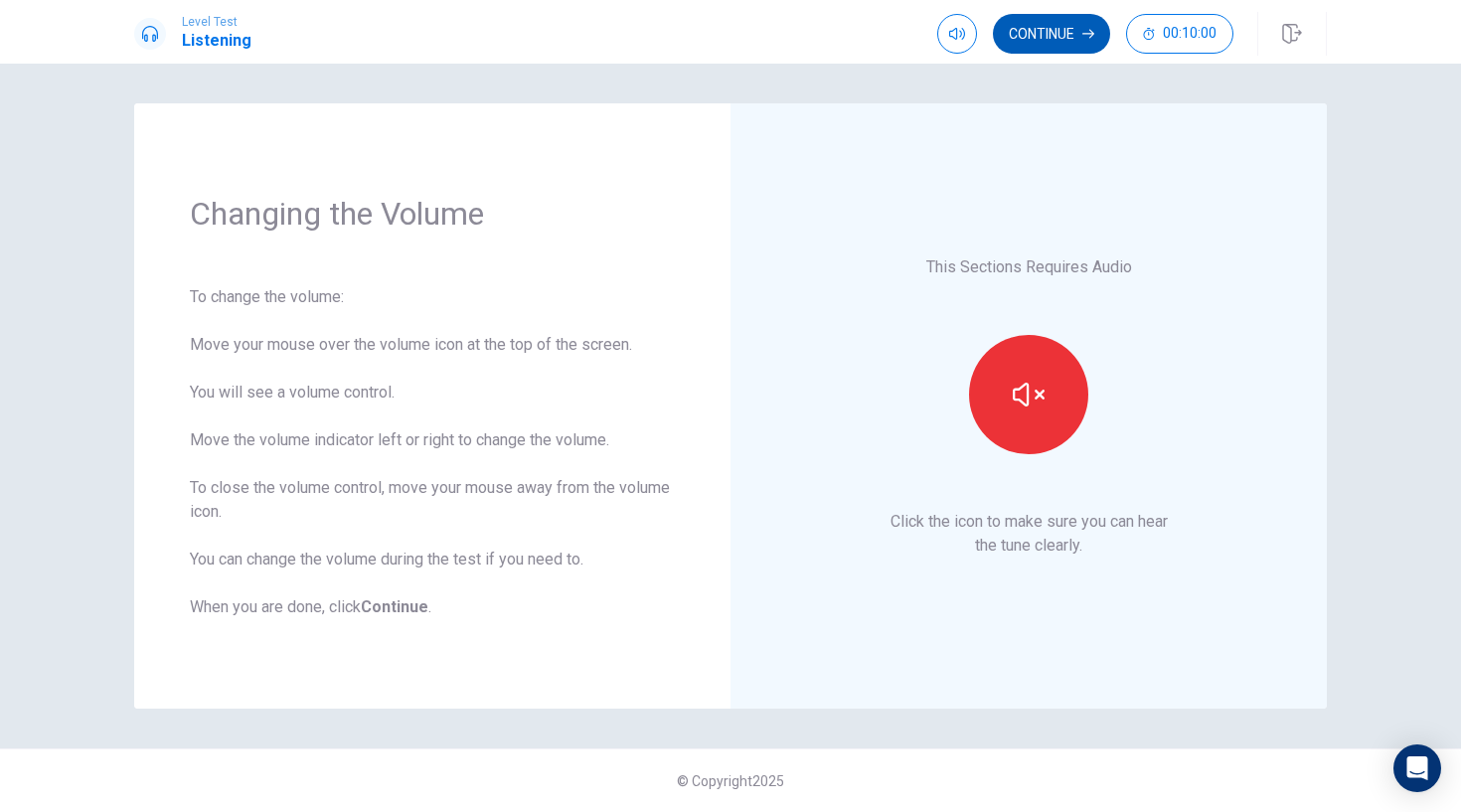 click on "Continue" at bounding box center (1052, 34) 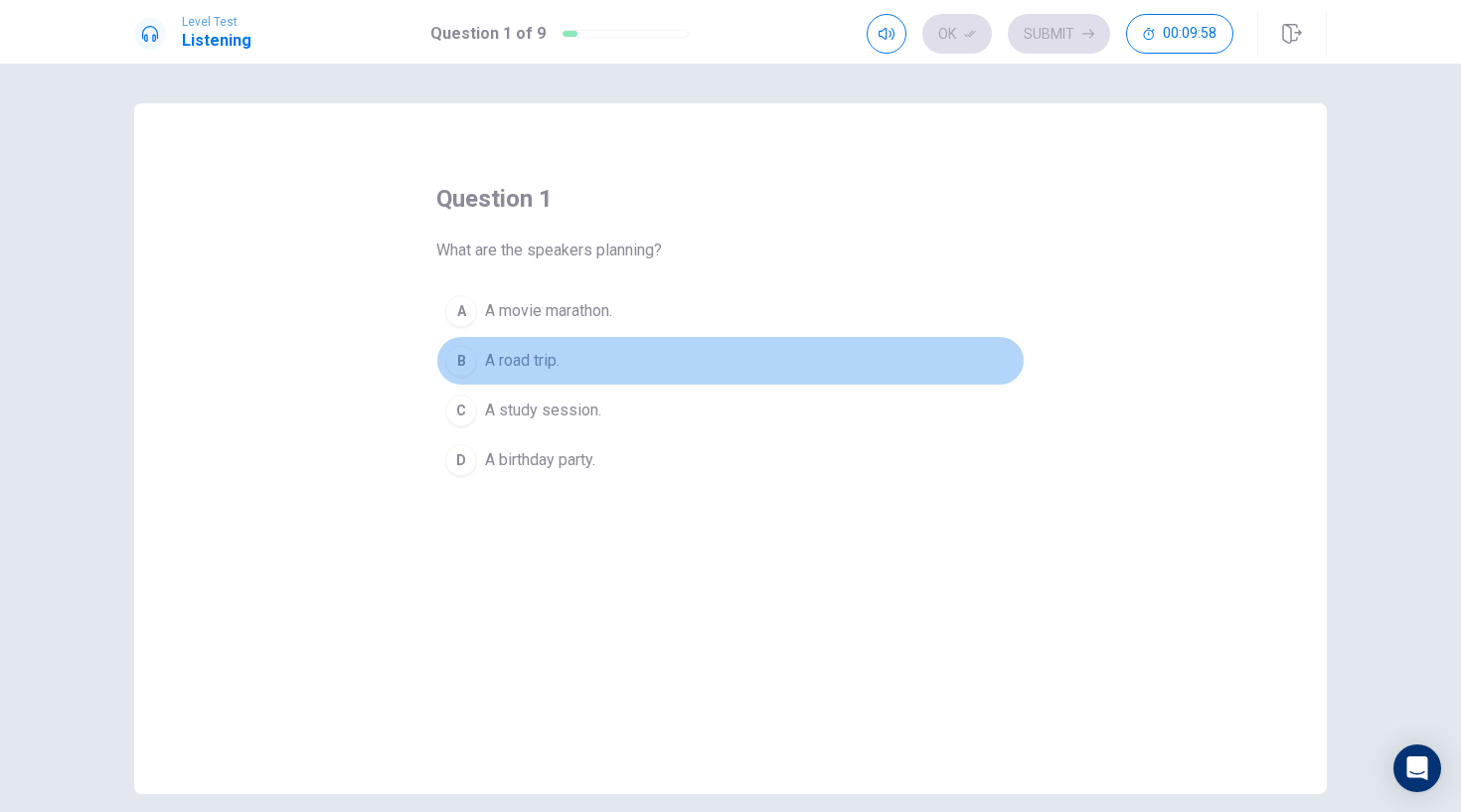 click on "A road trip." at bounding box center (522, 361) 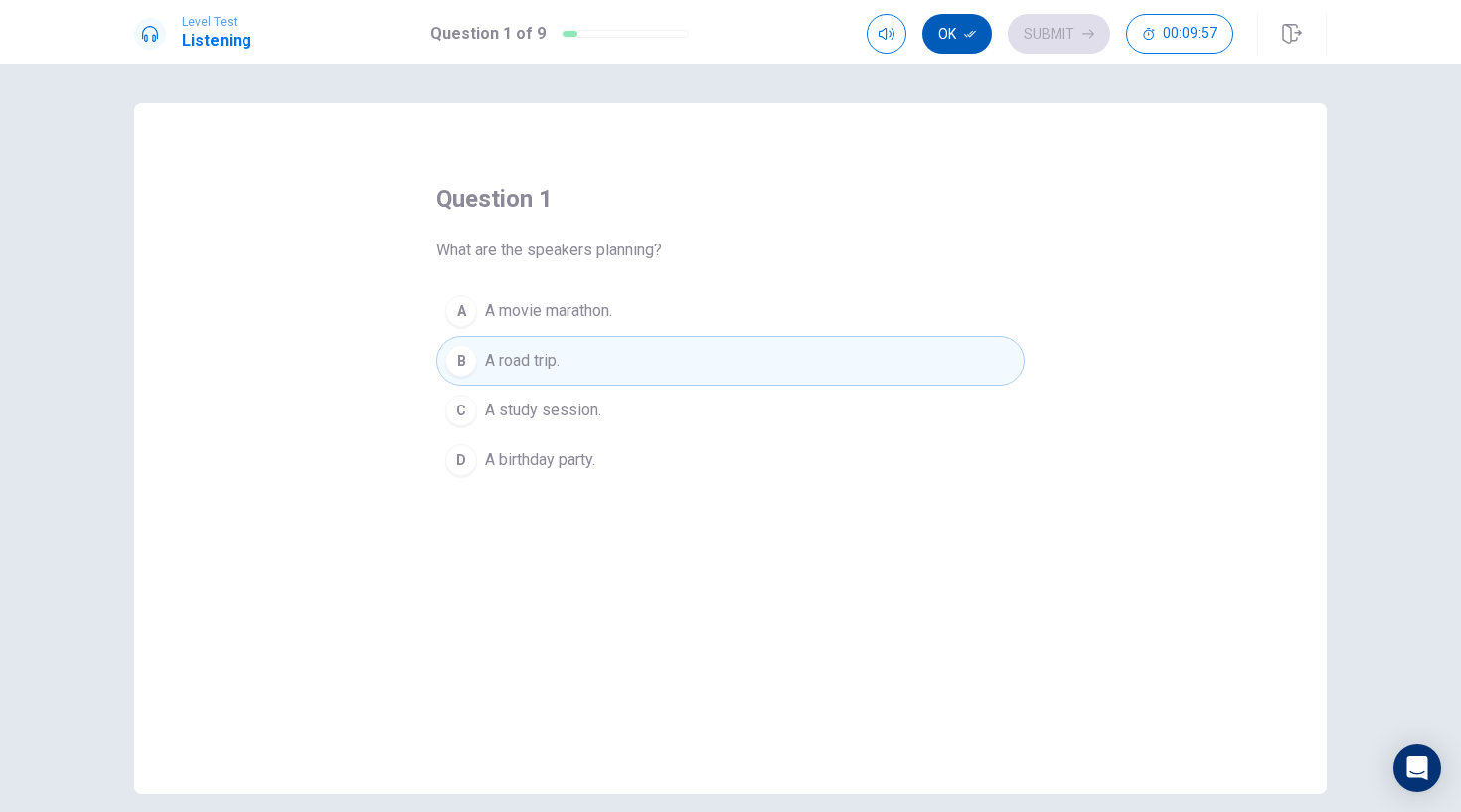 click on "Ok" at bounding box center (957, 34) 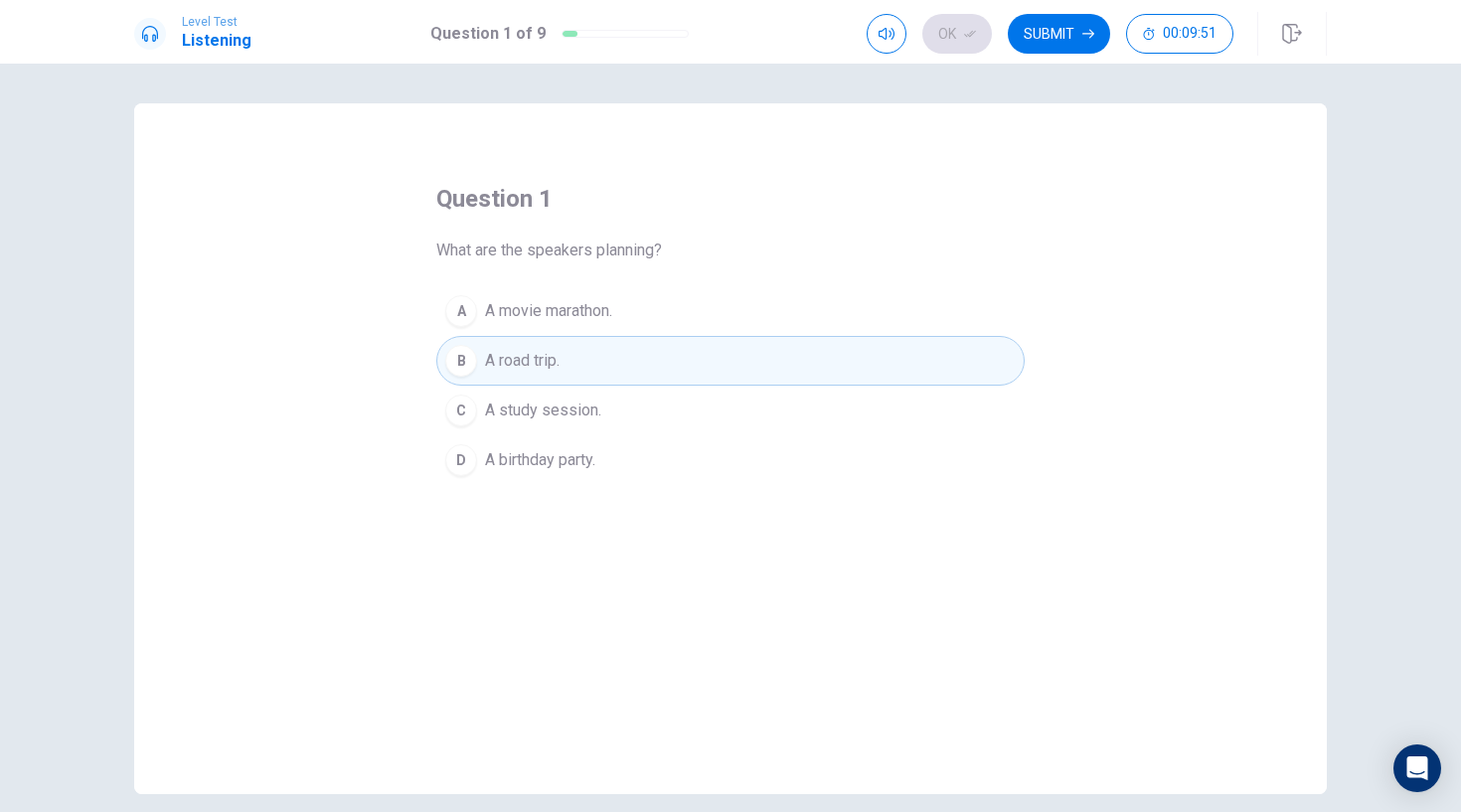 scroll, scrollTop: 0, scrollLeft: 0, axis: both 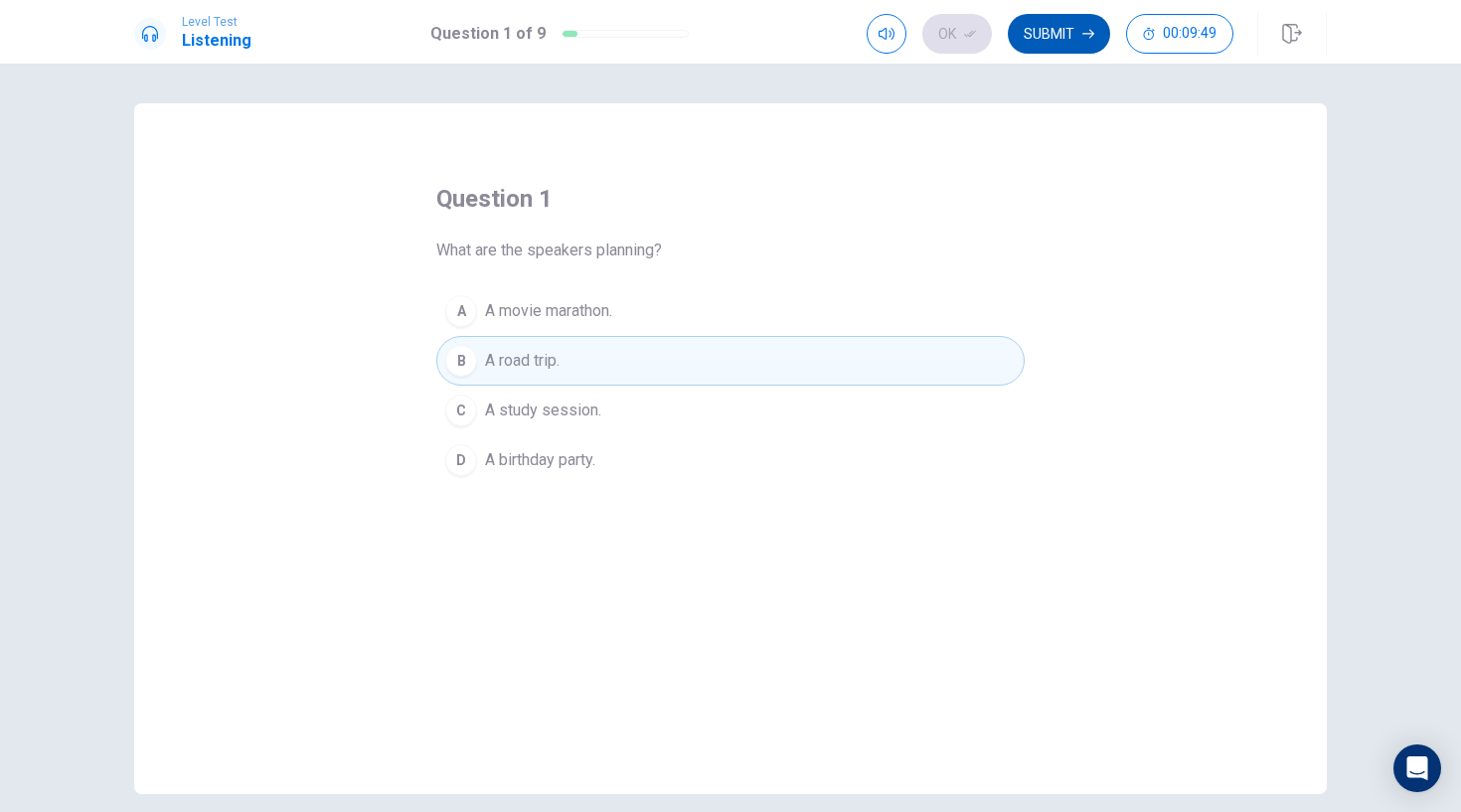 click on "Submit" at bounding box center [1058, 34] 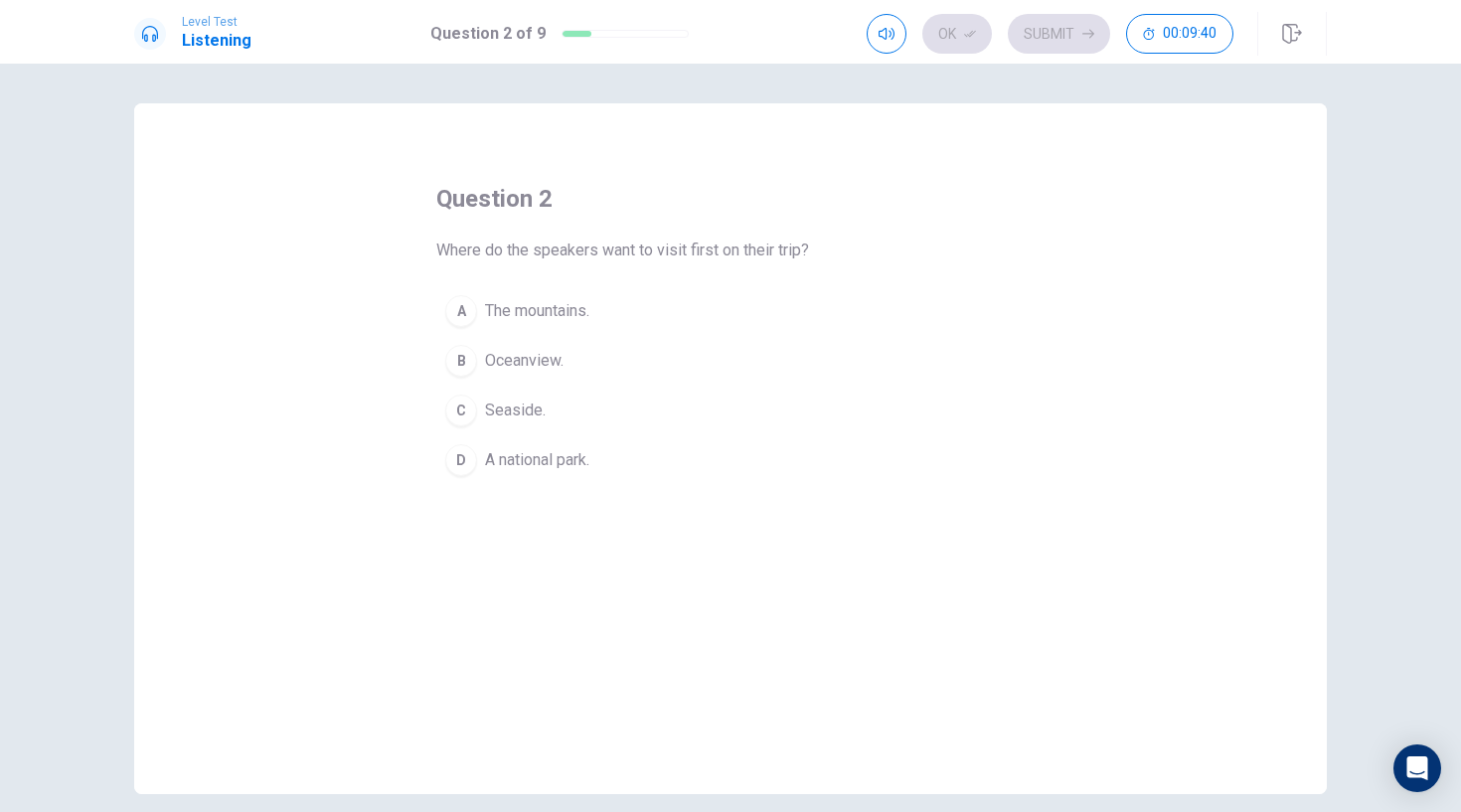 click on "Seaside." at bounding box center (515, 410) 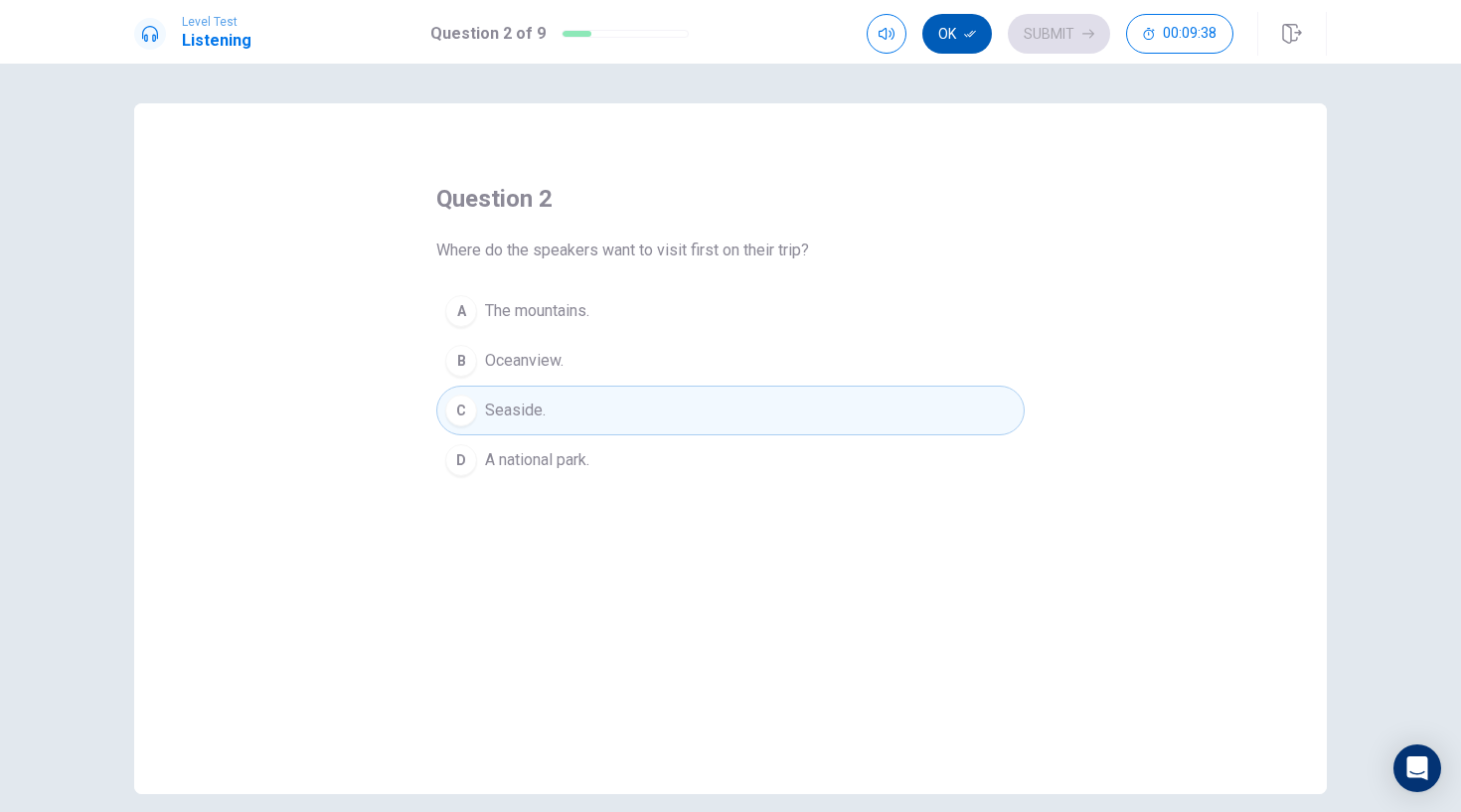 click on "Ok" at bounding box center (957, 34) 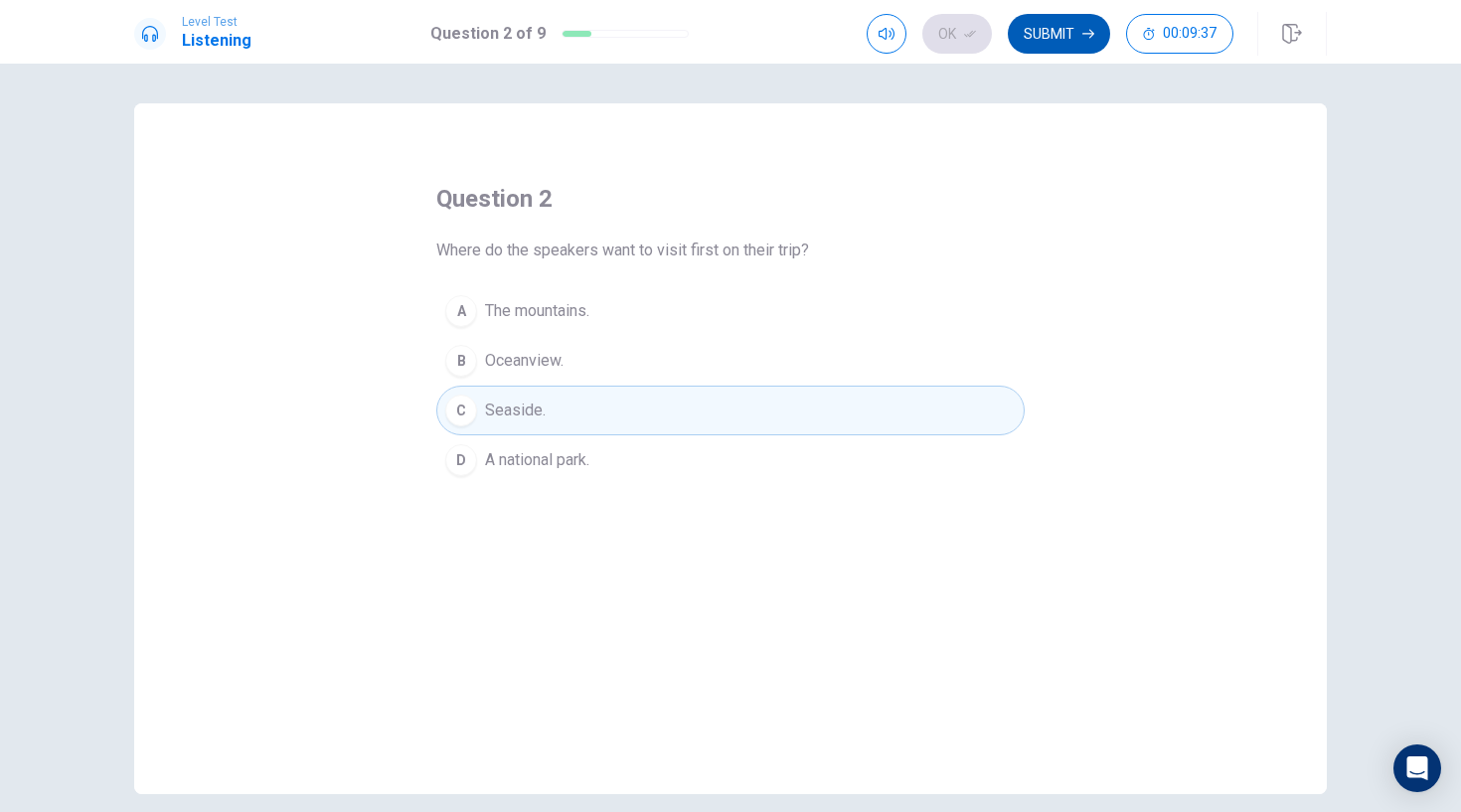click on "Submit" at bounding box center (1058, 34) 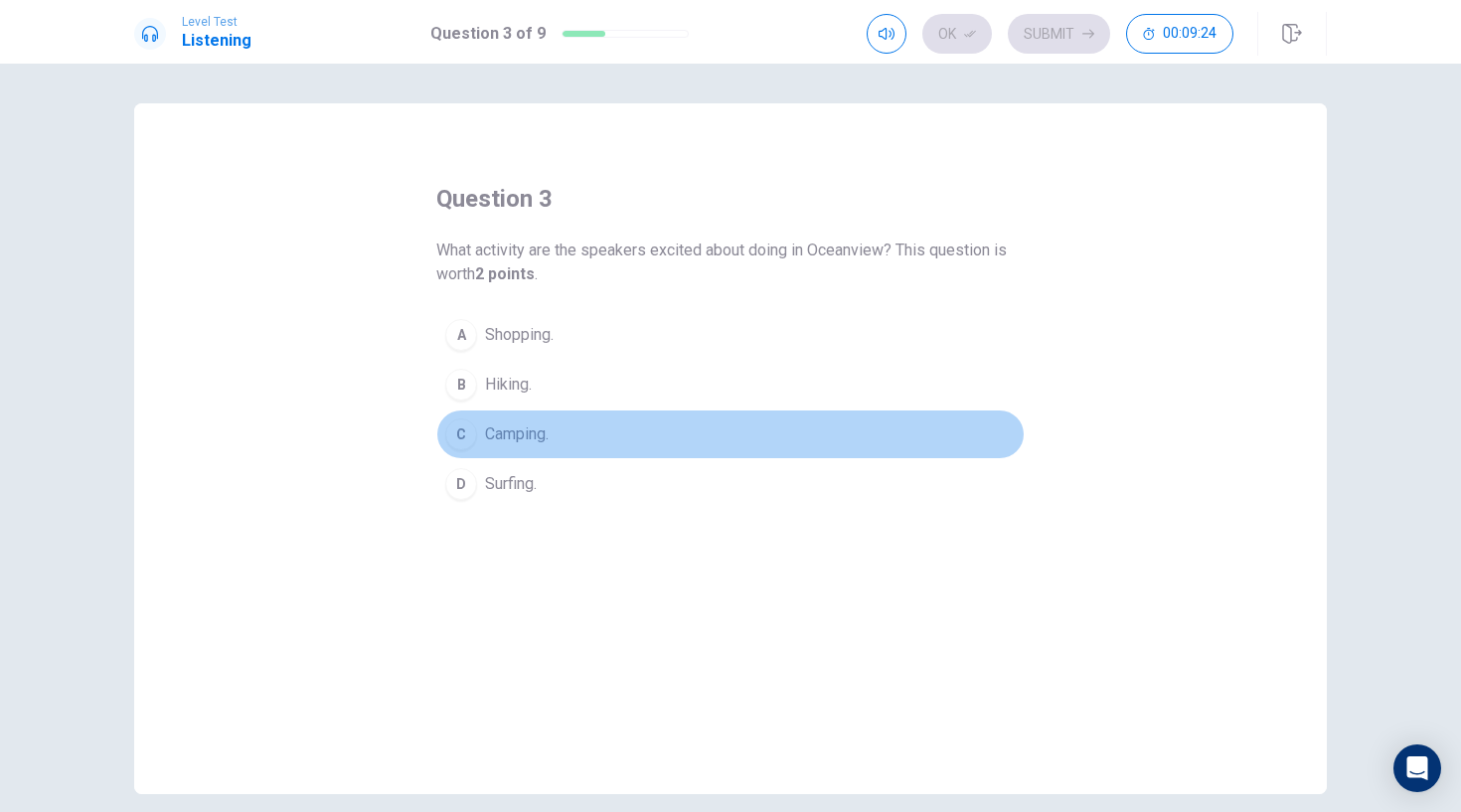 click on "Camping." at bounding box center (517, 434) 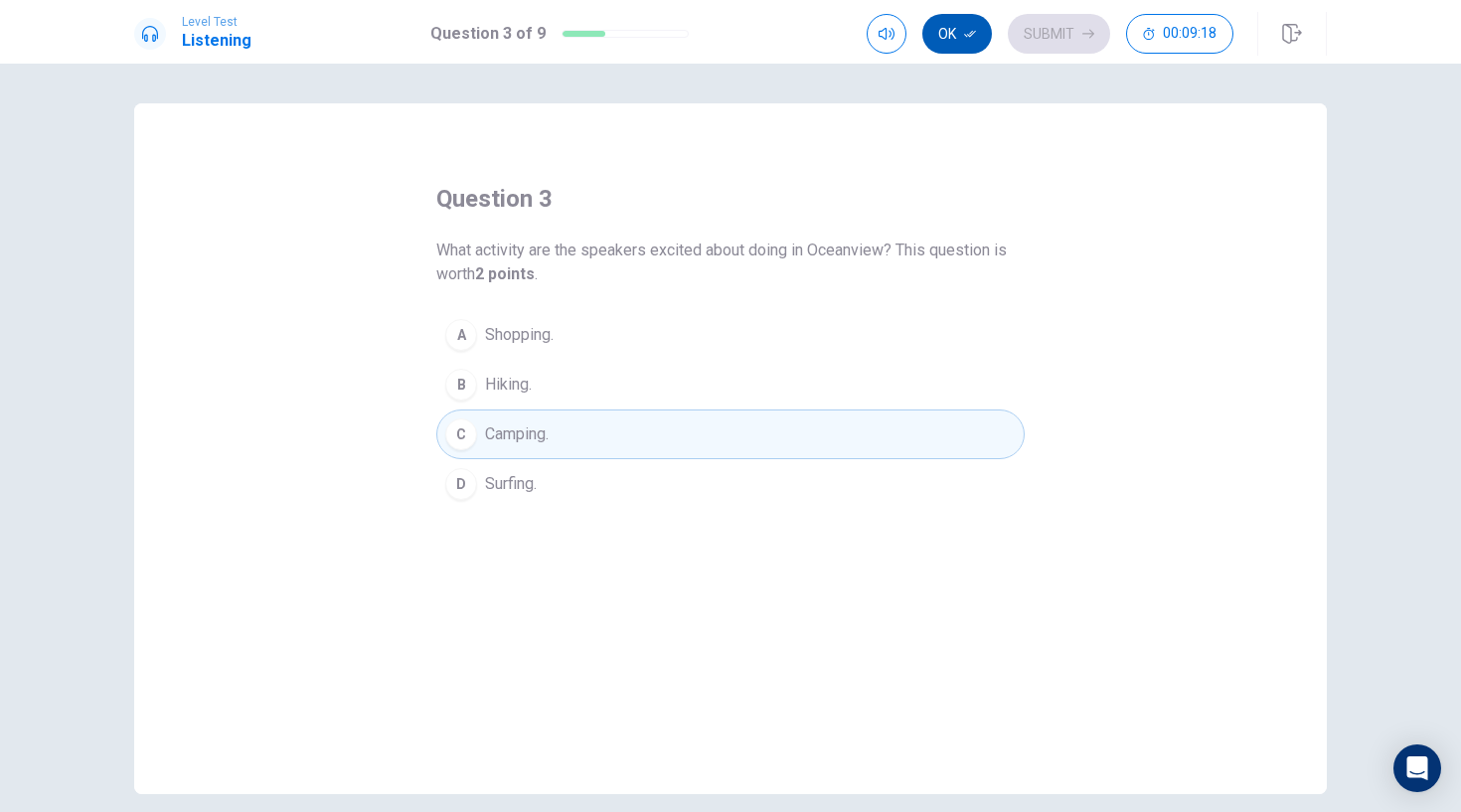 click on "Ok" at bounding box center [957, 34] 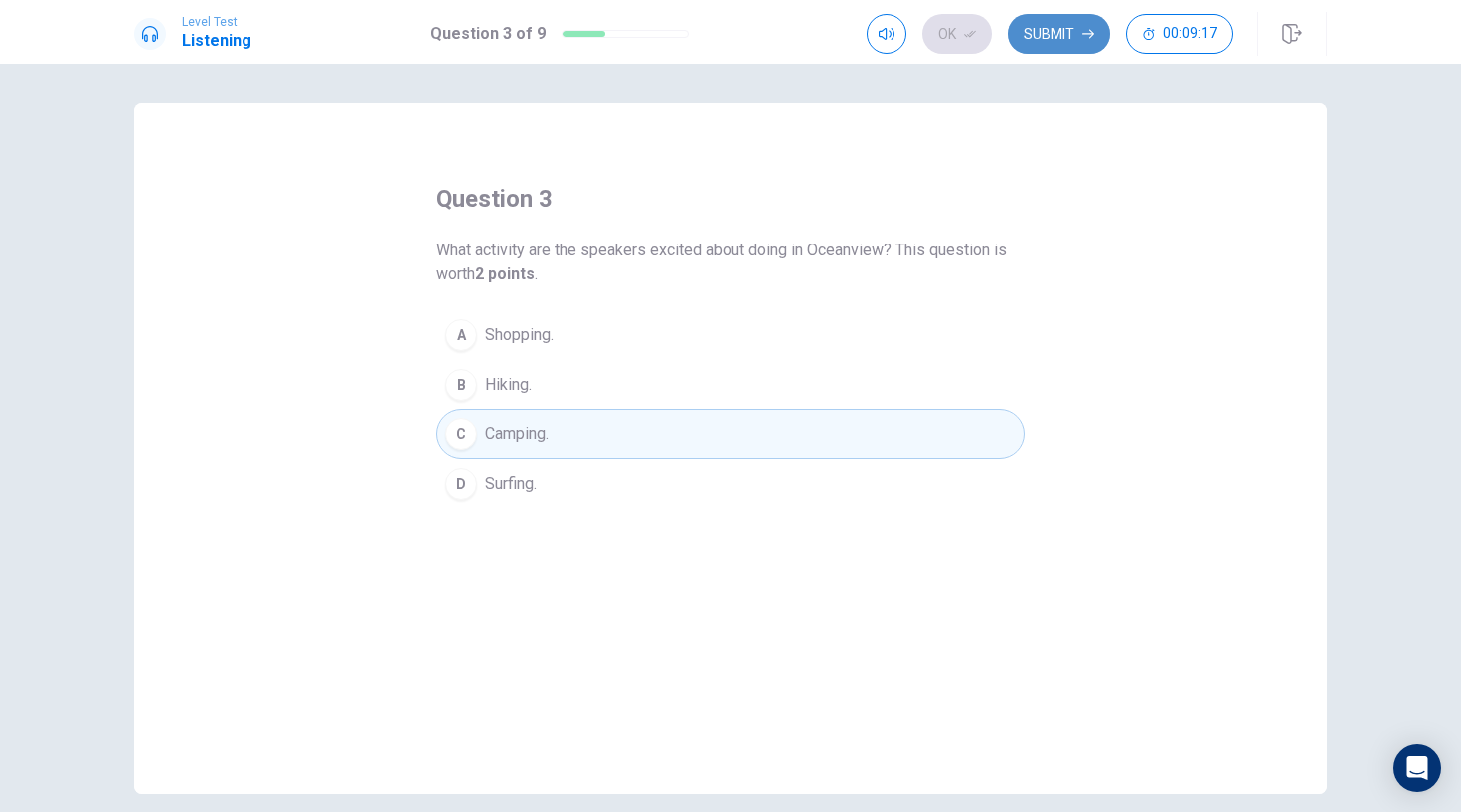 click on "Submit" at bounding box center (1058, 34) 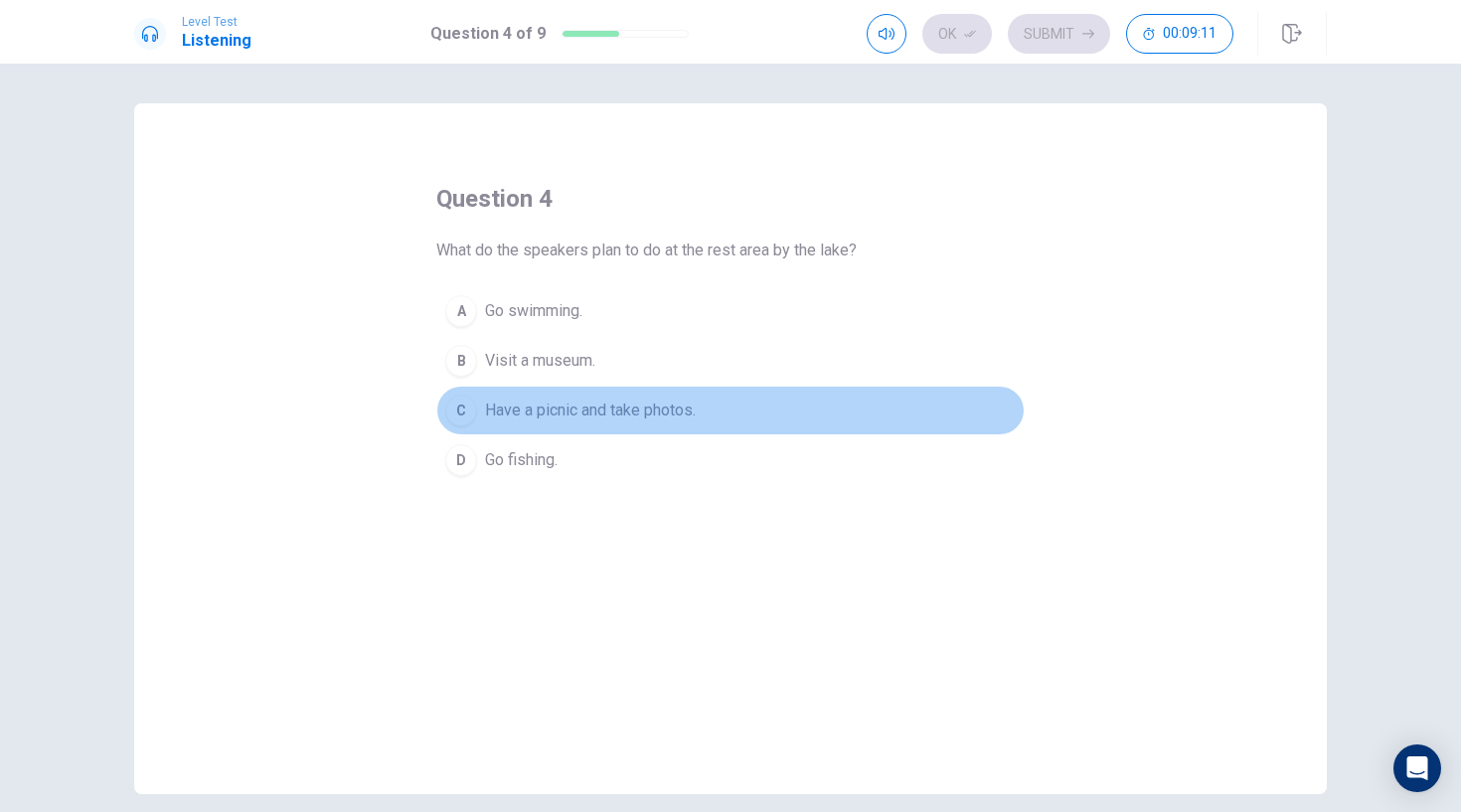 click on "Have a picnic and take photos." at bounding box center (590, 410) 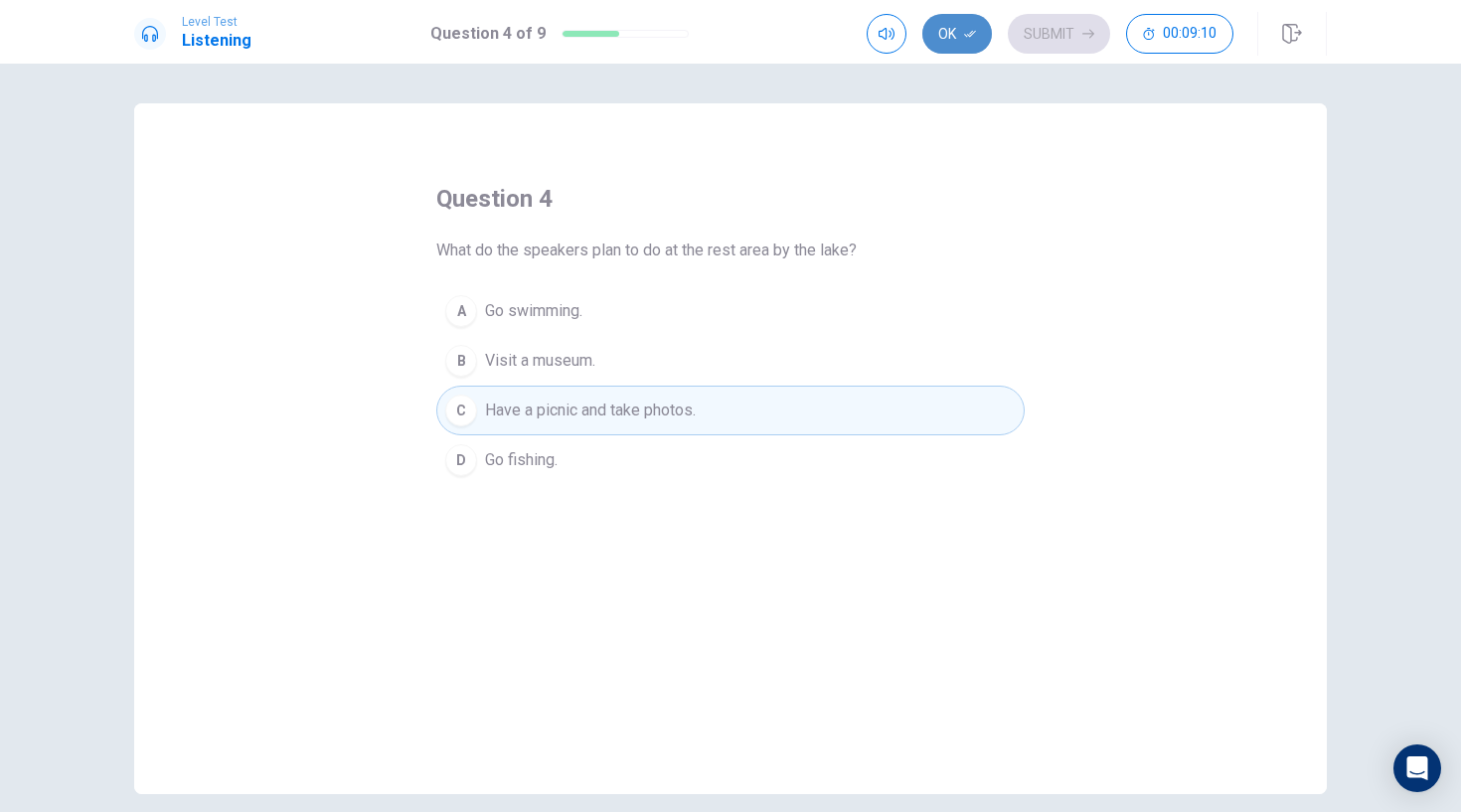 click on "Ok" at bounding box center [957, 34] 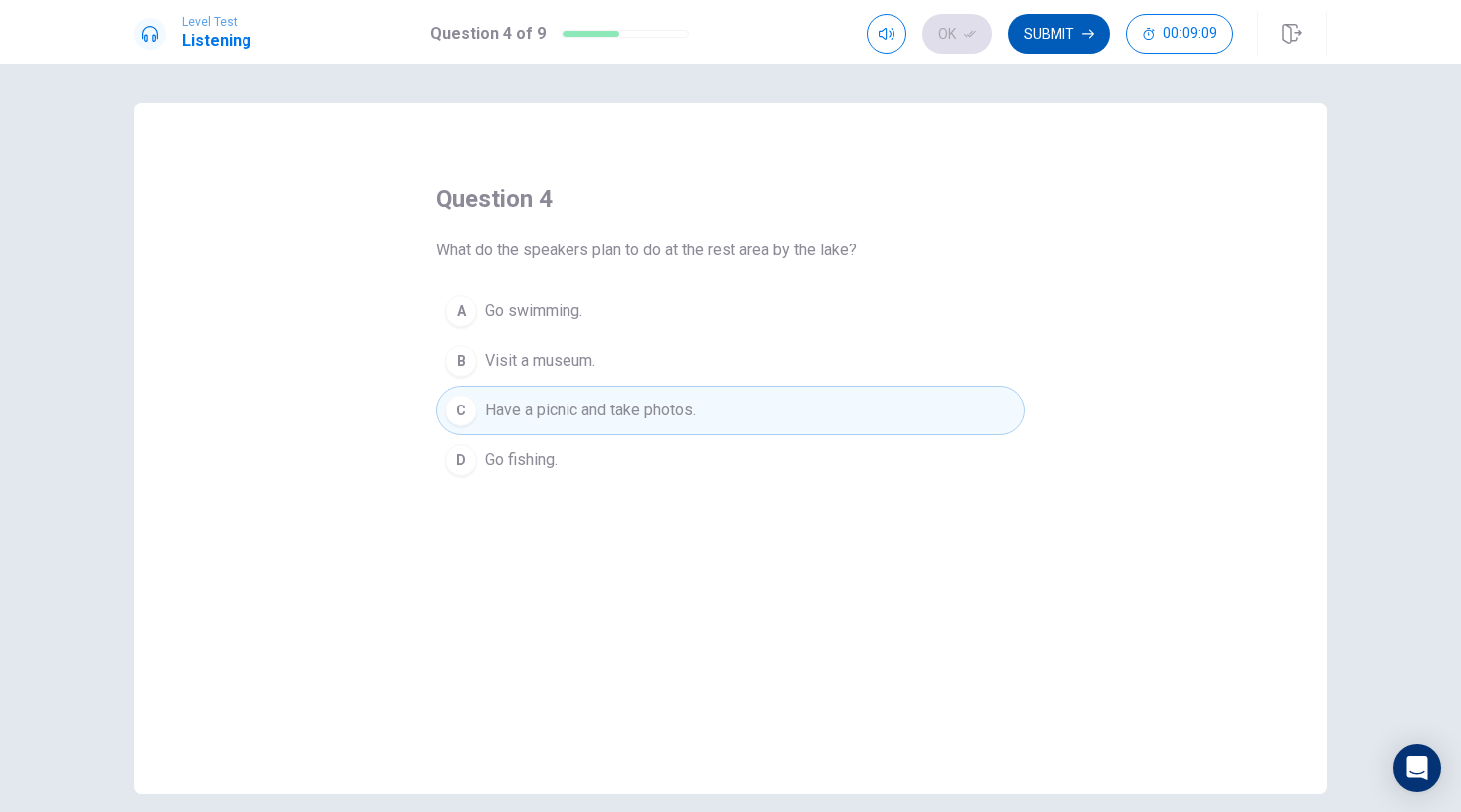 click on "Submit" at bounding box center (1058, 34) 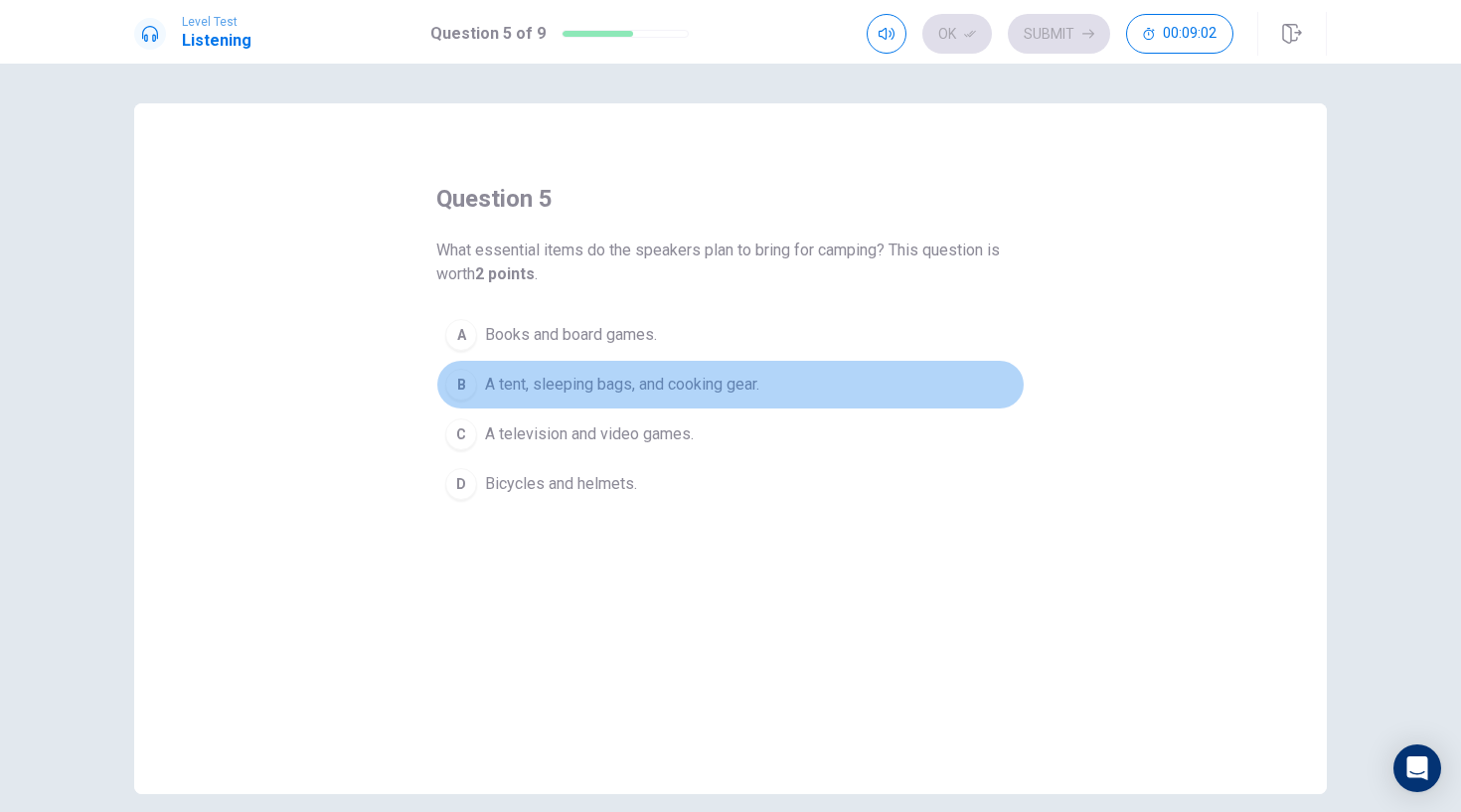 click on "A tent, sleeping bags, and cooking gear." at bounding box center [622, 385] 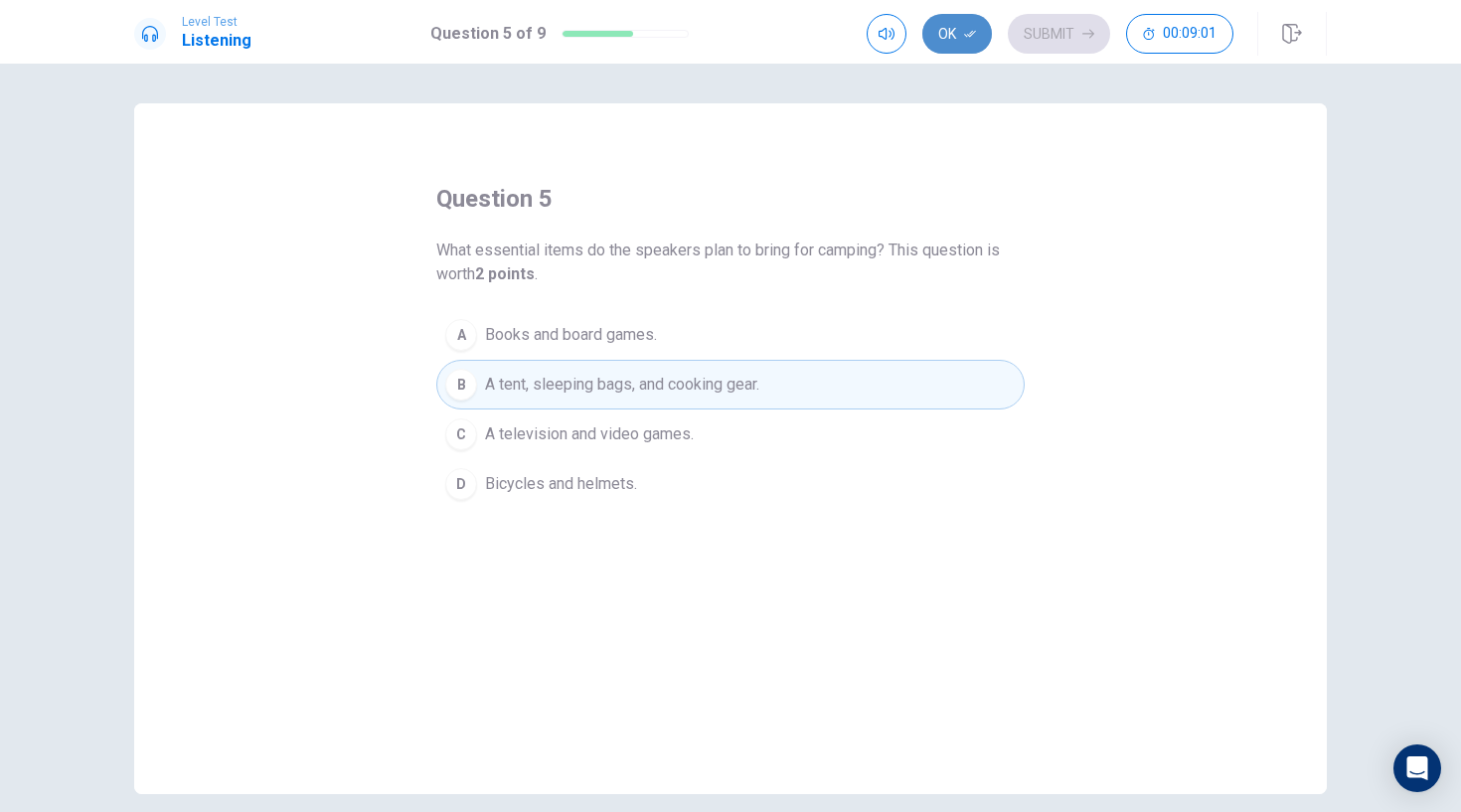 click on "Ok" at bounding box center [957, 34] 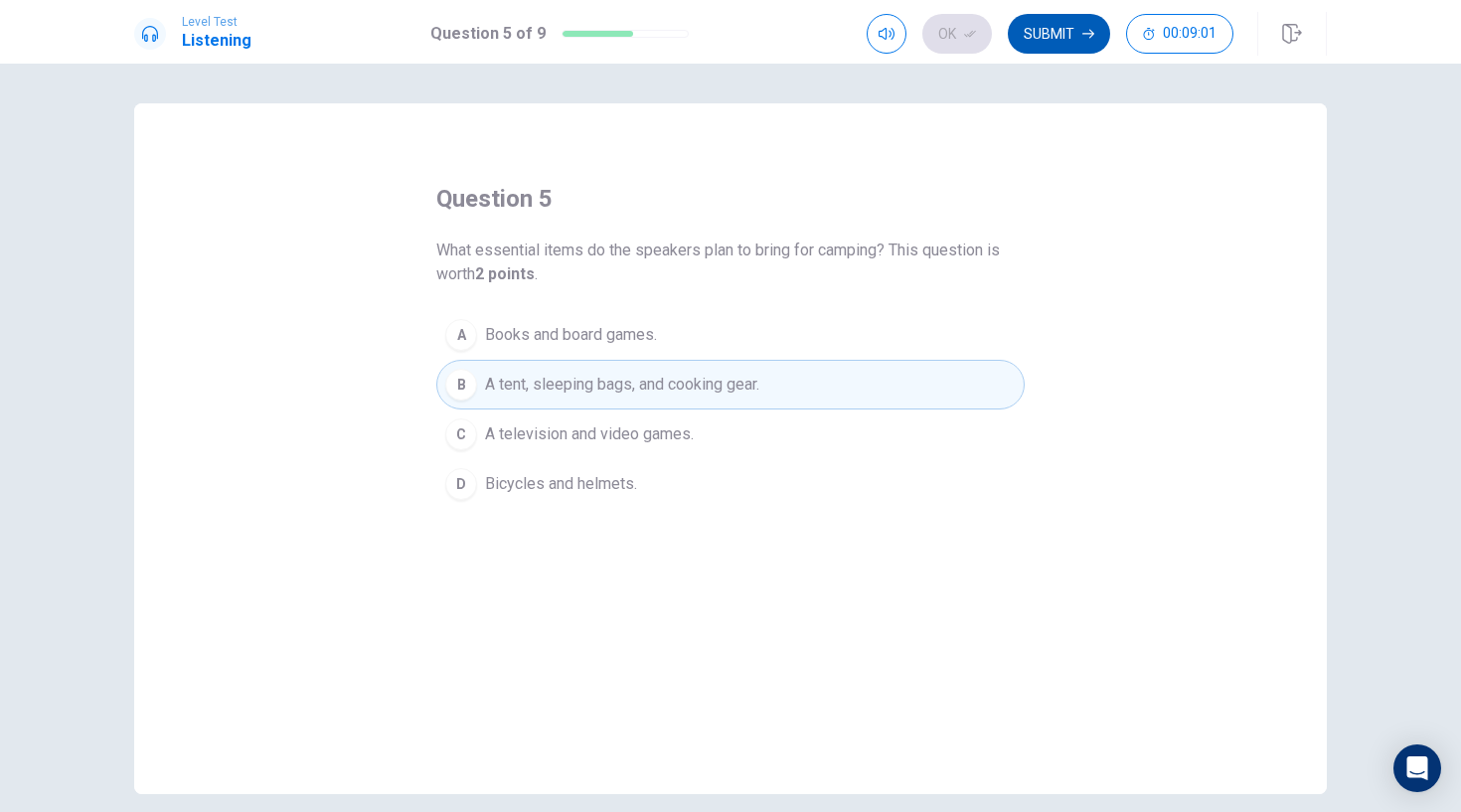 click on "Submit" at bounding box center [1058, 34] 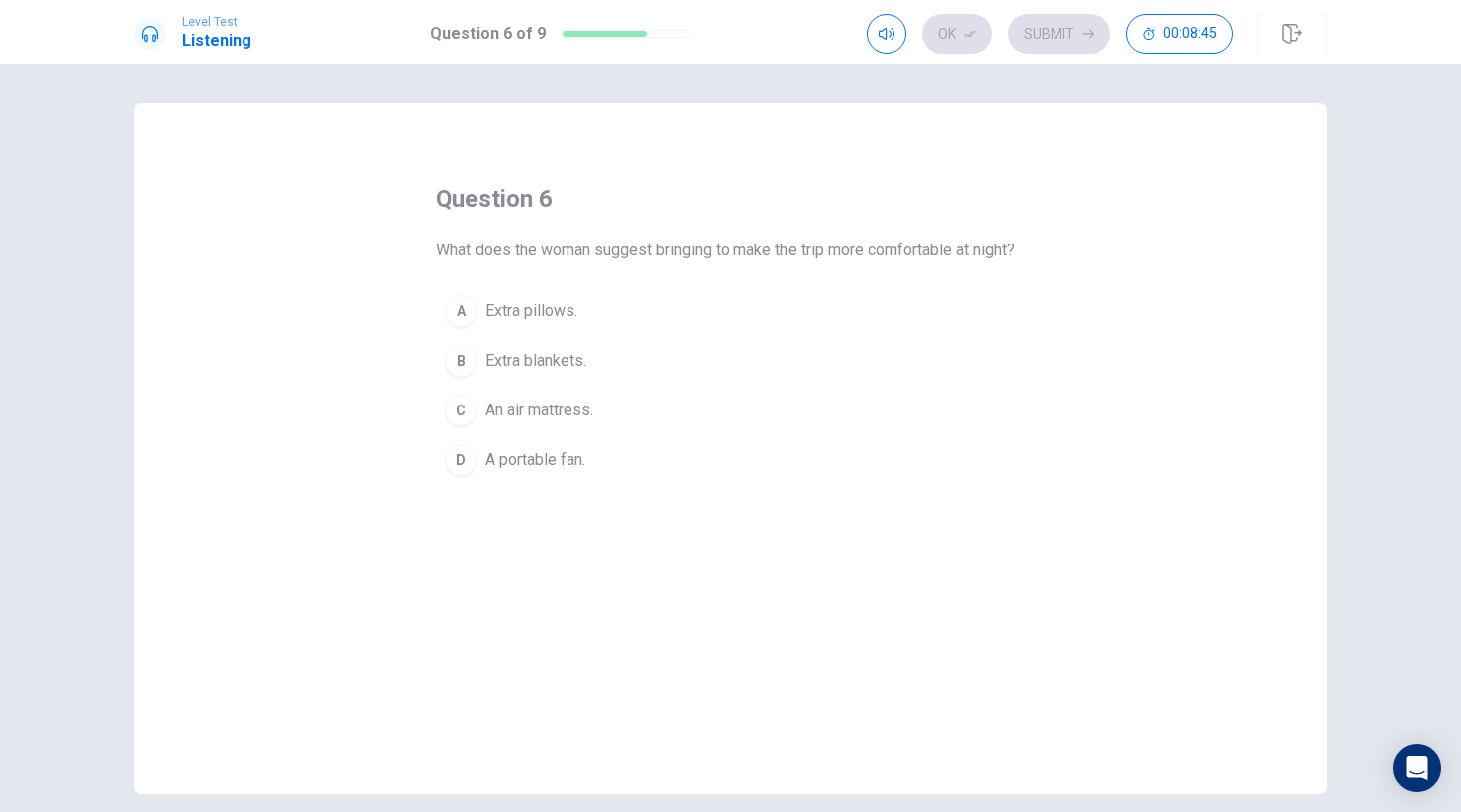 click on "Extra blankets." at bounding box center (536, 361) 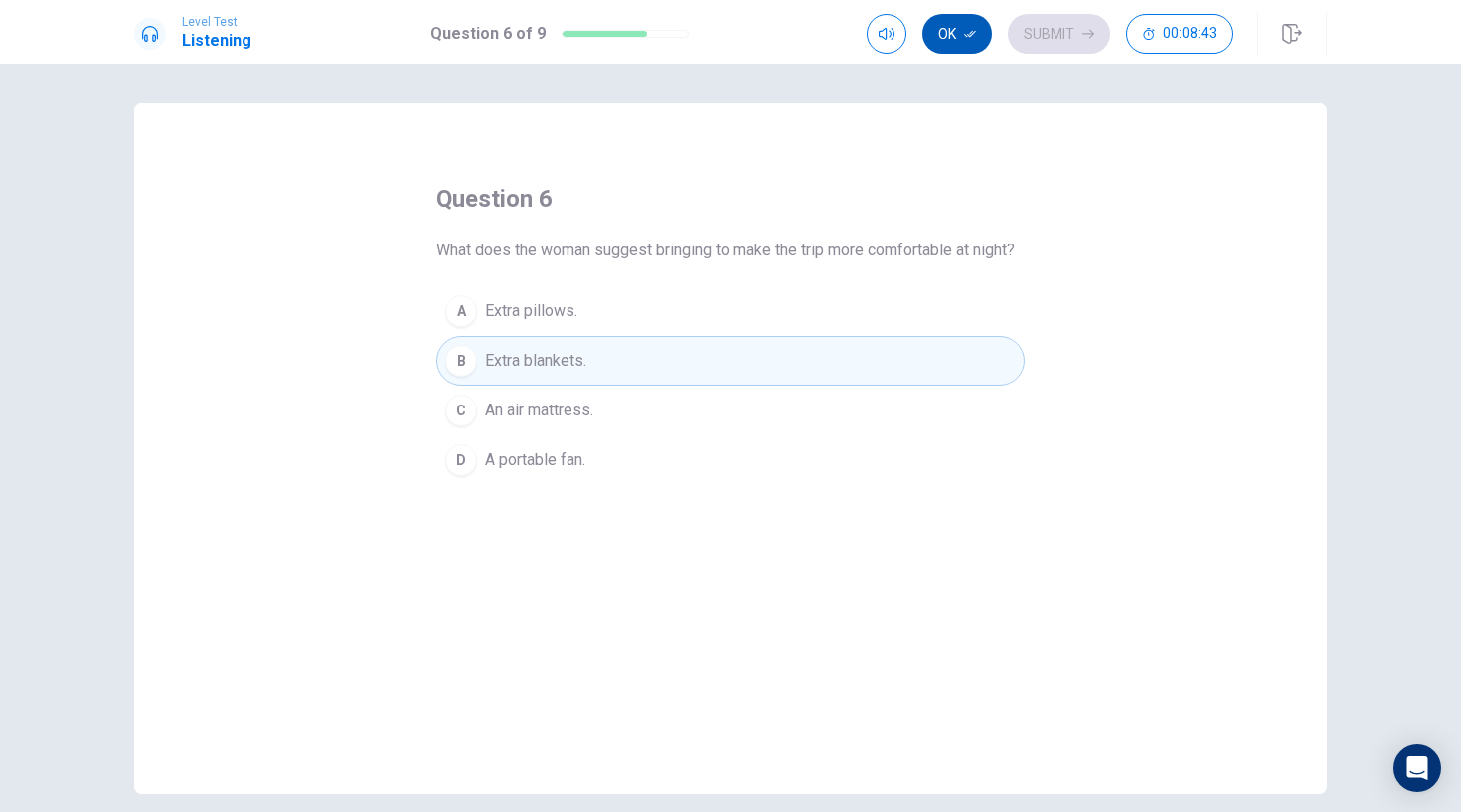 click on "Ok" at bounding box center (957, 34) 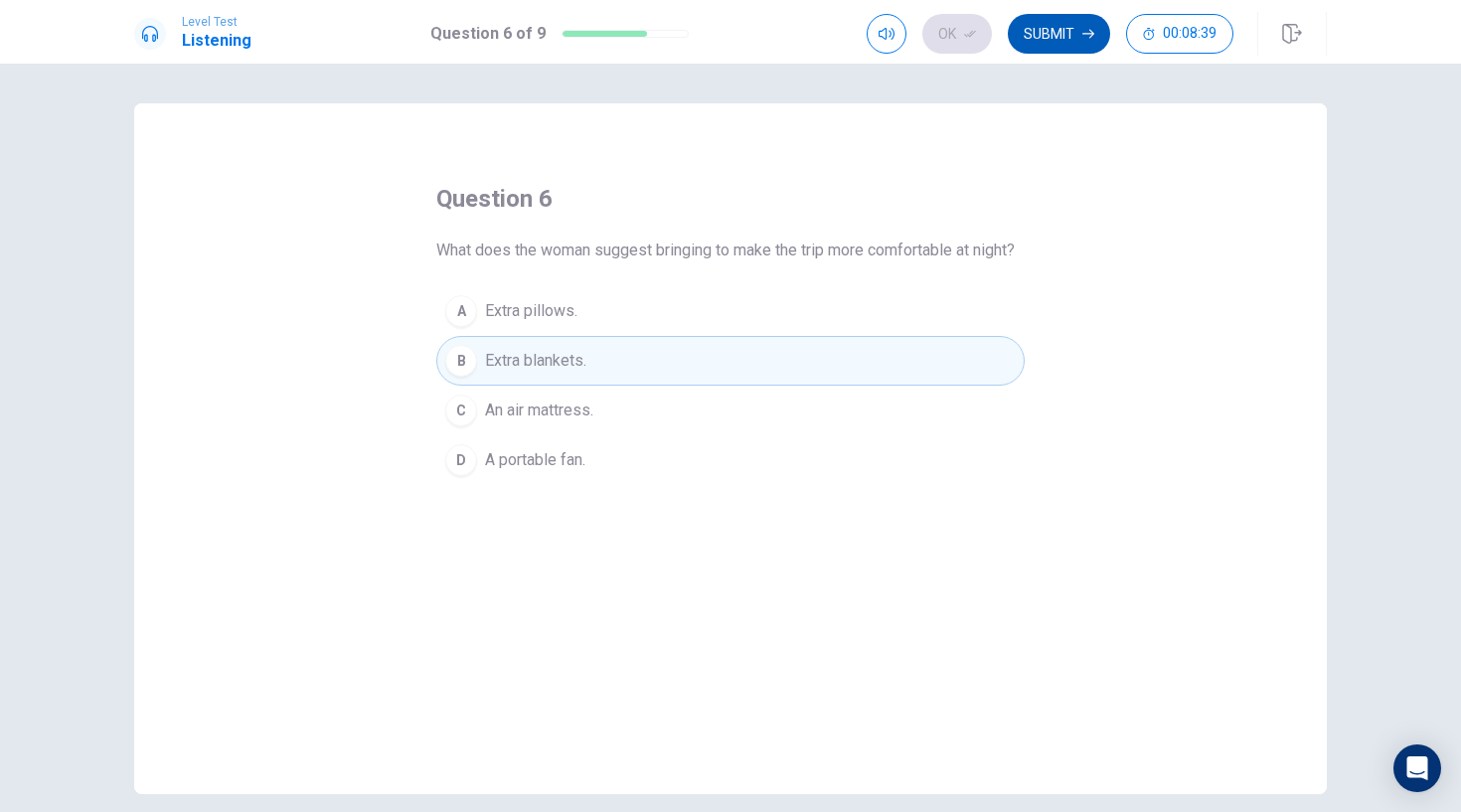 click on "Submit" at bounding box center (1058, 34) 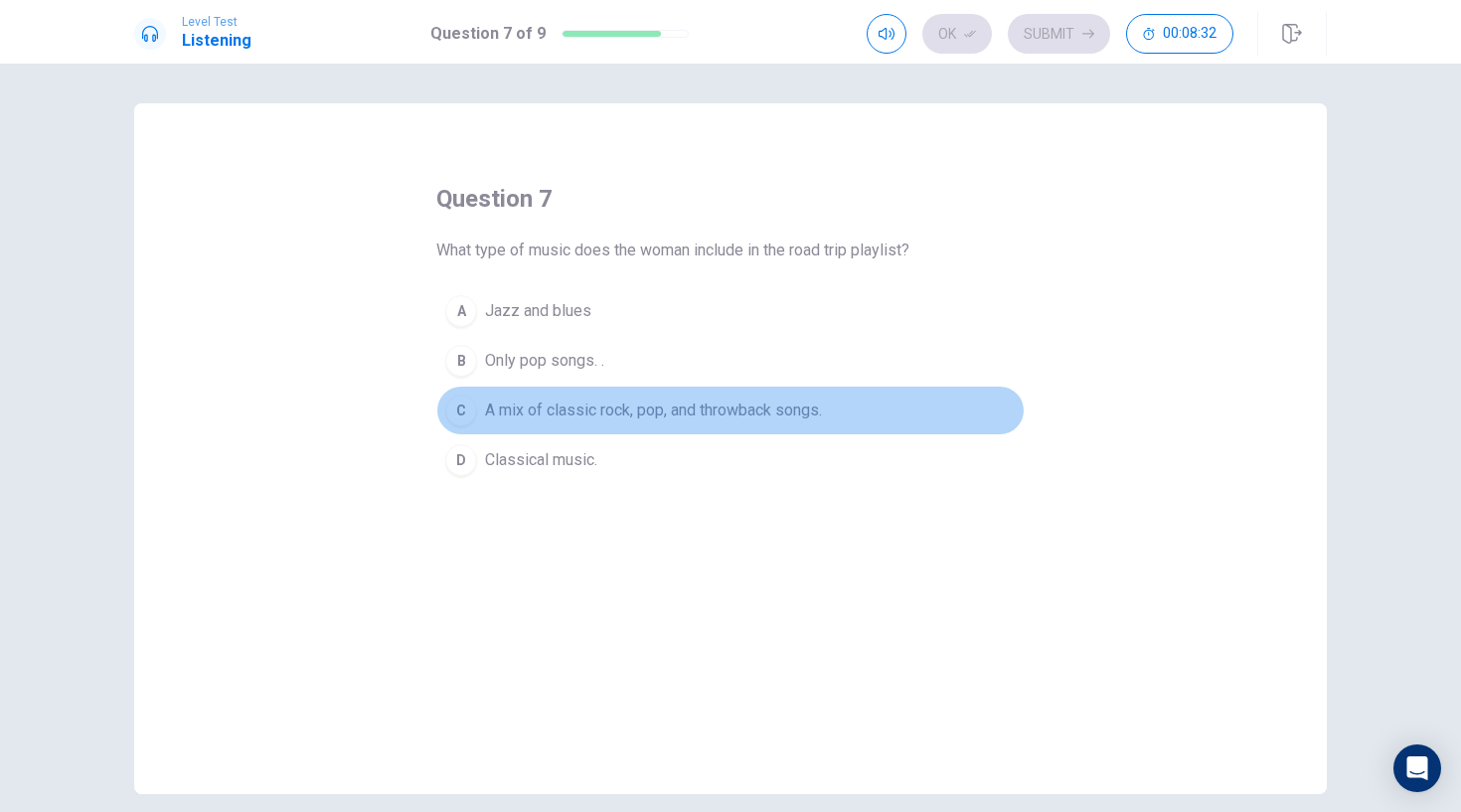 click on "A mix of classic rock, pop, and throwback songs." at bounding box center [653, 410] 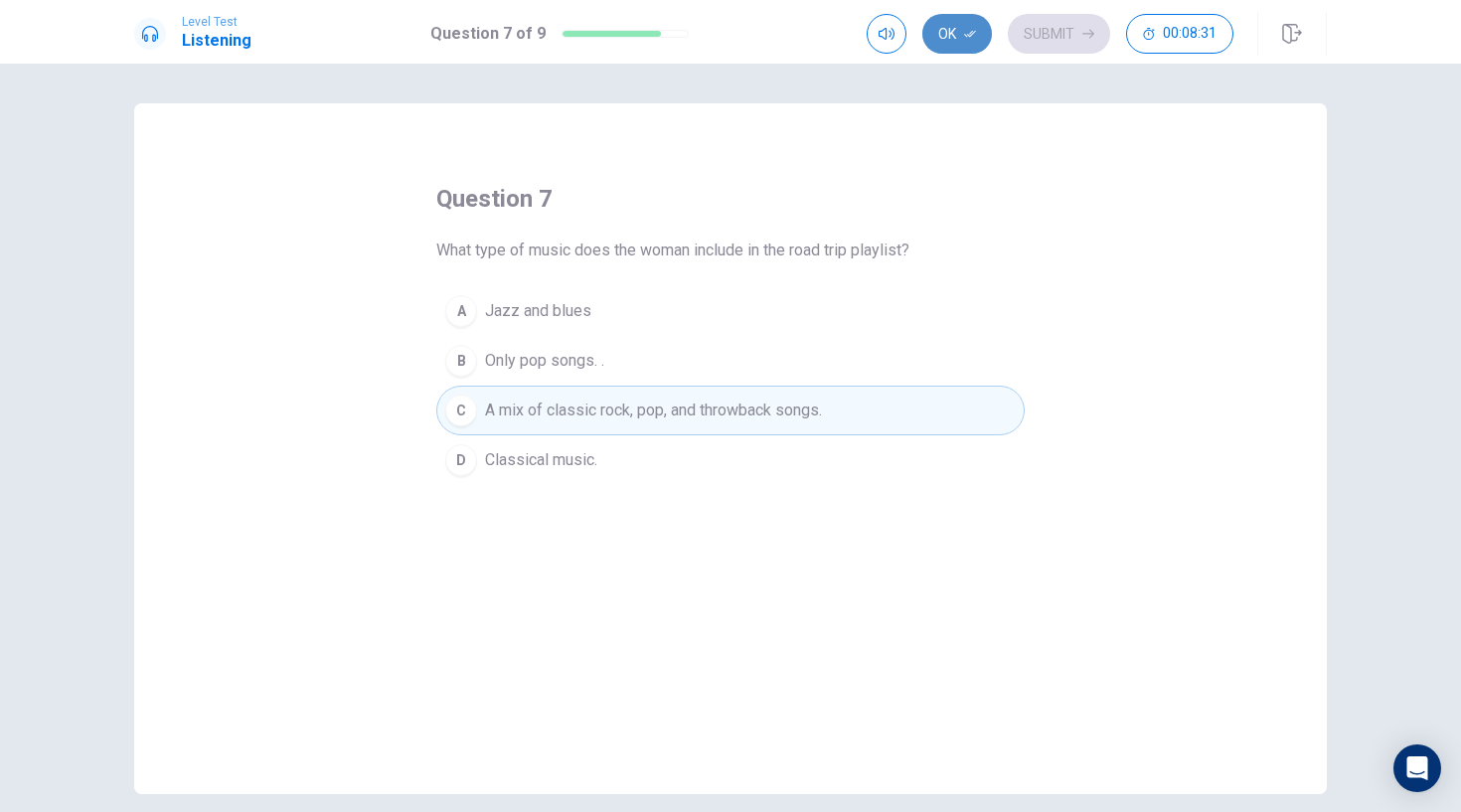 click on "Ok" at bounding box center [957, 34] 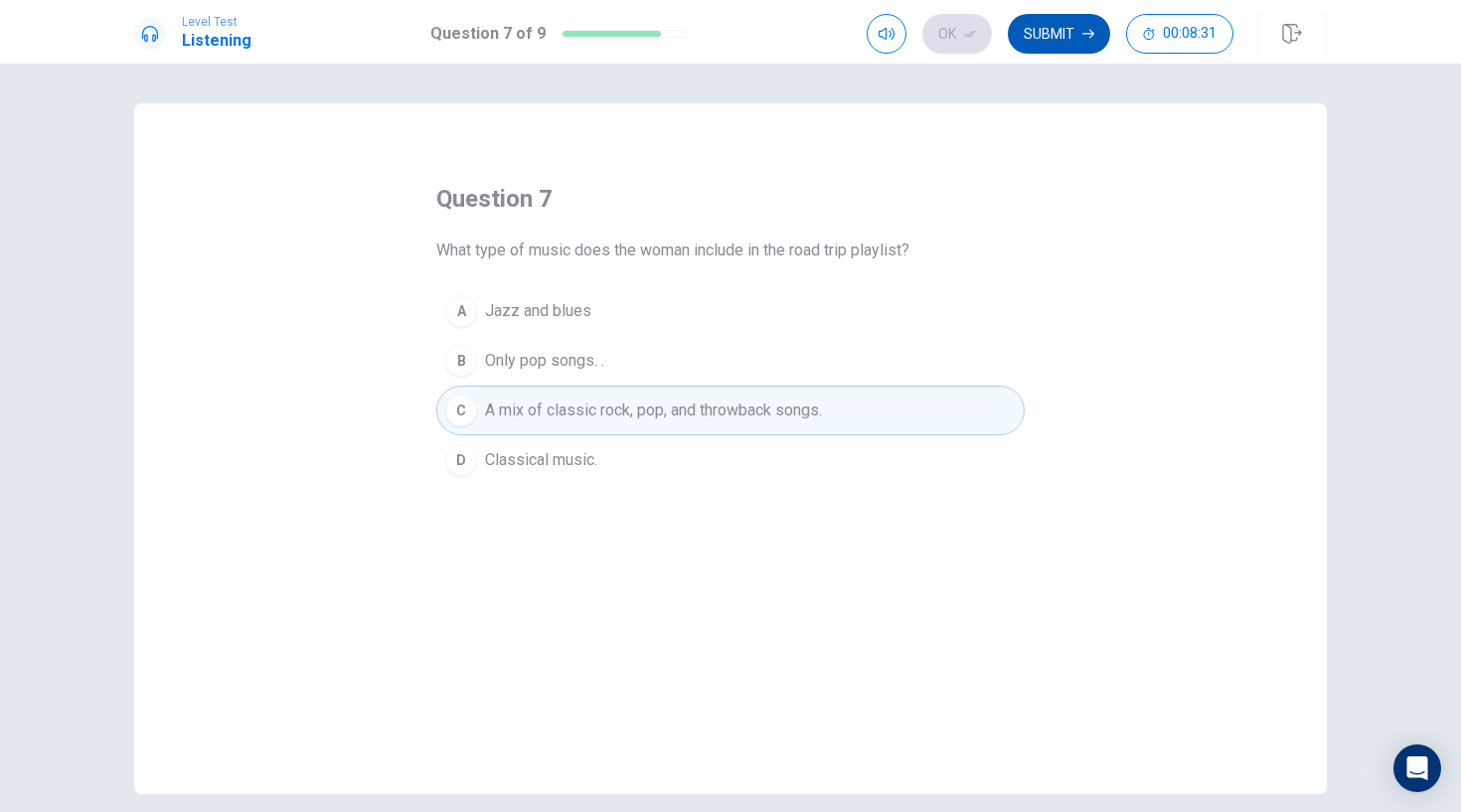 click on "Submit" at bounding box center [1058, 34] 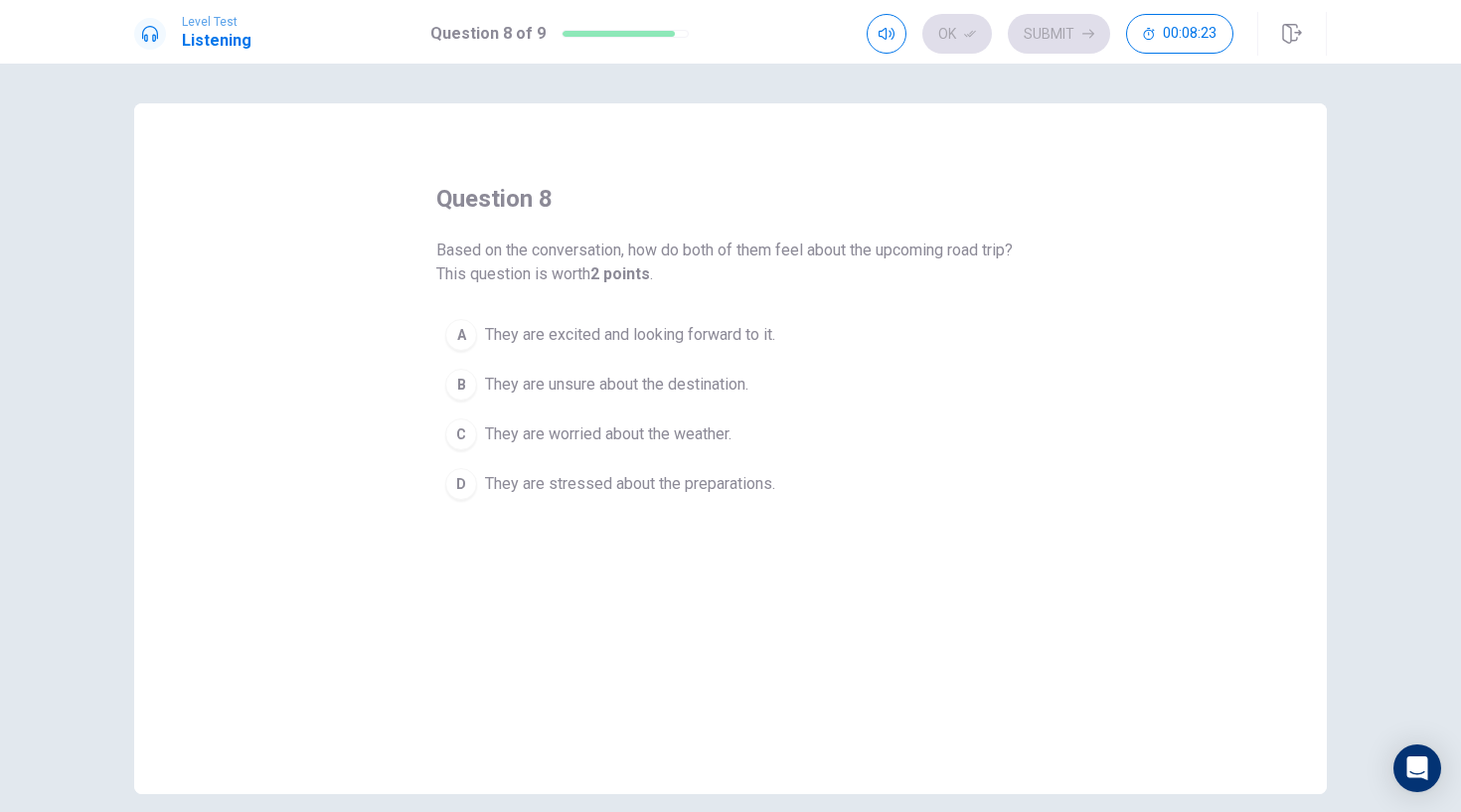 click on "They are excited and looking forward to it." at bounding box center (630, 335) 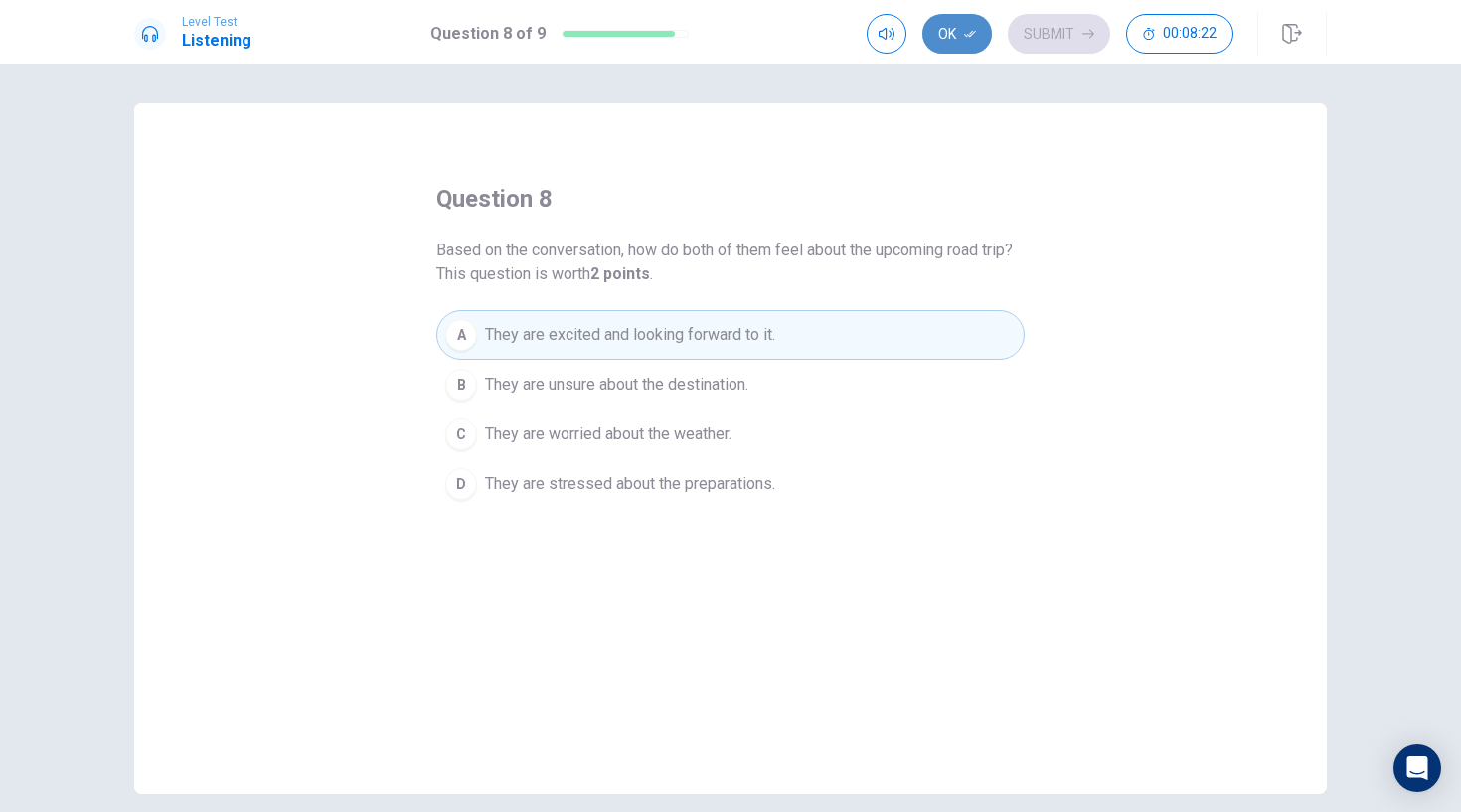 click on "Ok" at bounding box center [957, 34] 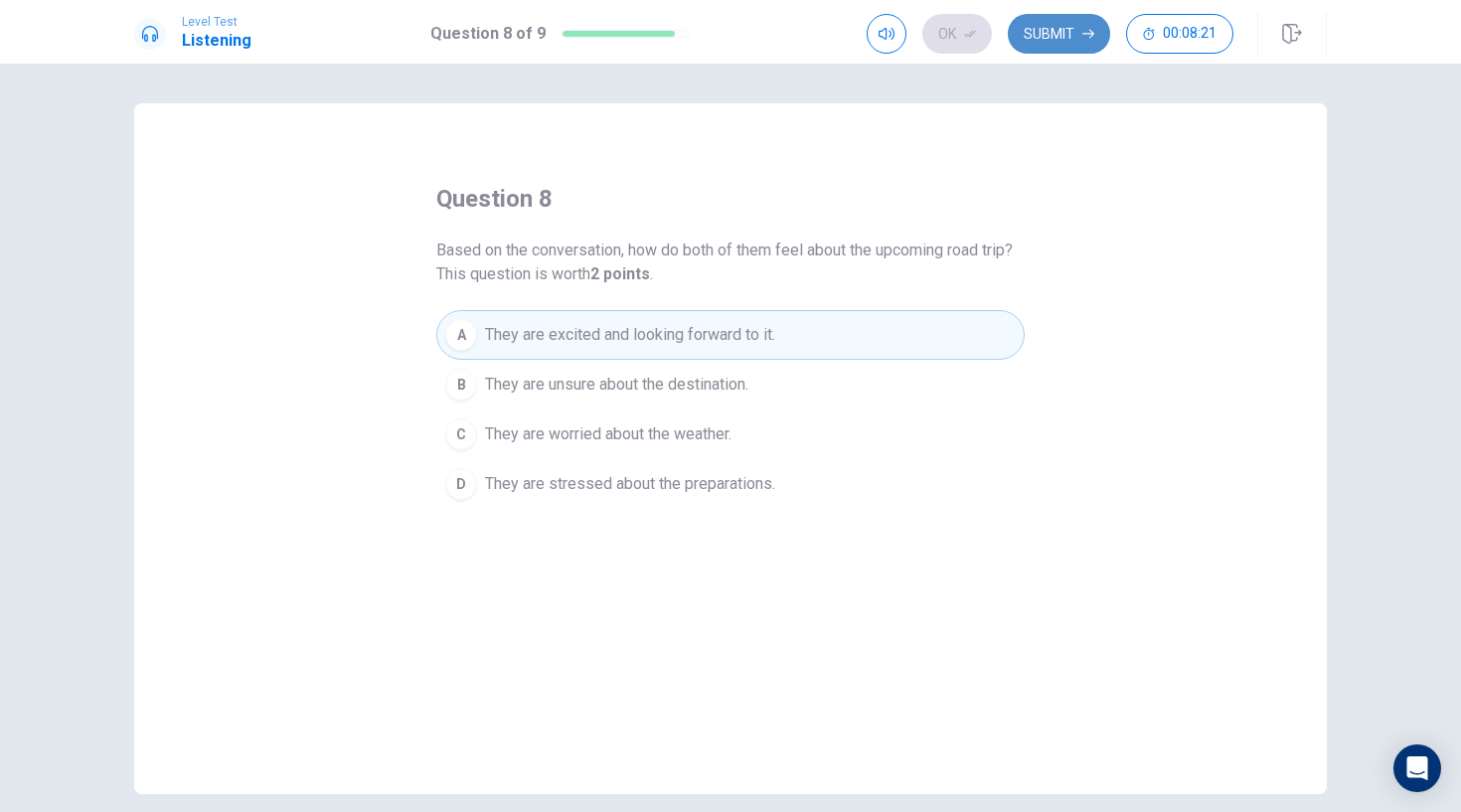 click on "Submit" at bounding box center (1058, 34) 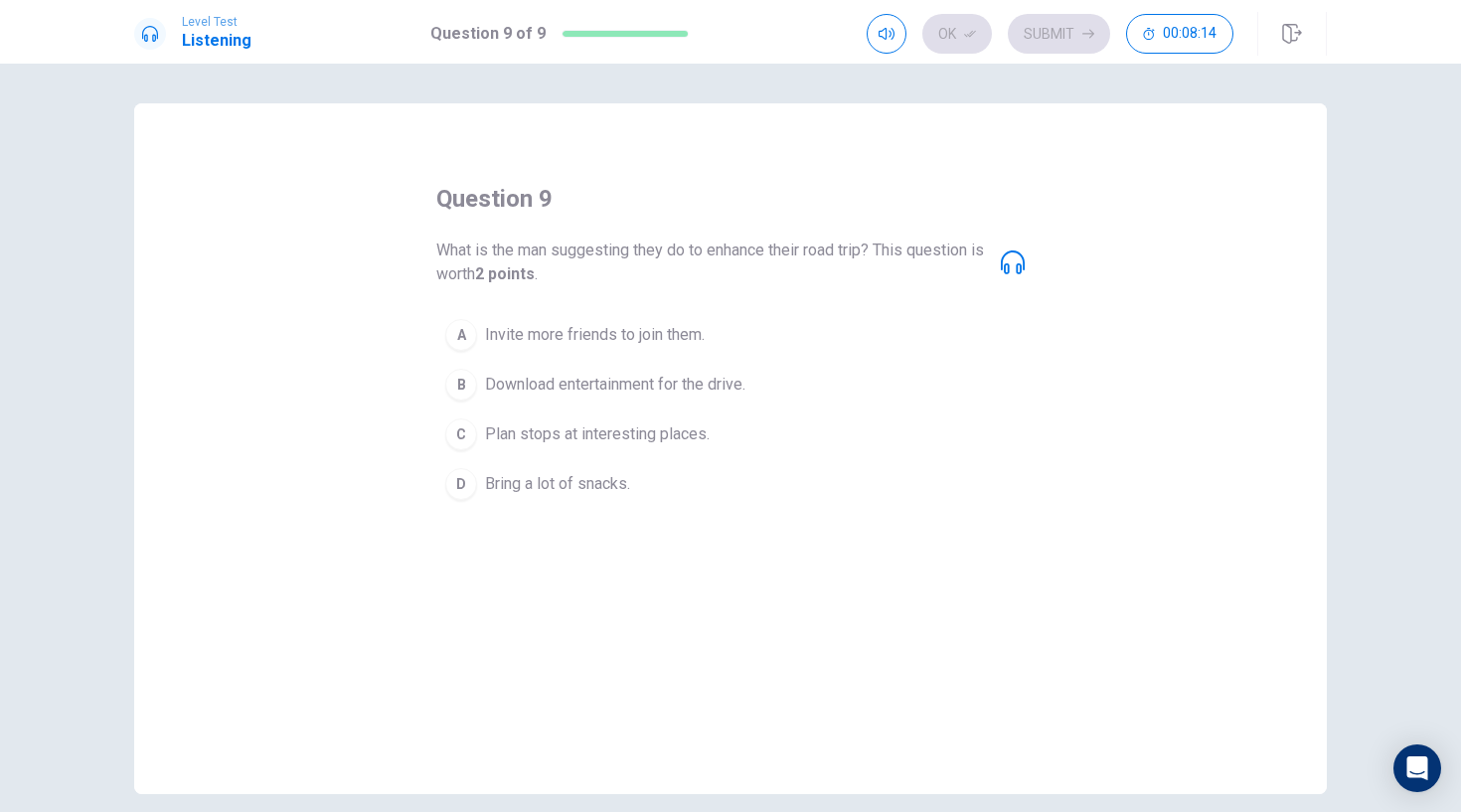 click 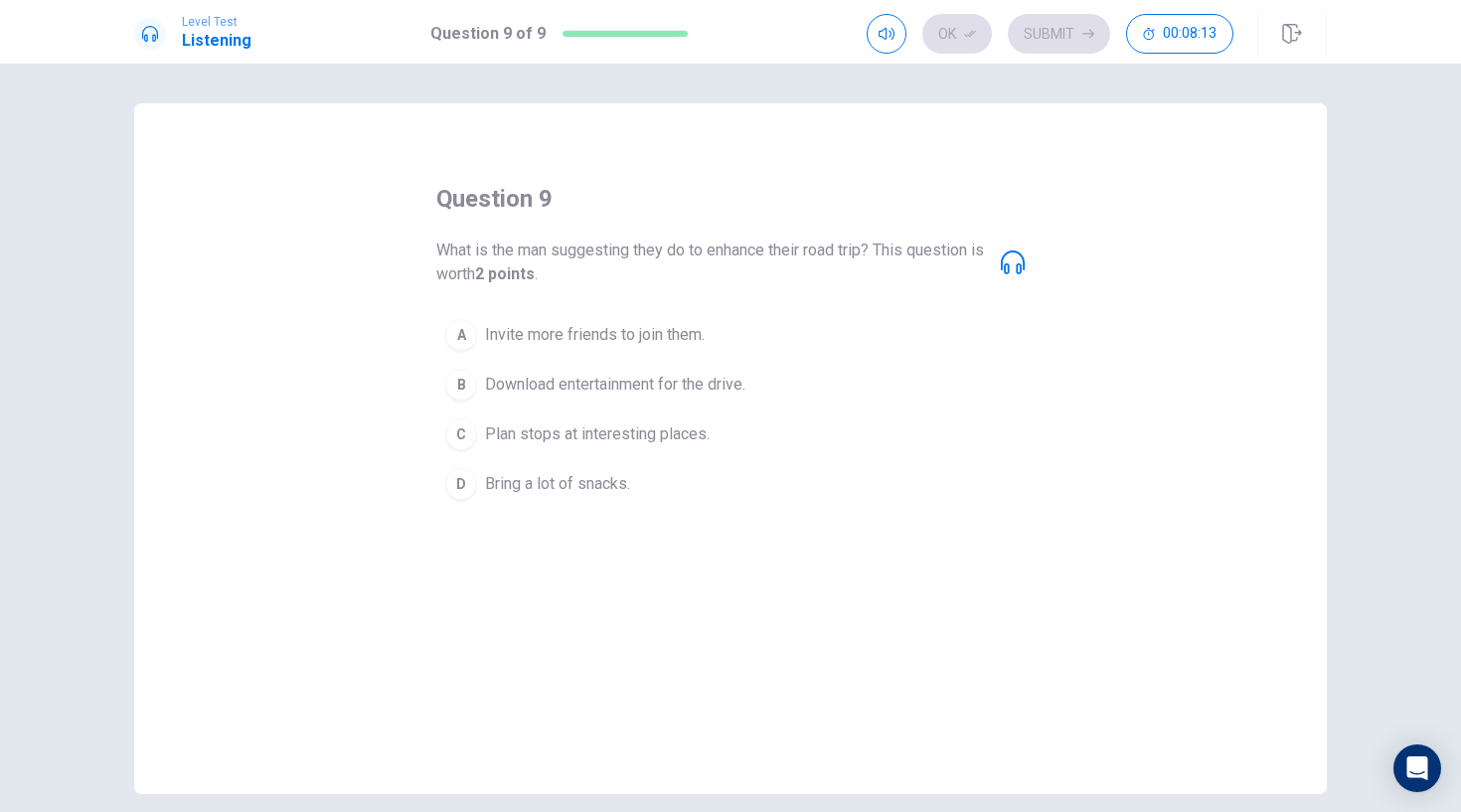 click 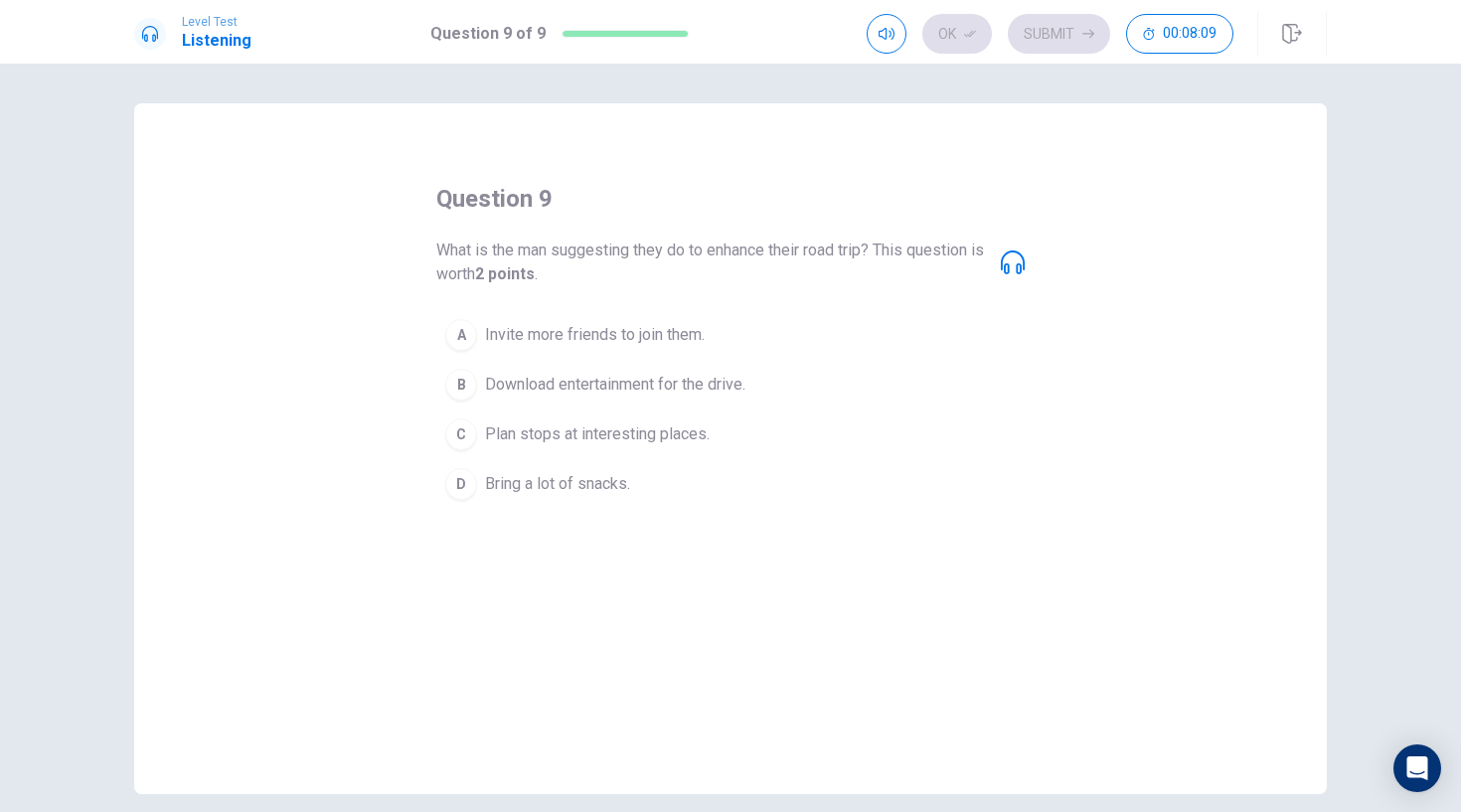 click on "Download entertainment for the drive." at bounding box center (615, 385) 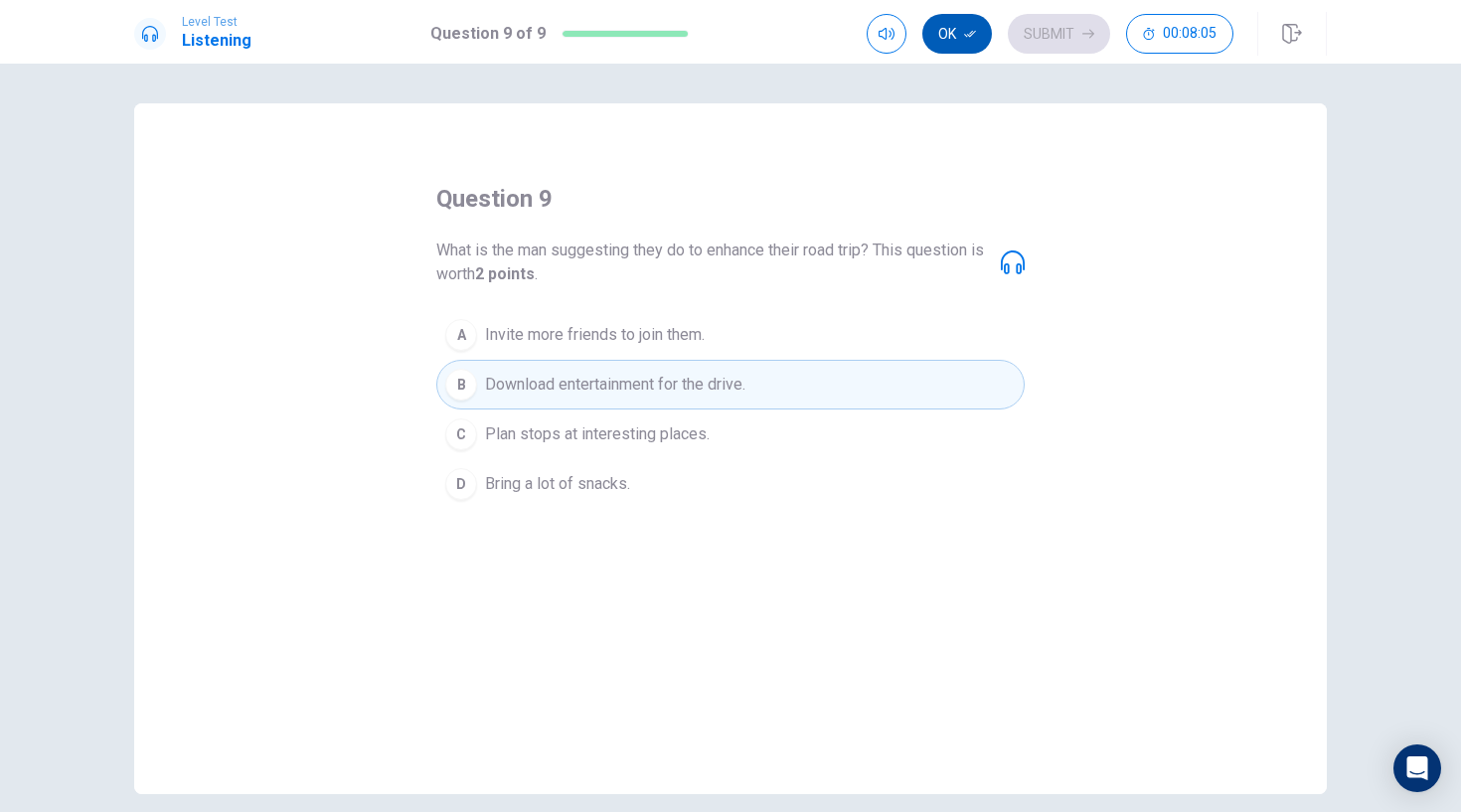 click on "Ok" at bounding box center (957, 34) 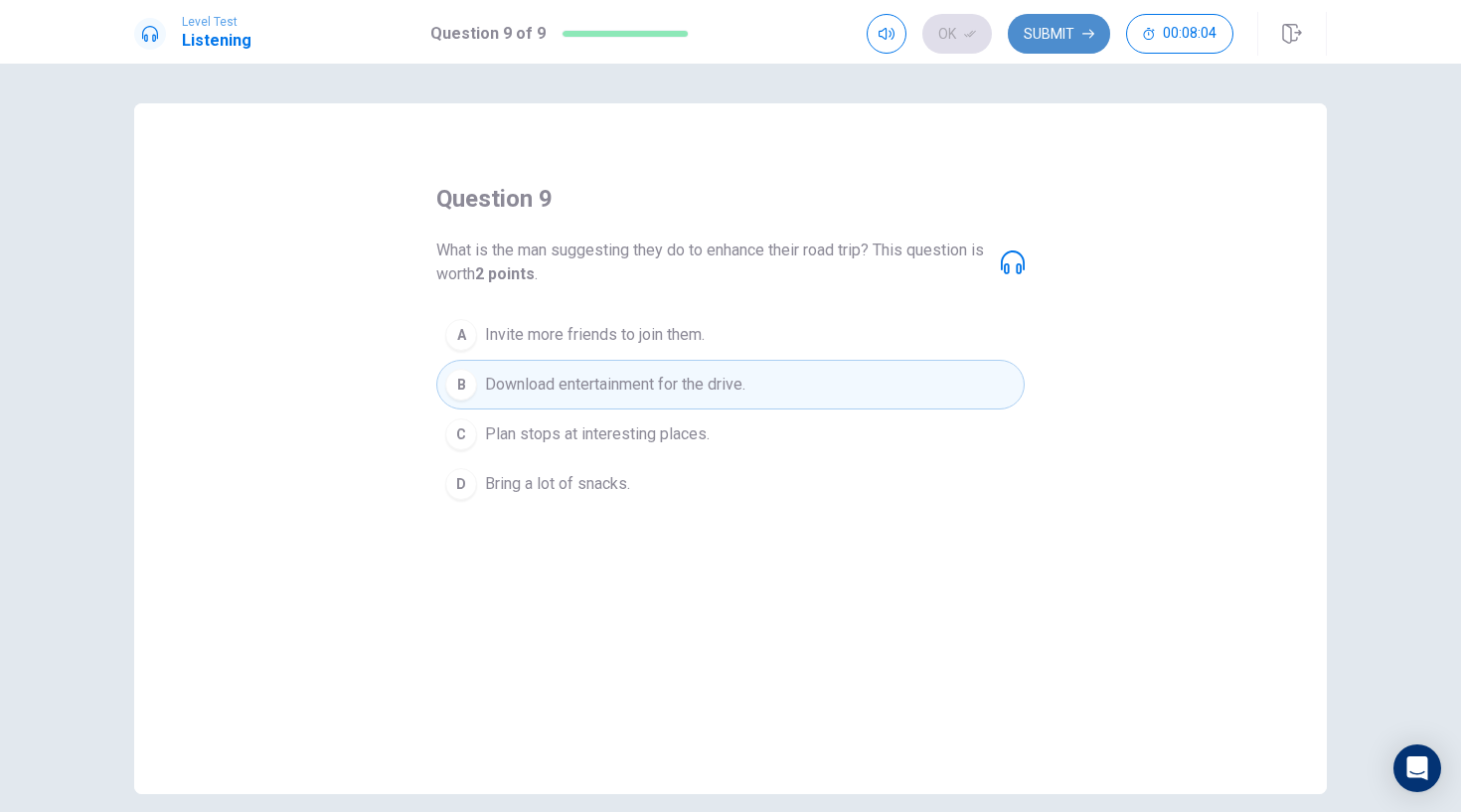 click on "Submit" at bounding box center (1058, 34) 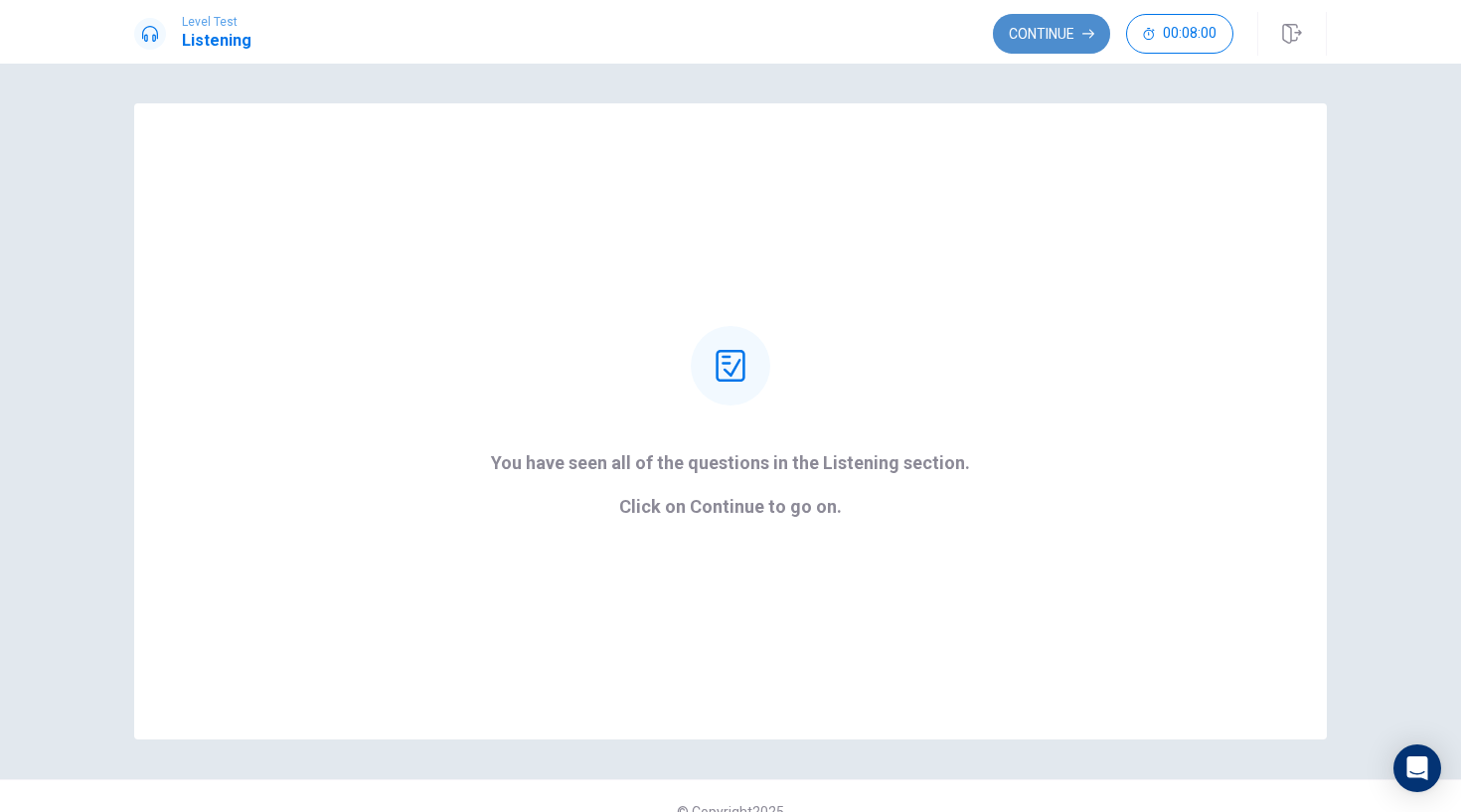 click on "Continue" at bounding box center [1052, 34] 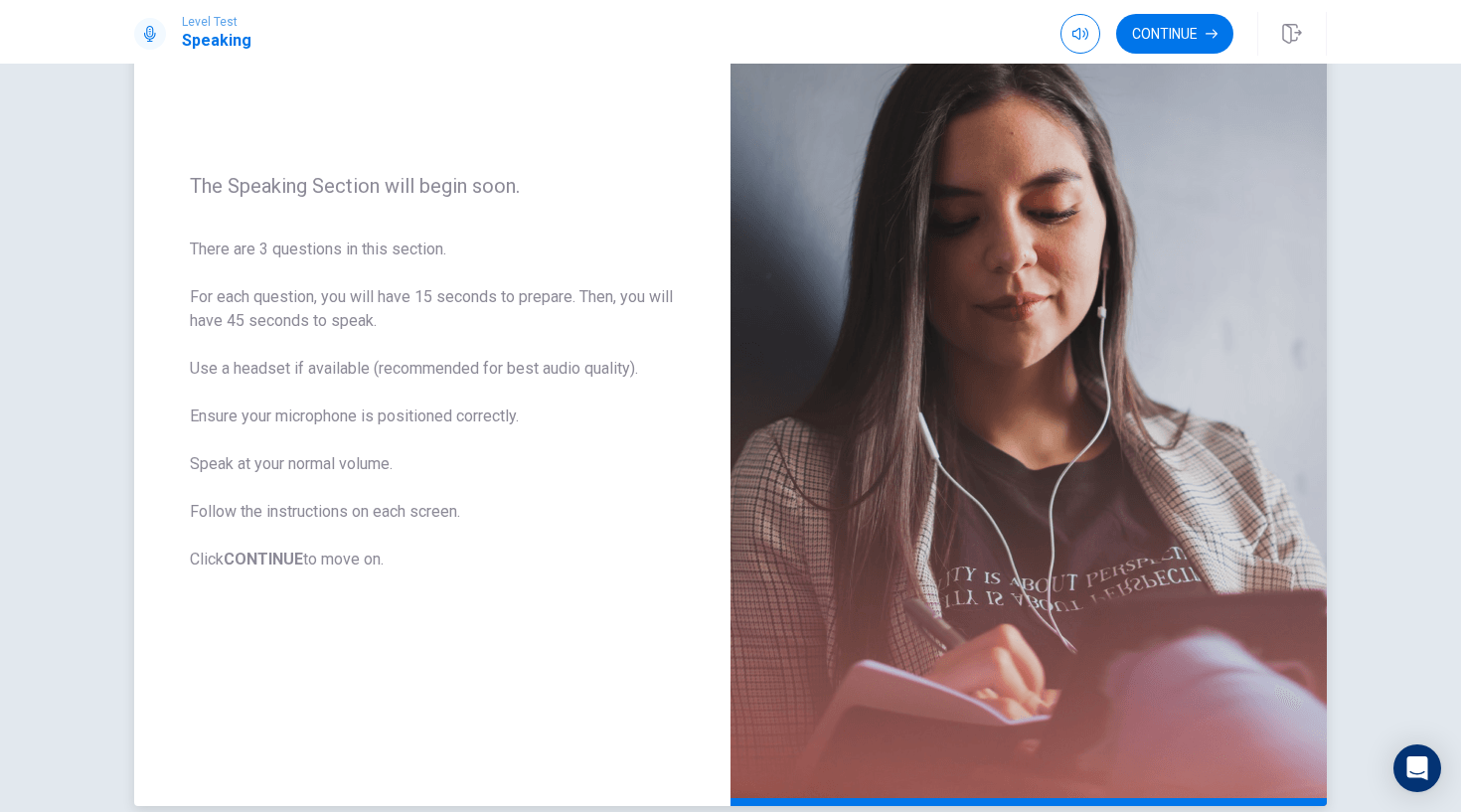 scroll, scrollTop: 138, scrollLeft: 0, axis: vertical 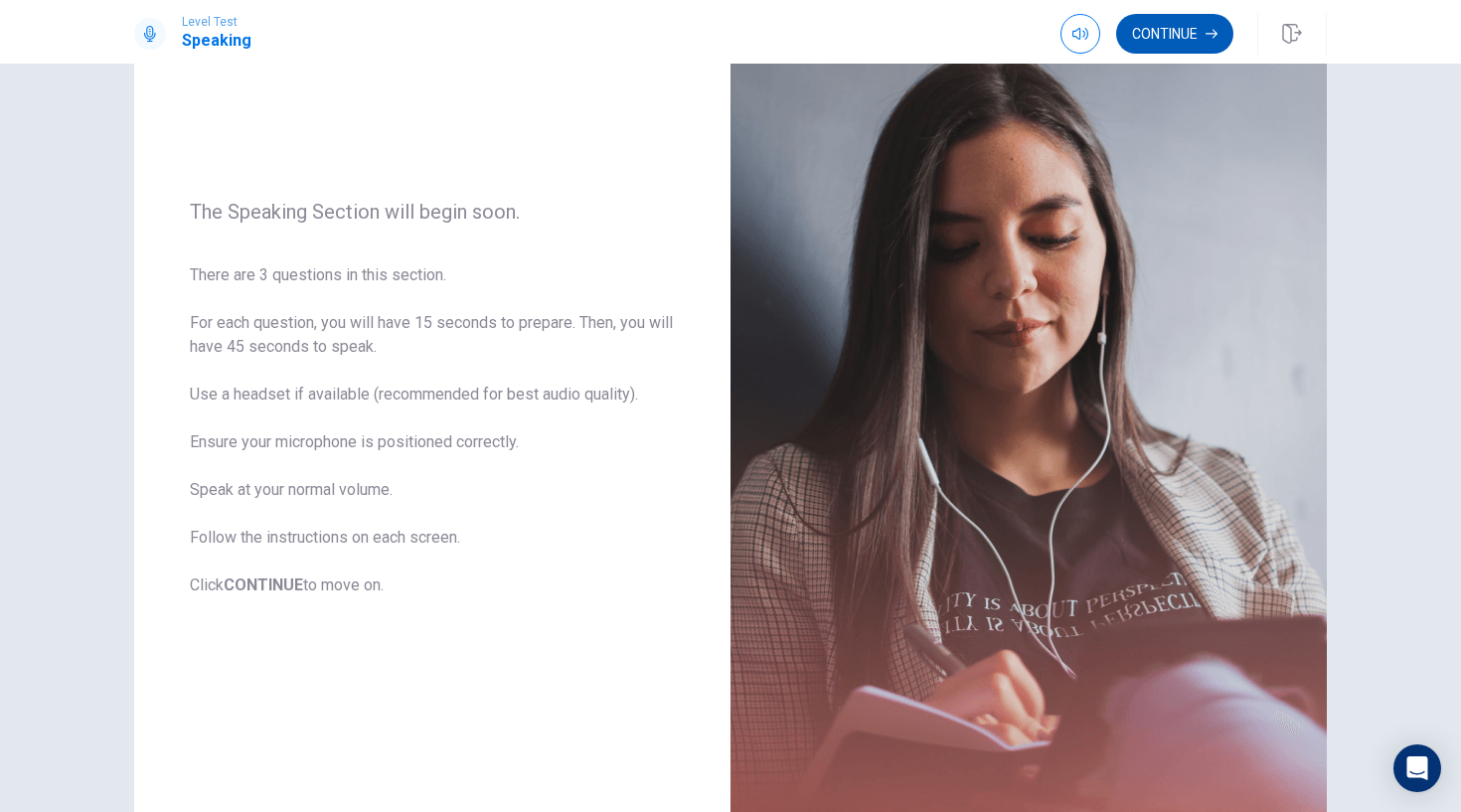 click on "Continue" at bounding box center (1175, 34) 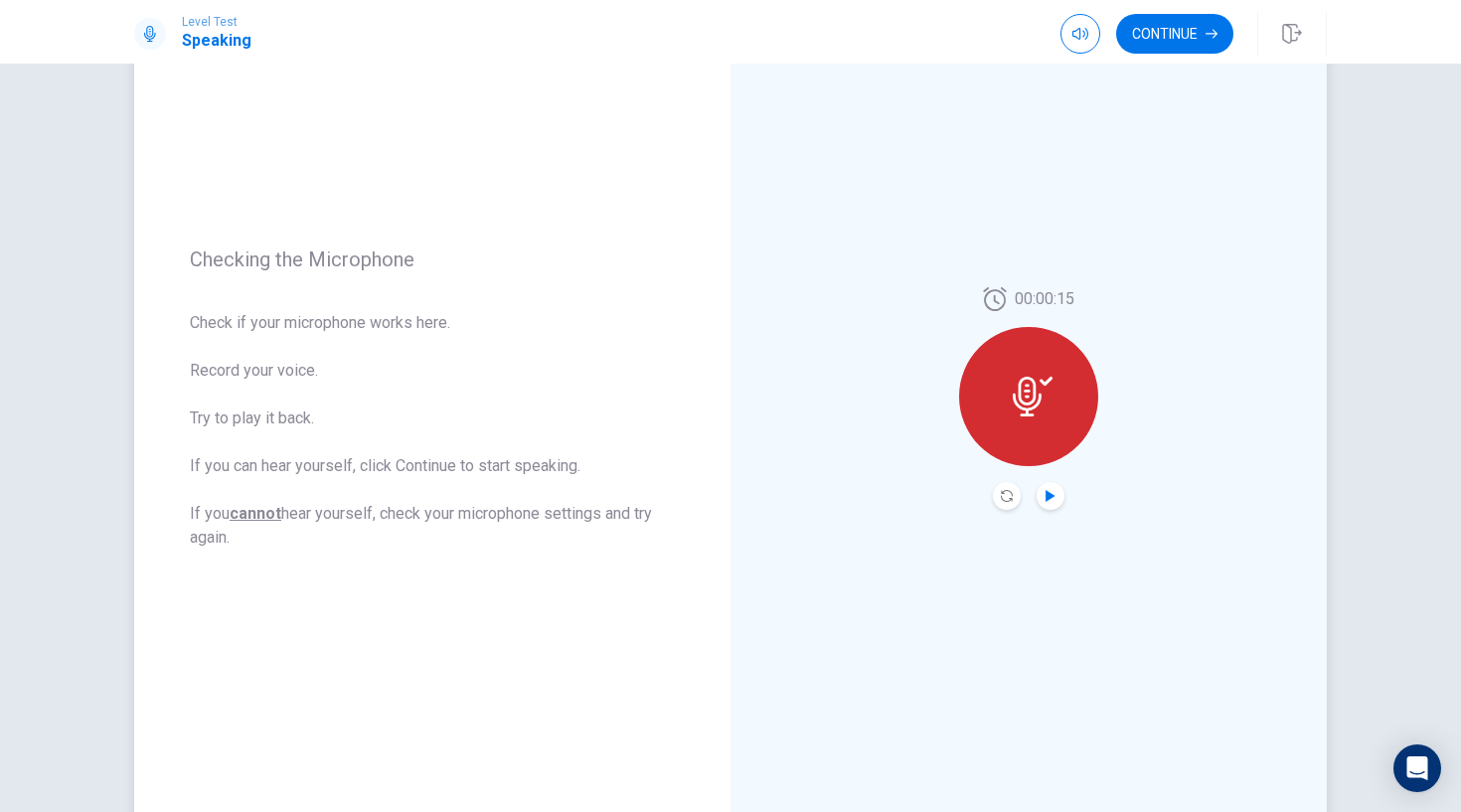 click 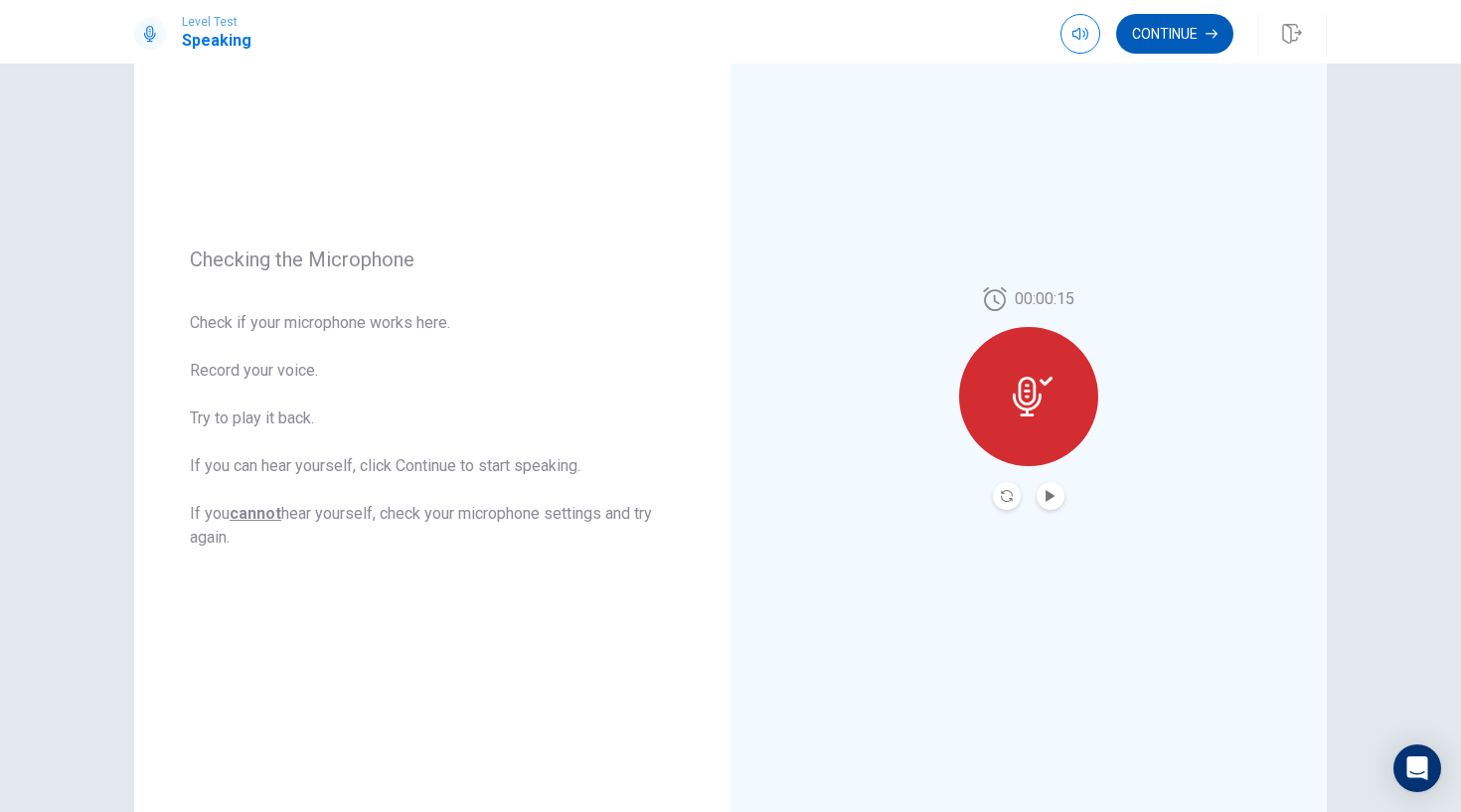 click on "Continue" at bounding box center (1175, 34) 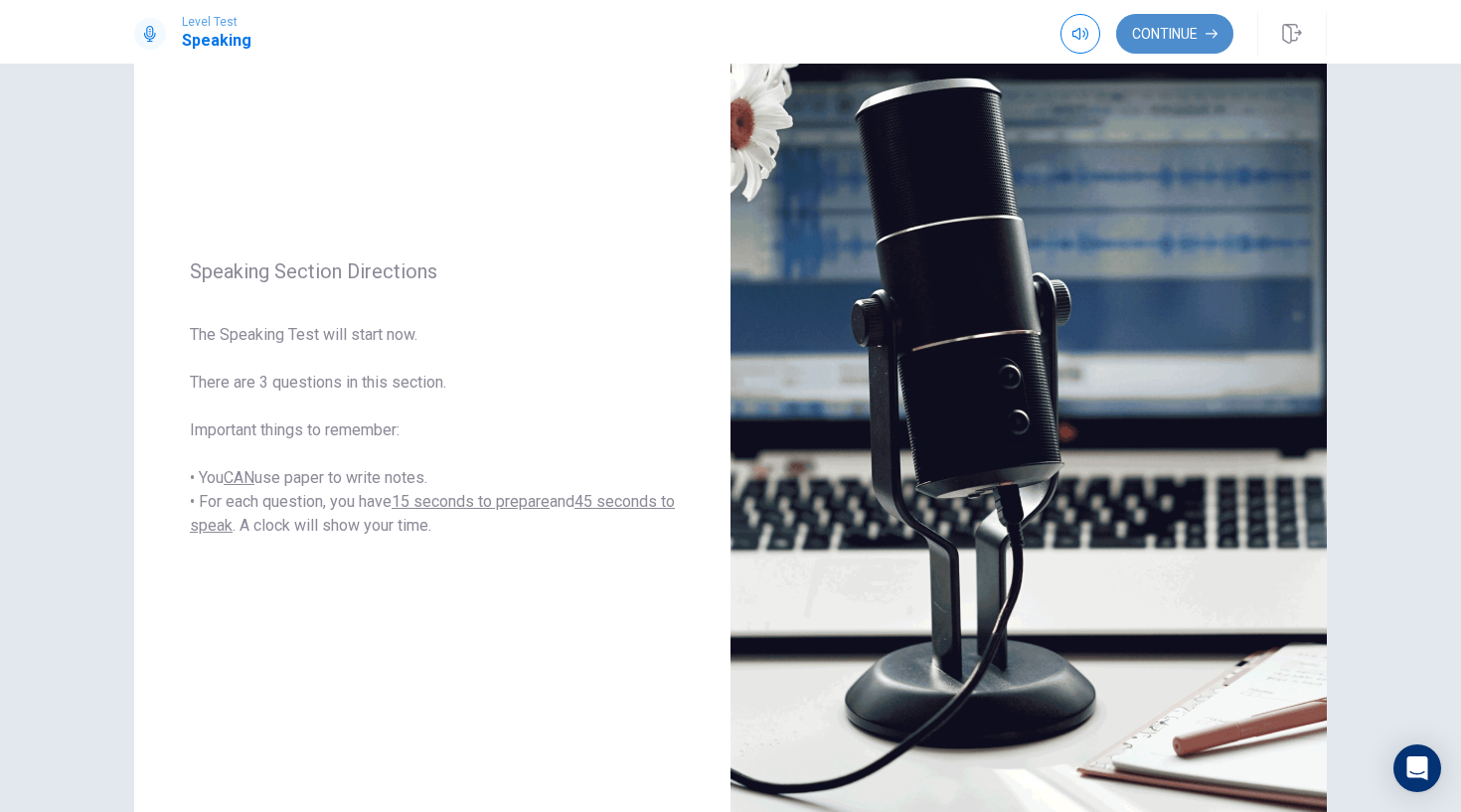 click on "Continue" at bounding box center (1175, 34) 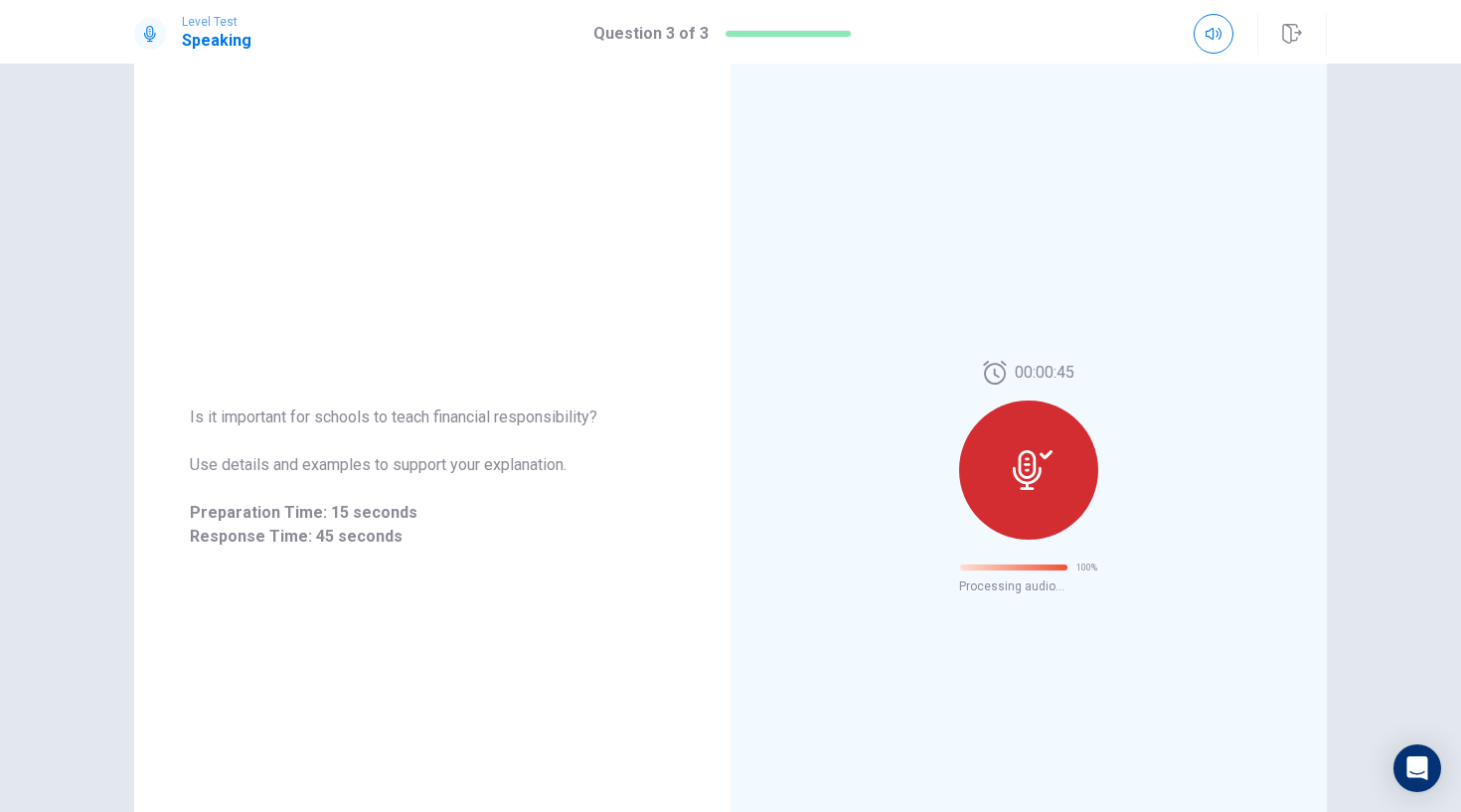 scroll, scrollTop: 0, scrollLeft: 0, axis: both 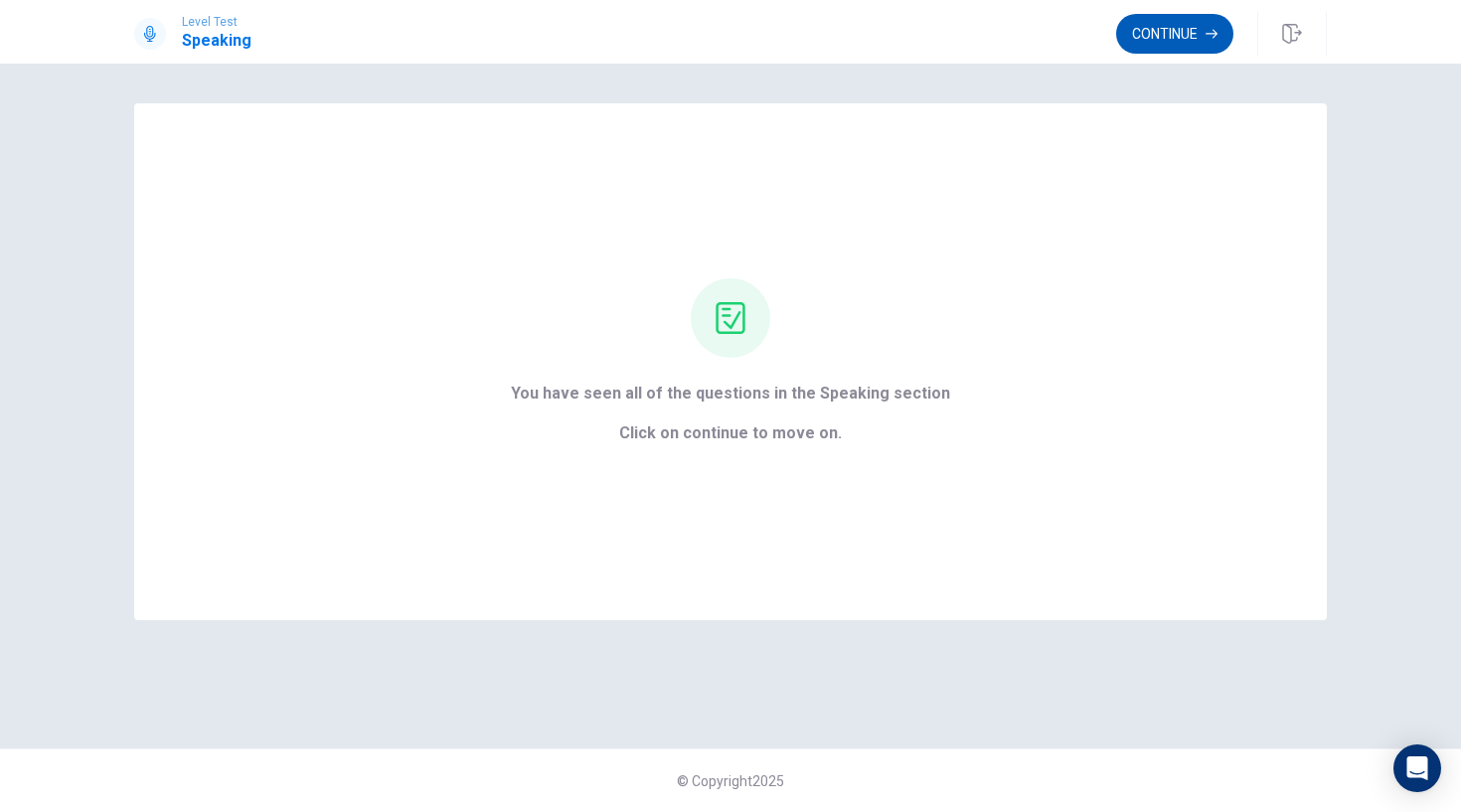 click on "Continue" at bounding box center [1175, 34] 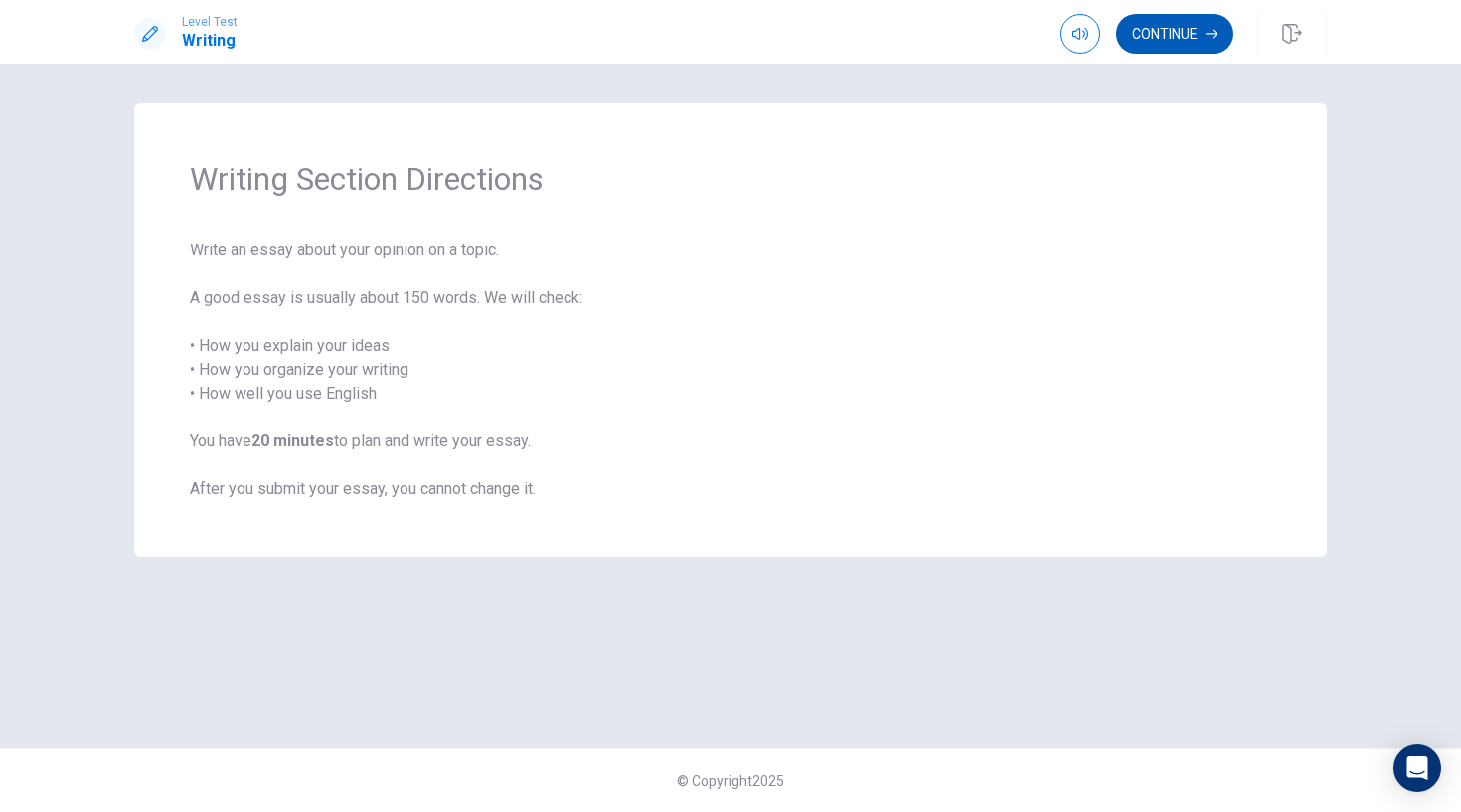 click on "Continue" at bounding box center (1175, 34) 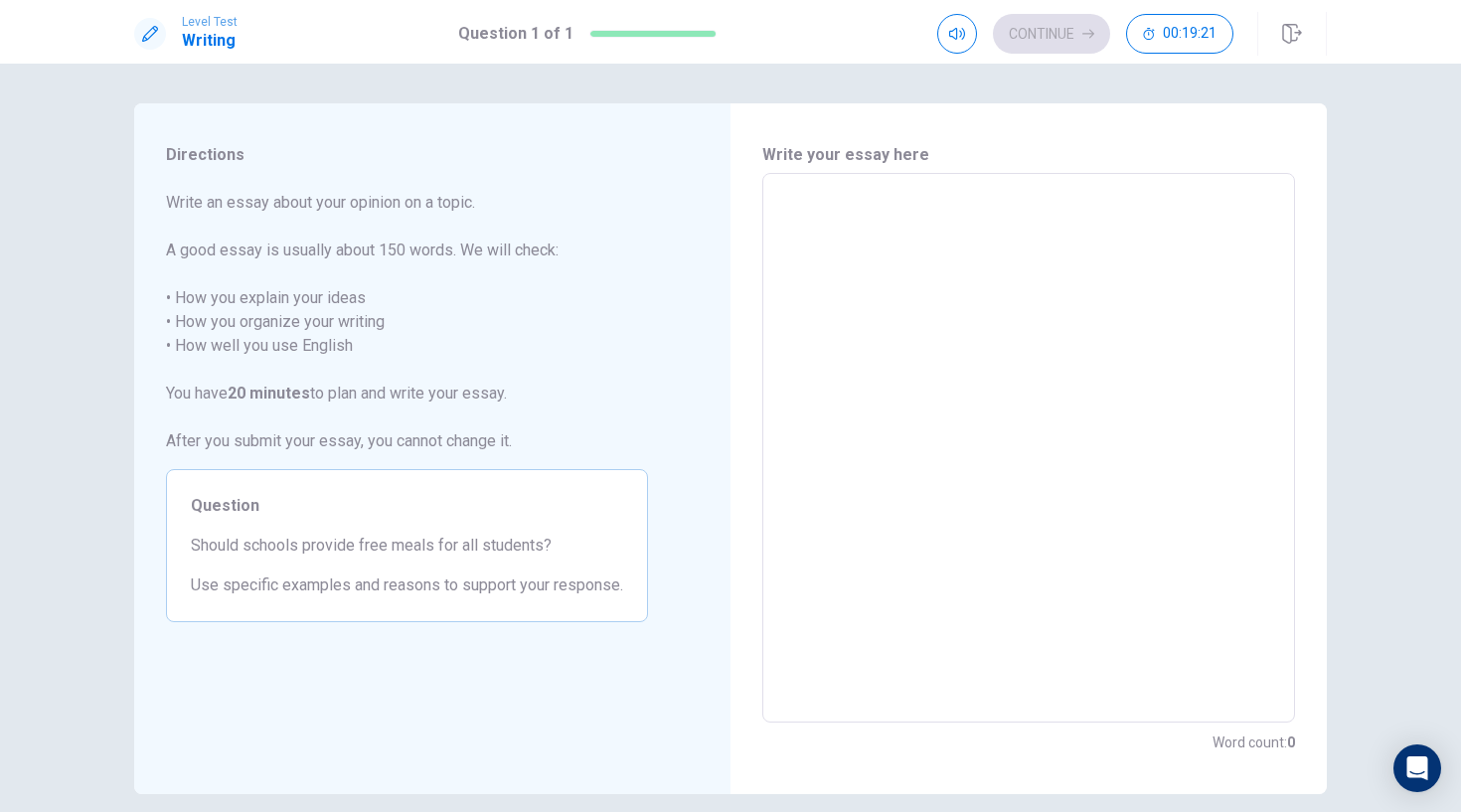 click at bounding box center [1029, 448] 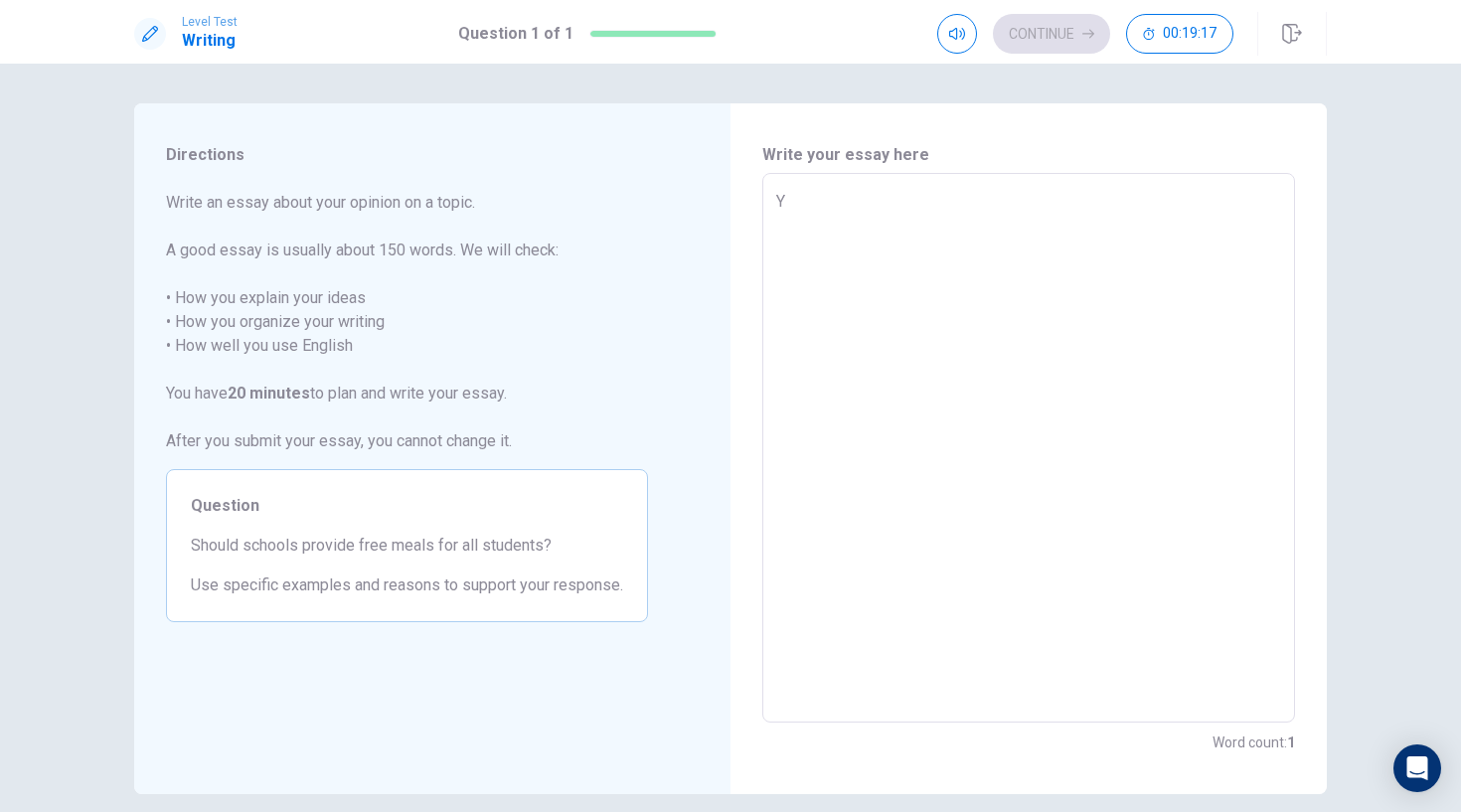 type on "Y" 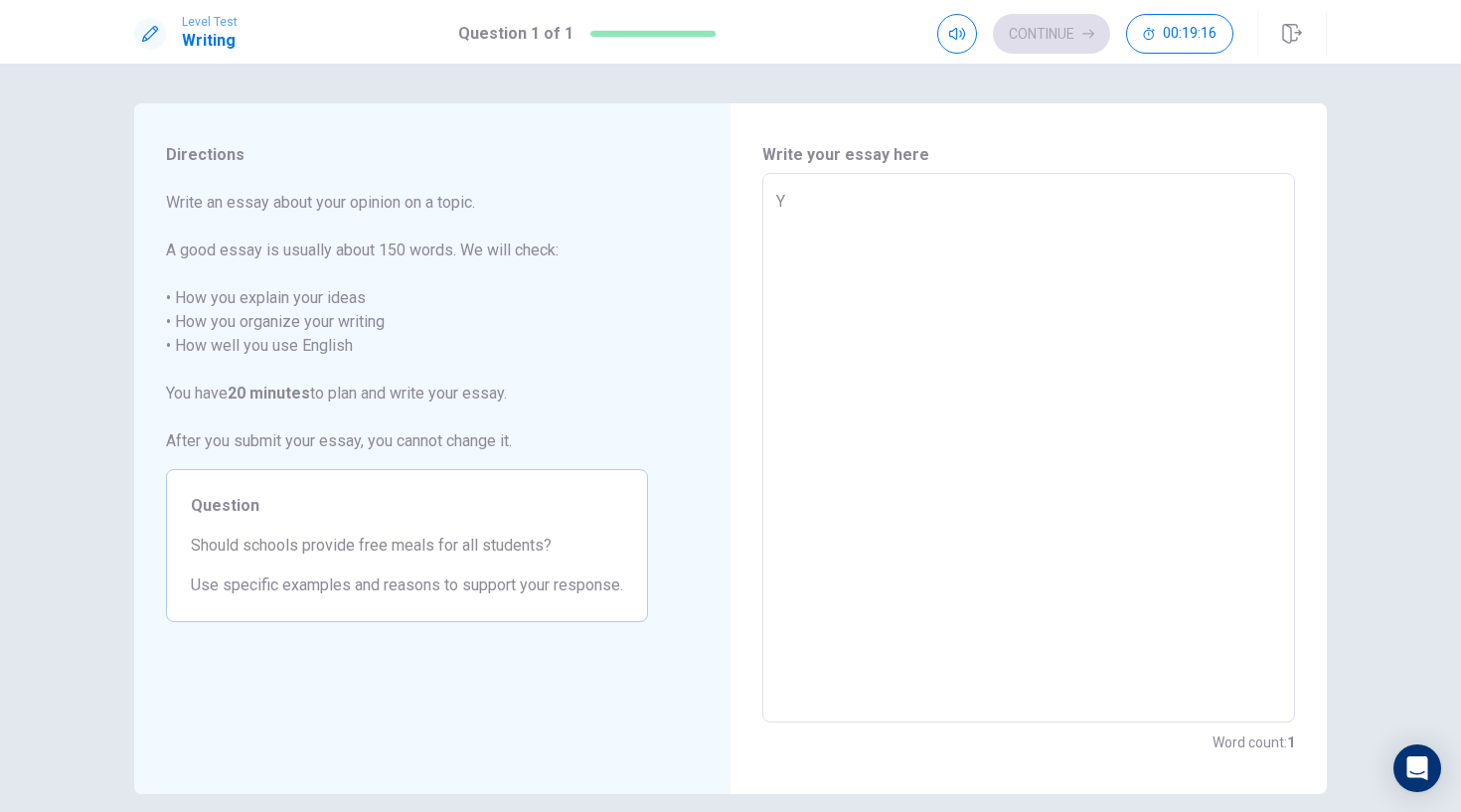 type on "Ye" 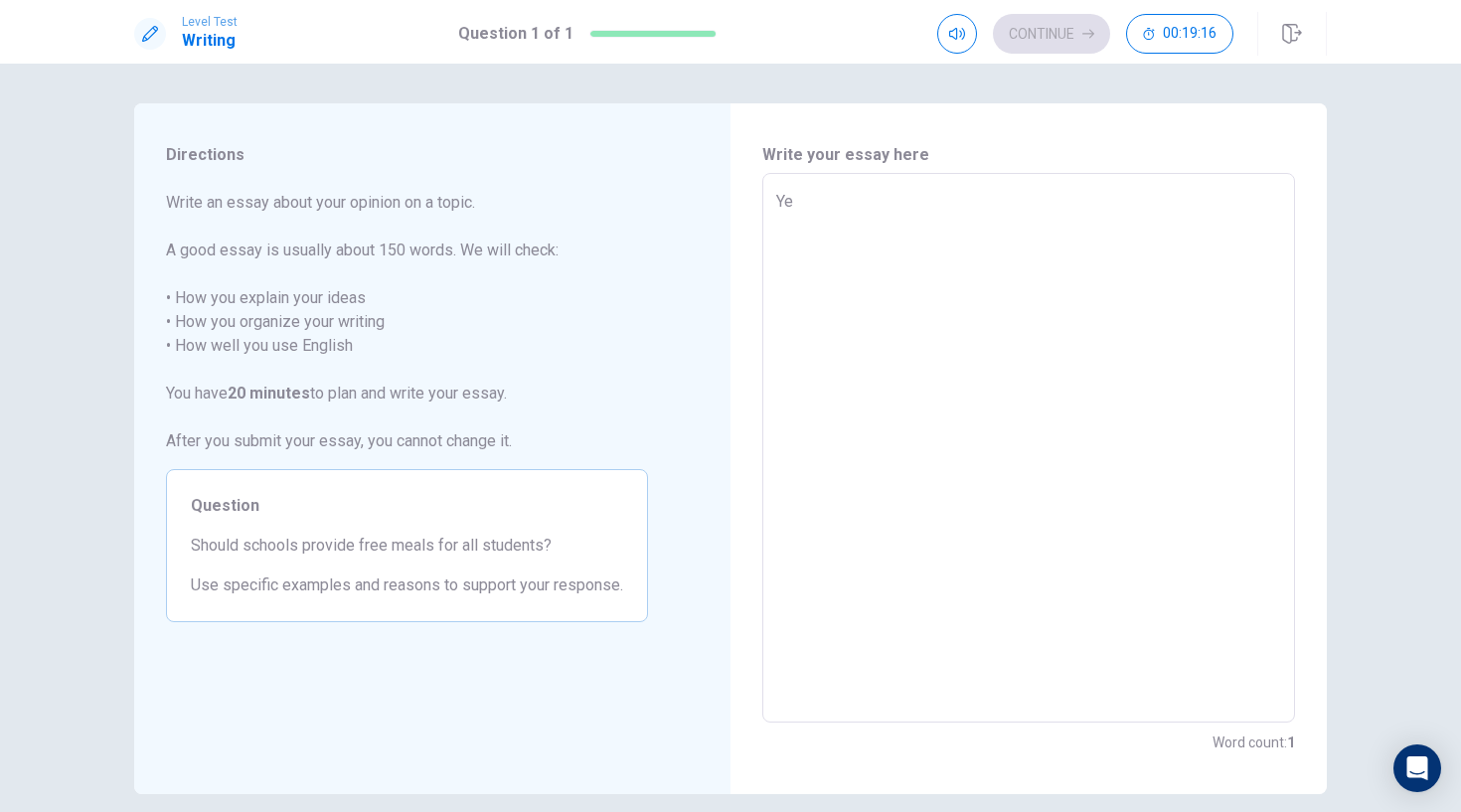 type on "x" 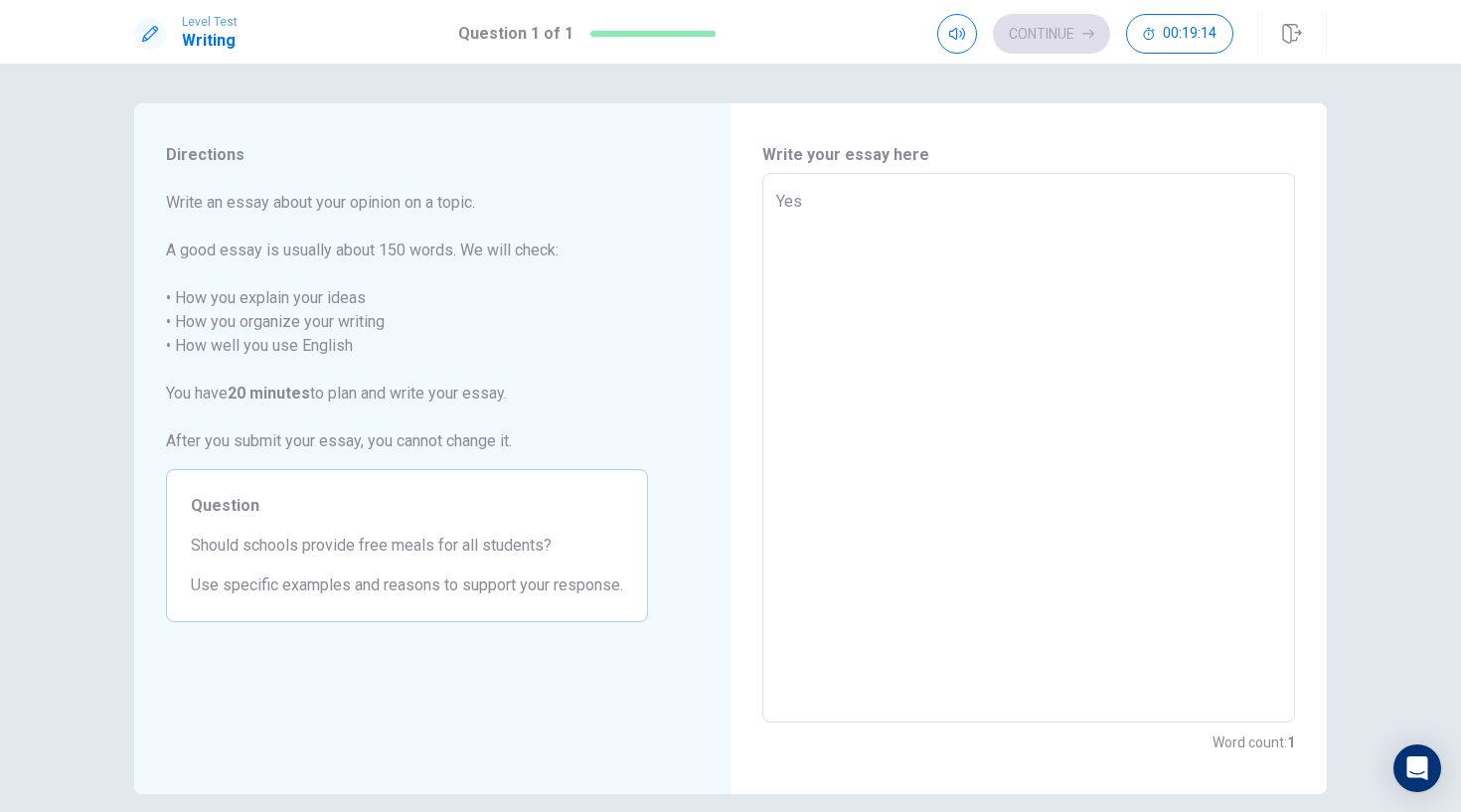 type on "x" 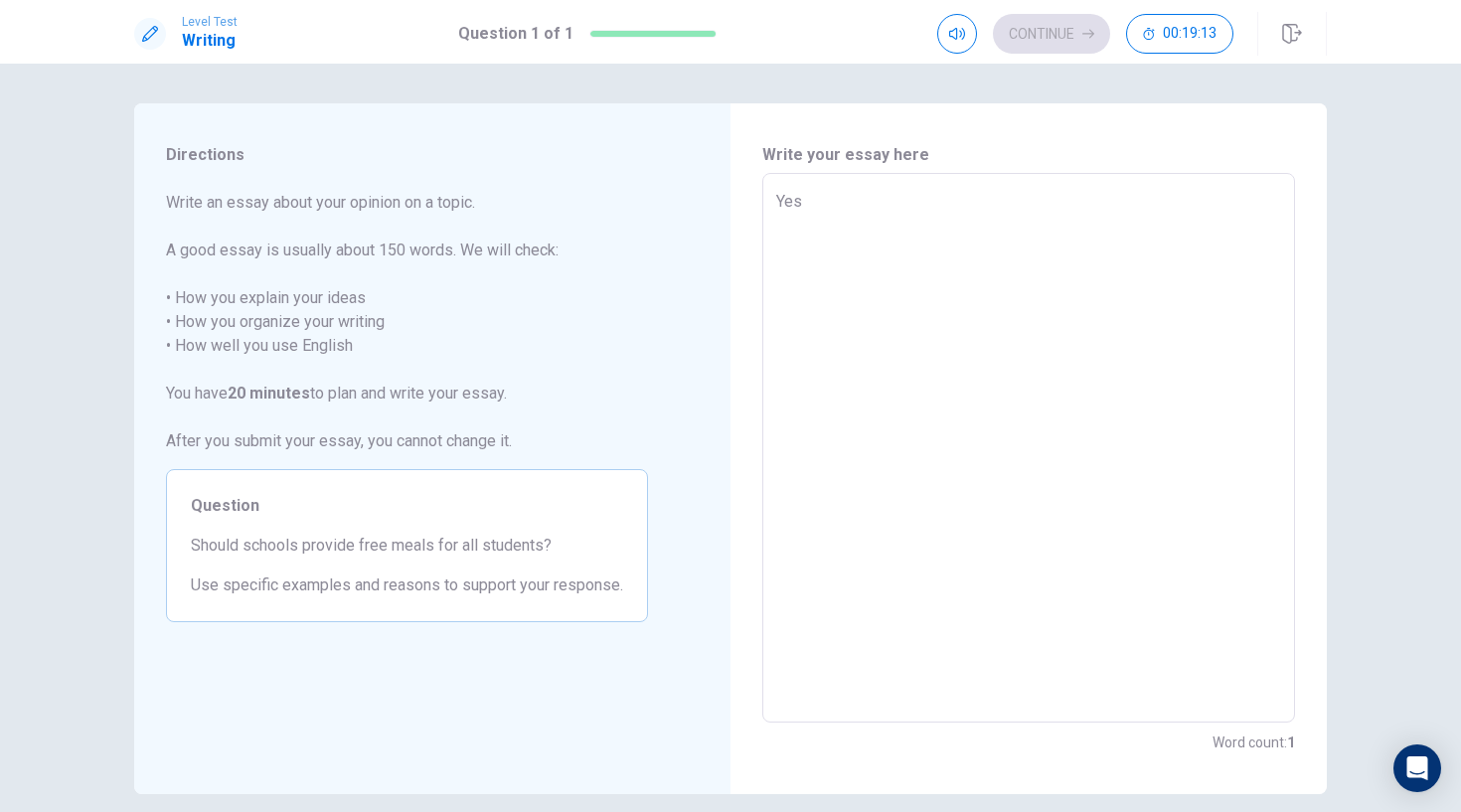 type on "Ye" 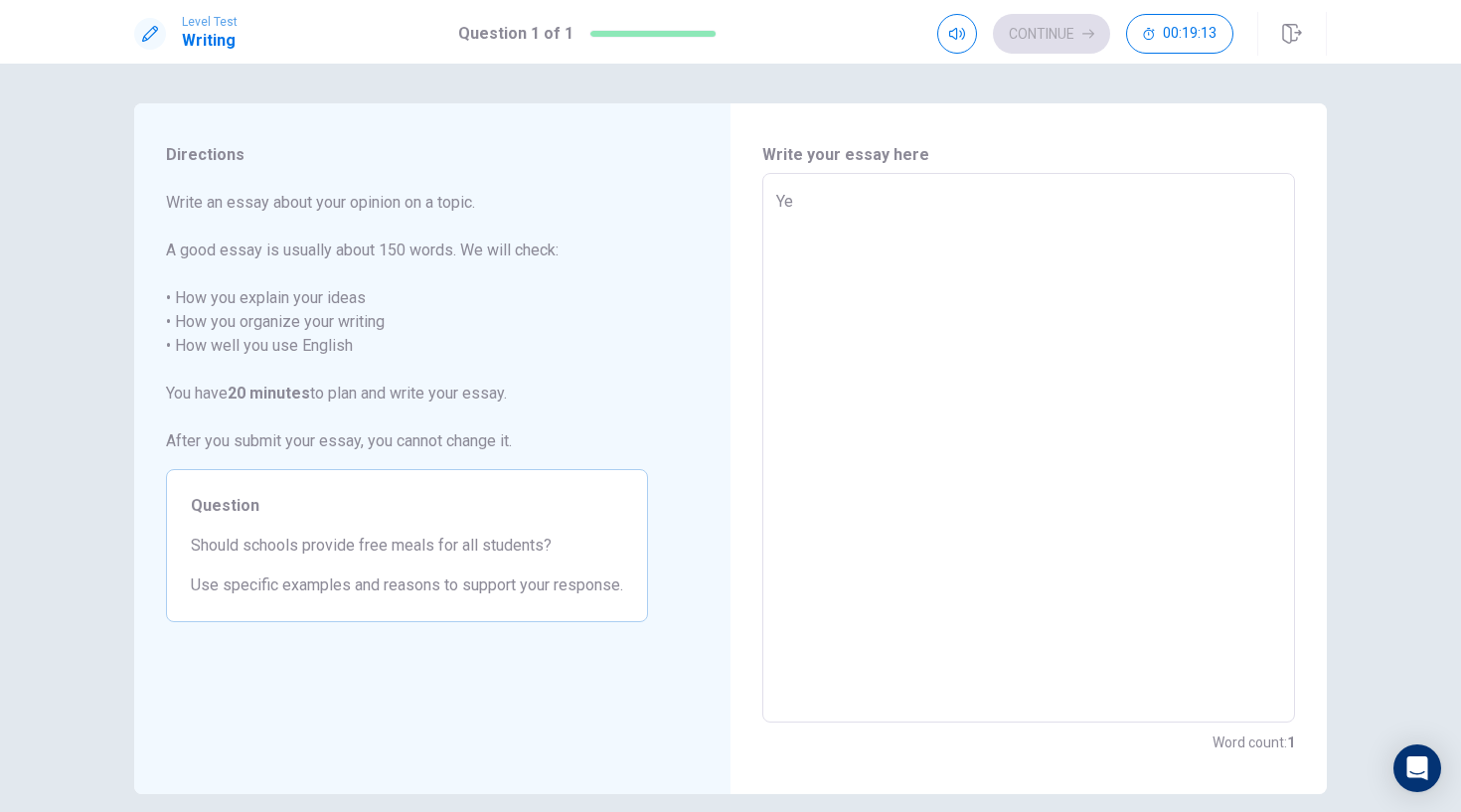type on "x" 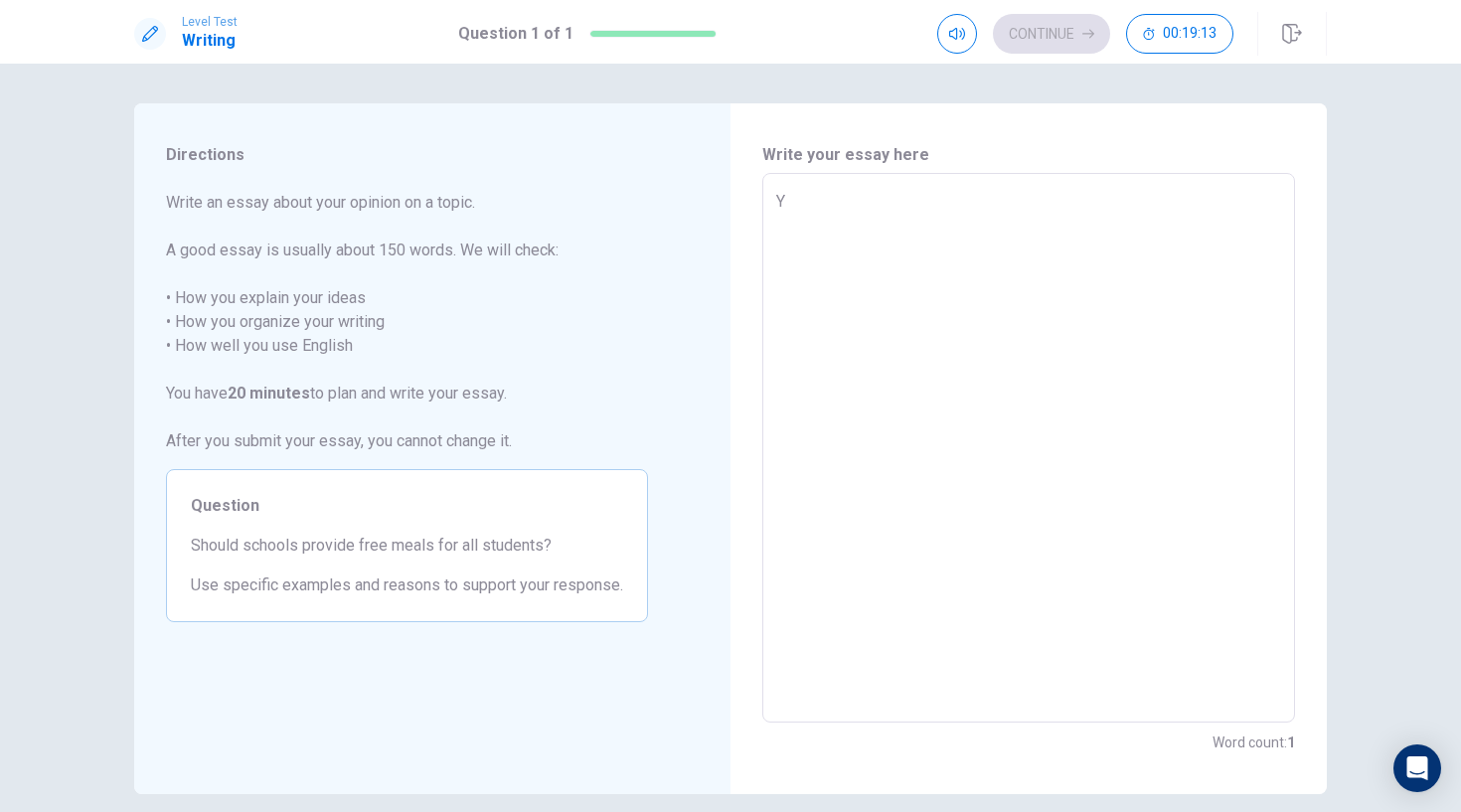 type on "x" 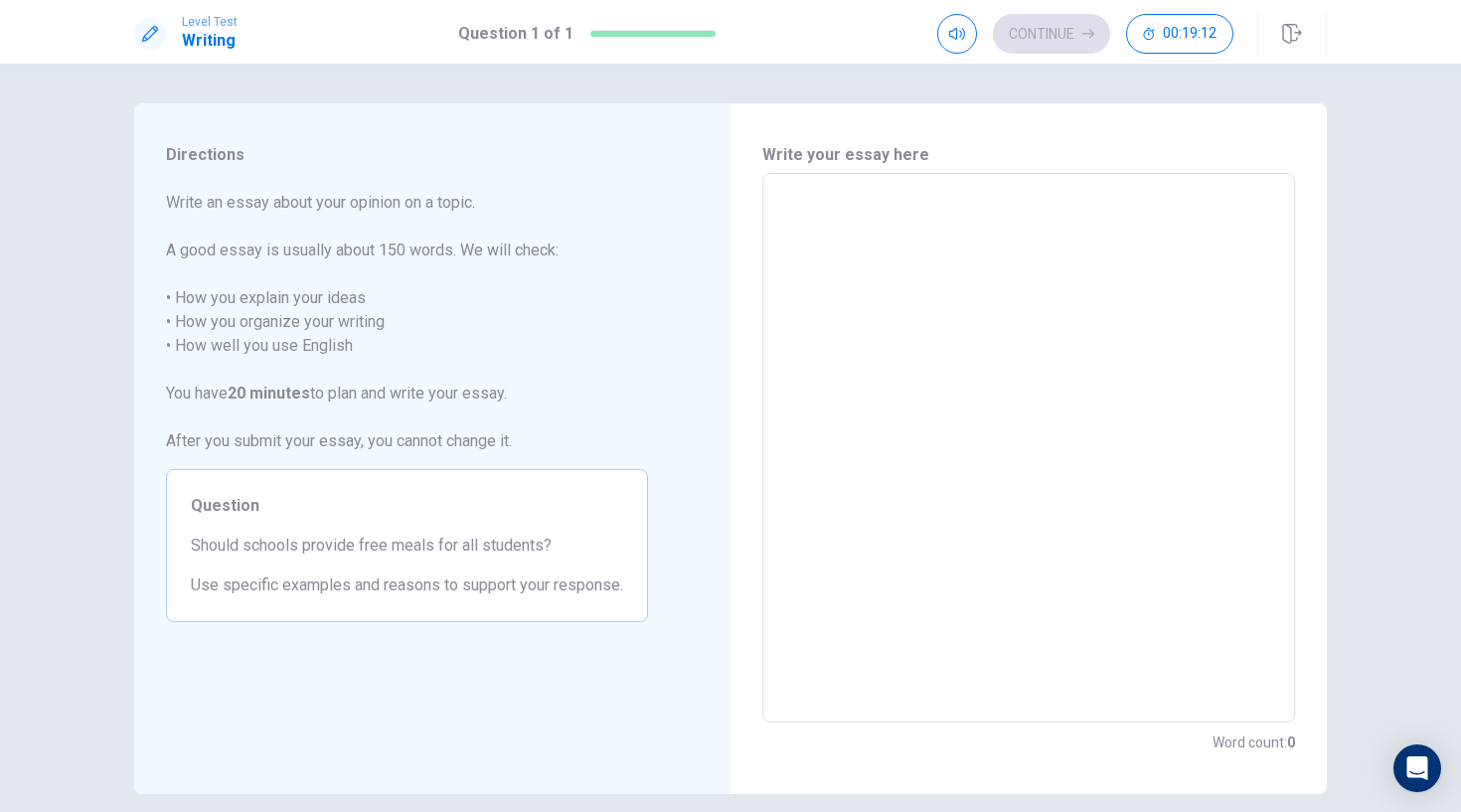 type on "I" 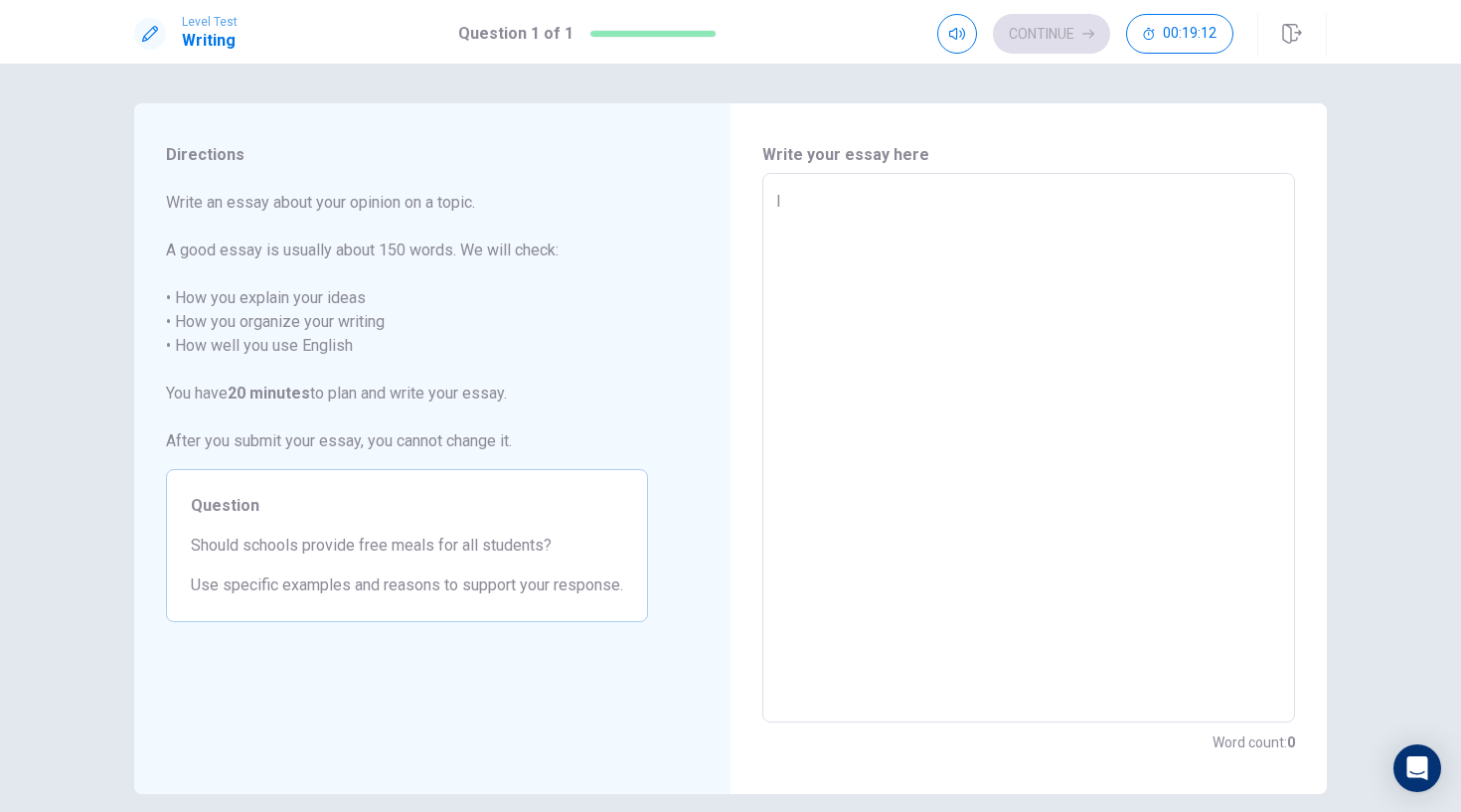 type on "x" 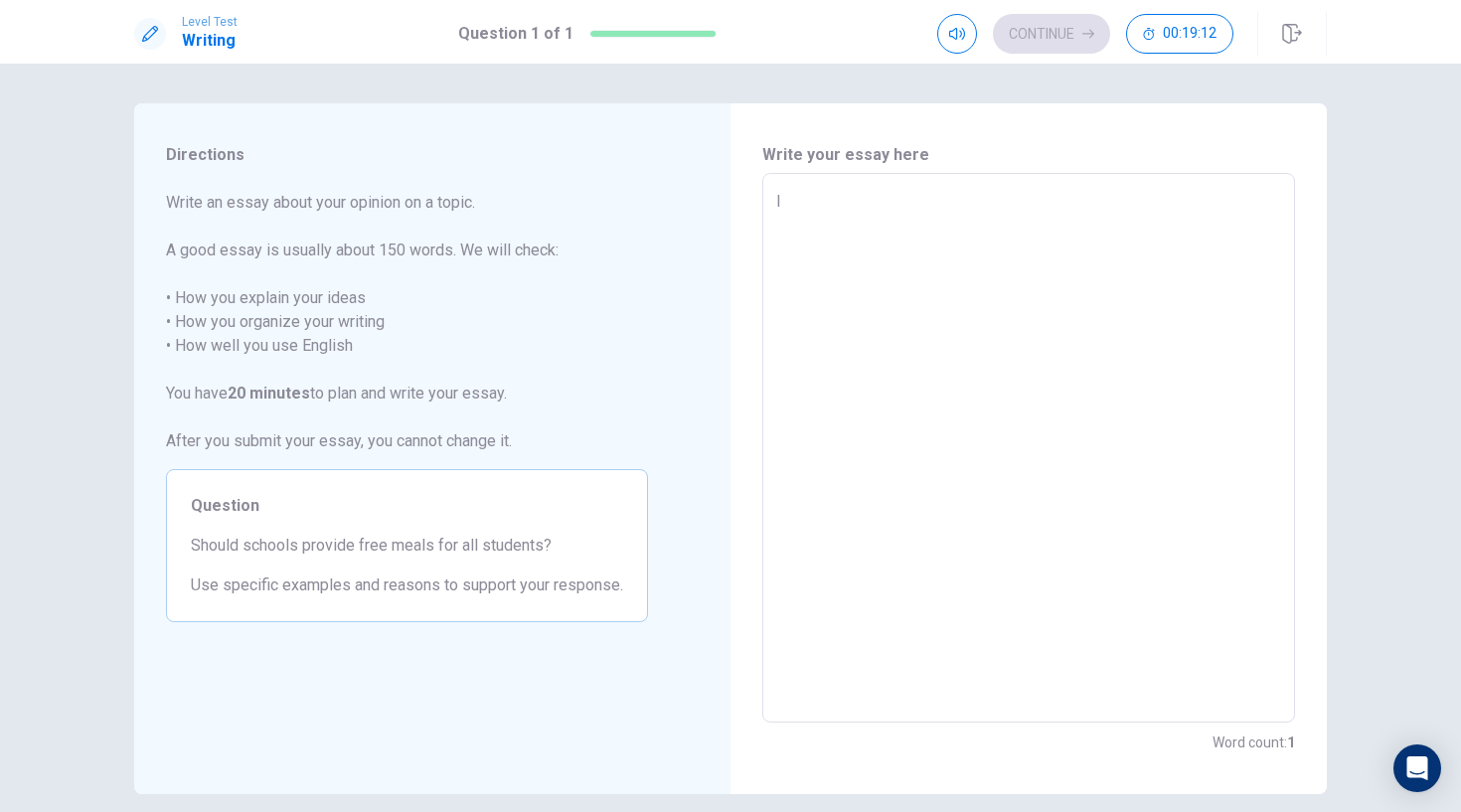 type on "I" 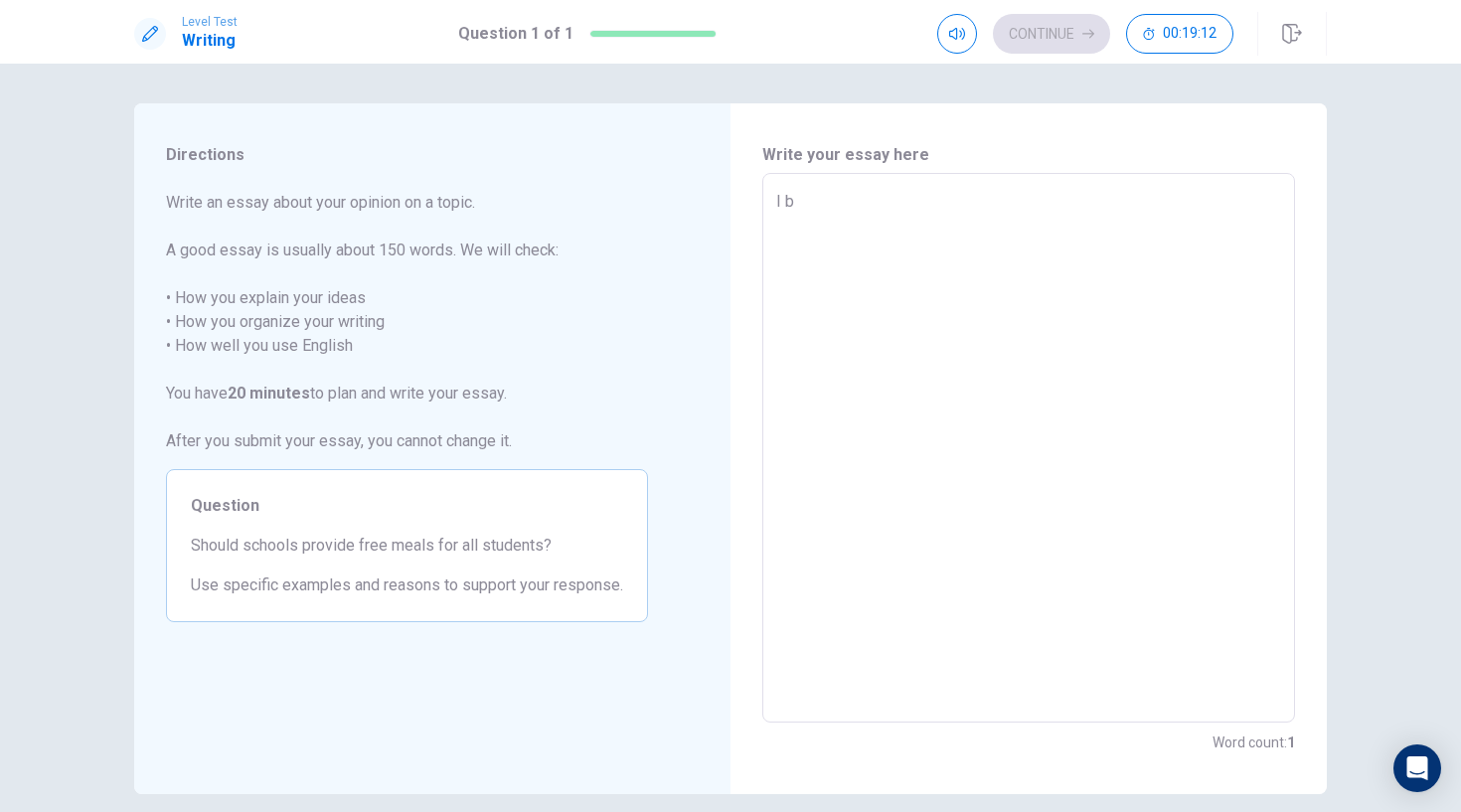 type on "x" 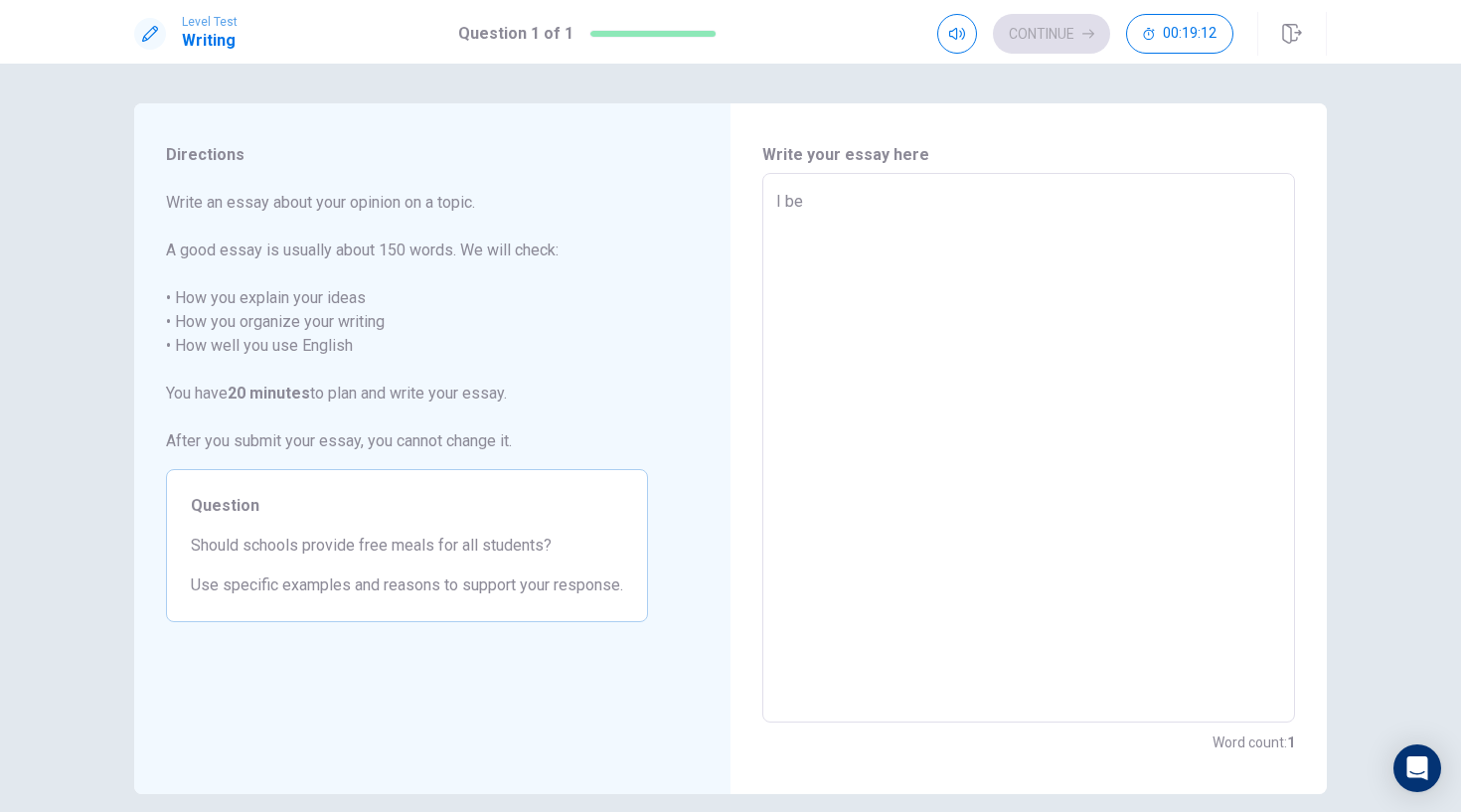 type on "x" 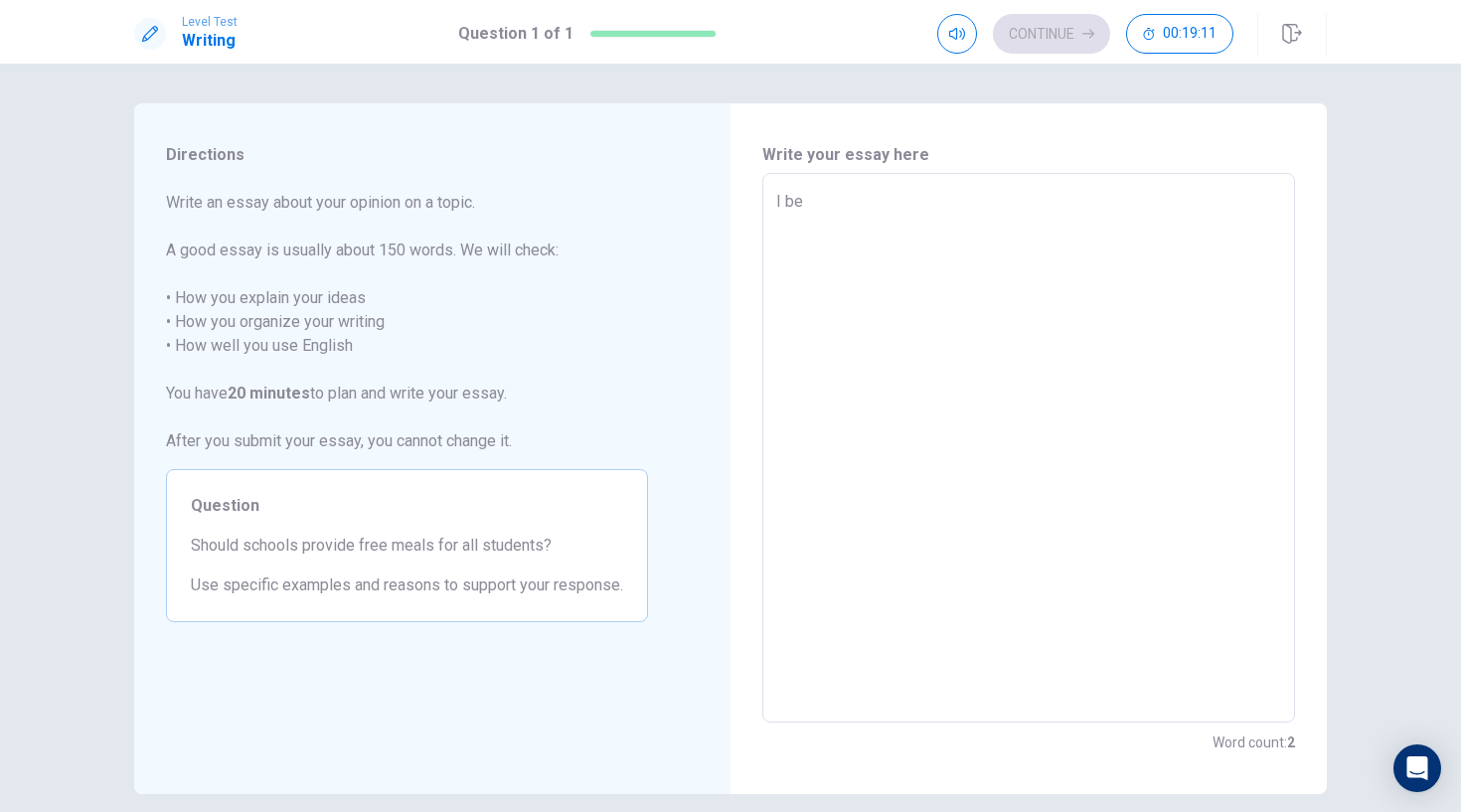 type on "I bel" 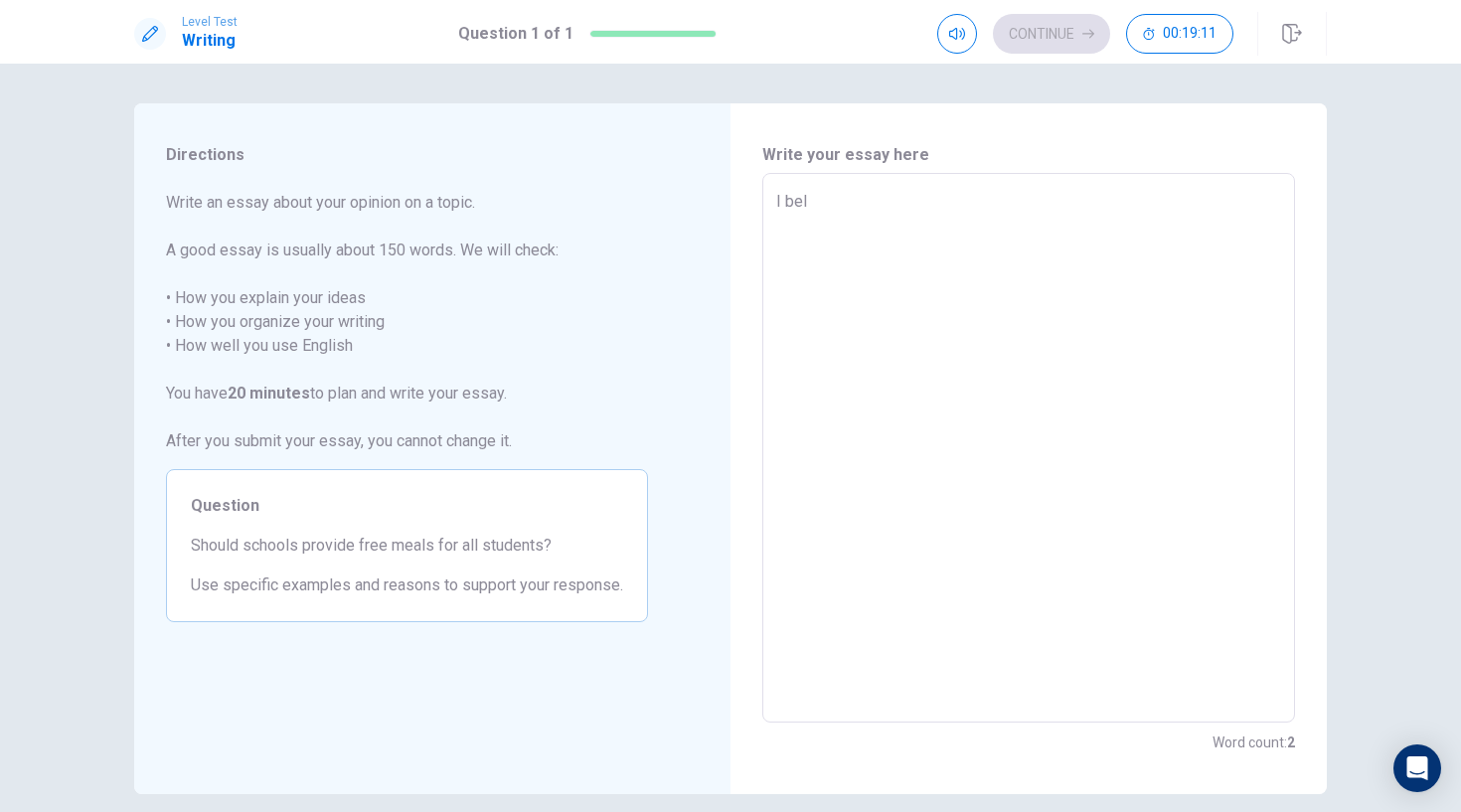 type on "x" 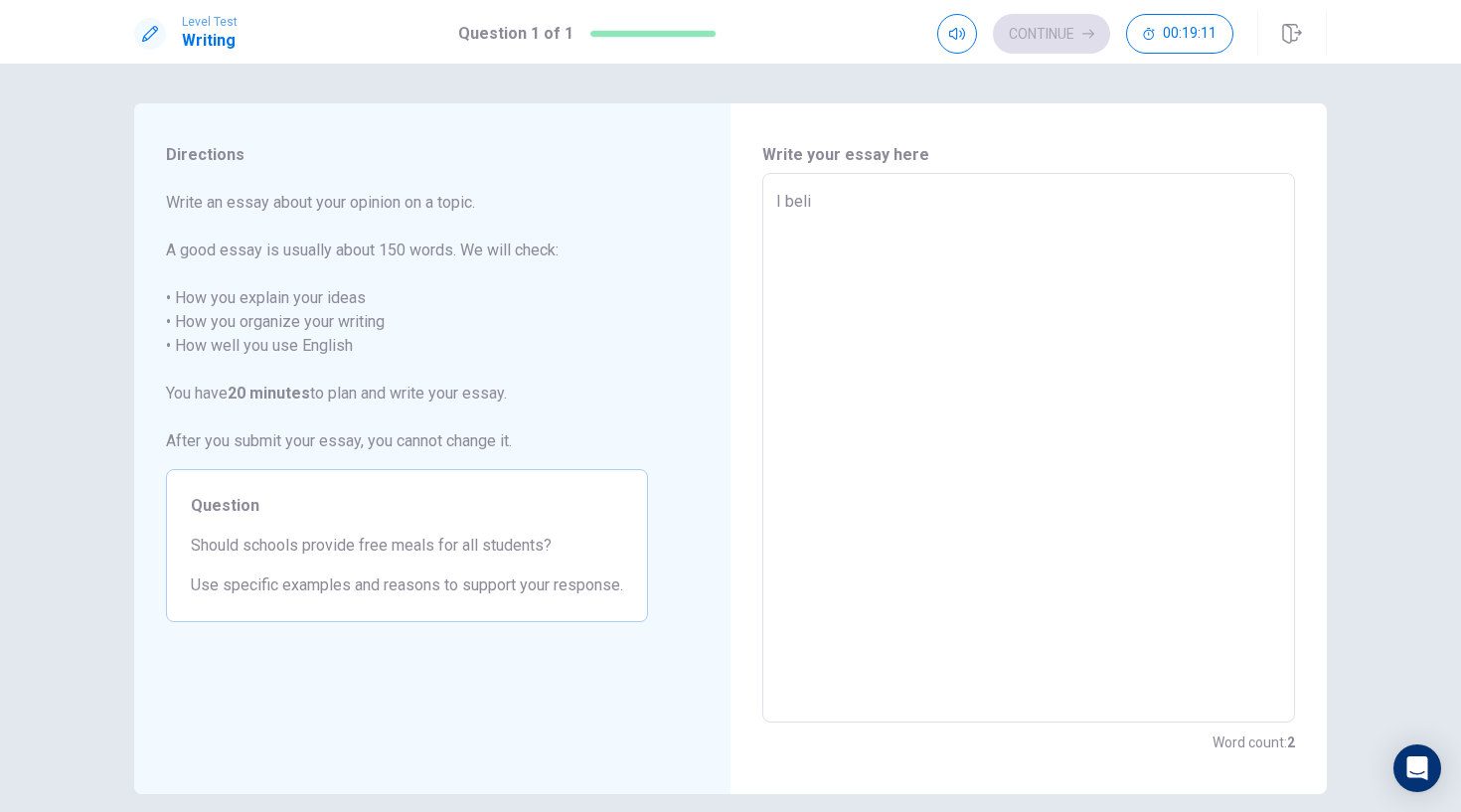 type on "x" 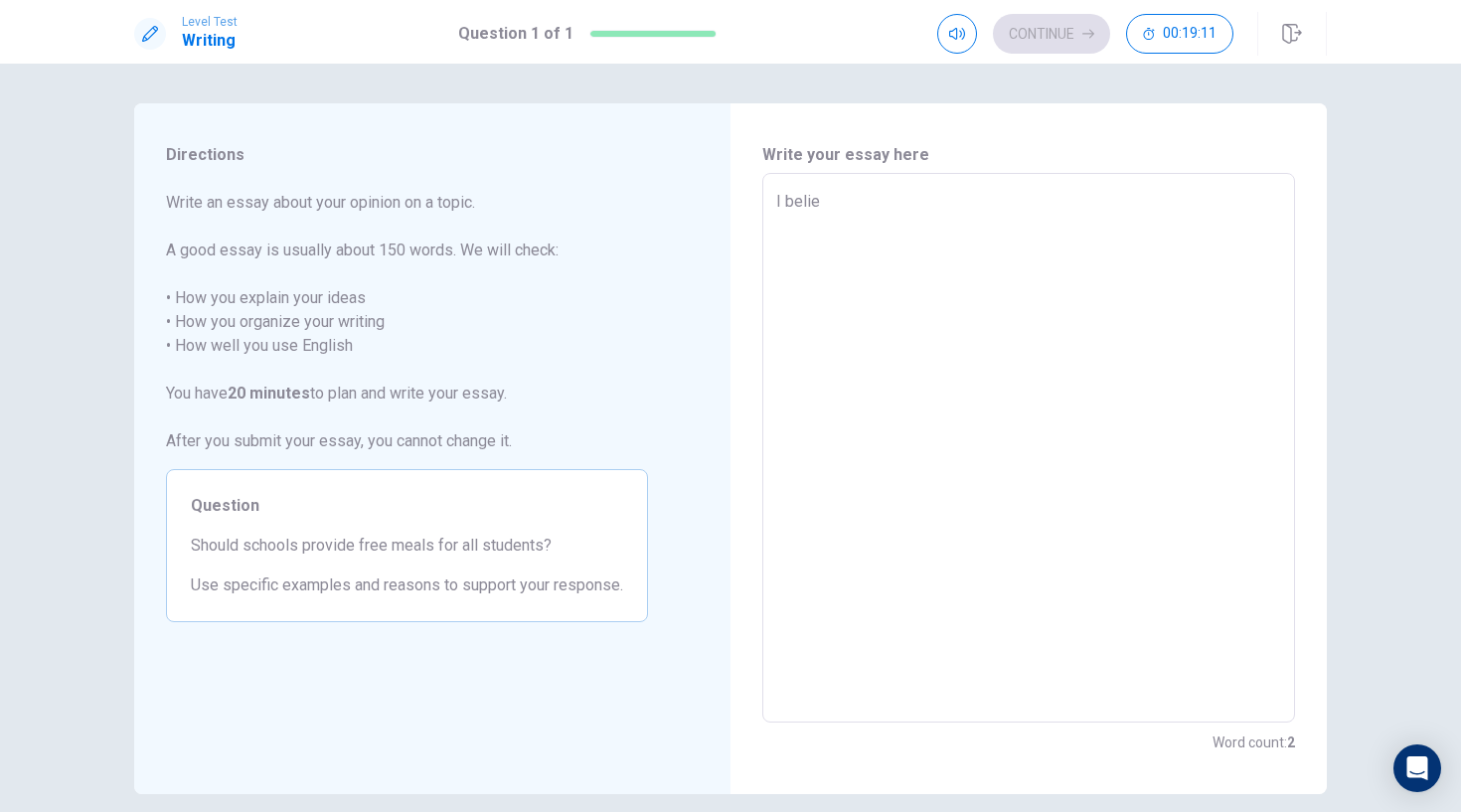 type on "x" 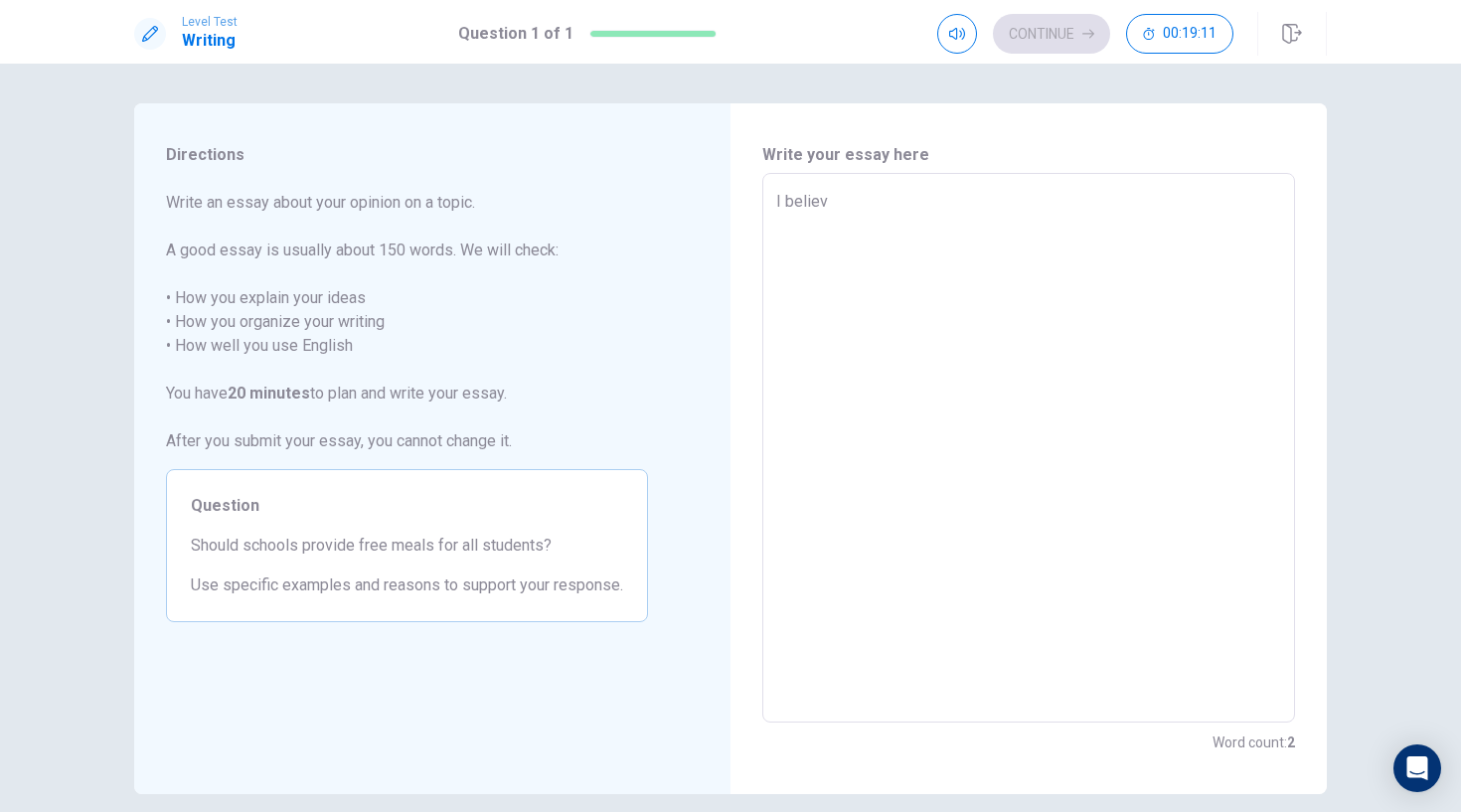 type on "x" 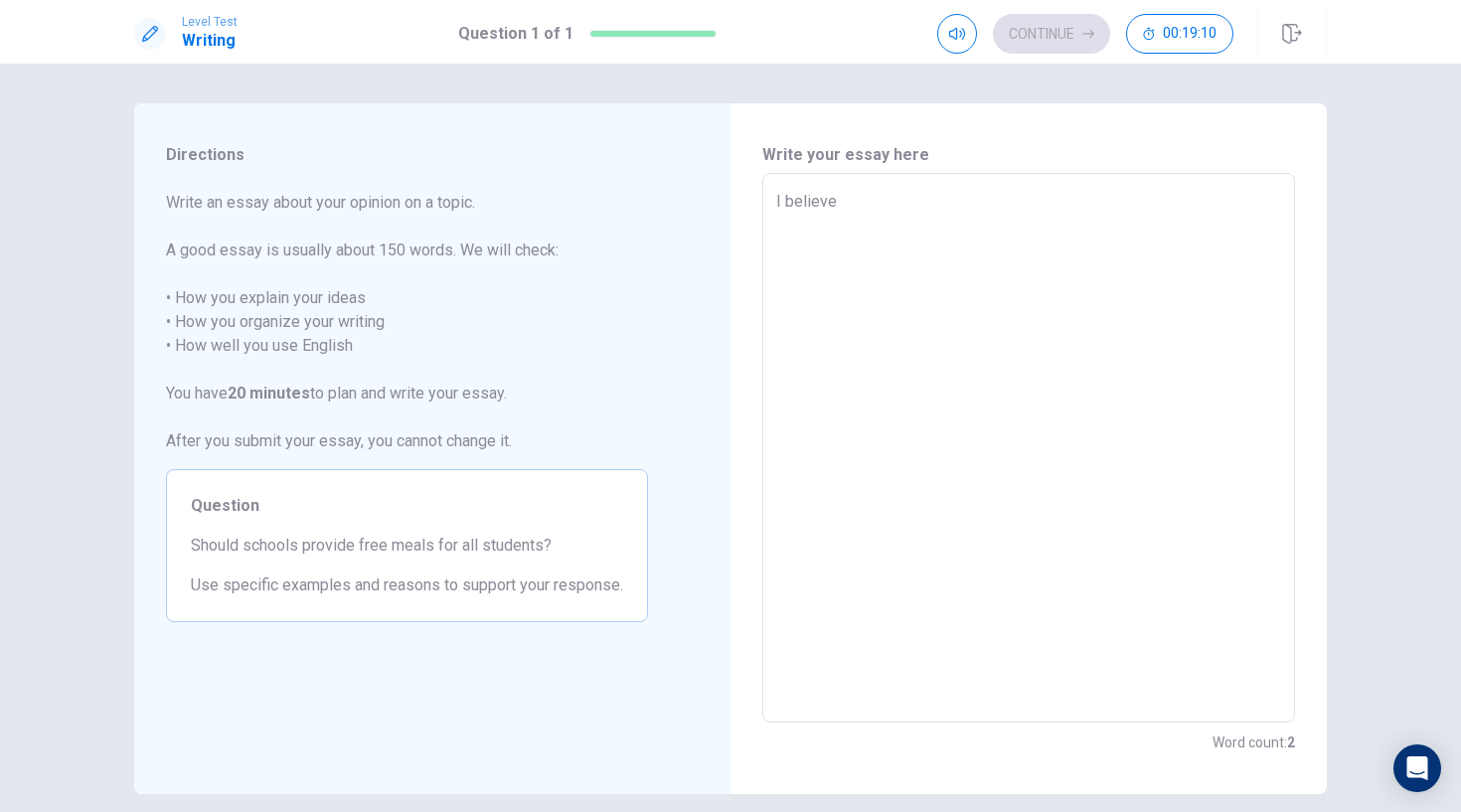 type on "x" 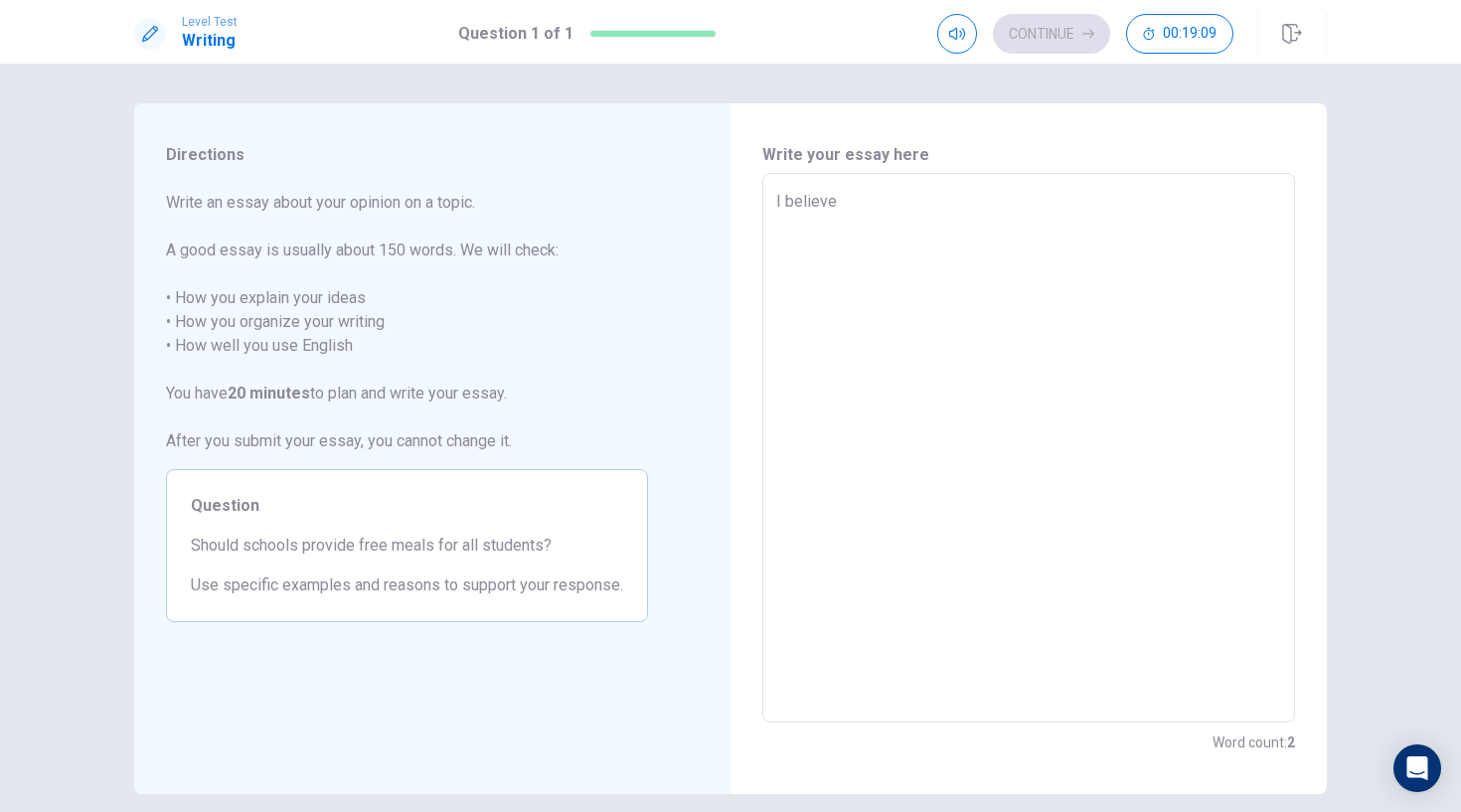 type on "x" 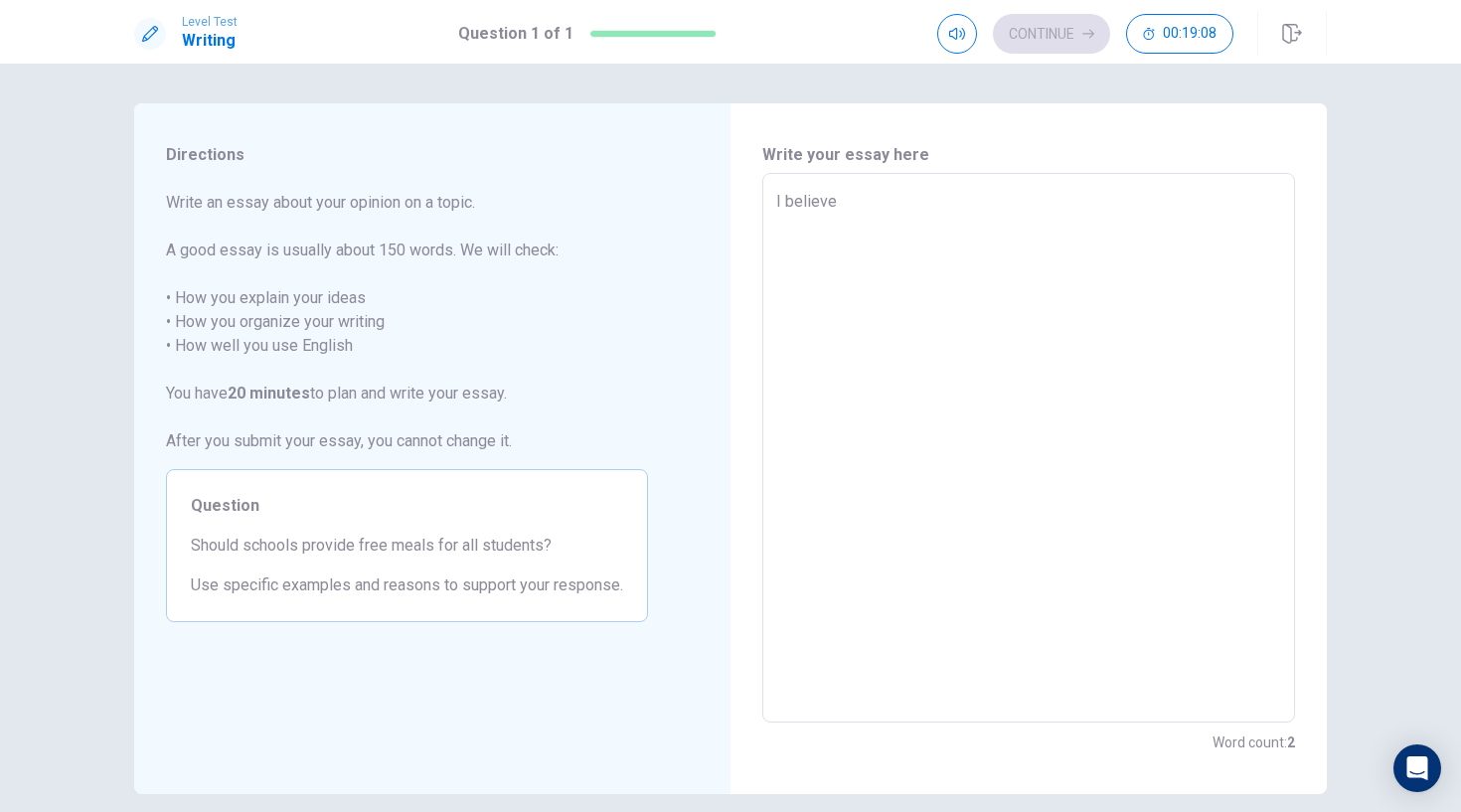 type on "I believe s" 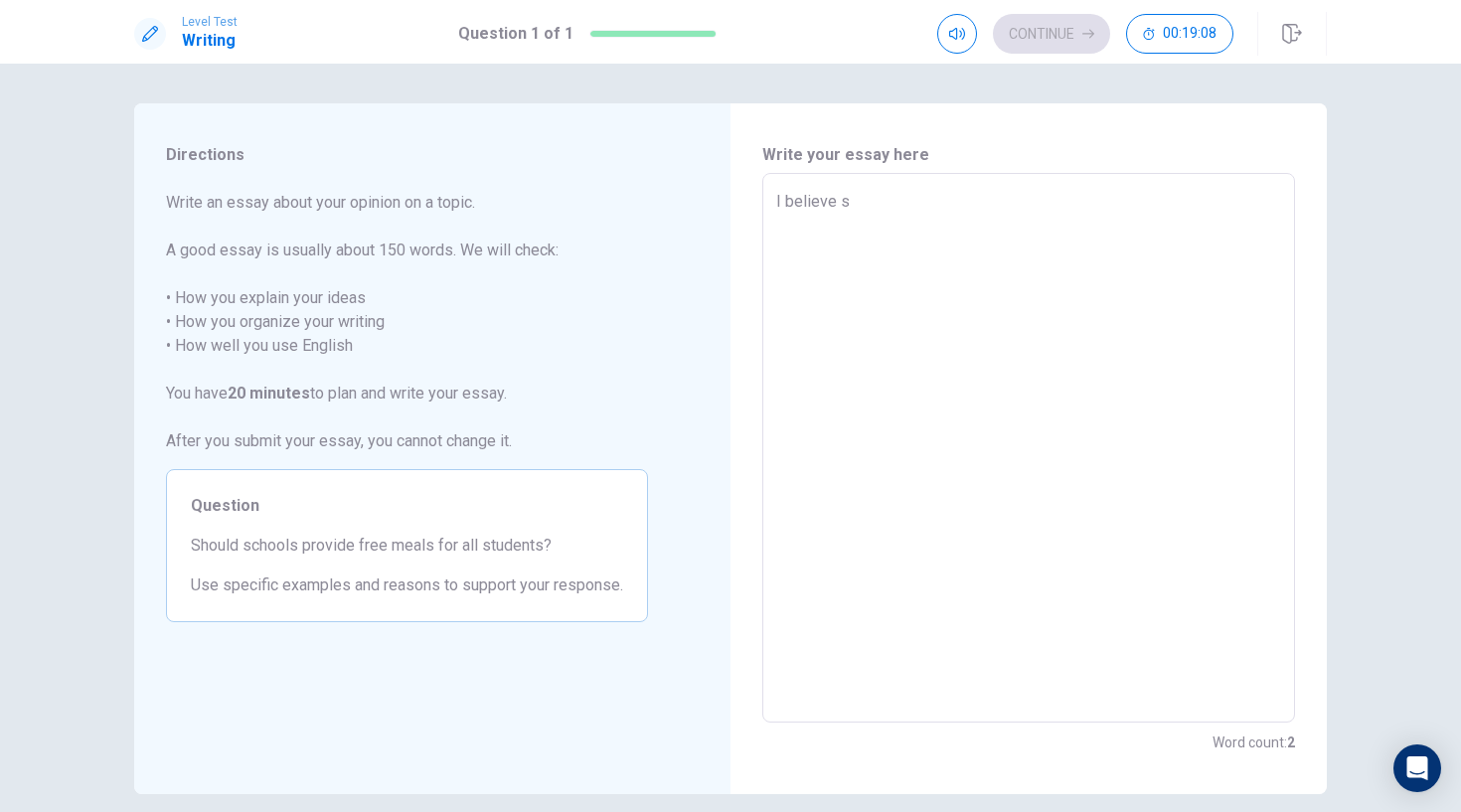 type on "x" 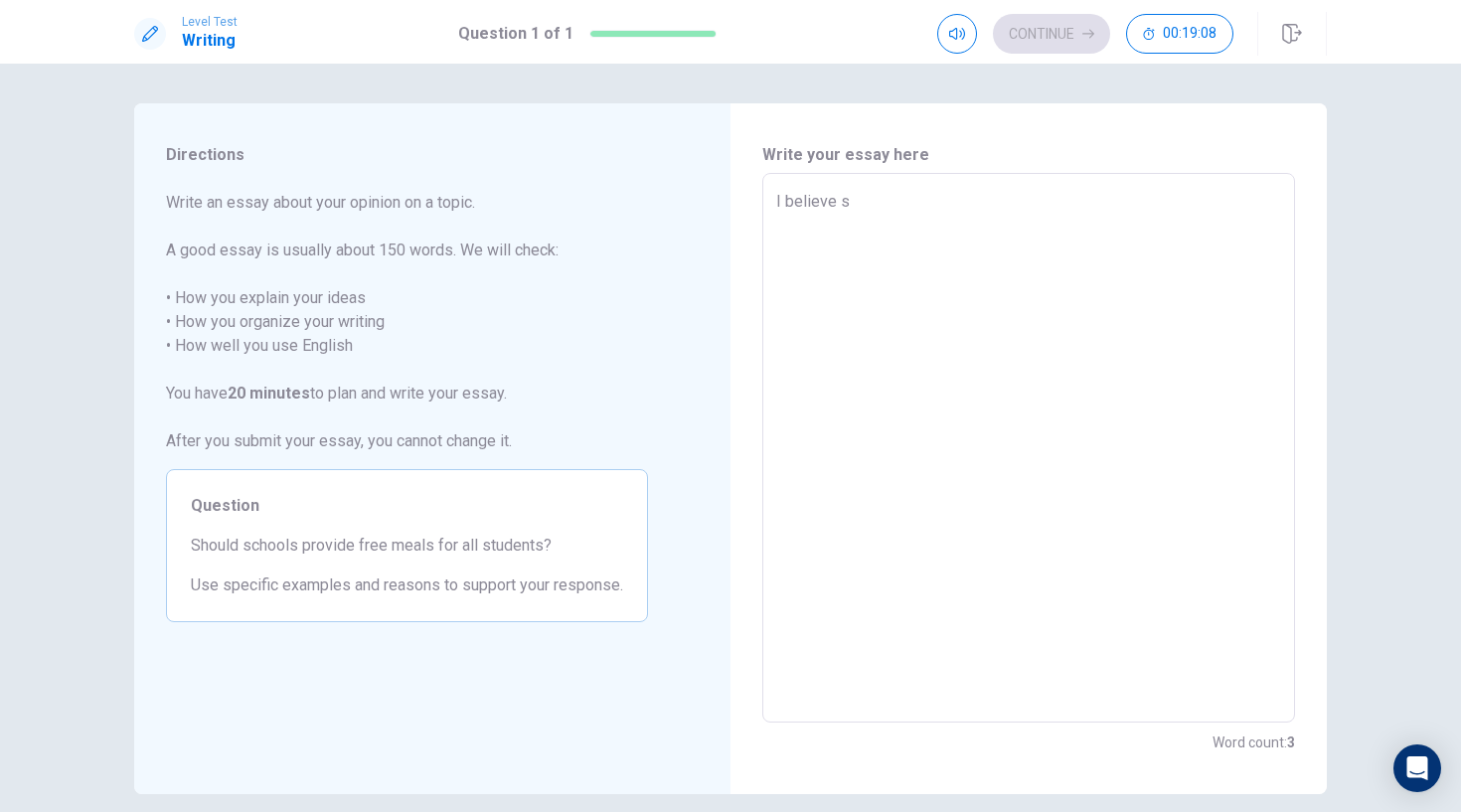 type on "I believe sc" 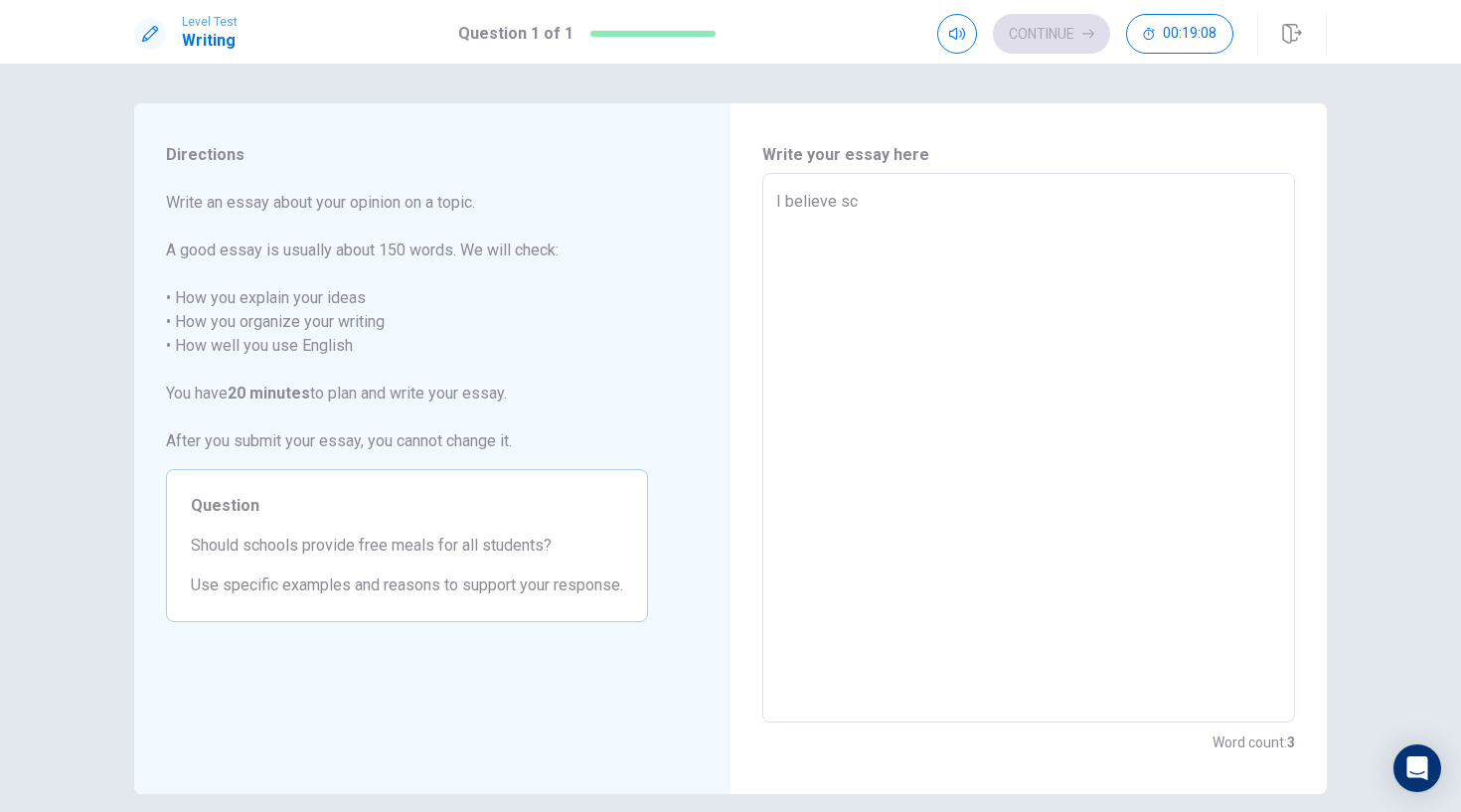 type on "x" 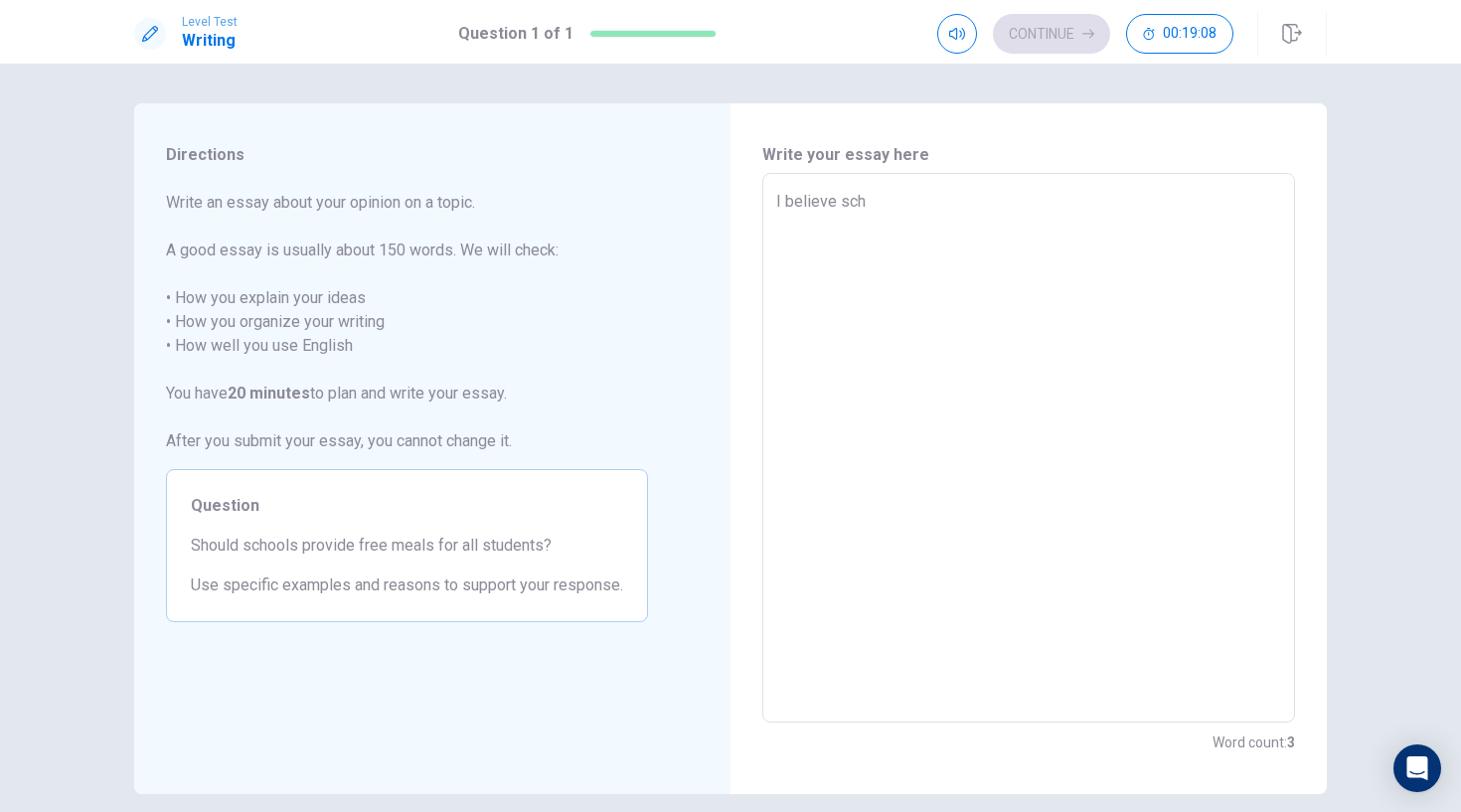 type on "x" 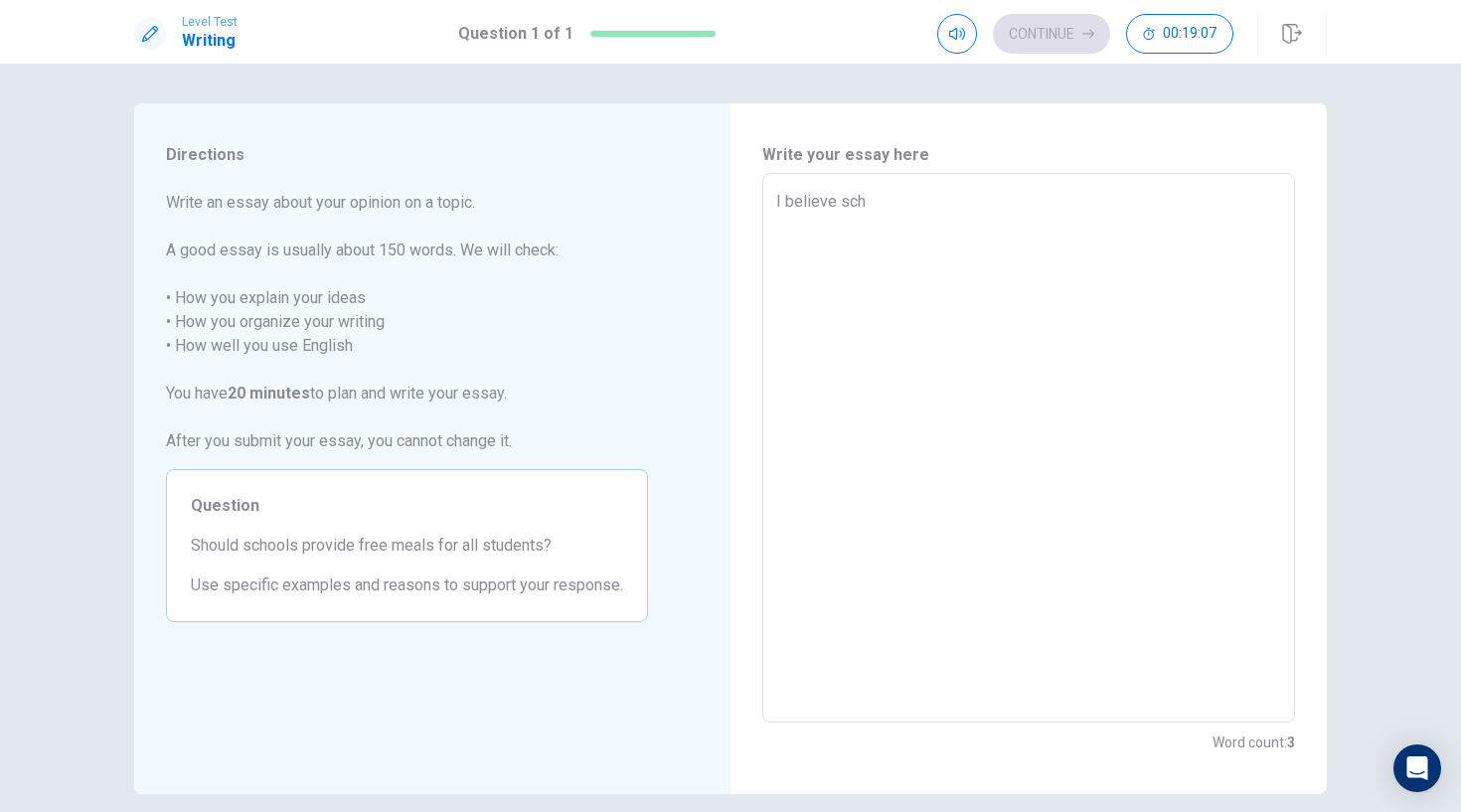 type on "I believe scho" 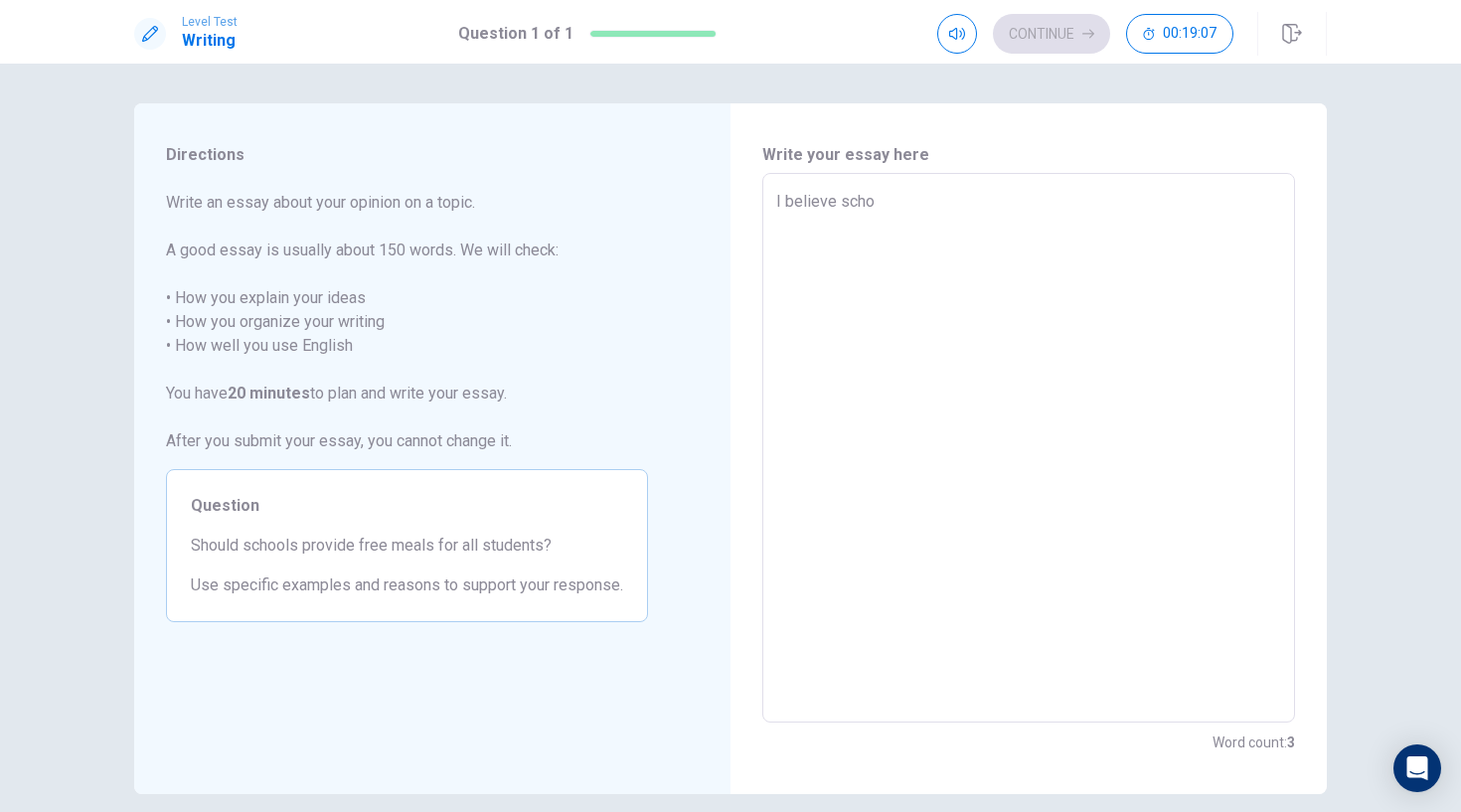 type on "x" 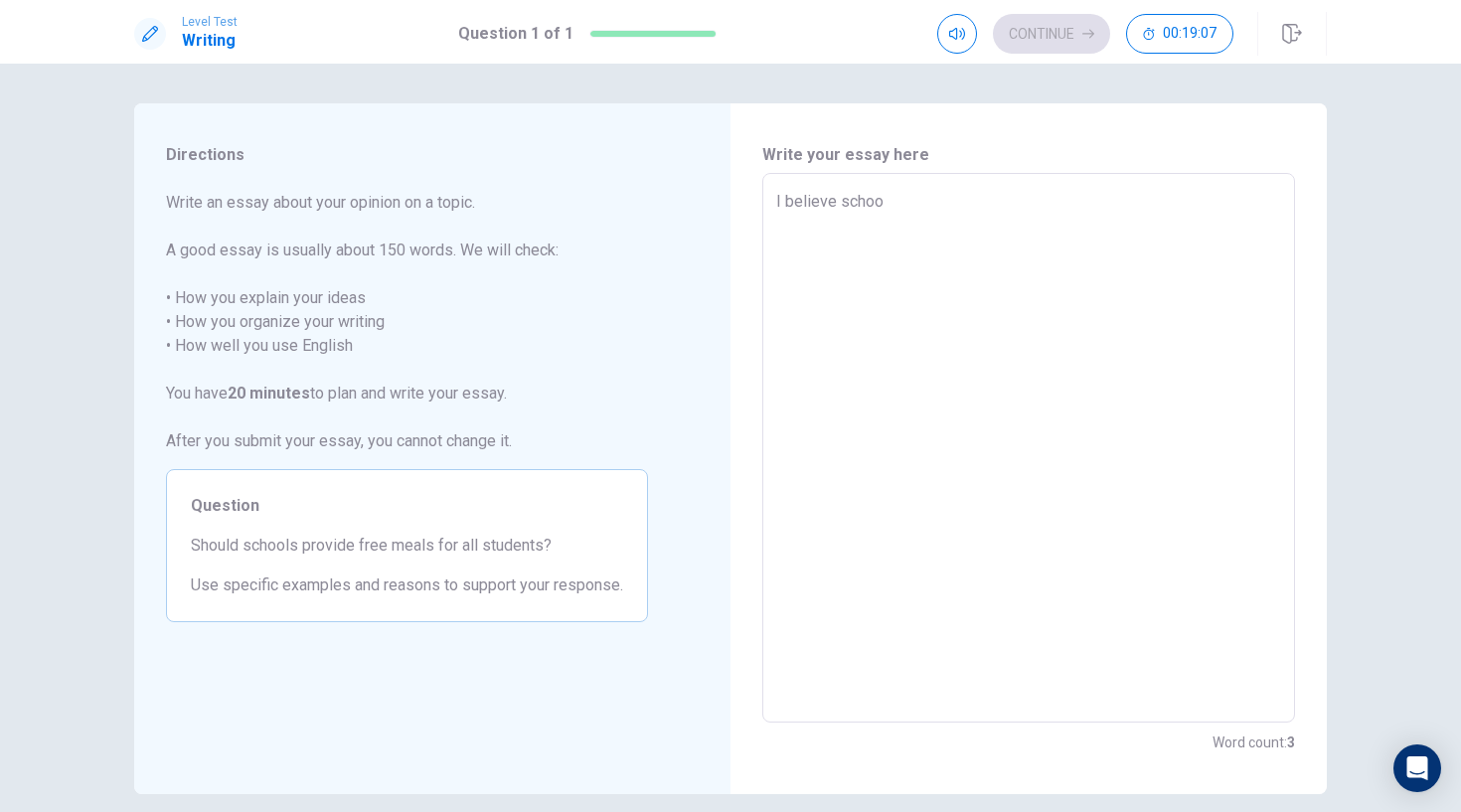 type on "x" 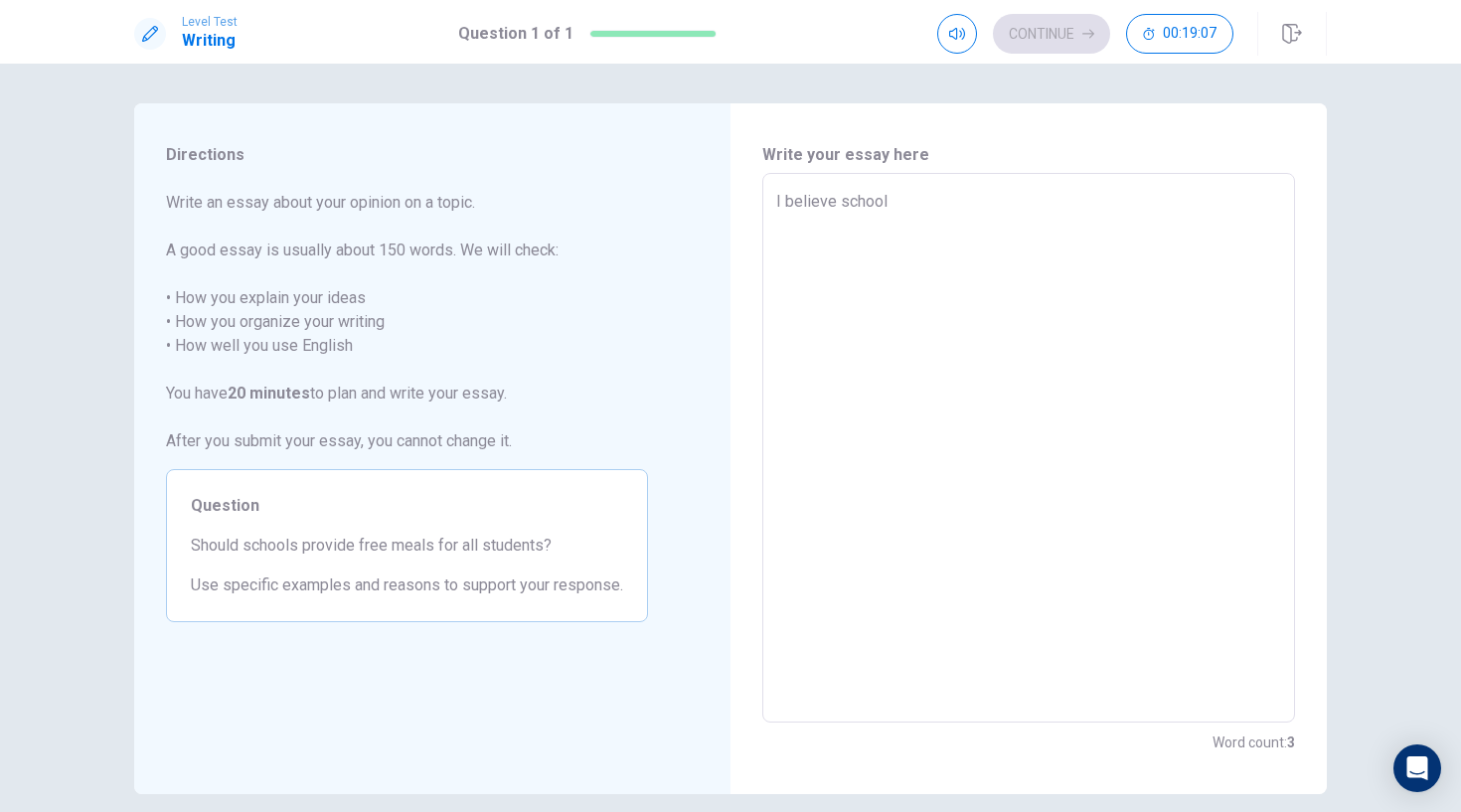 type on "x" 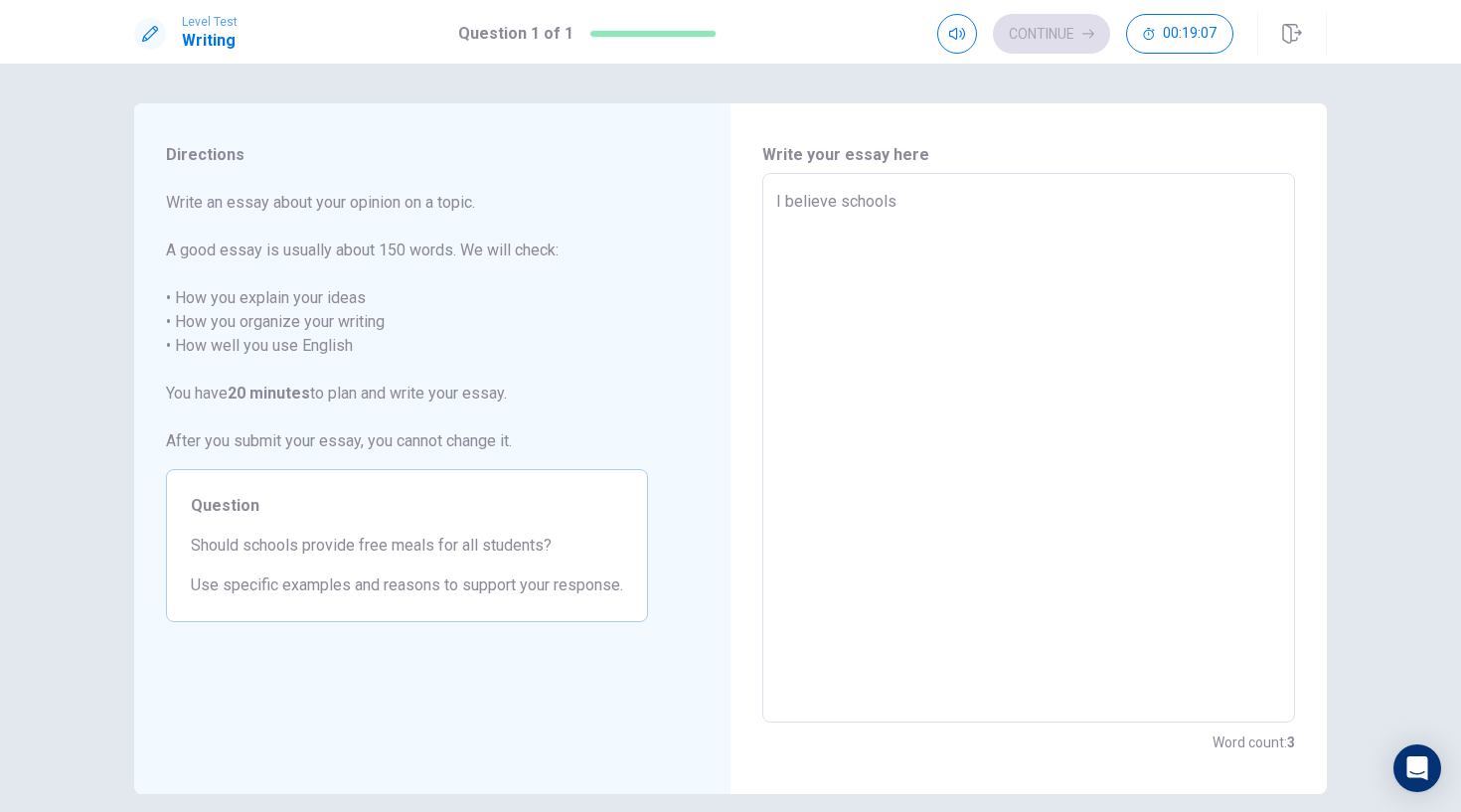 type on "x" 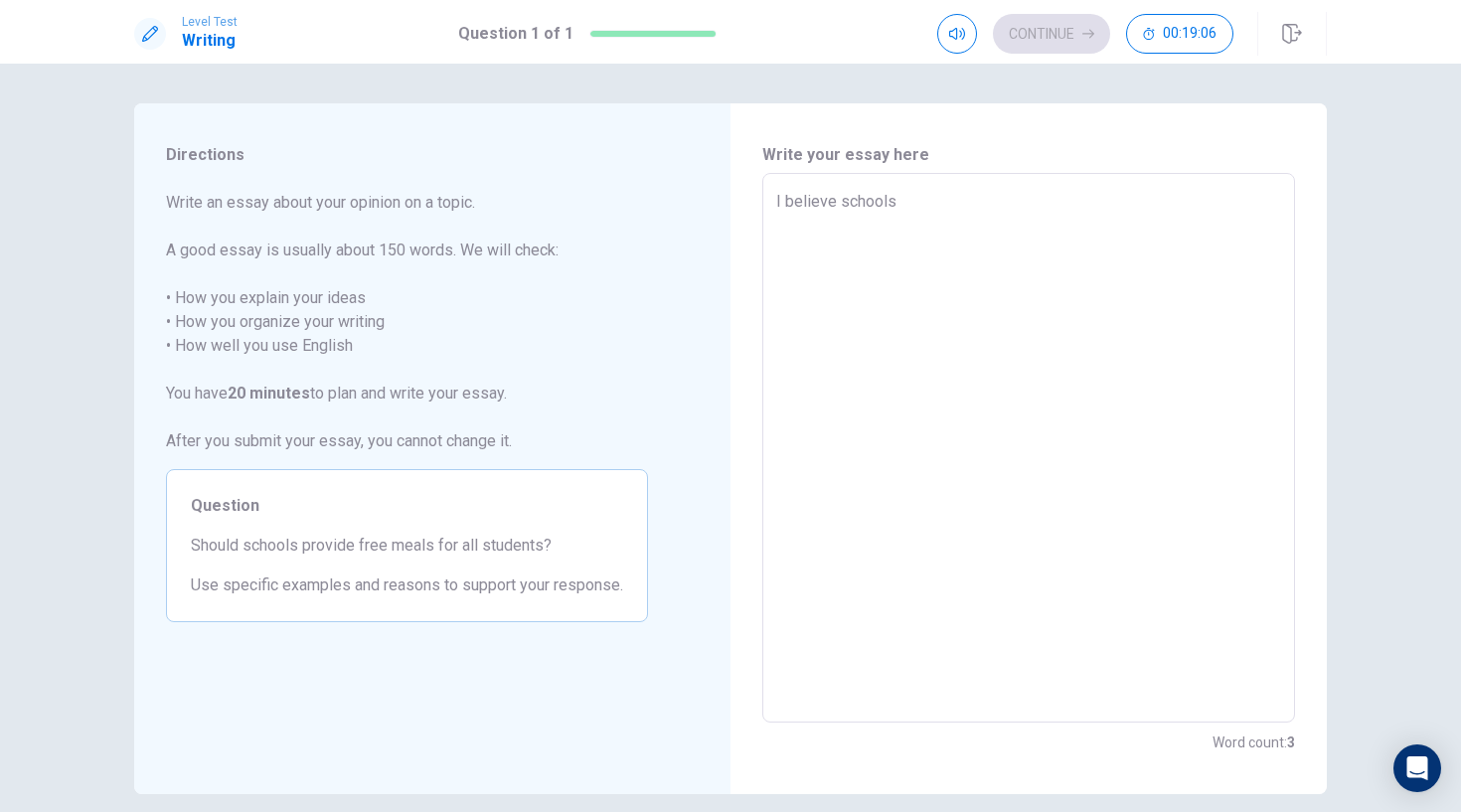 type on "x" 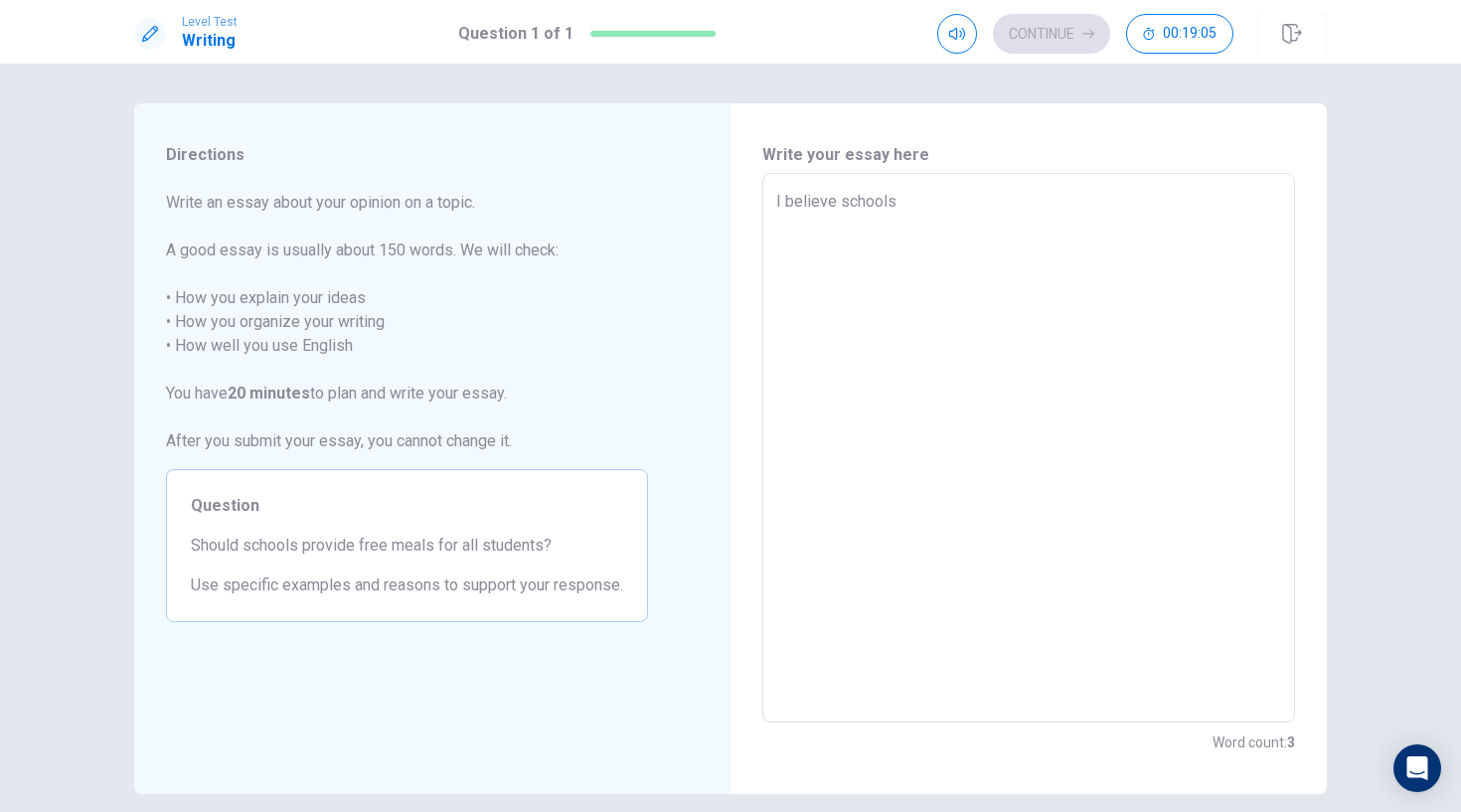 type on "I believe schools s" 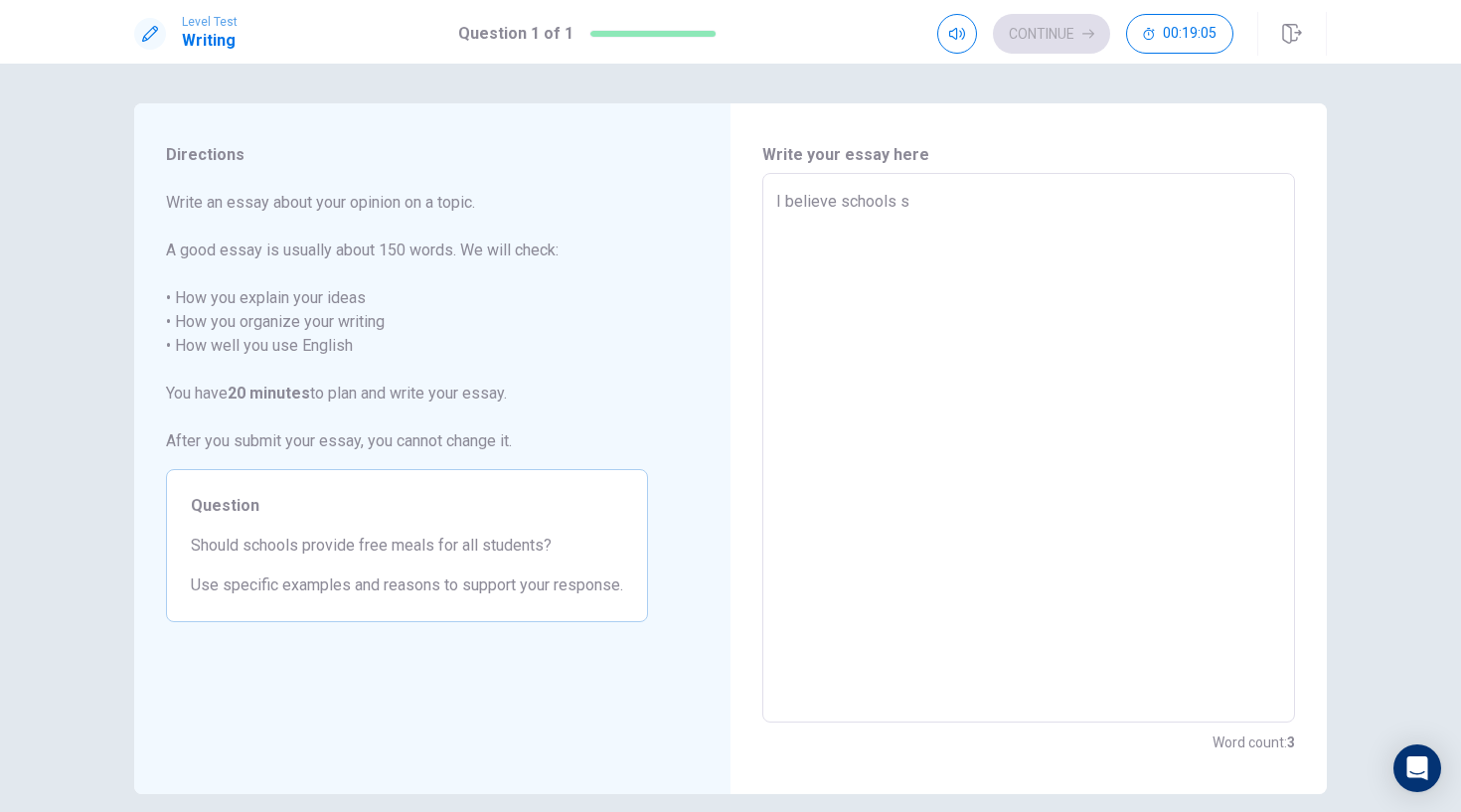 type on "x" 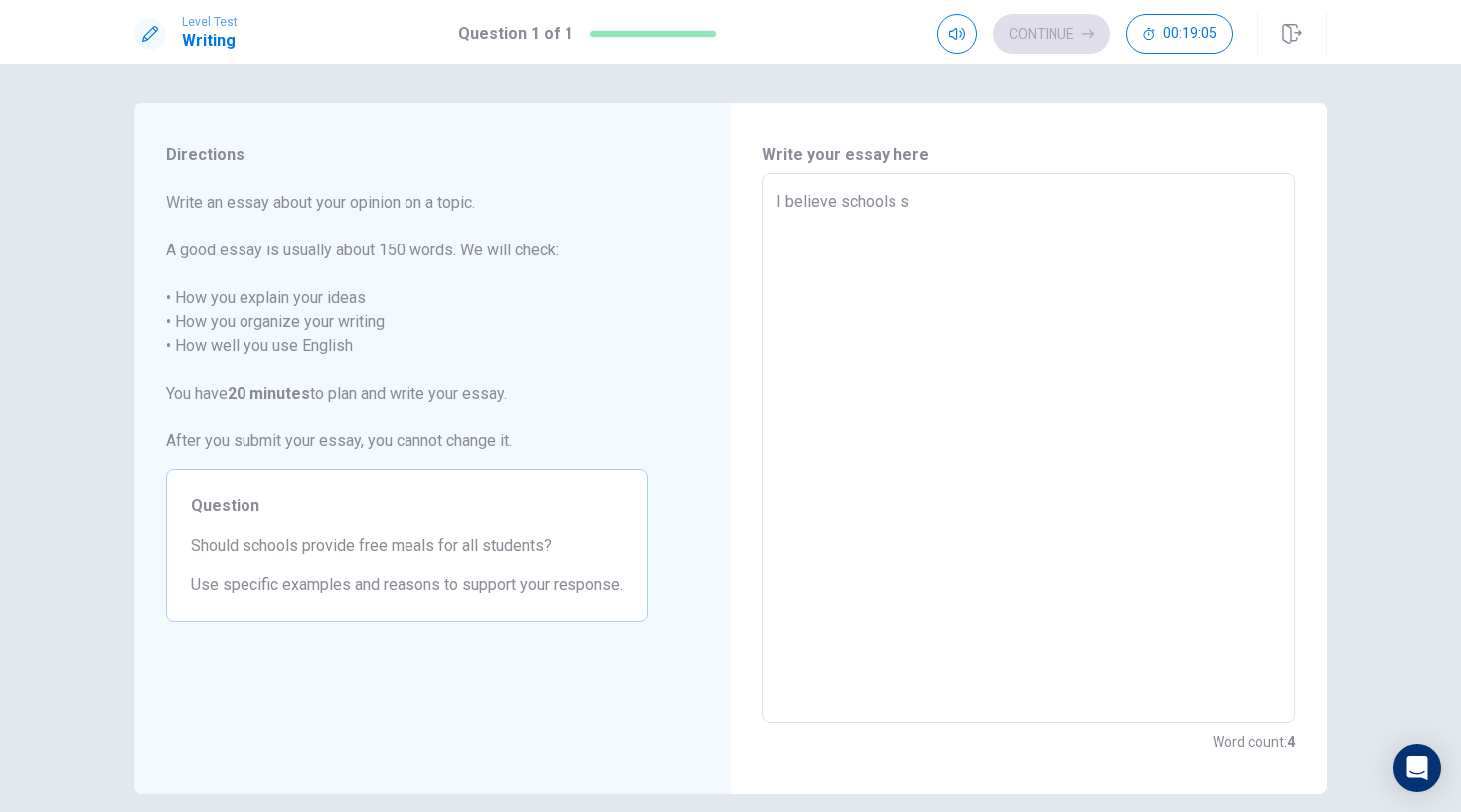 type on "I believe schools sh" 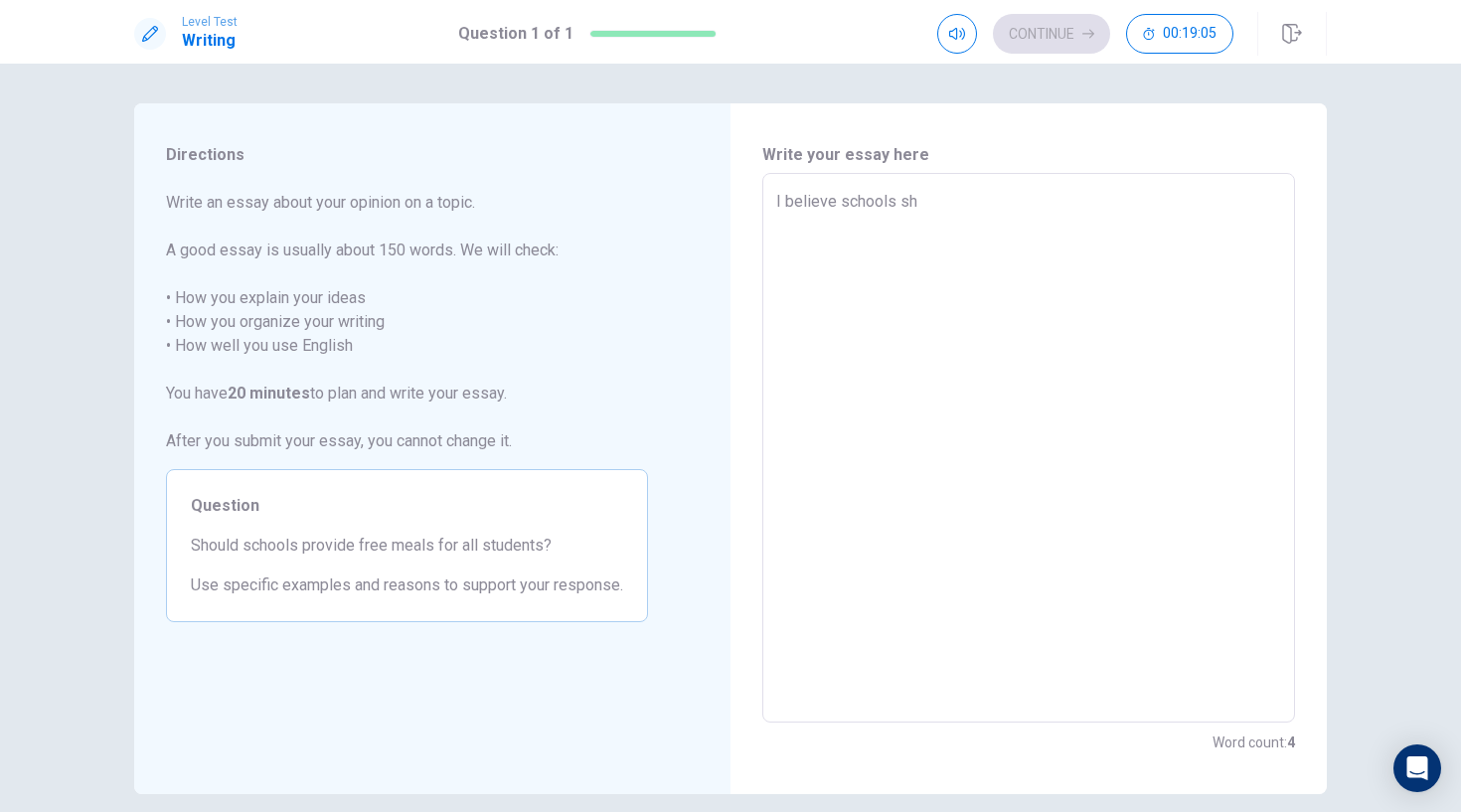 type on "x" 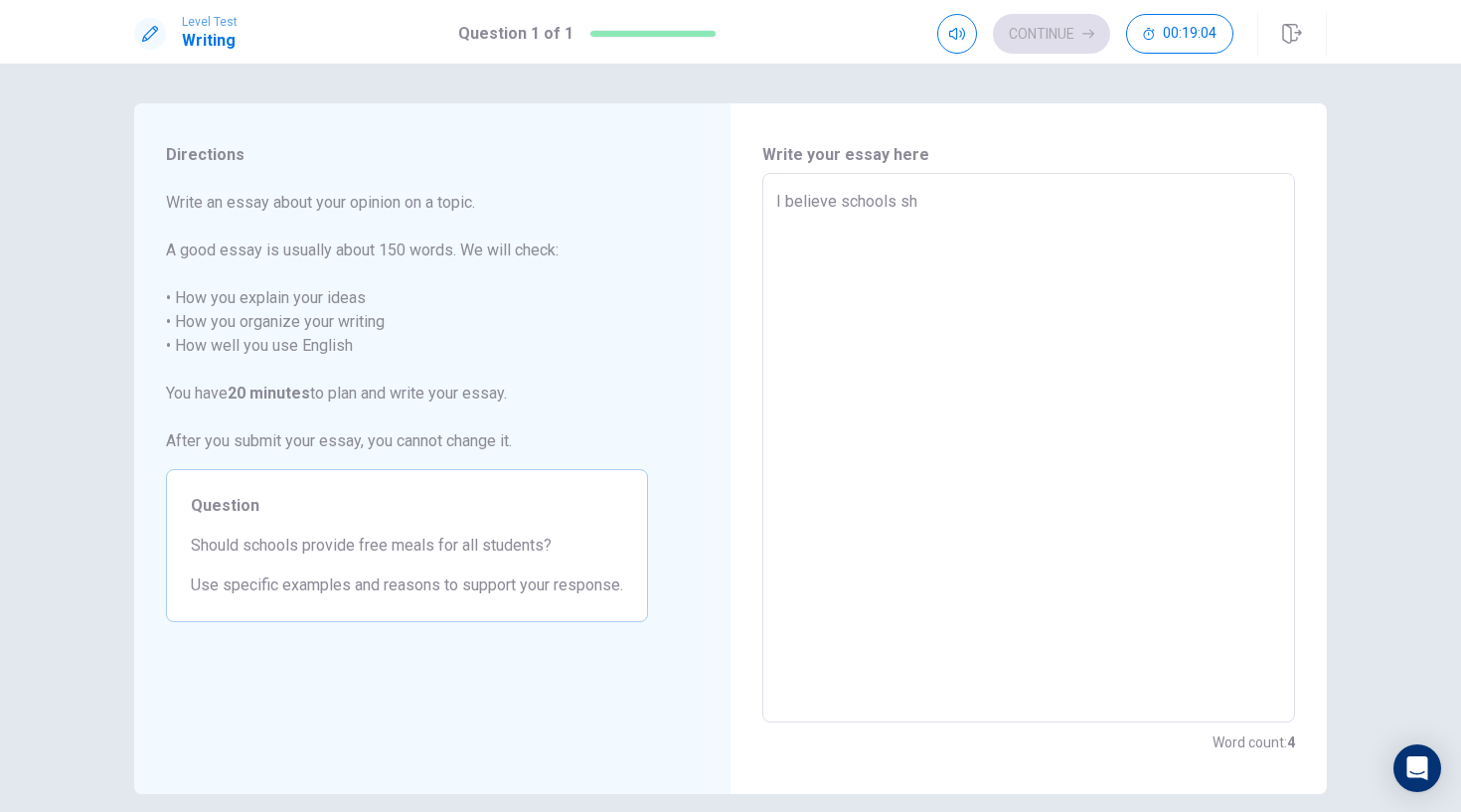 type on "I believe schools sho" 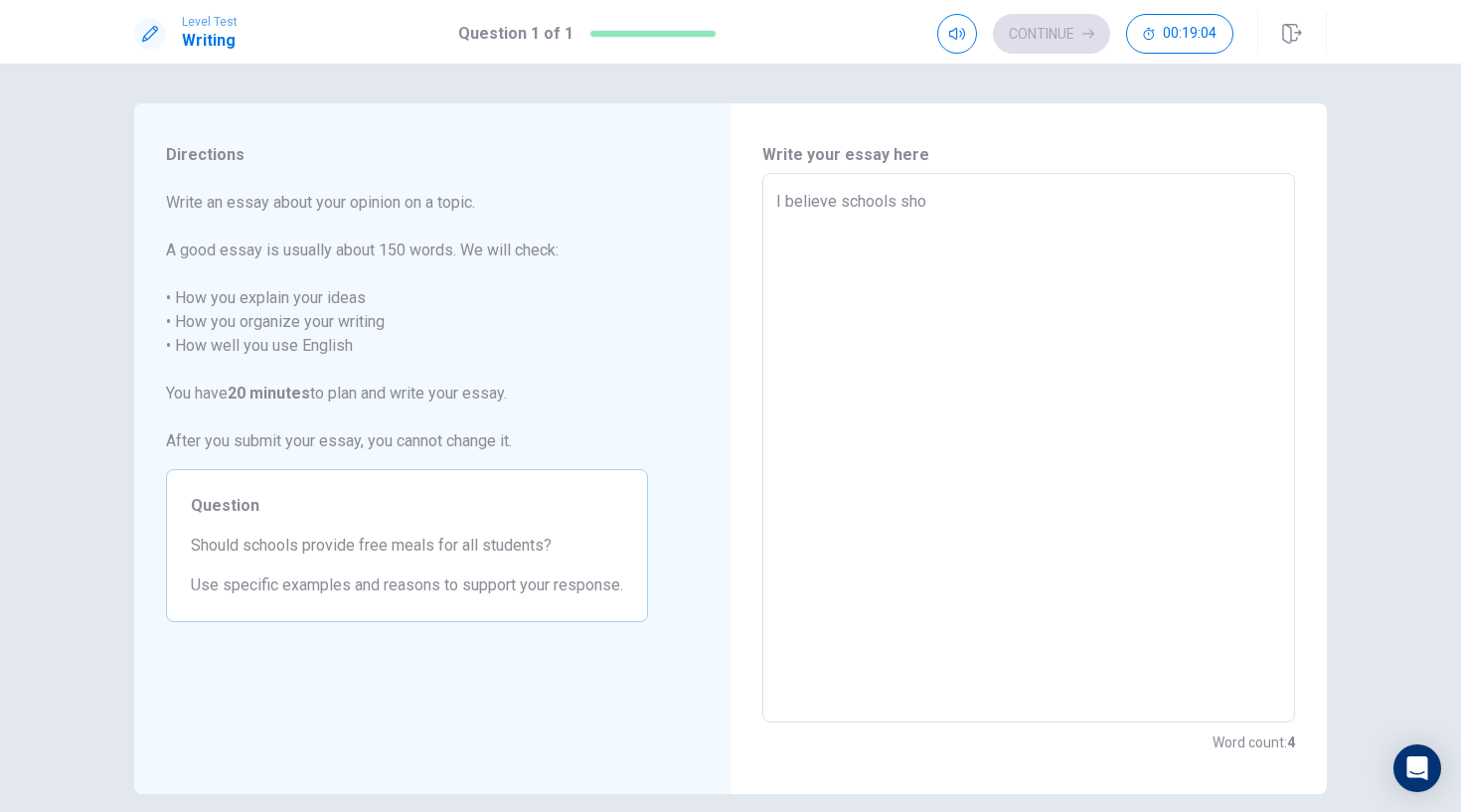 type on "x" 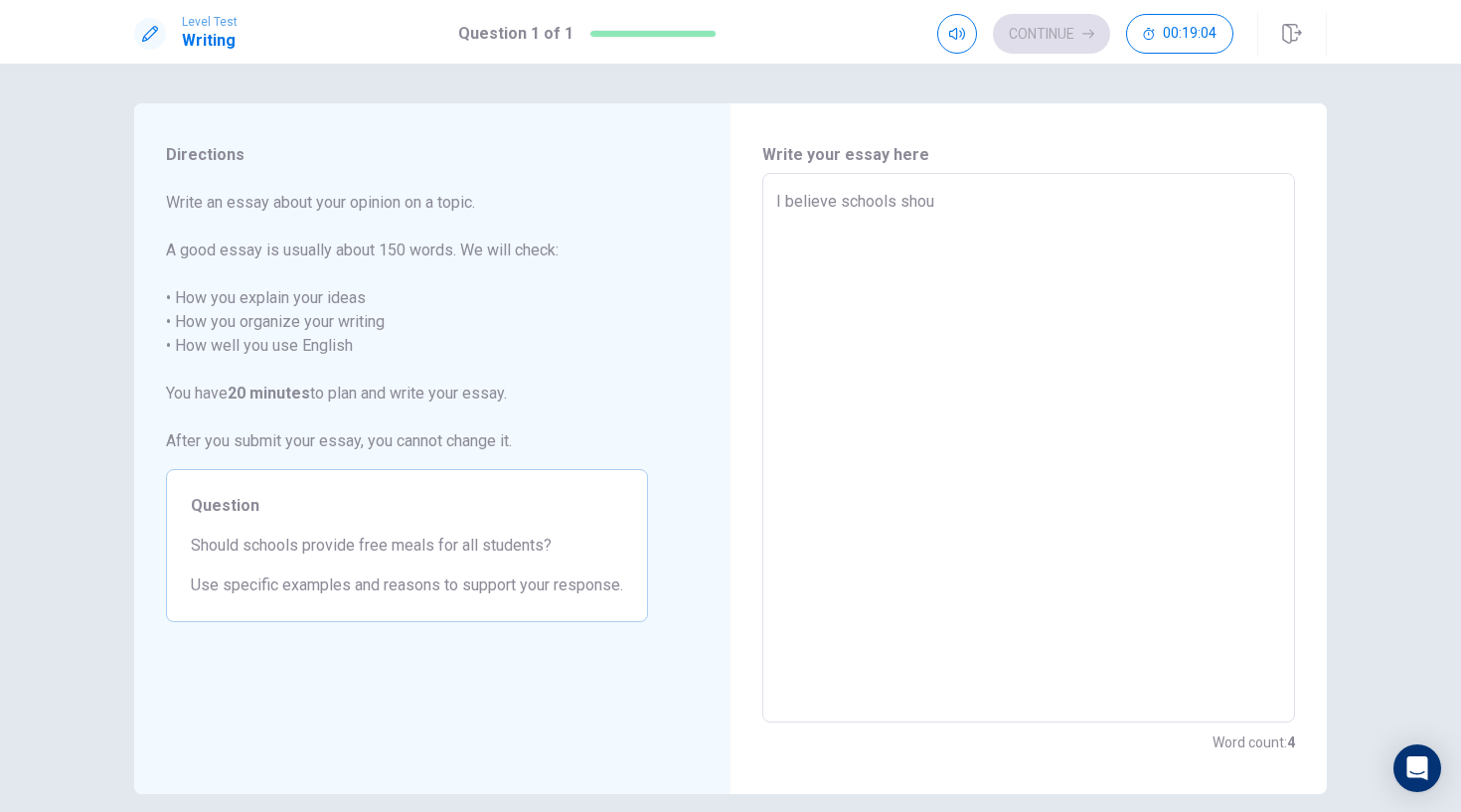 type on "x" 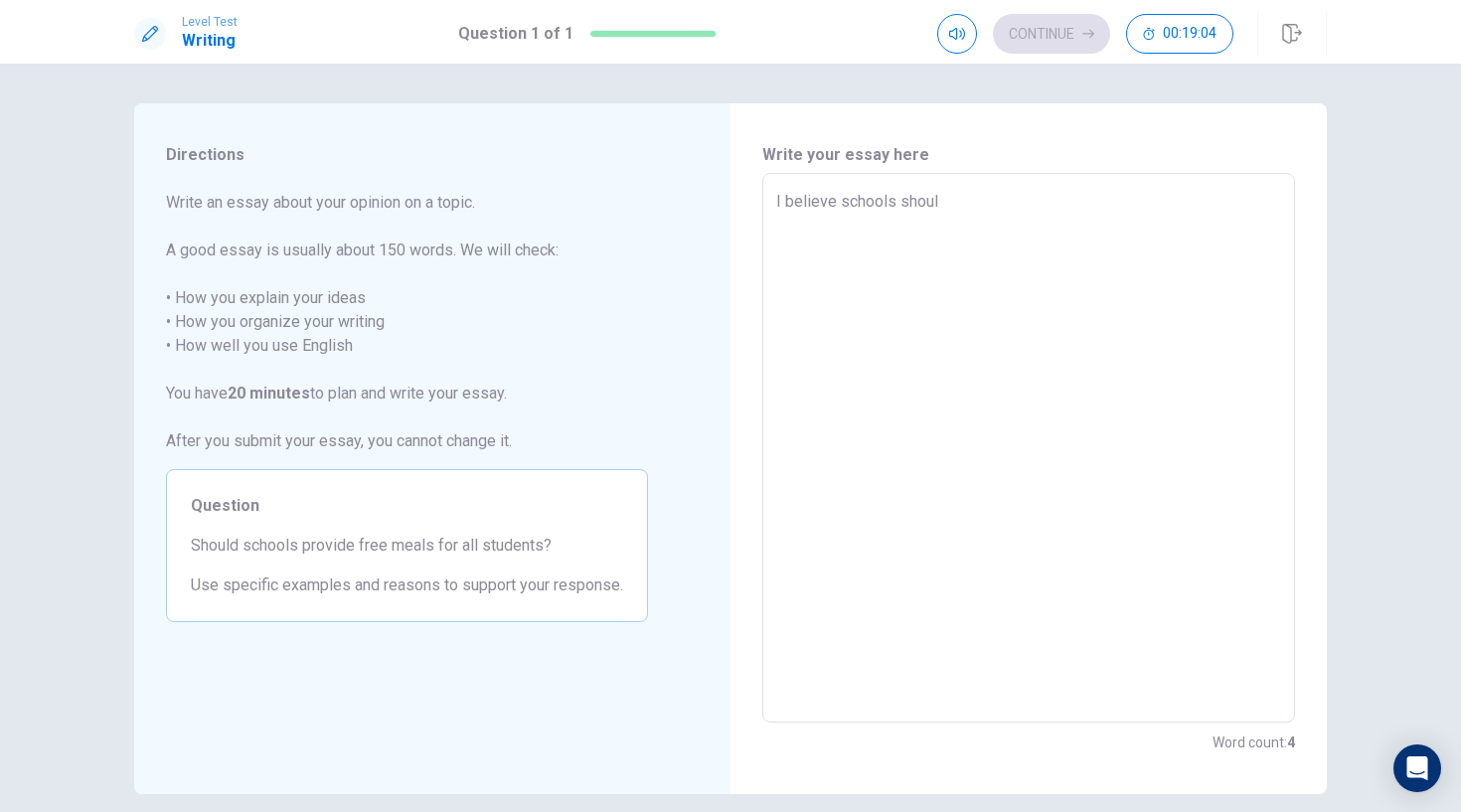 type on "x" 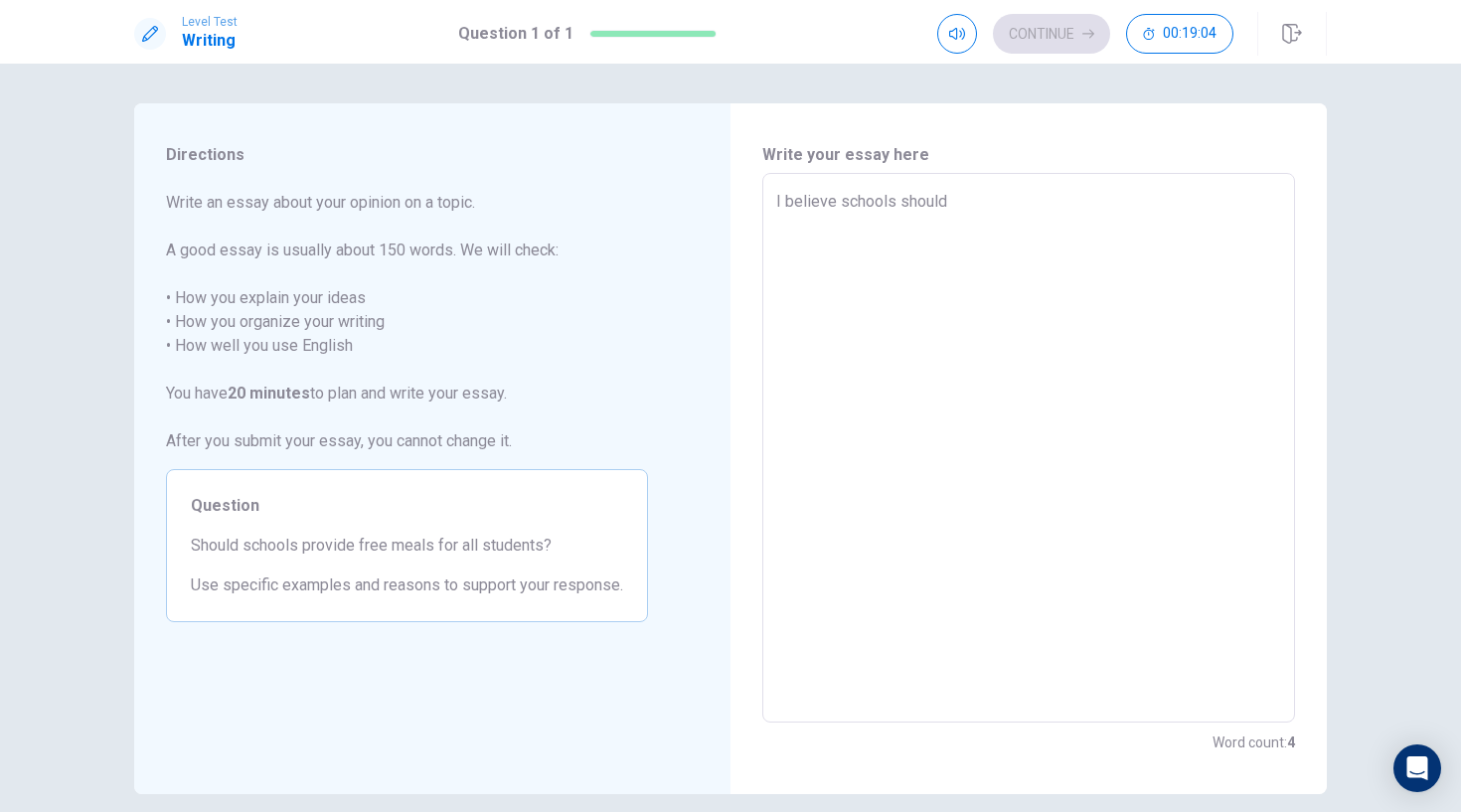 type on "x" 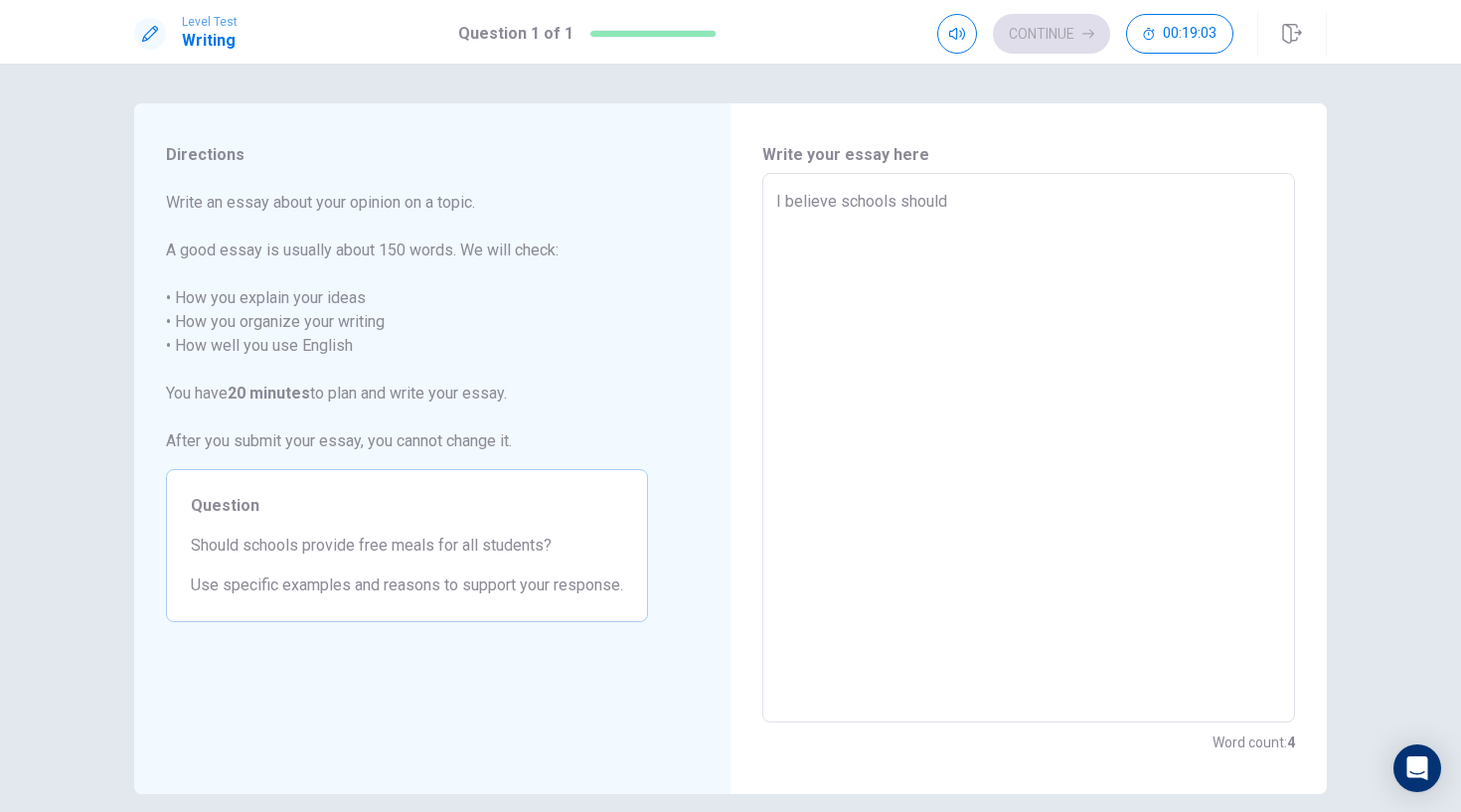 type on "x" 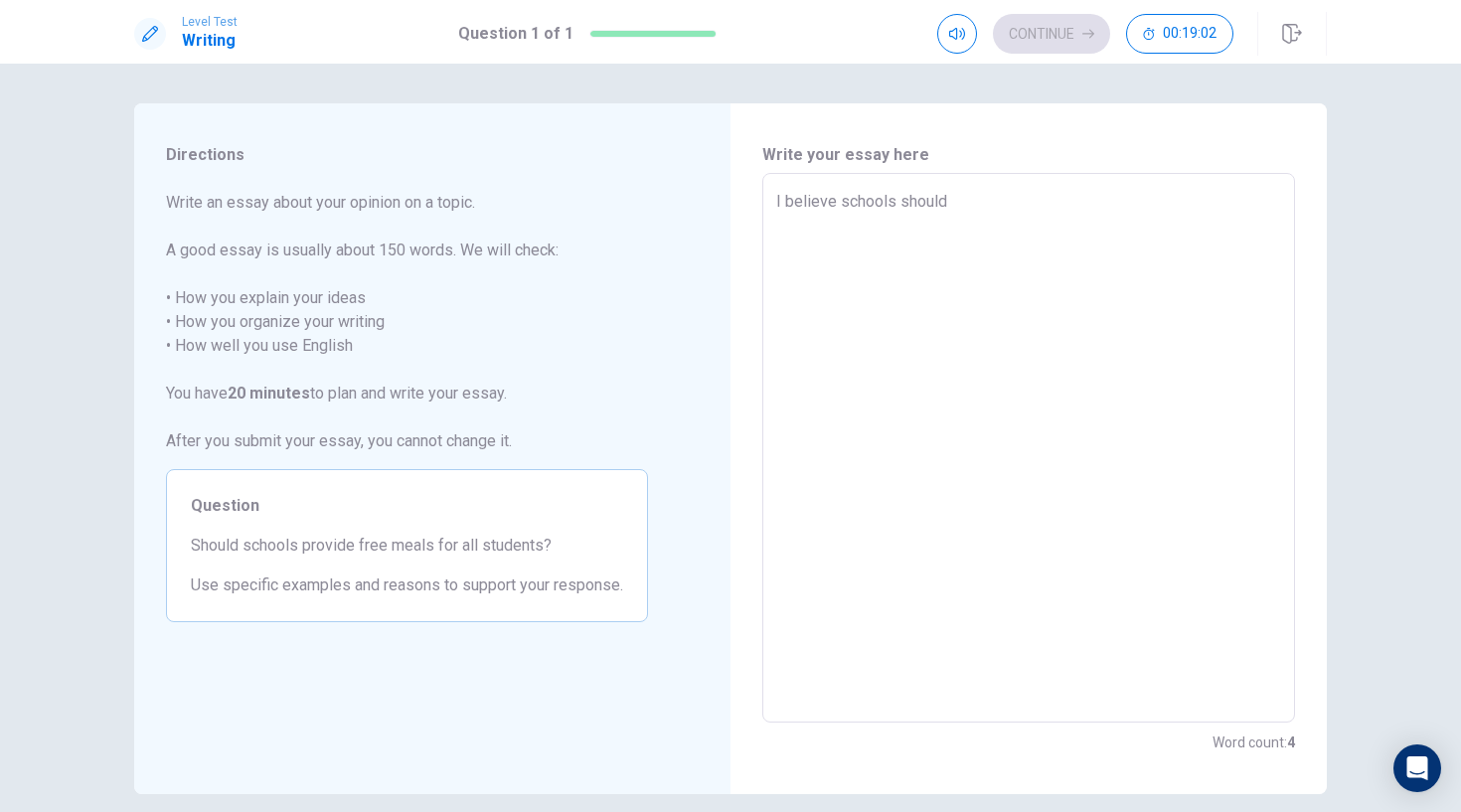 type on "I believe schools should p" 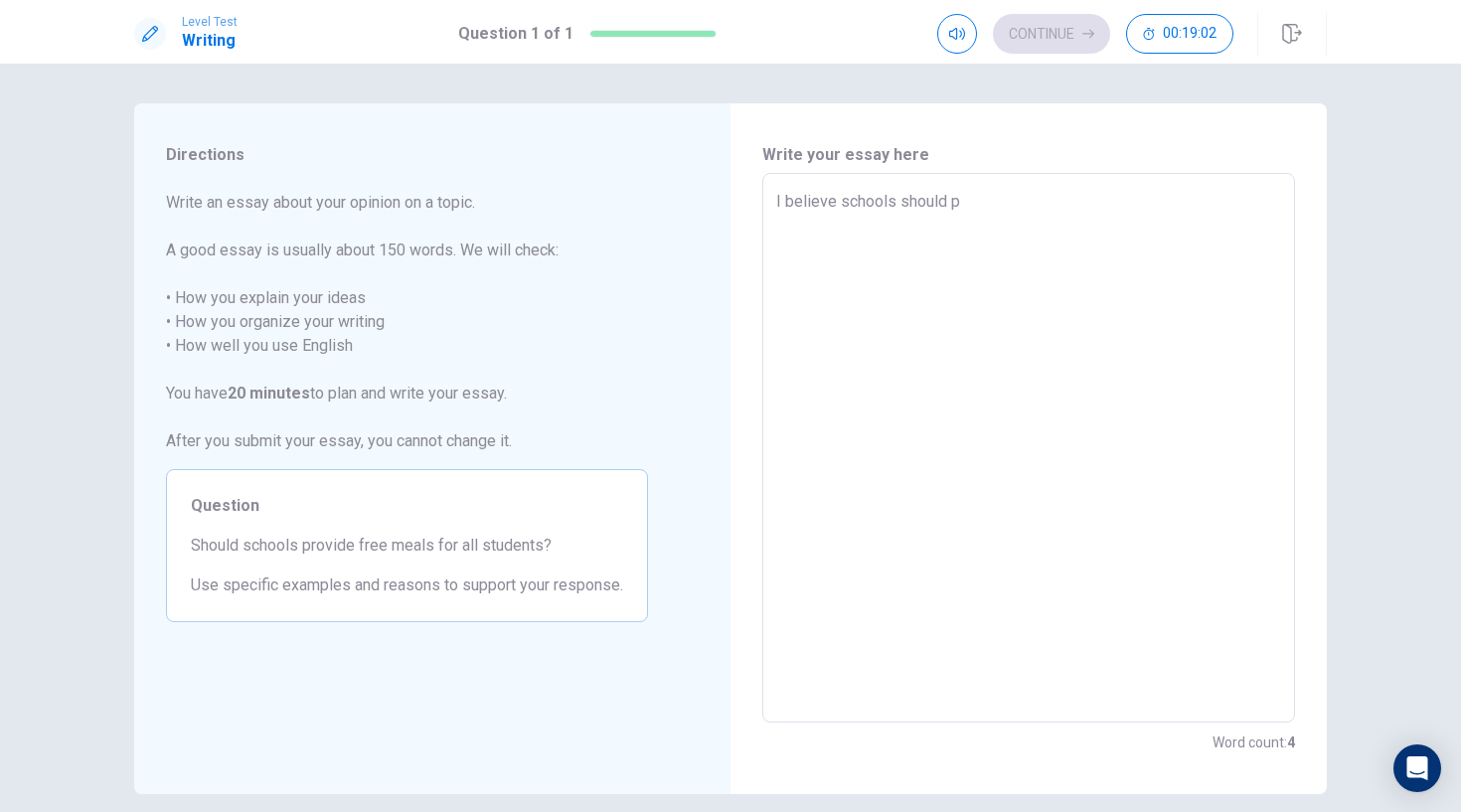 type on "x" 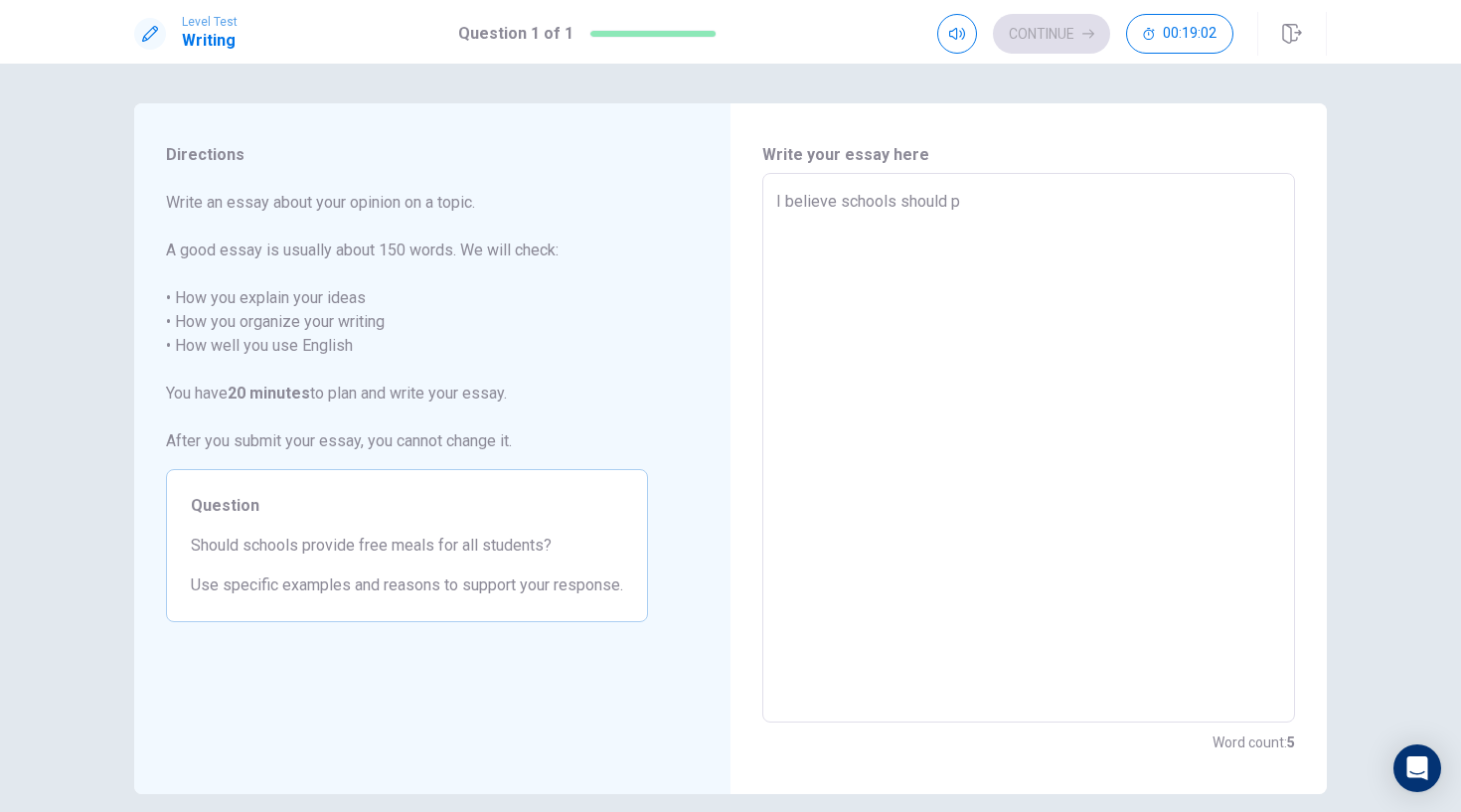 type on "I believe schools should pr" 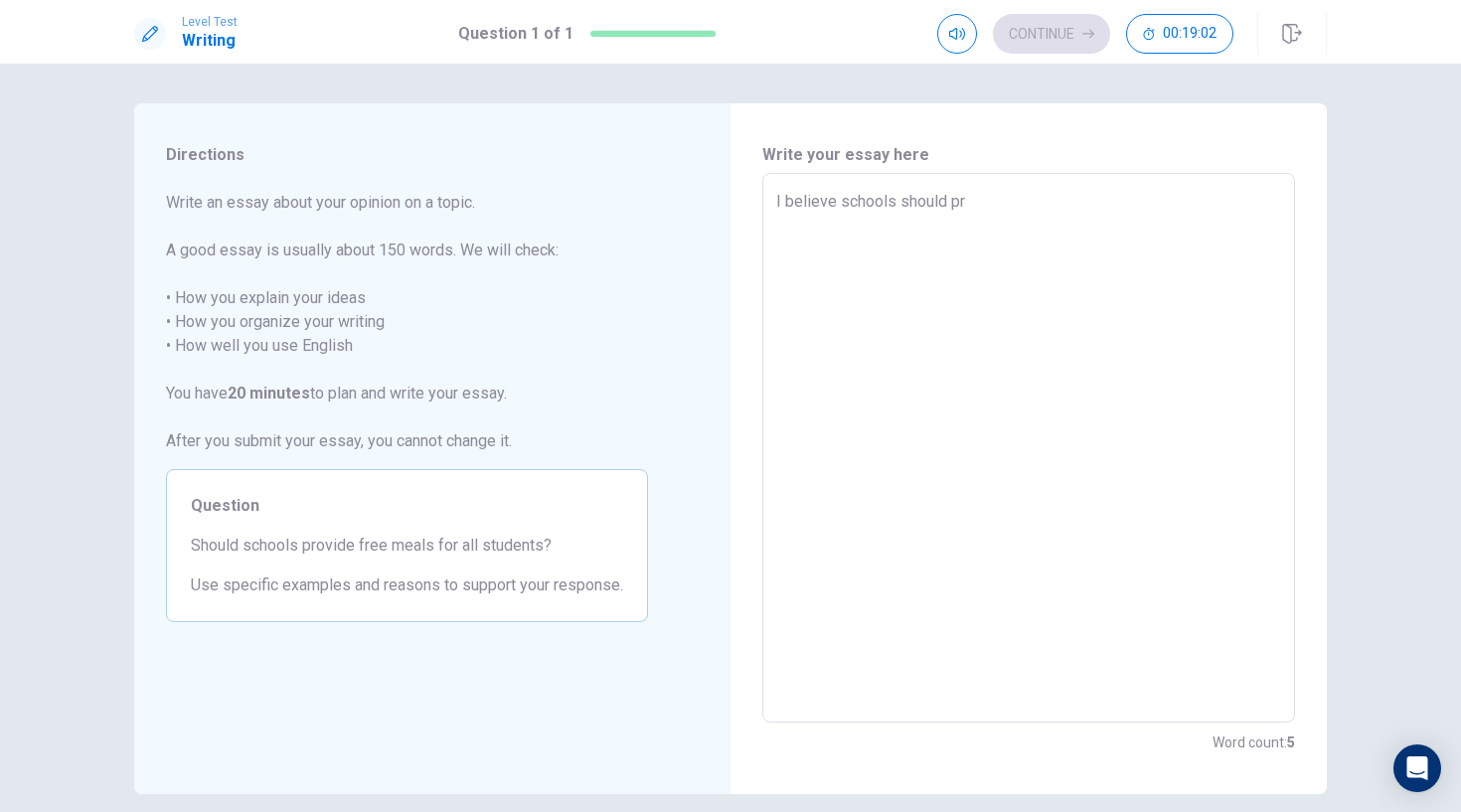 type on "x" 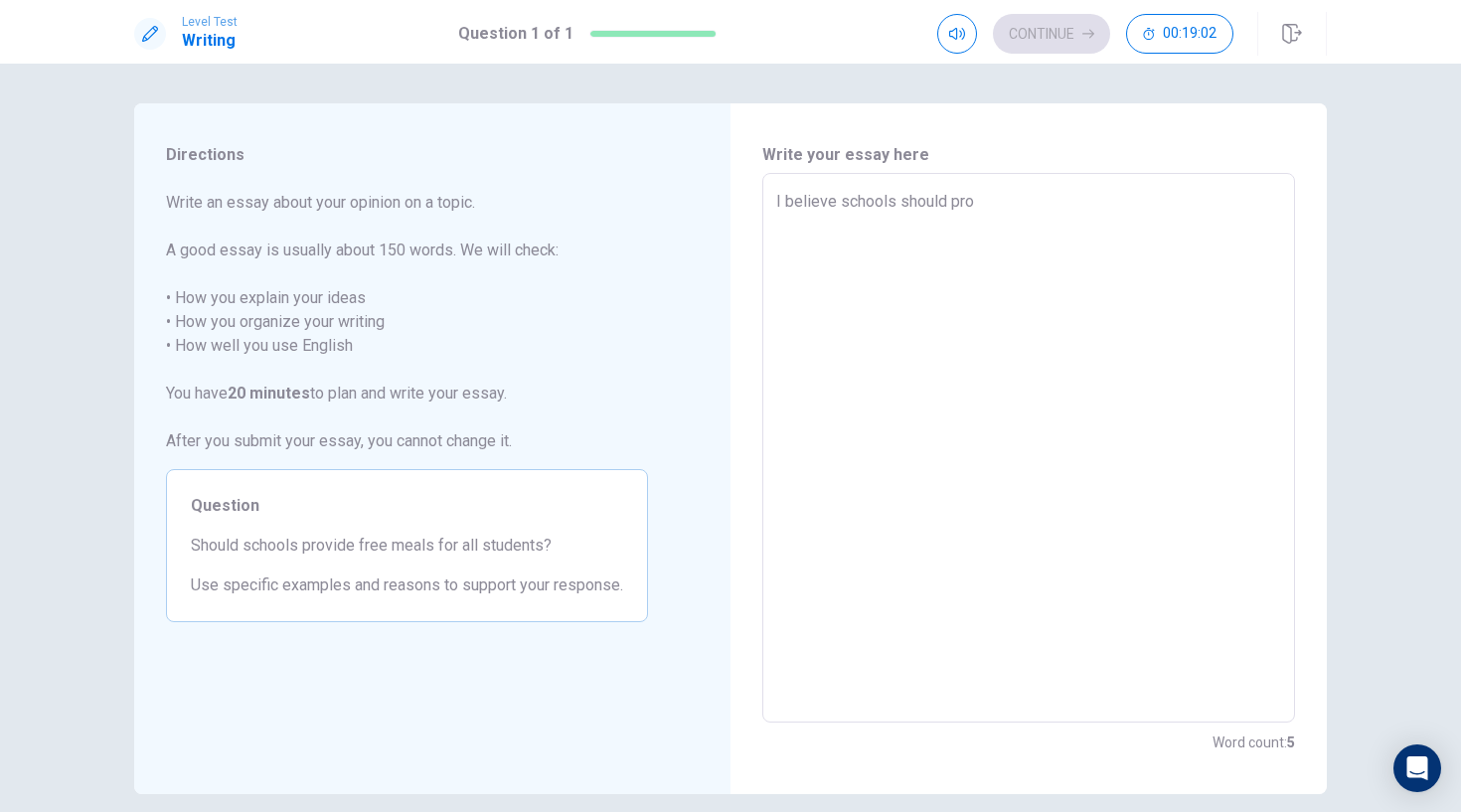 type on "x" 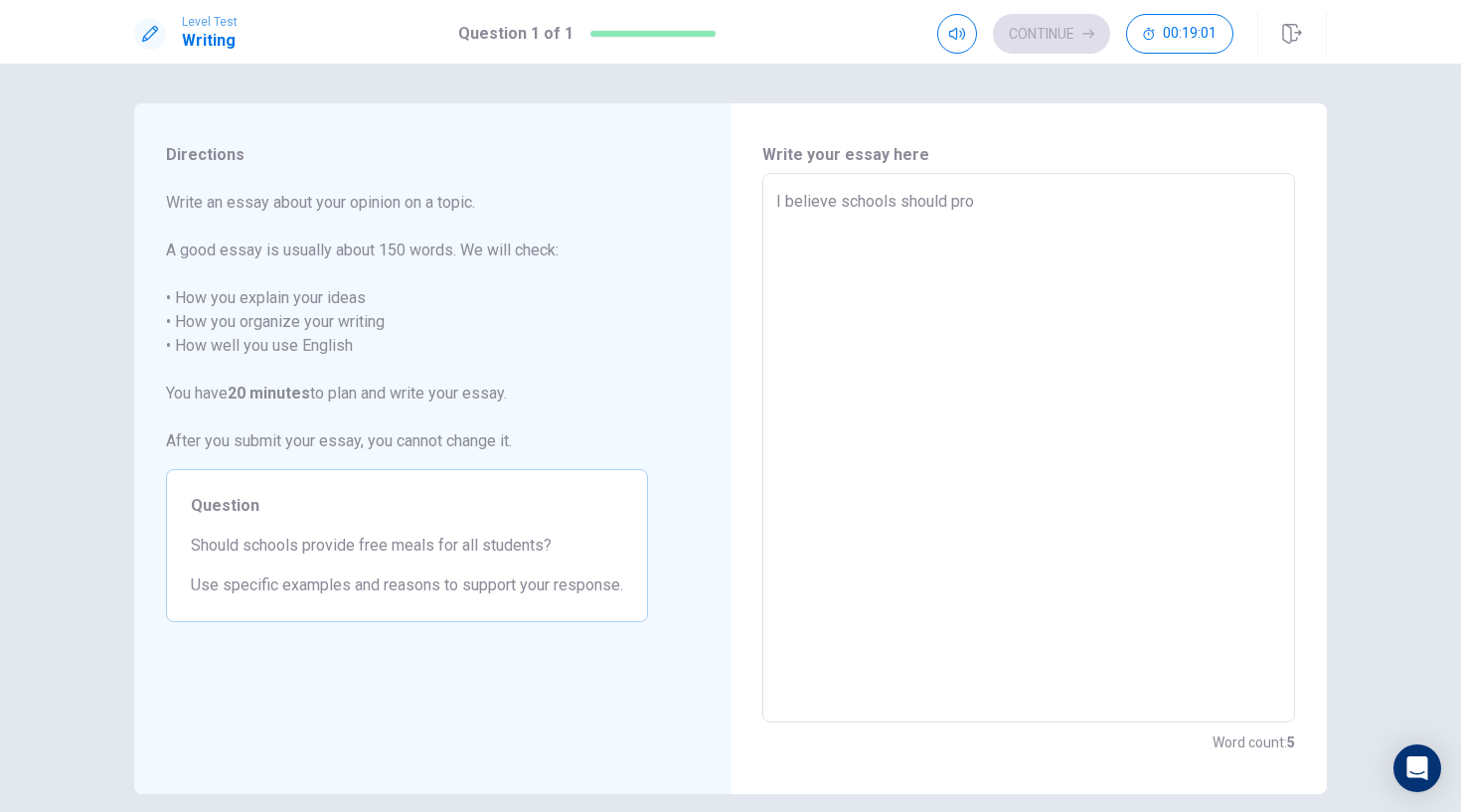 type on "I believe schools should prov" 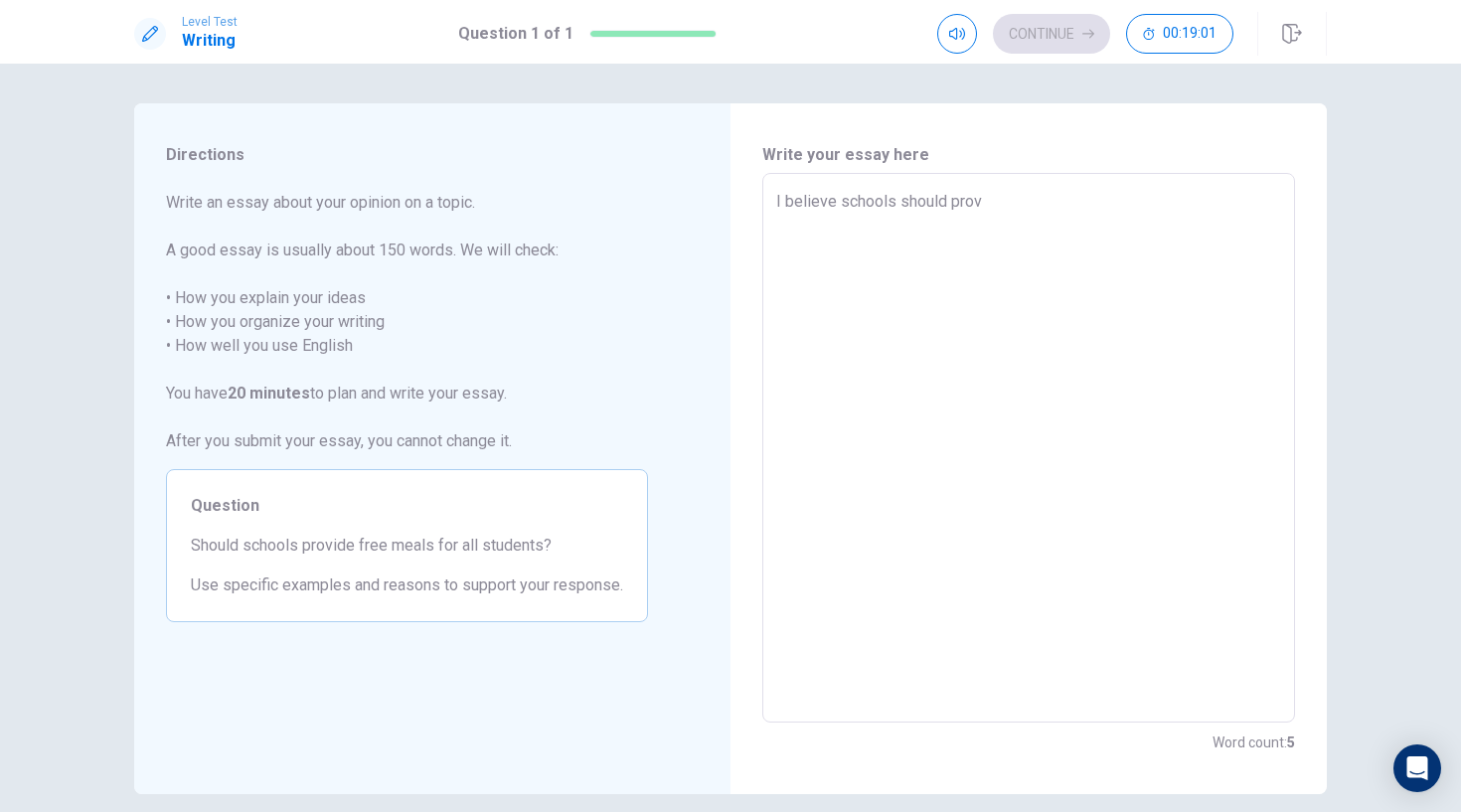 type on "x" 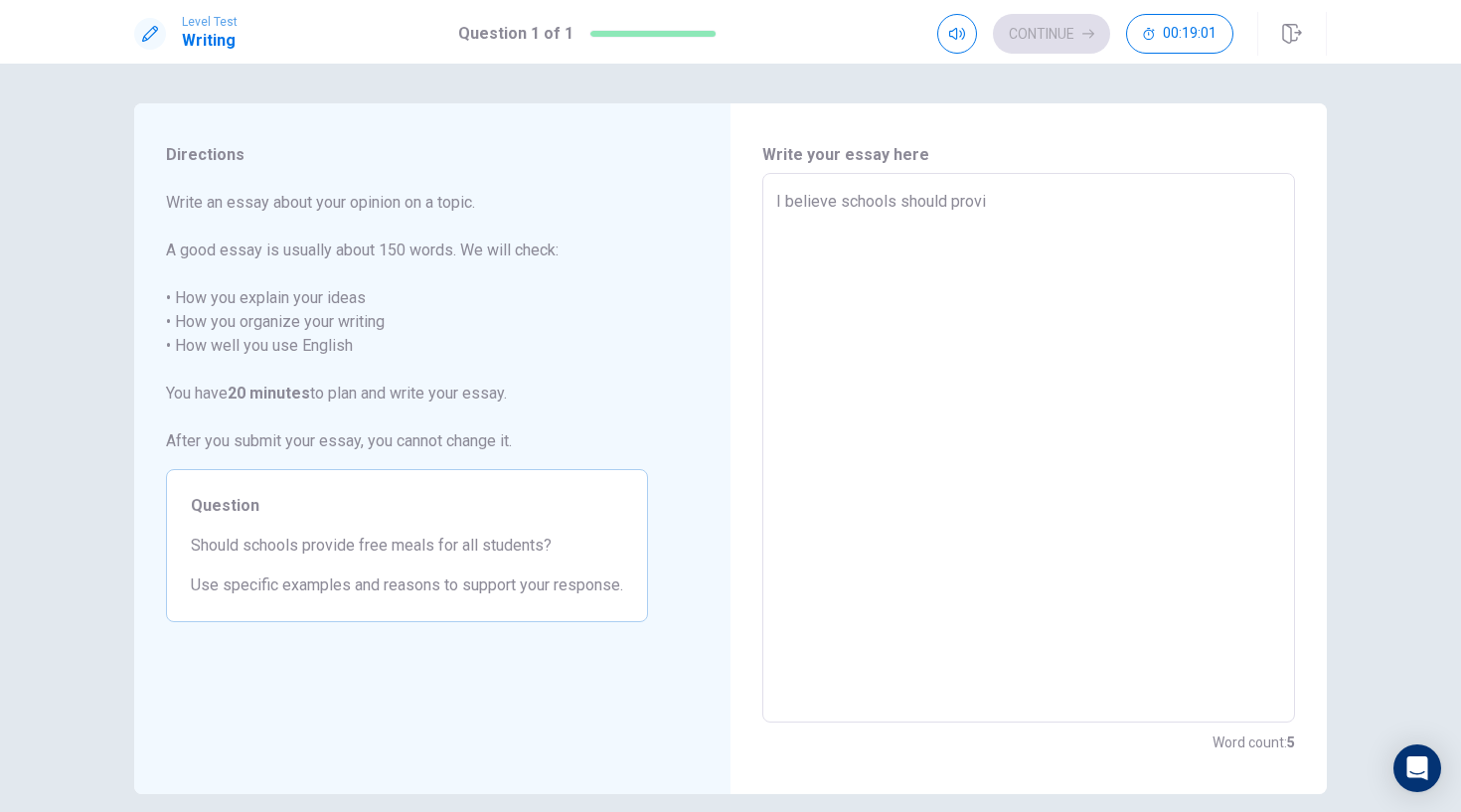 type on "x" 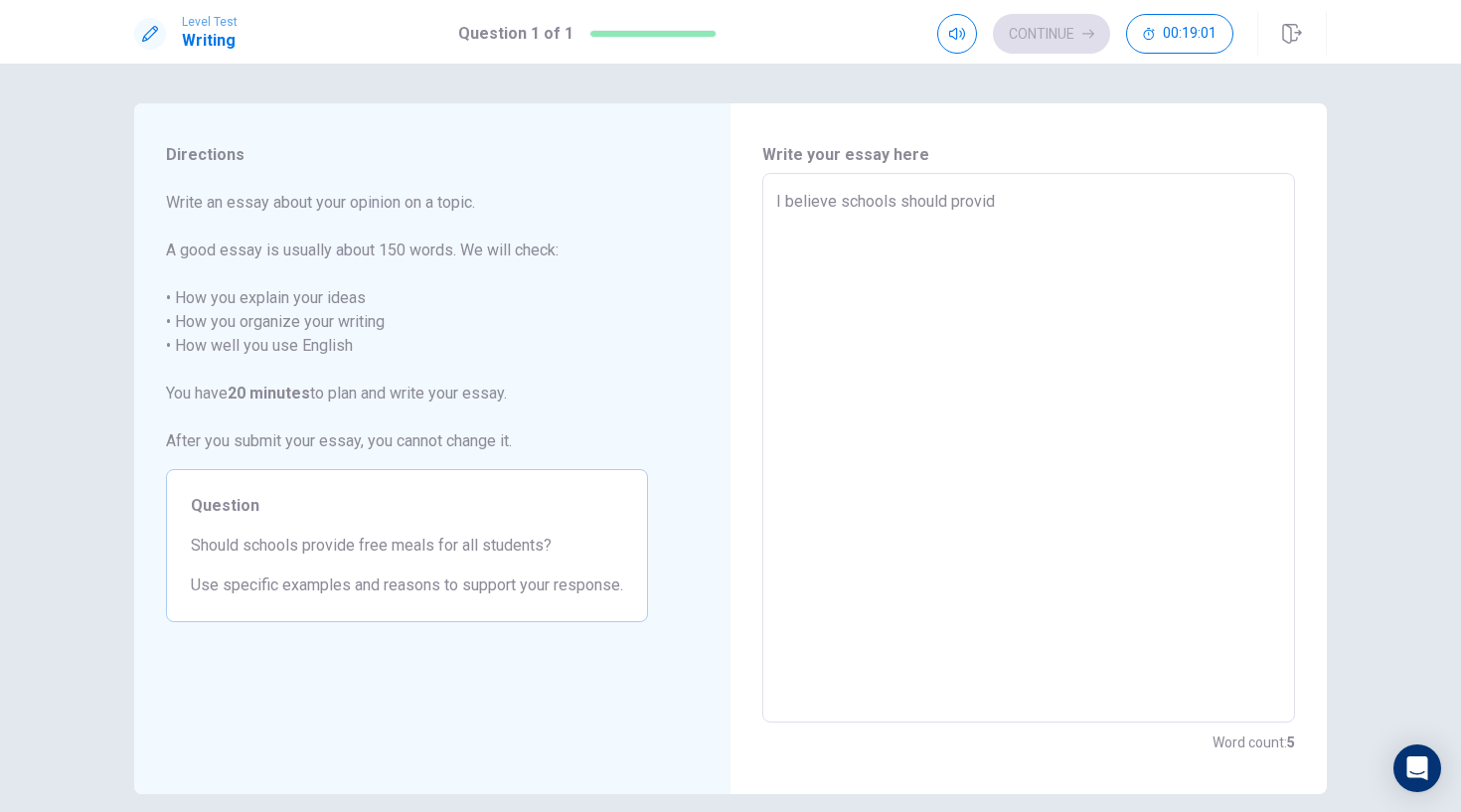 type on "x" 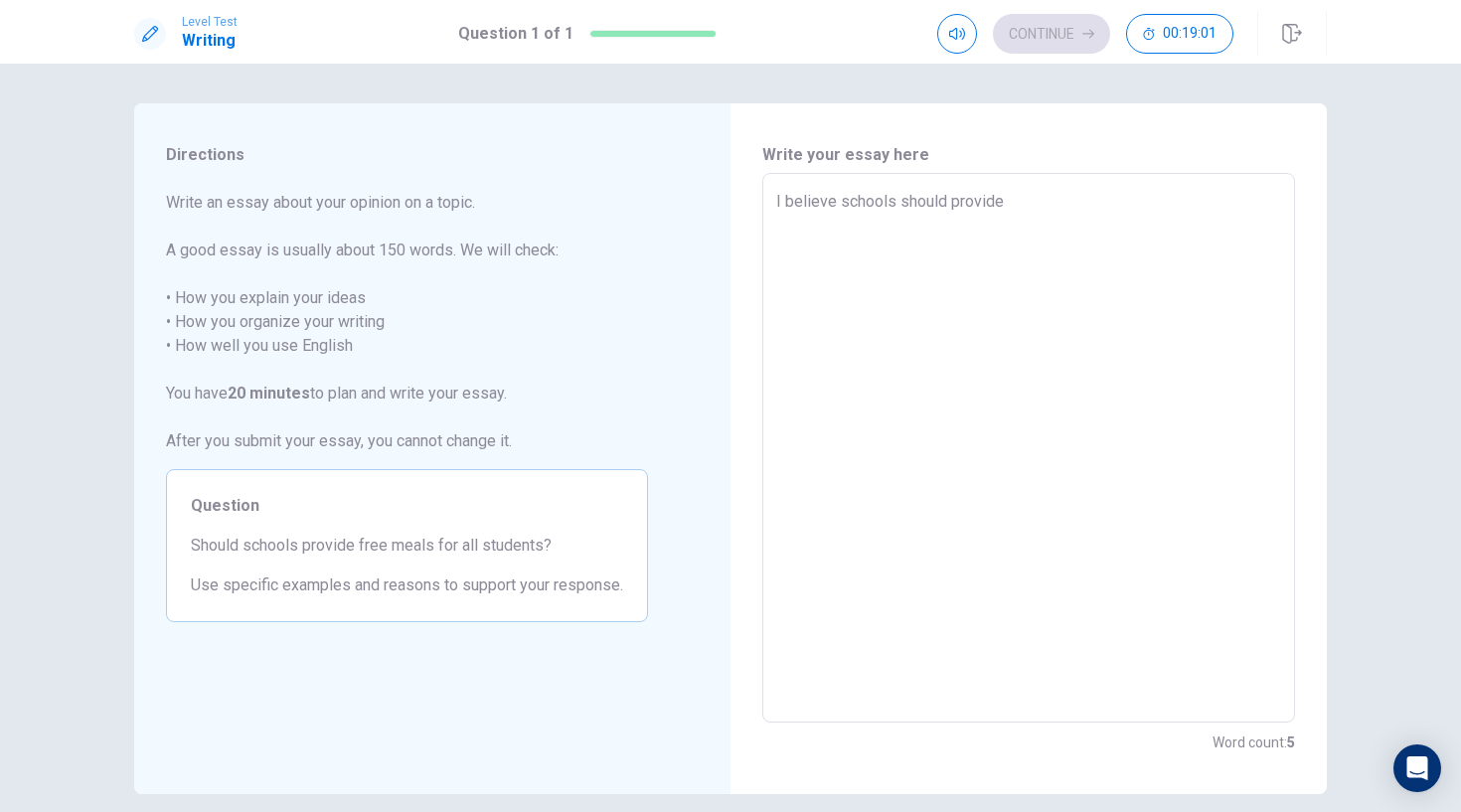 type on "x" 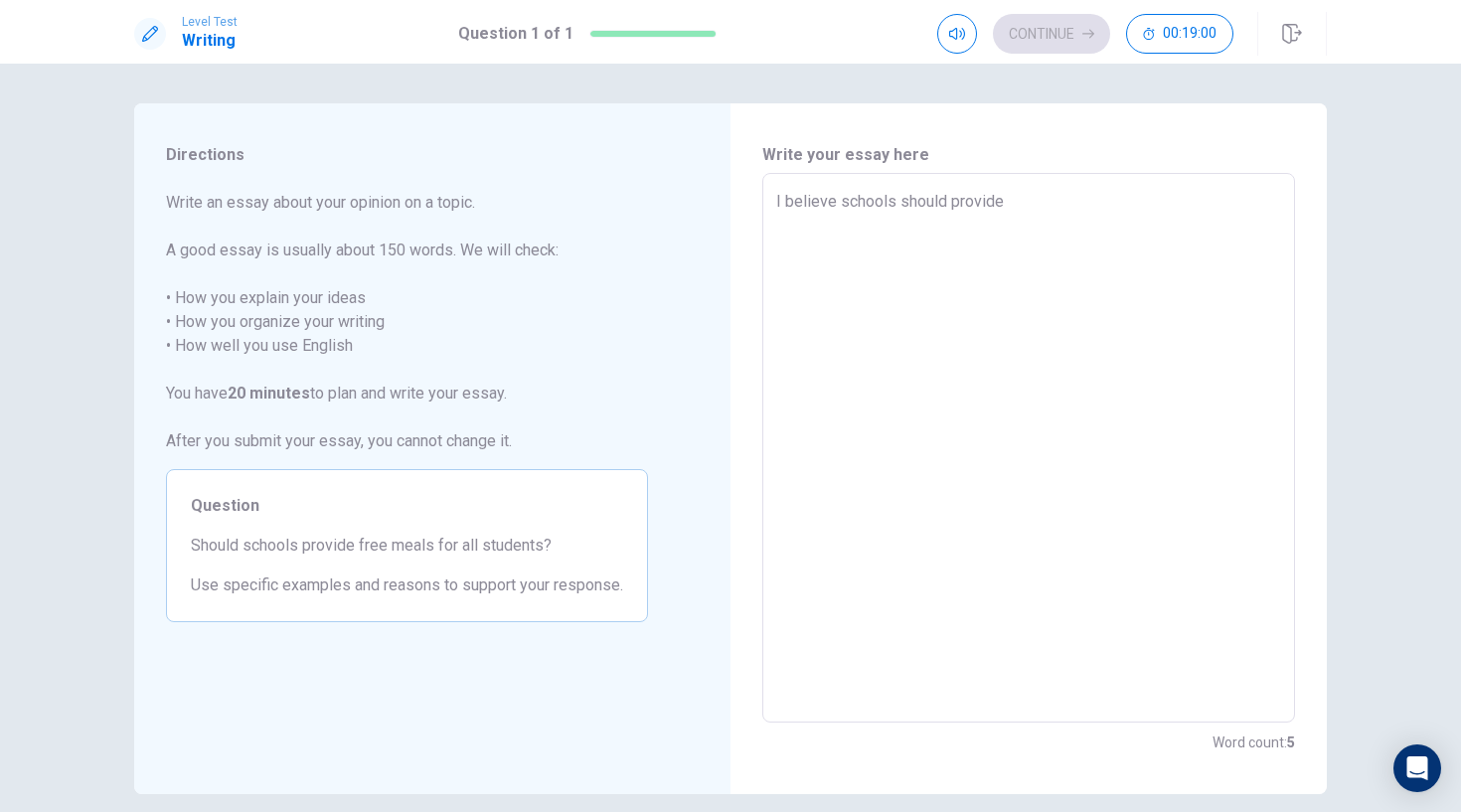 type on "x" 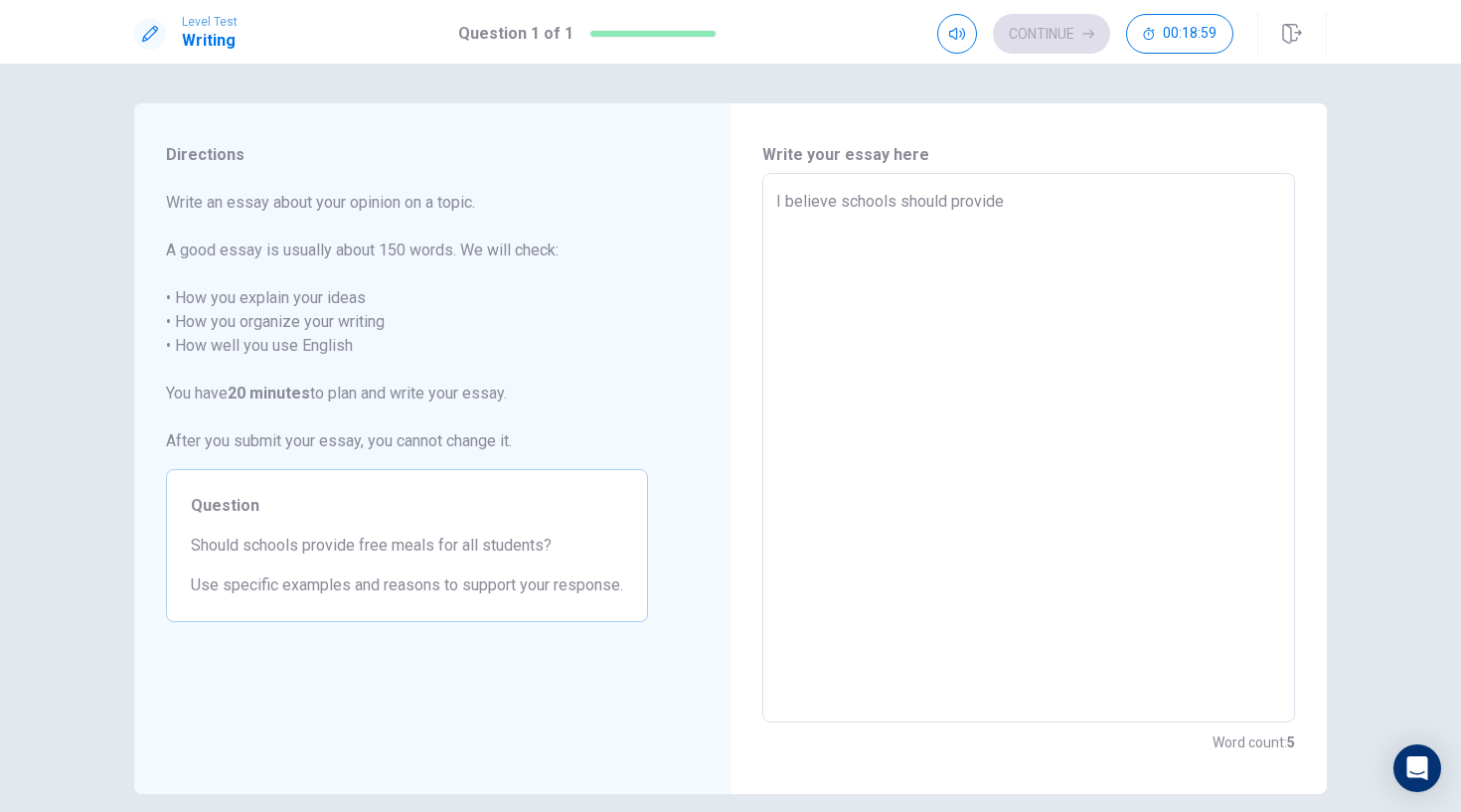 type on "I believe schools should provide f" 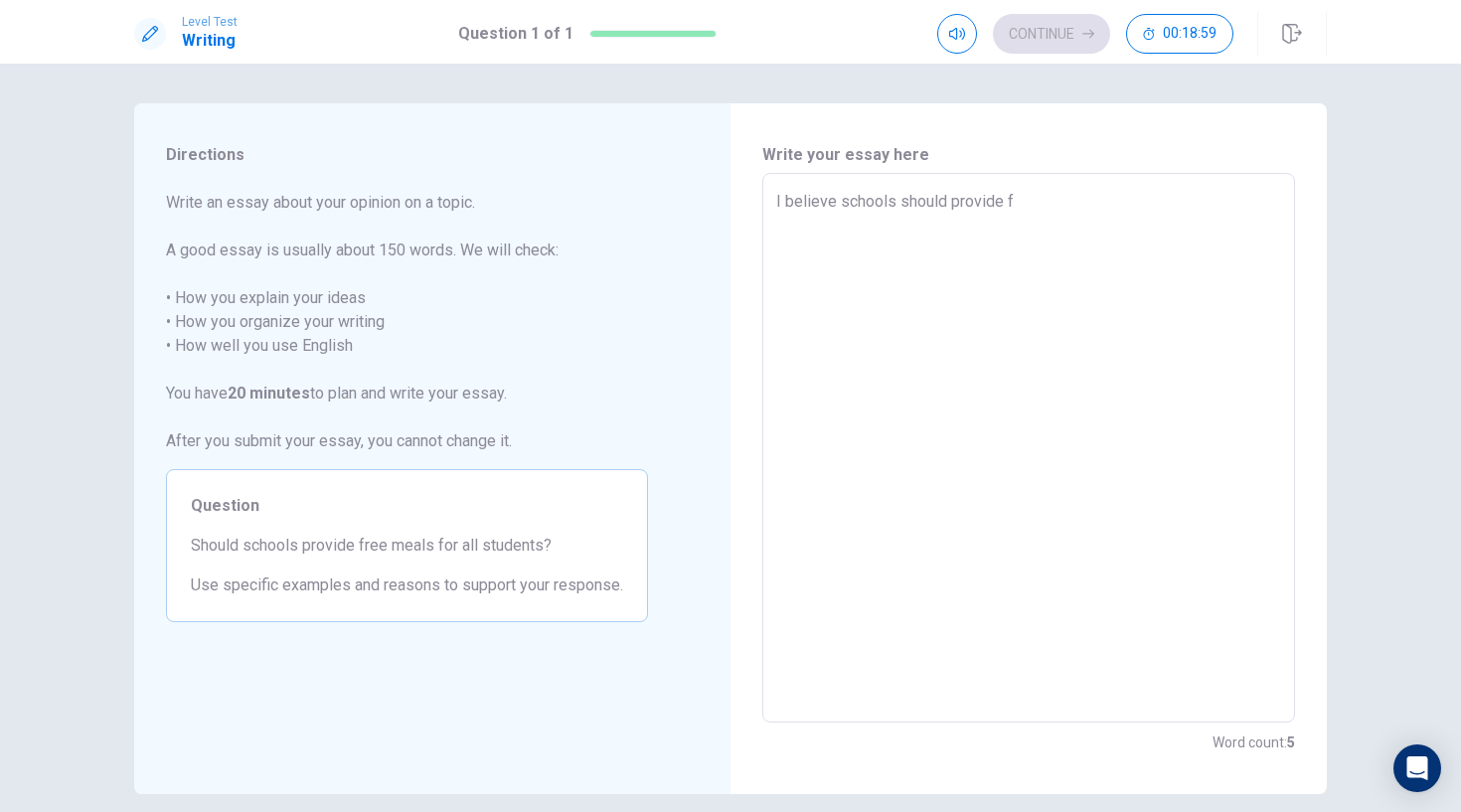 type on "x" 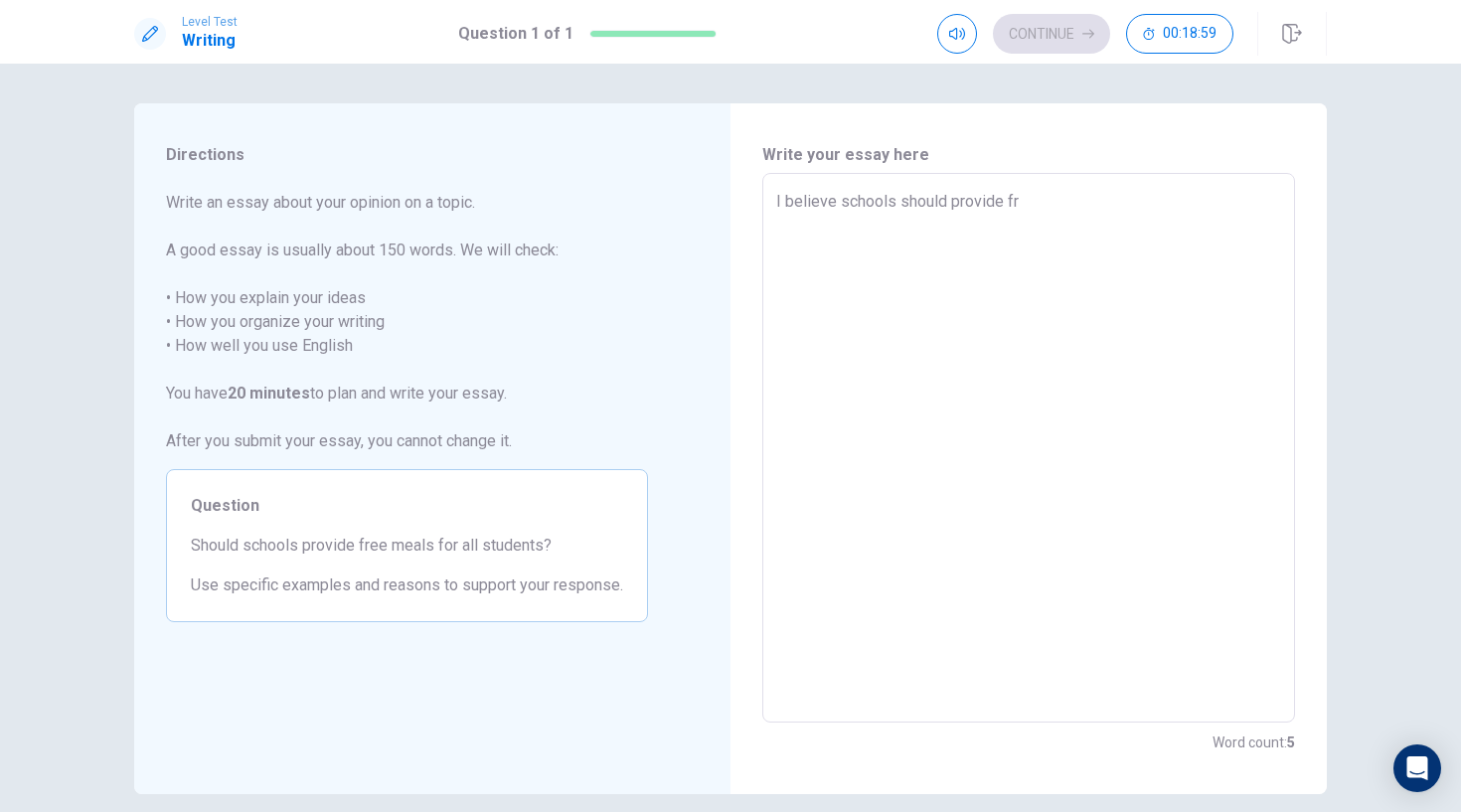 type on "x" 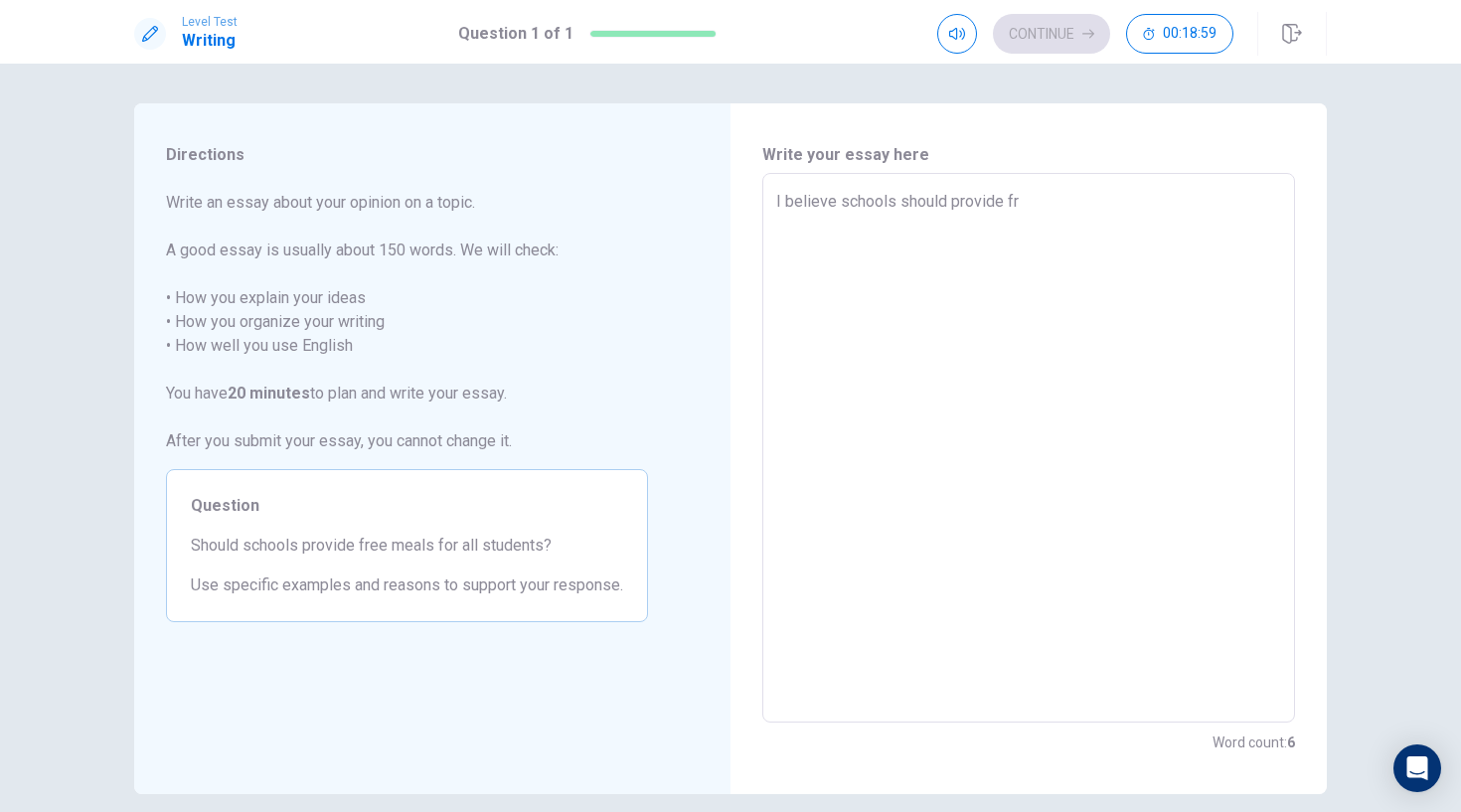 type on "I believe schools should provide fre" 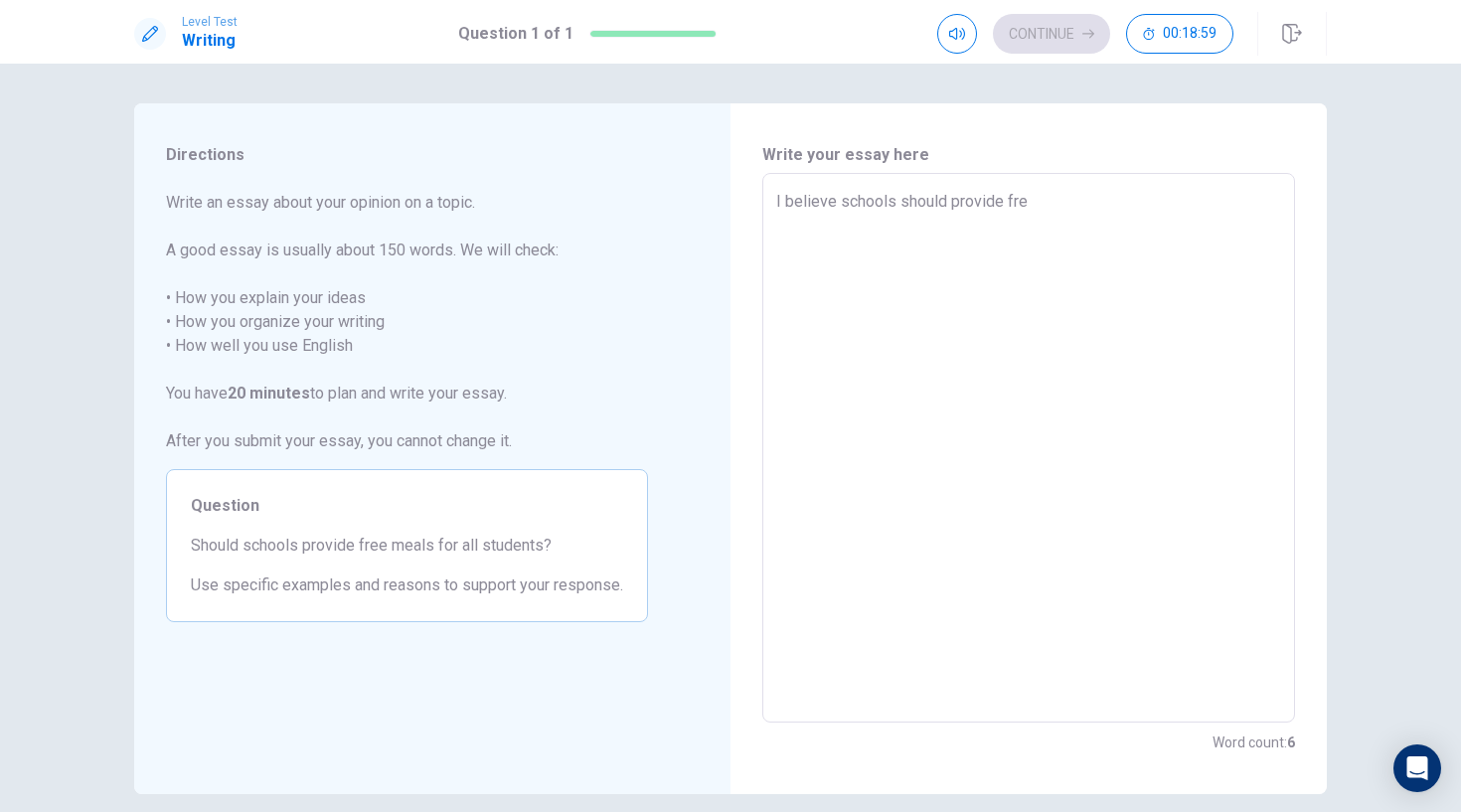 type on "x" 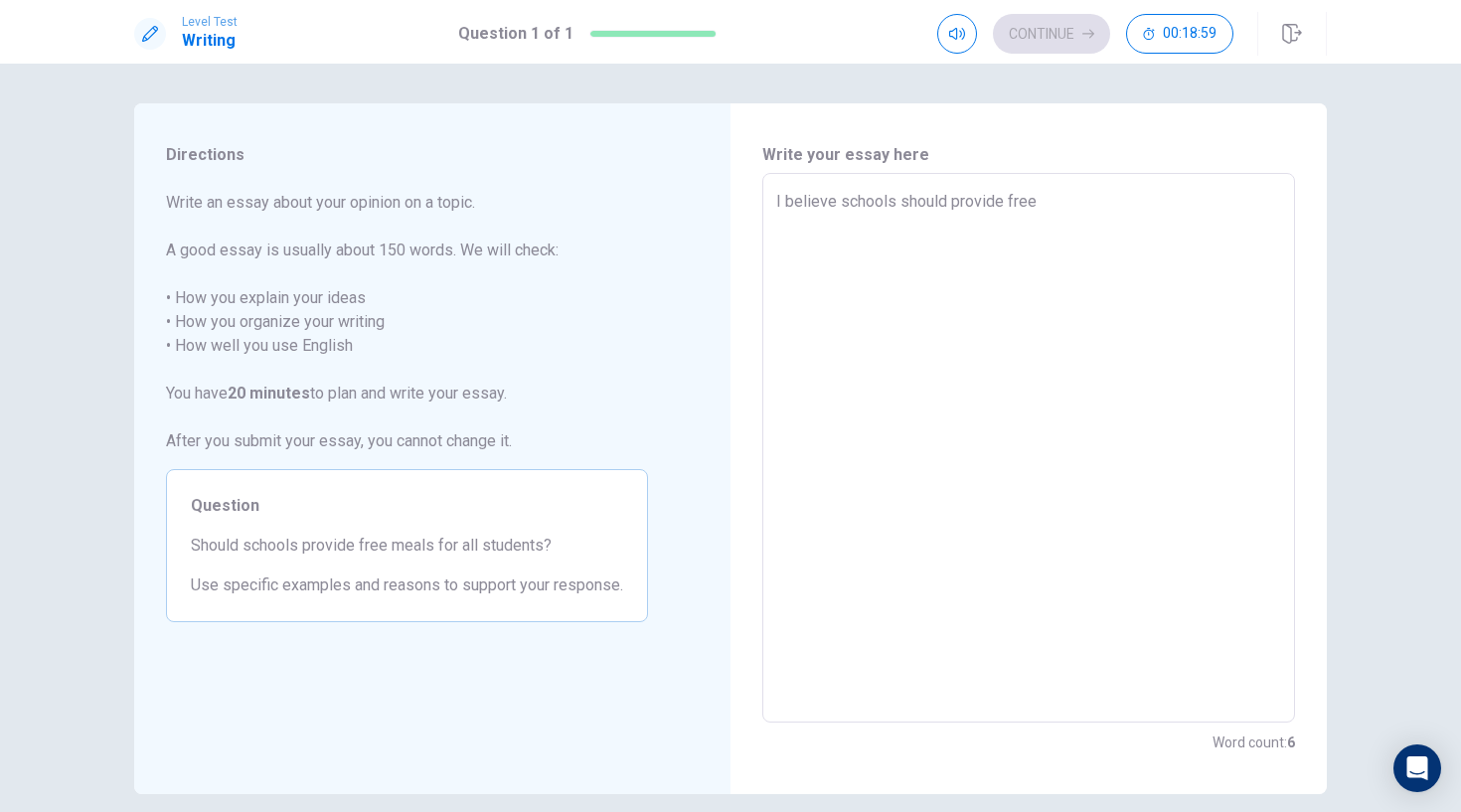 type on "x" 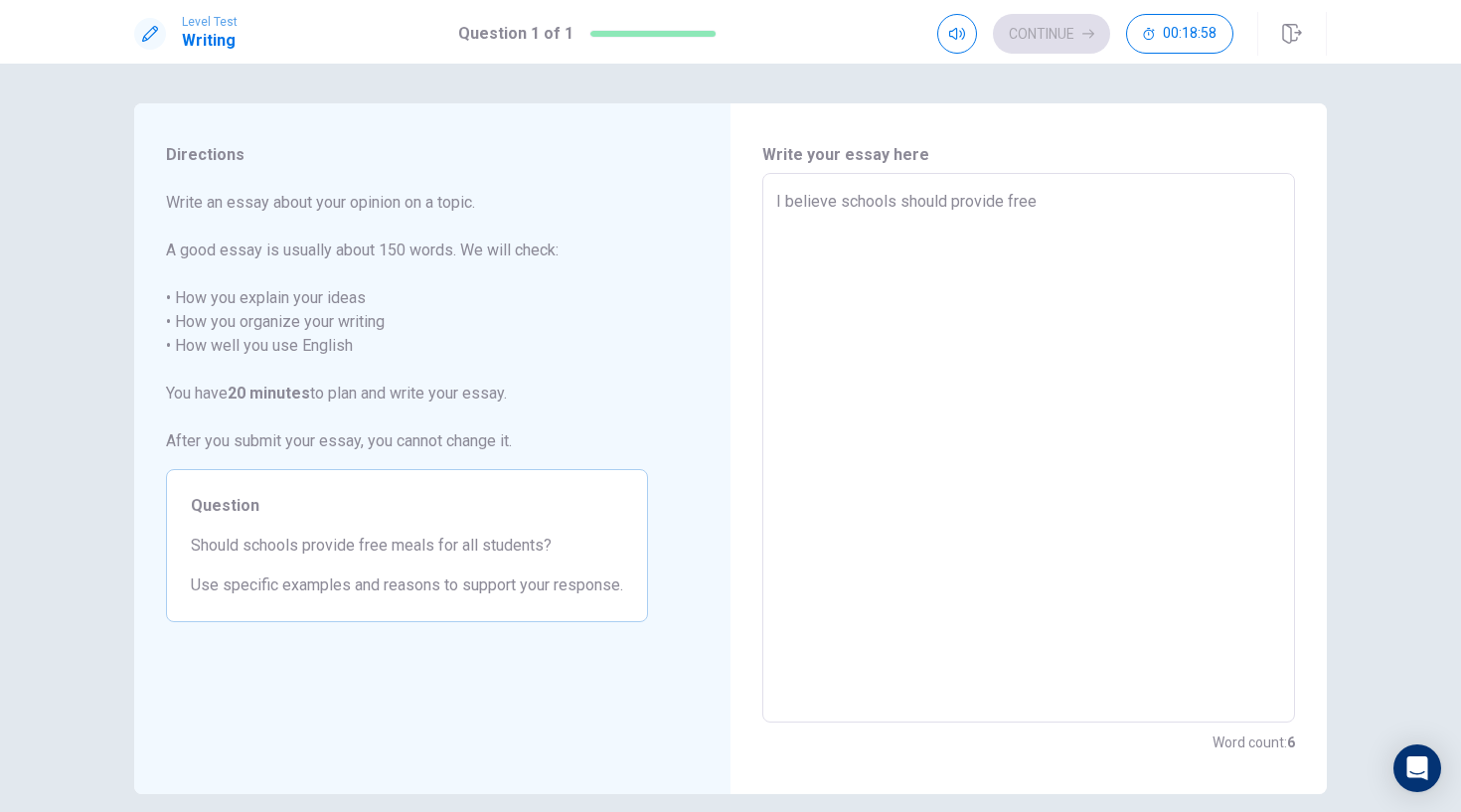 type on "I believe schools should provide free m" 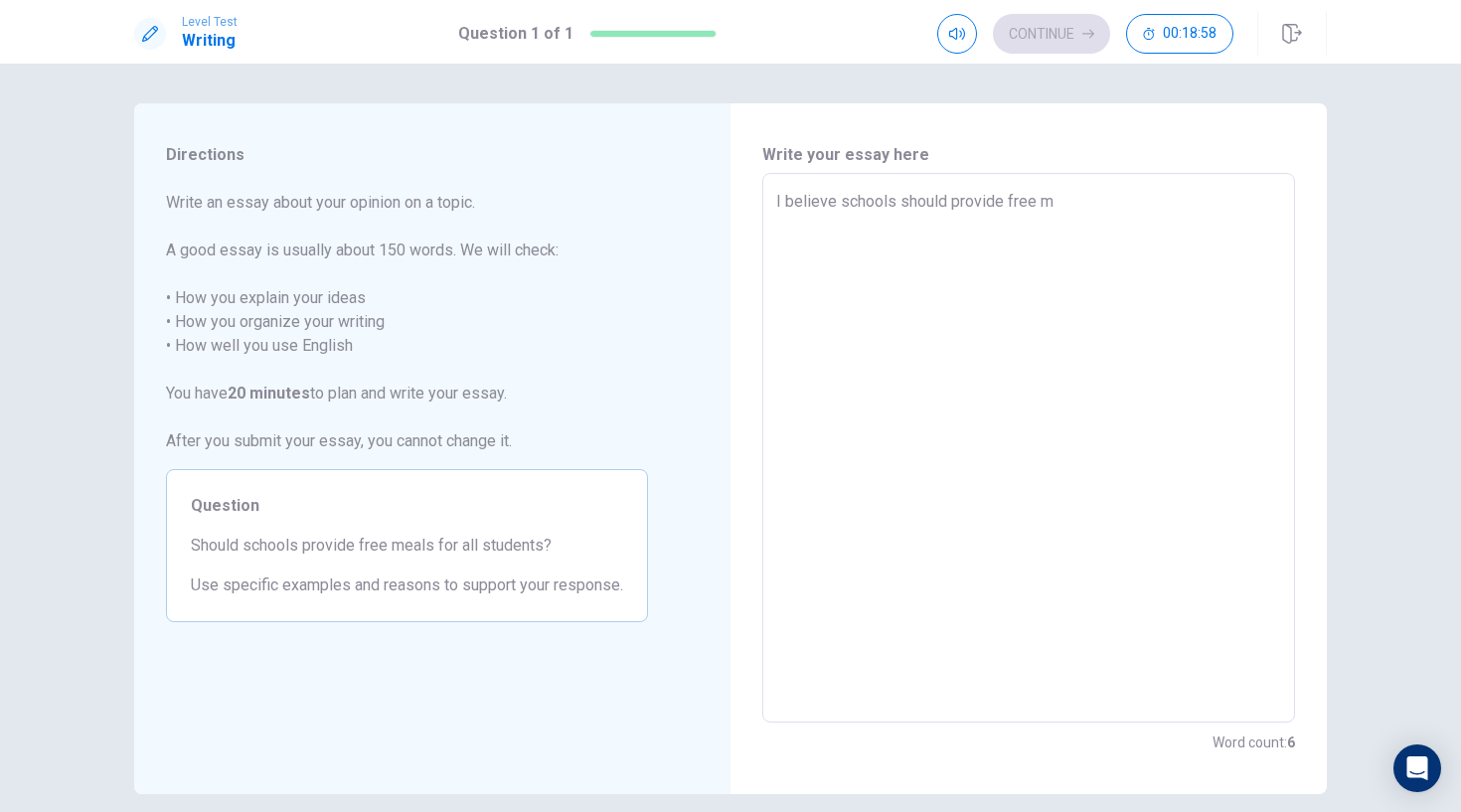 type on "x" 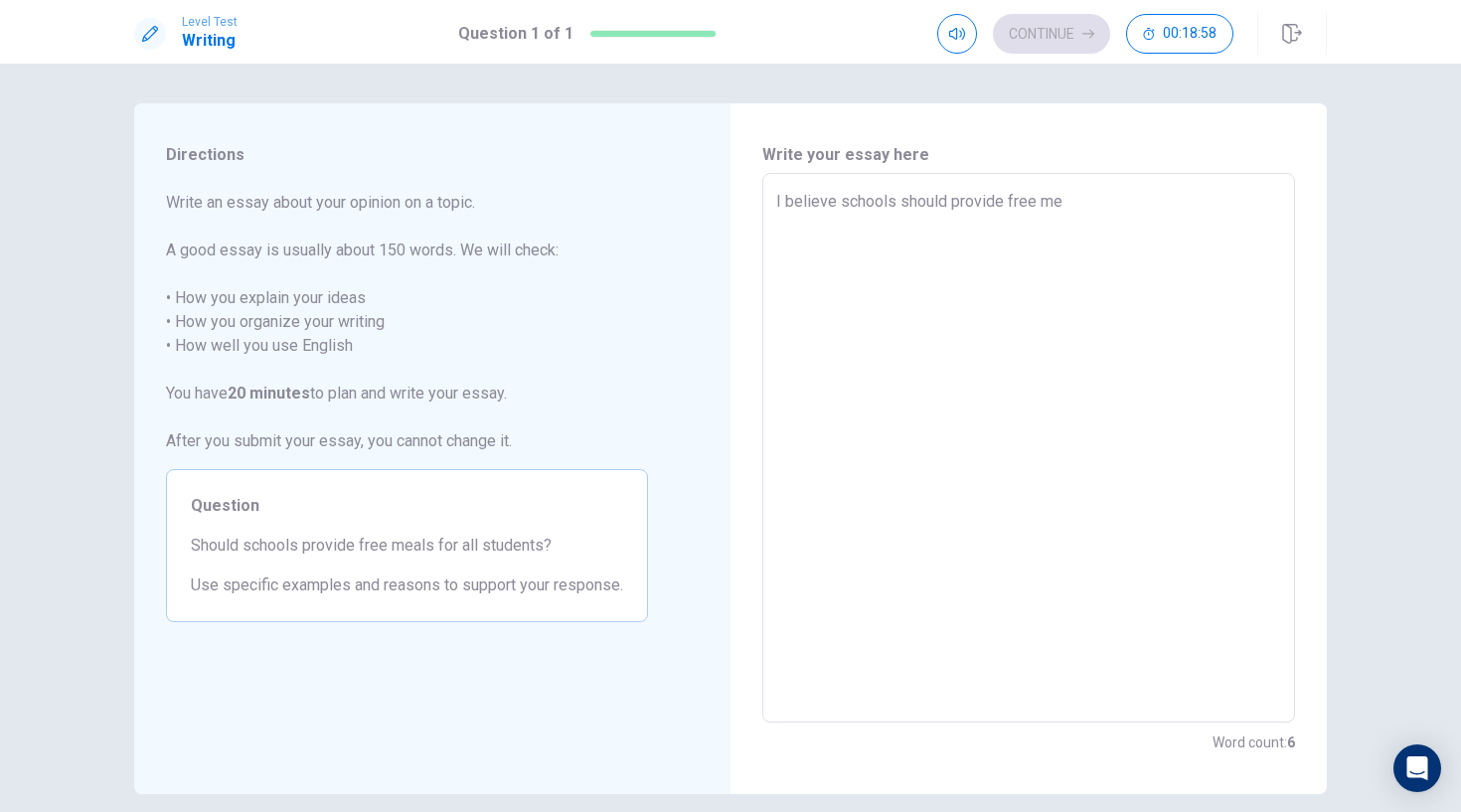 type on "x" 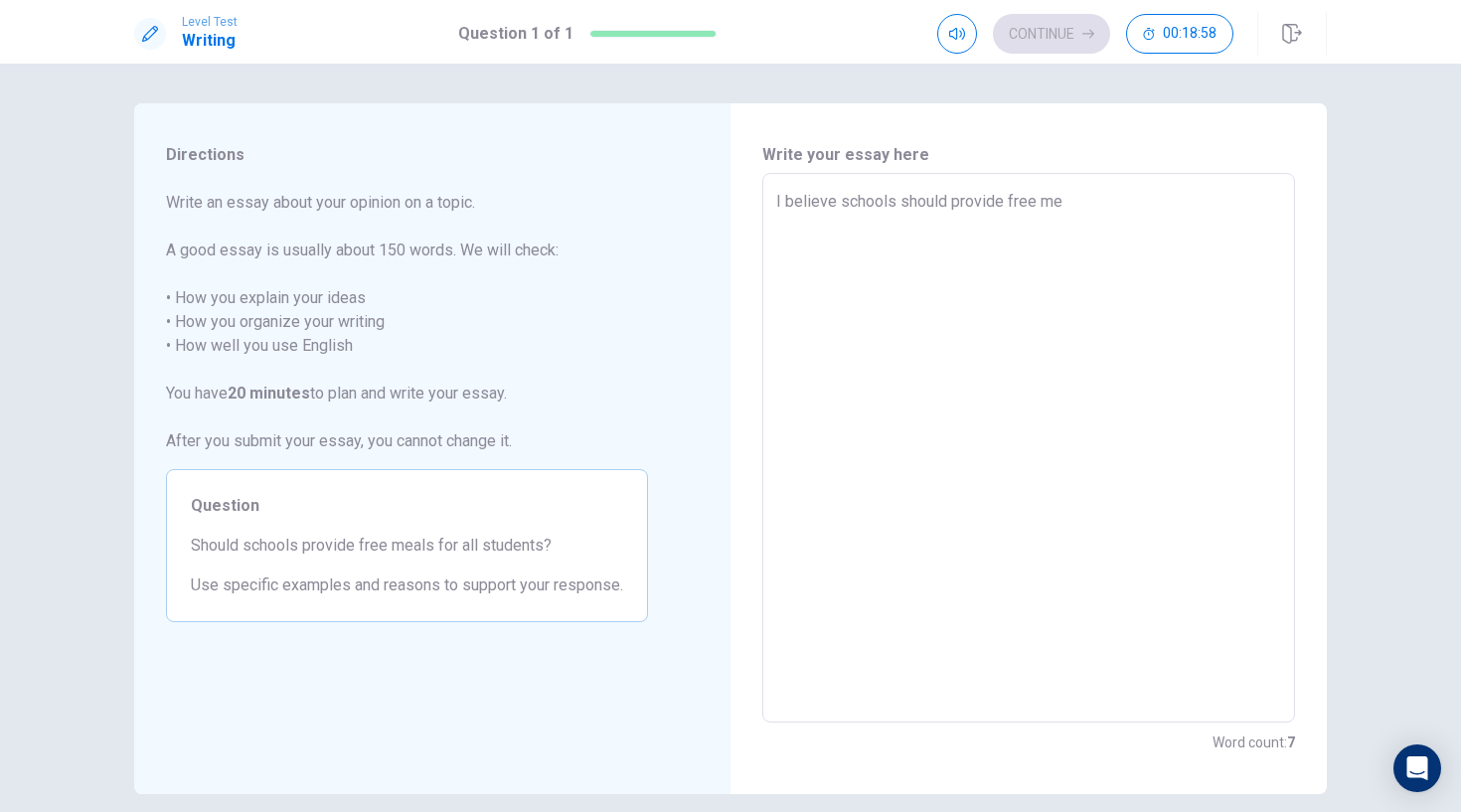 type on "I believe schools should provide free mea" 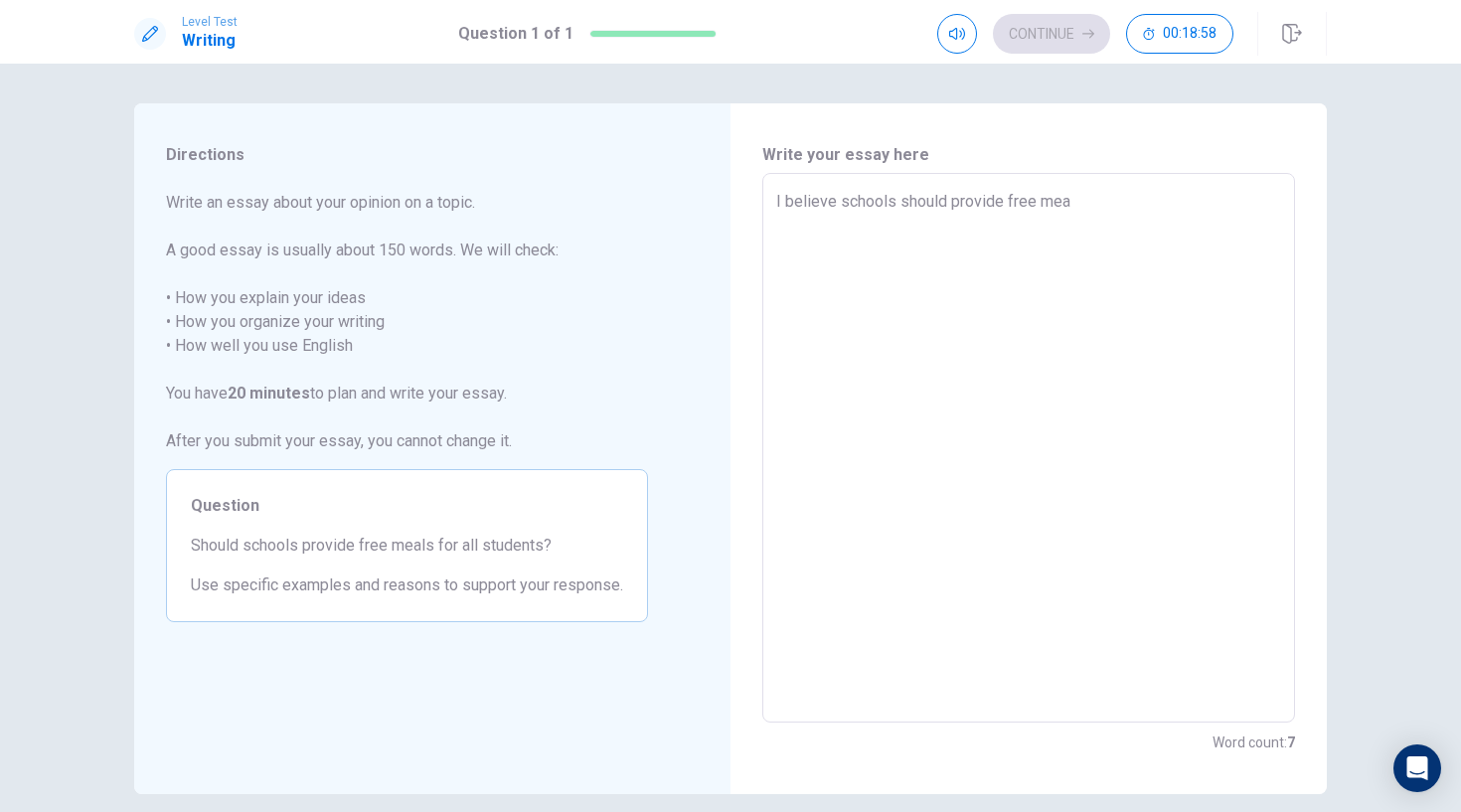 type on "x" 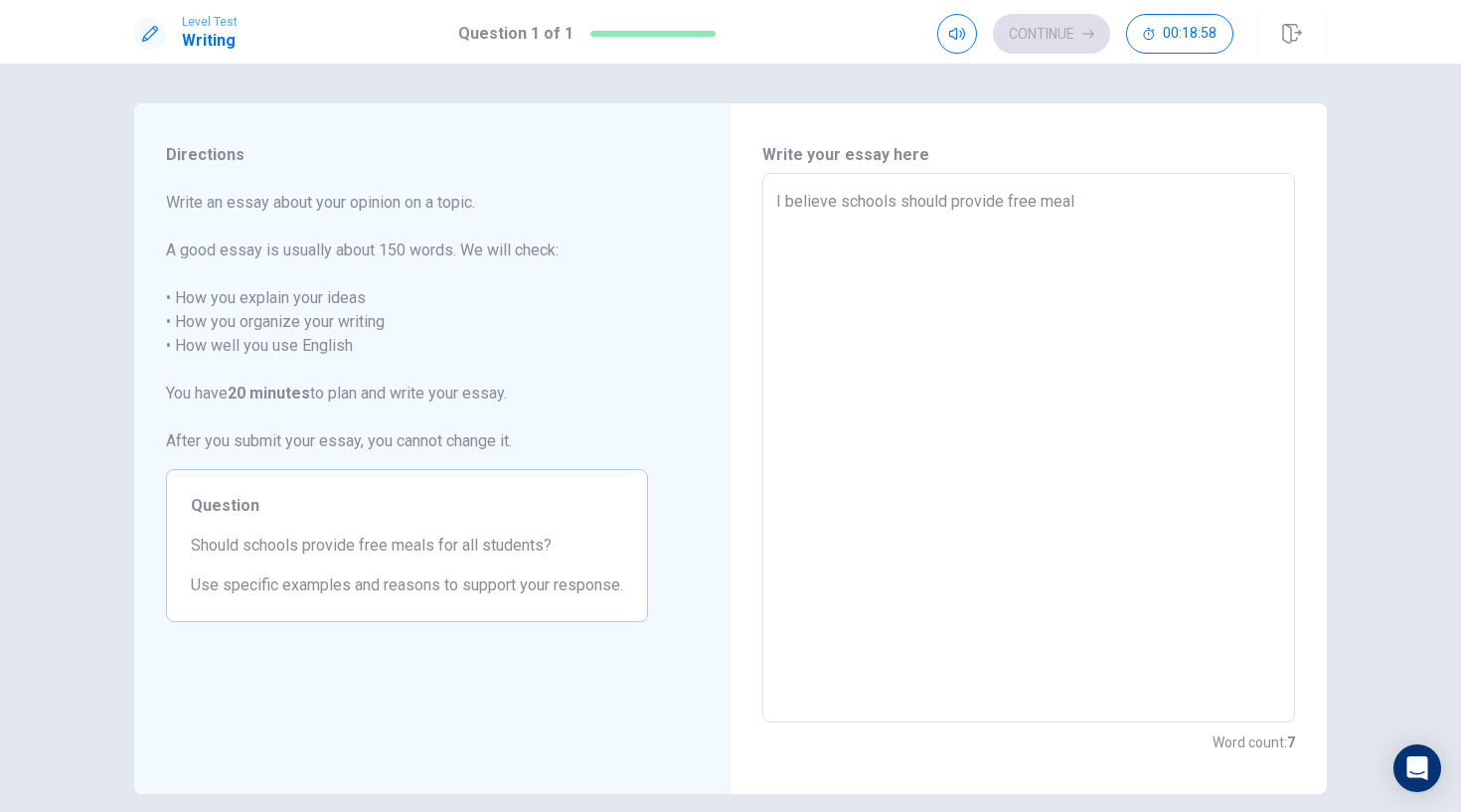 type on "x" 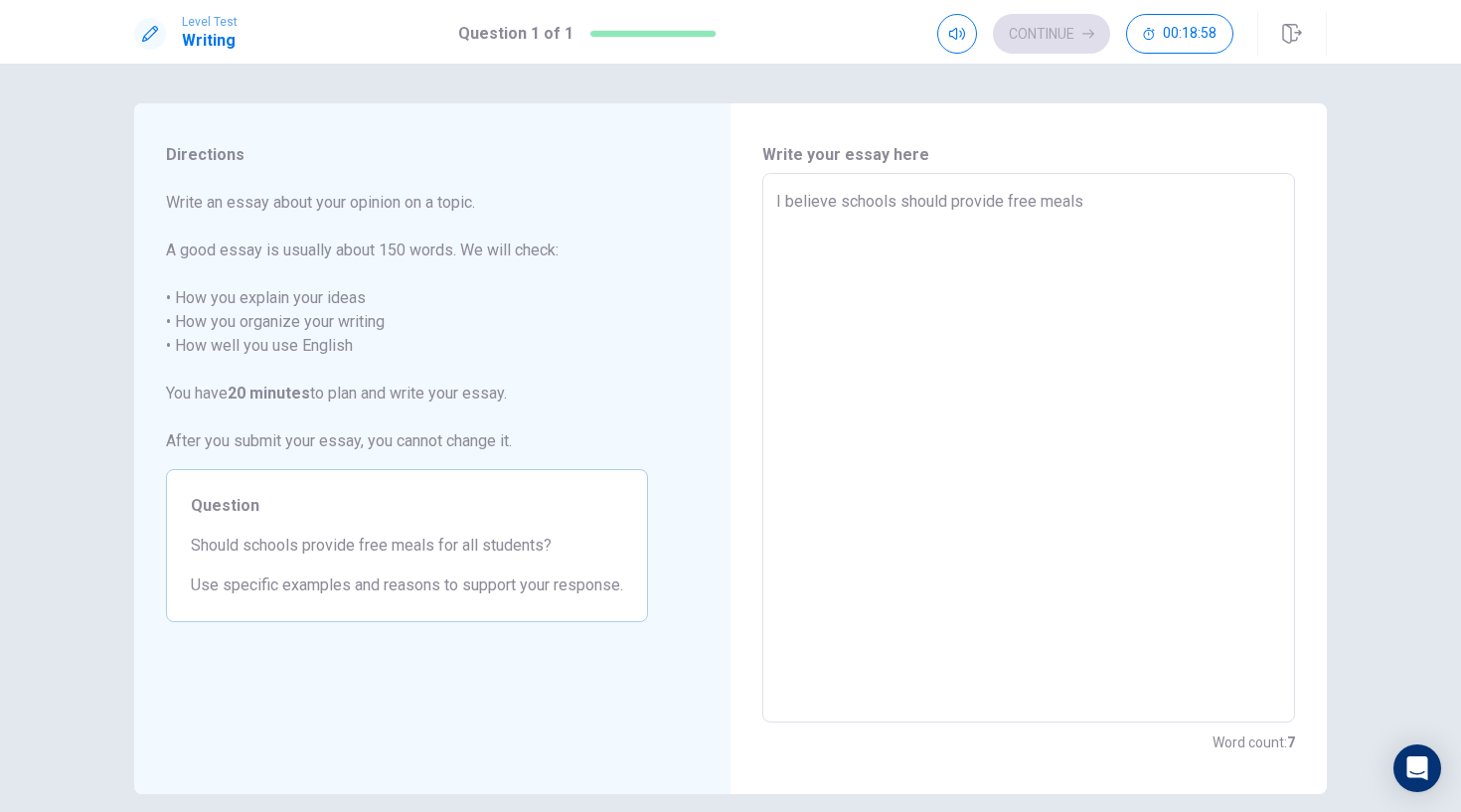 type on "x" 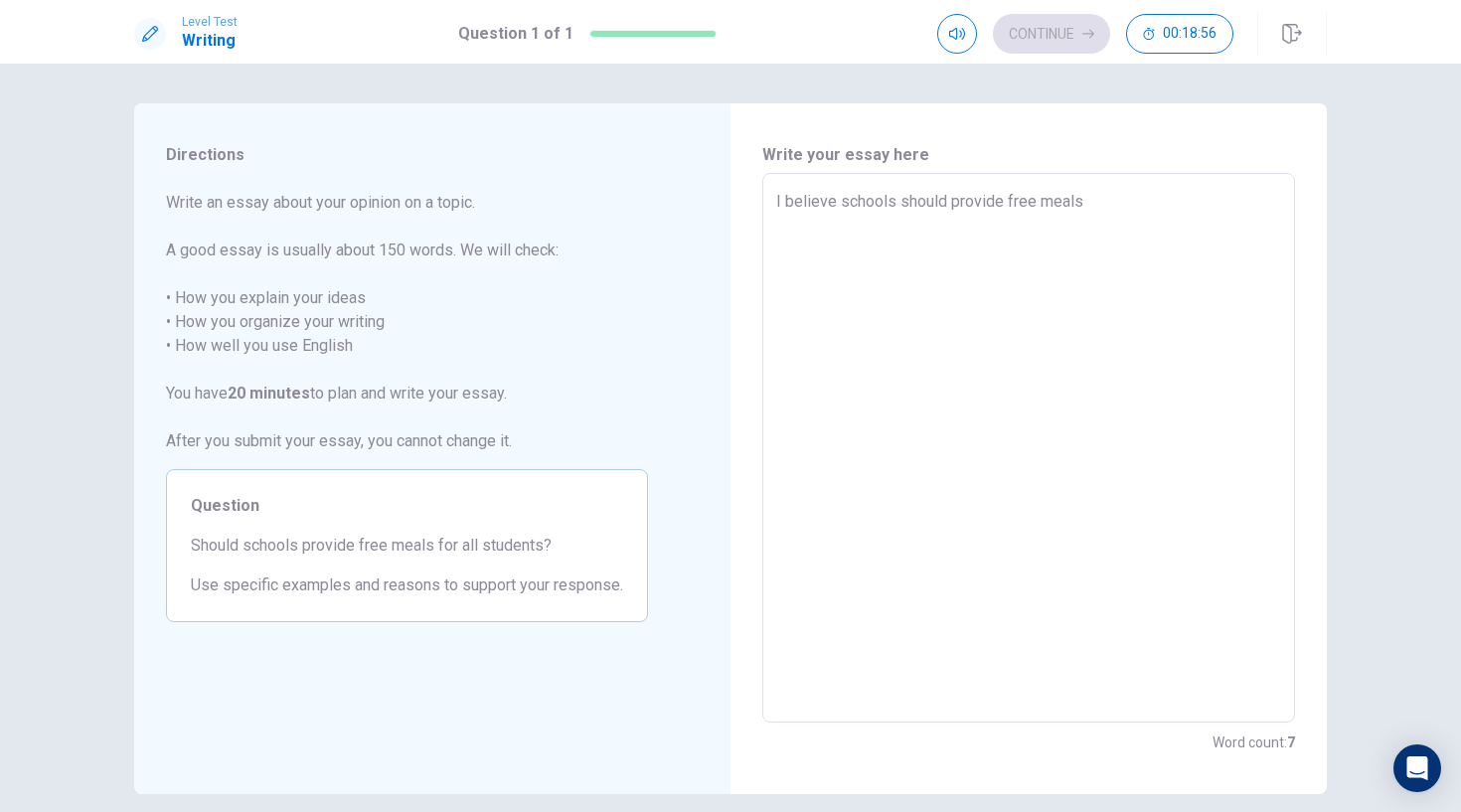 type on "x" 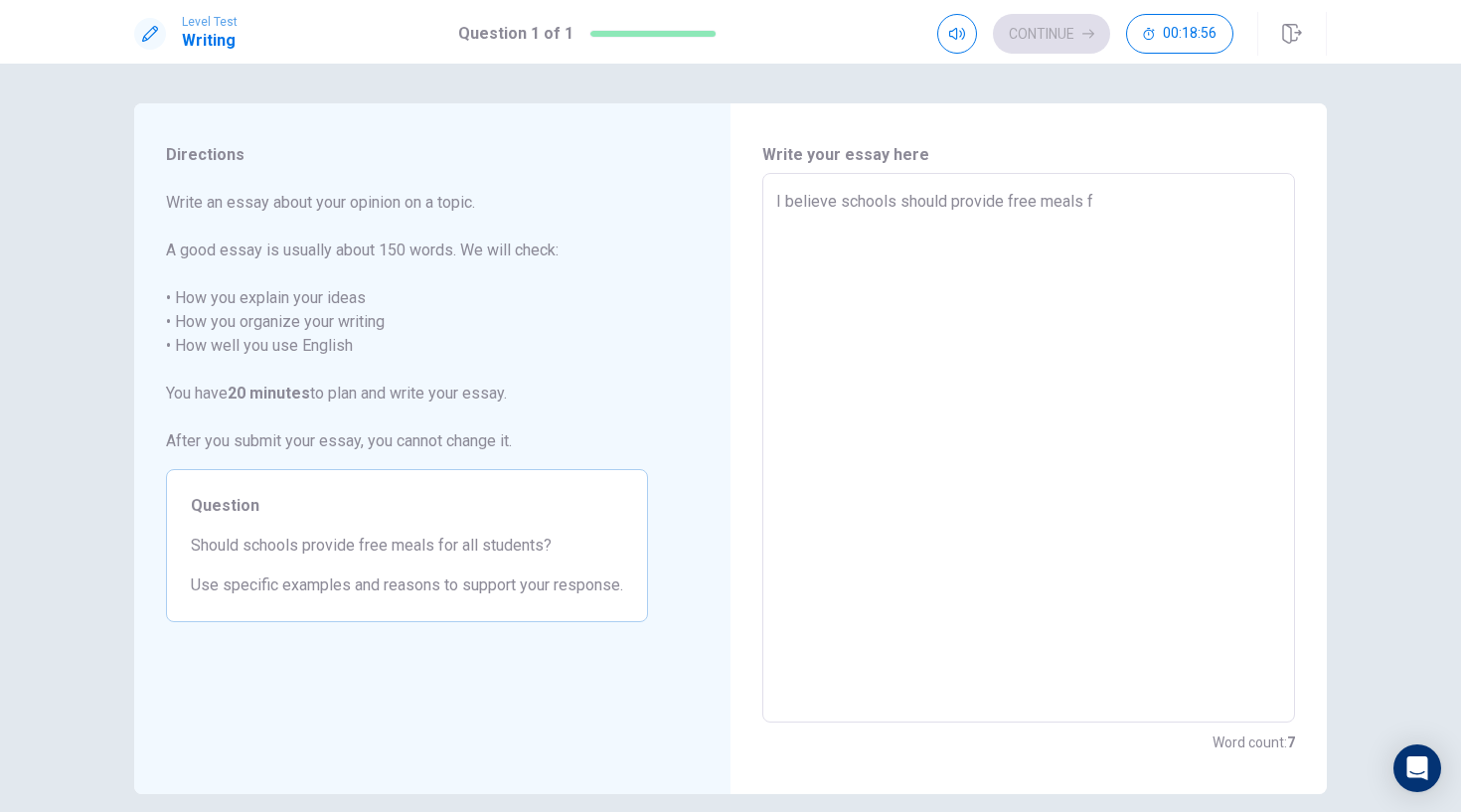 type on "x" 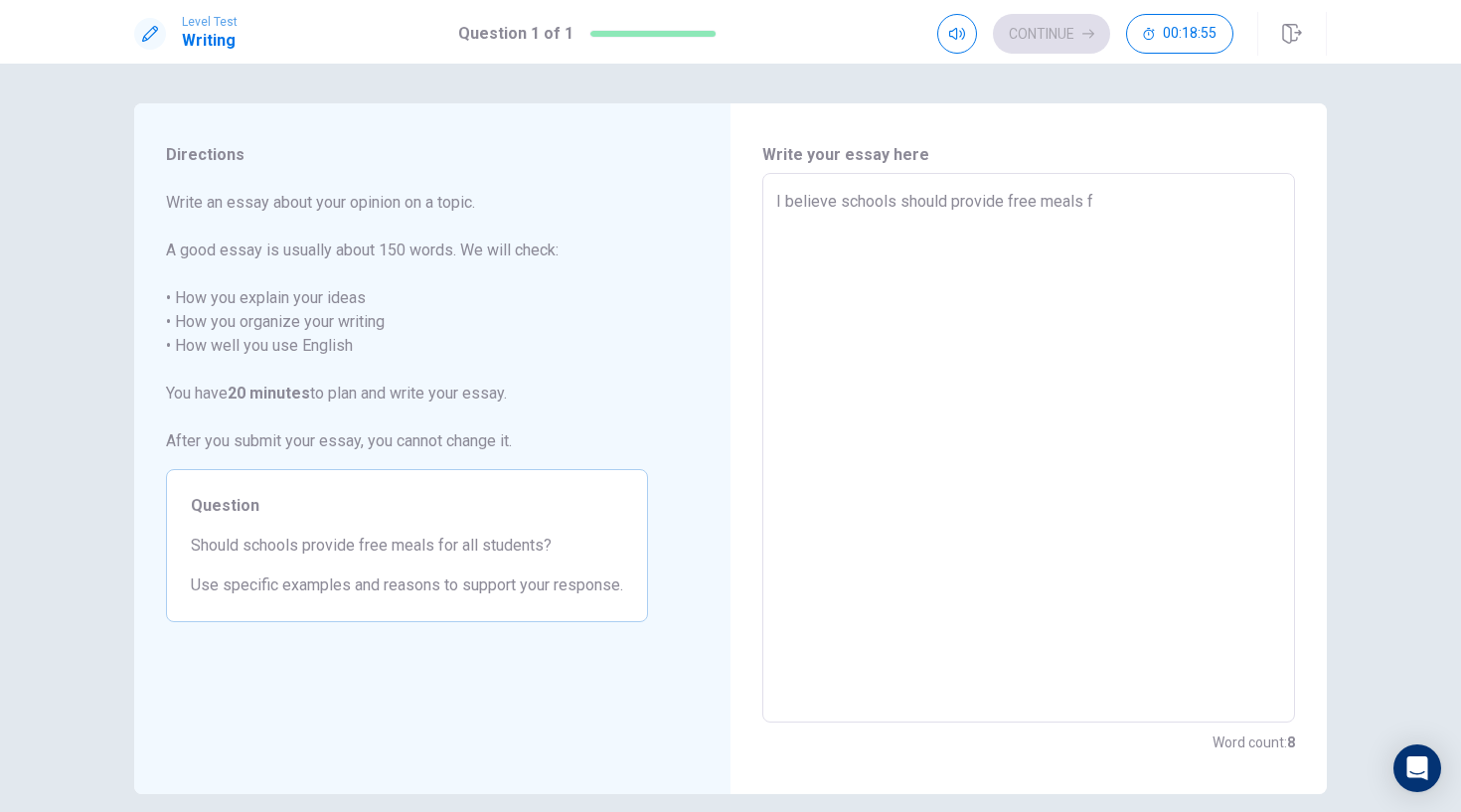 type on "I believe schools should provide free meals fo" 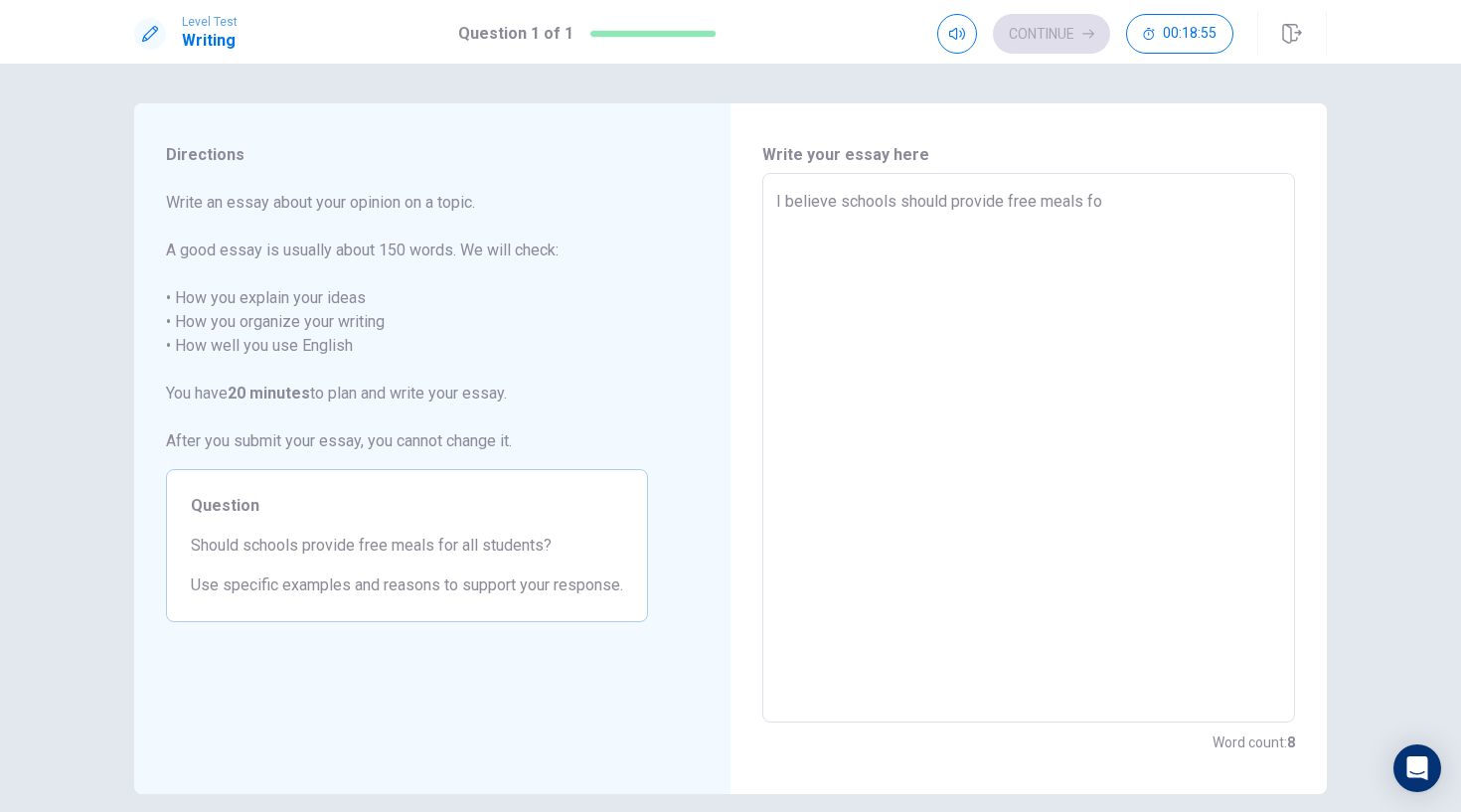 type on "x" 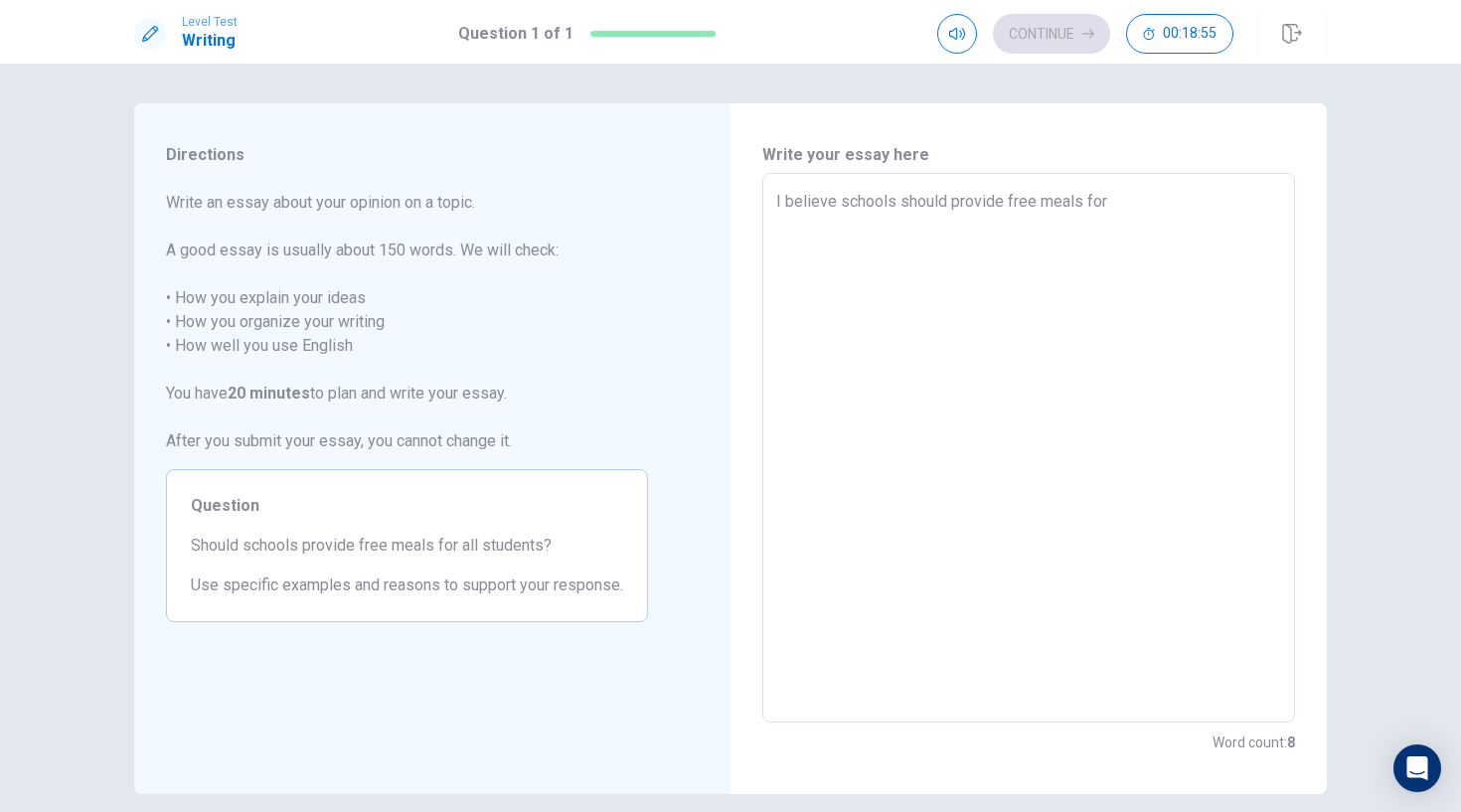 type on "x" 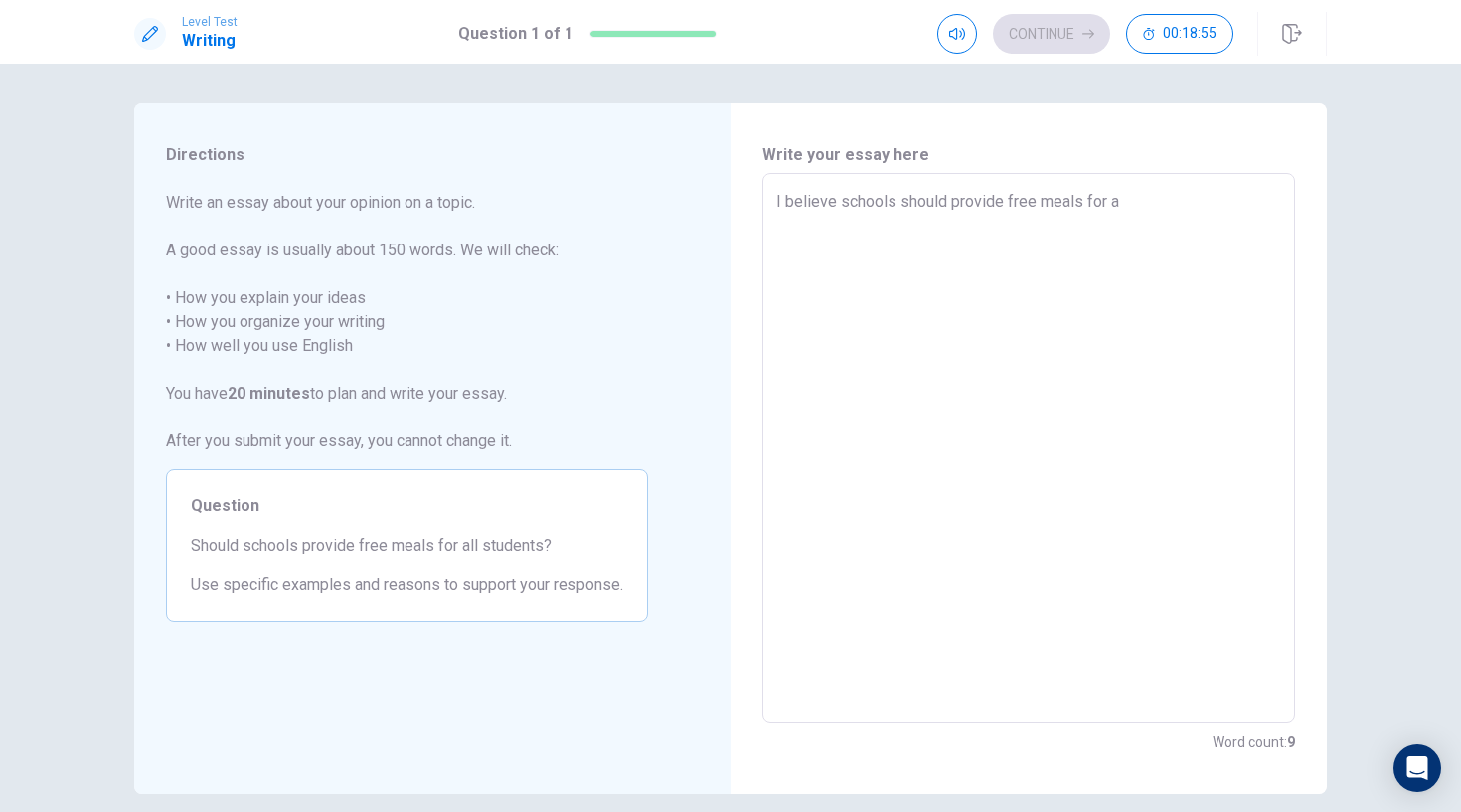 type on "x" 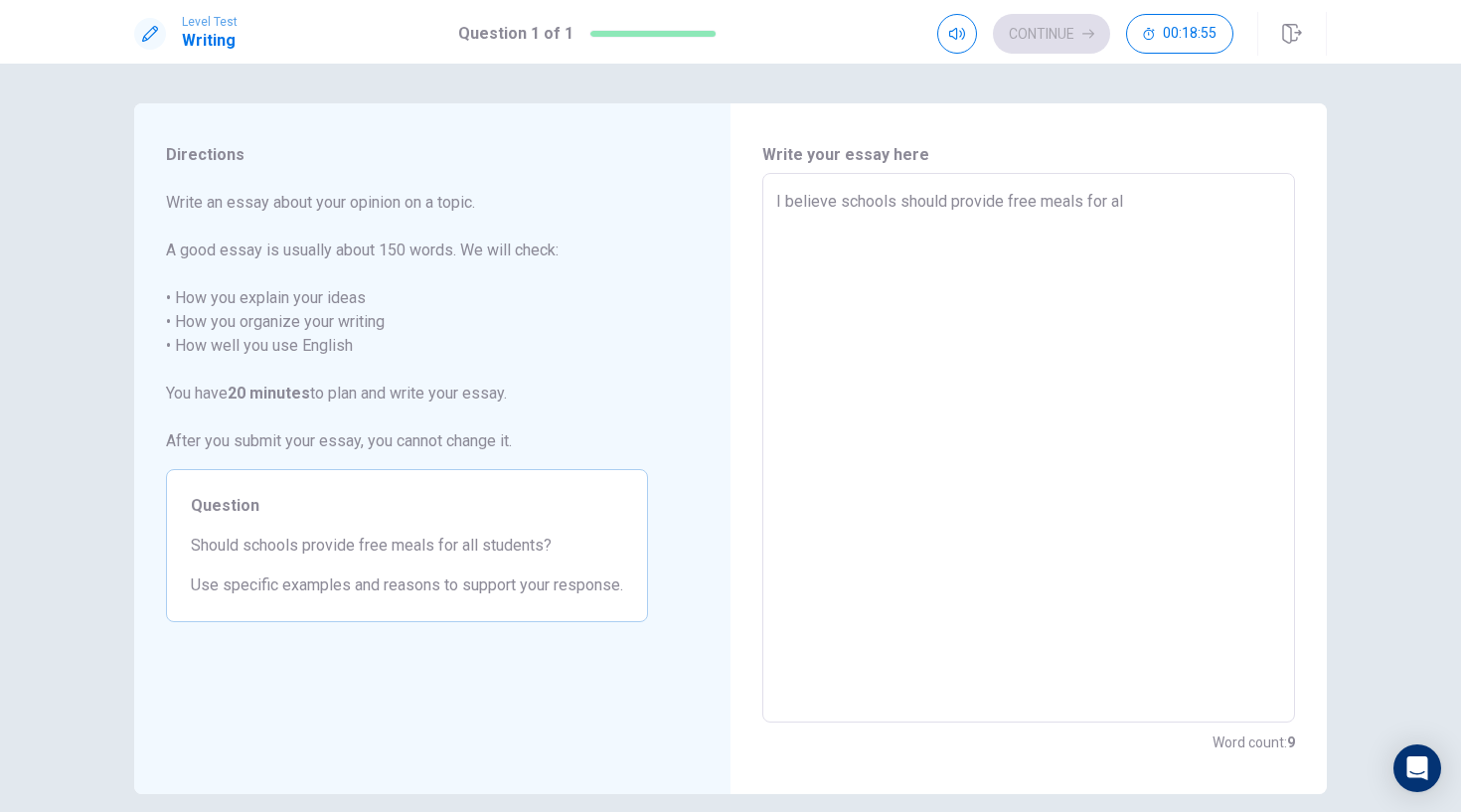 type on "x" 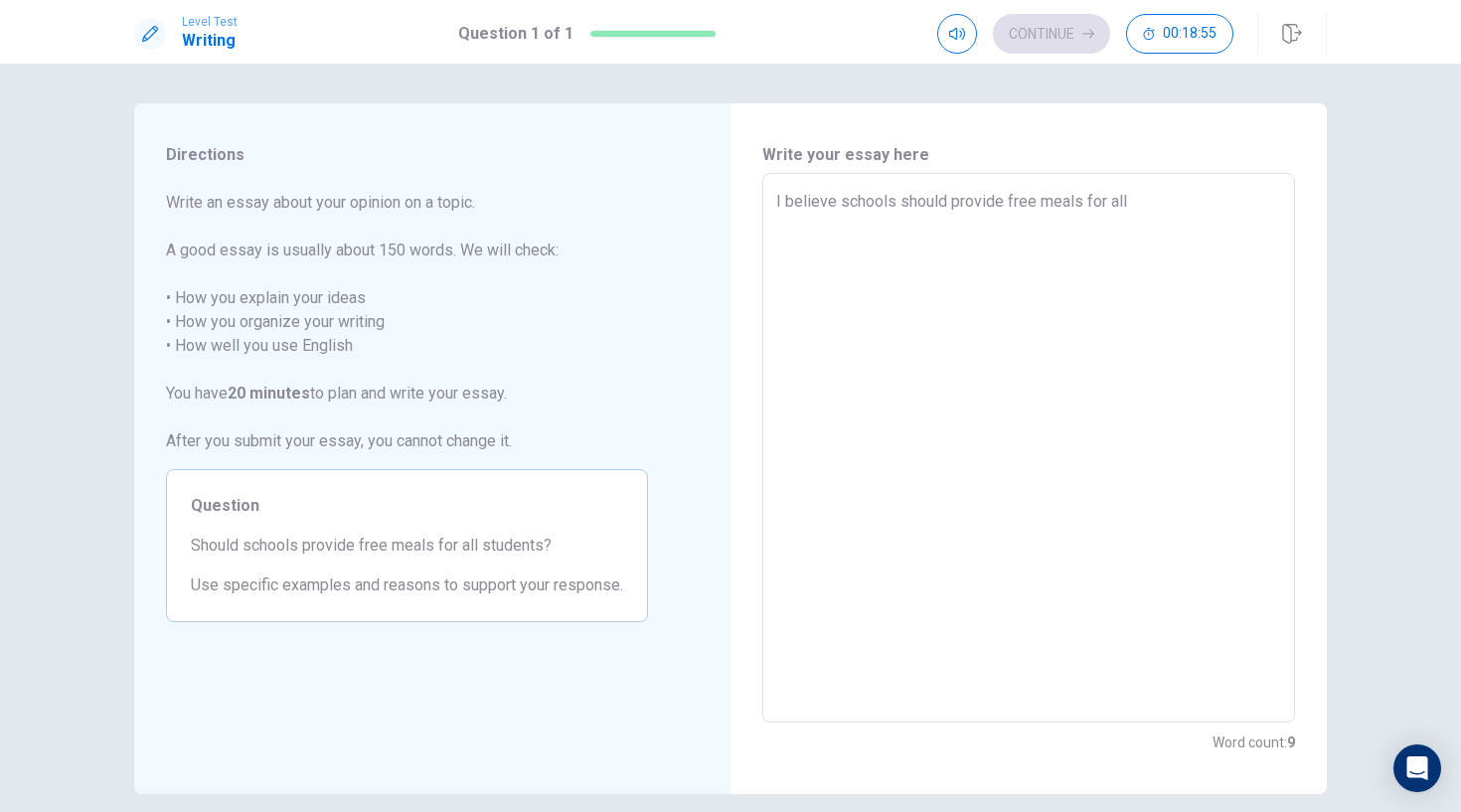 type on "x" 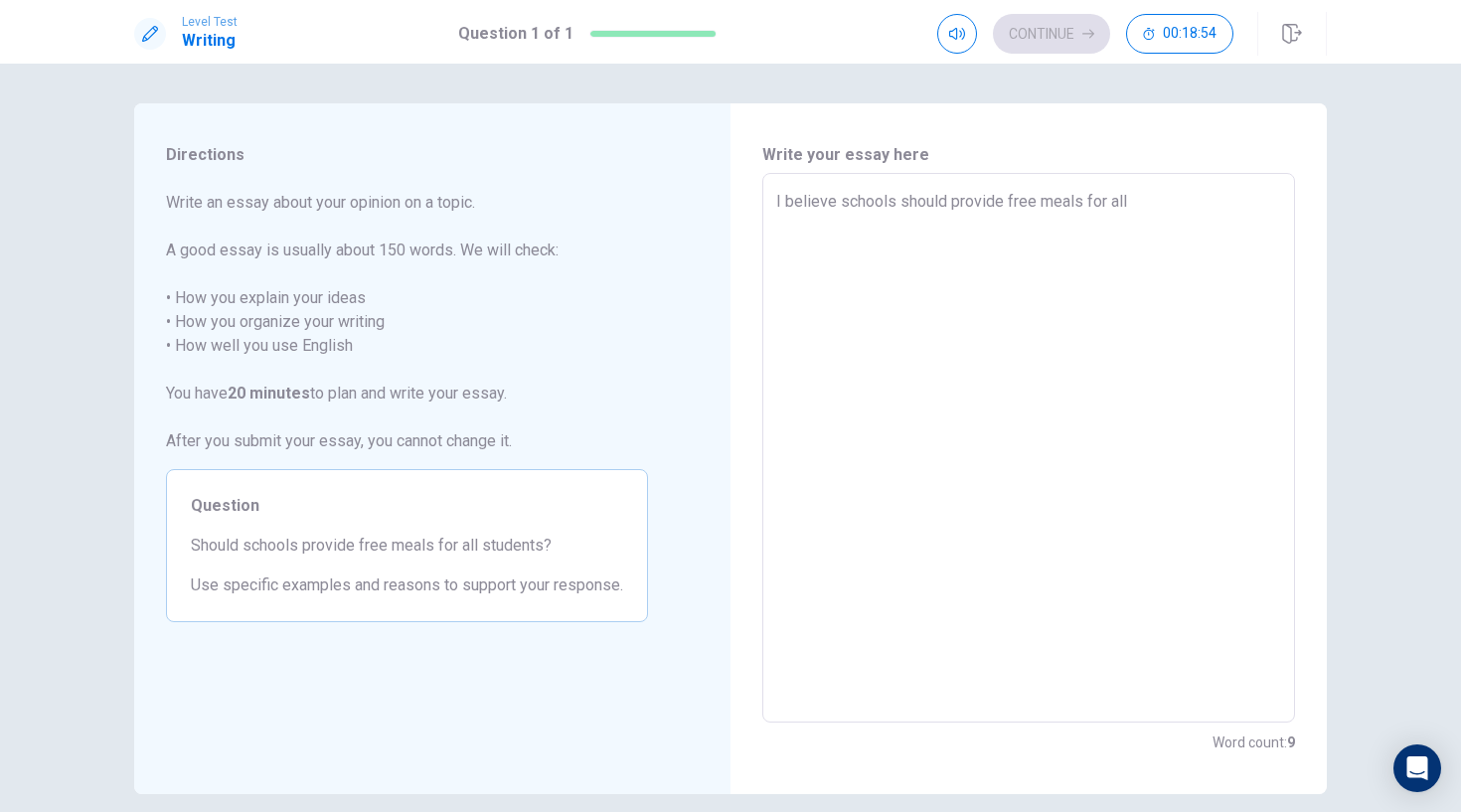 type on "I believe schools should provide free meals for all" 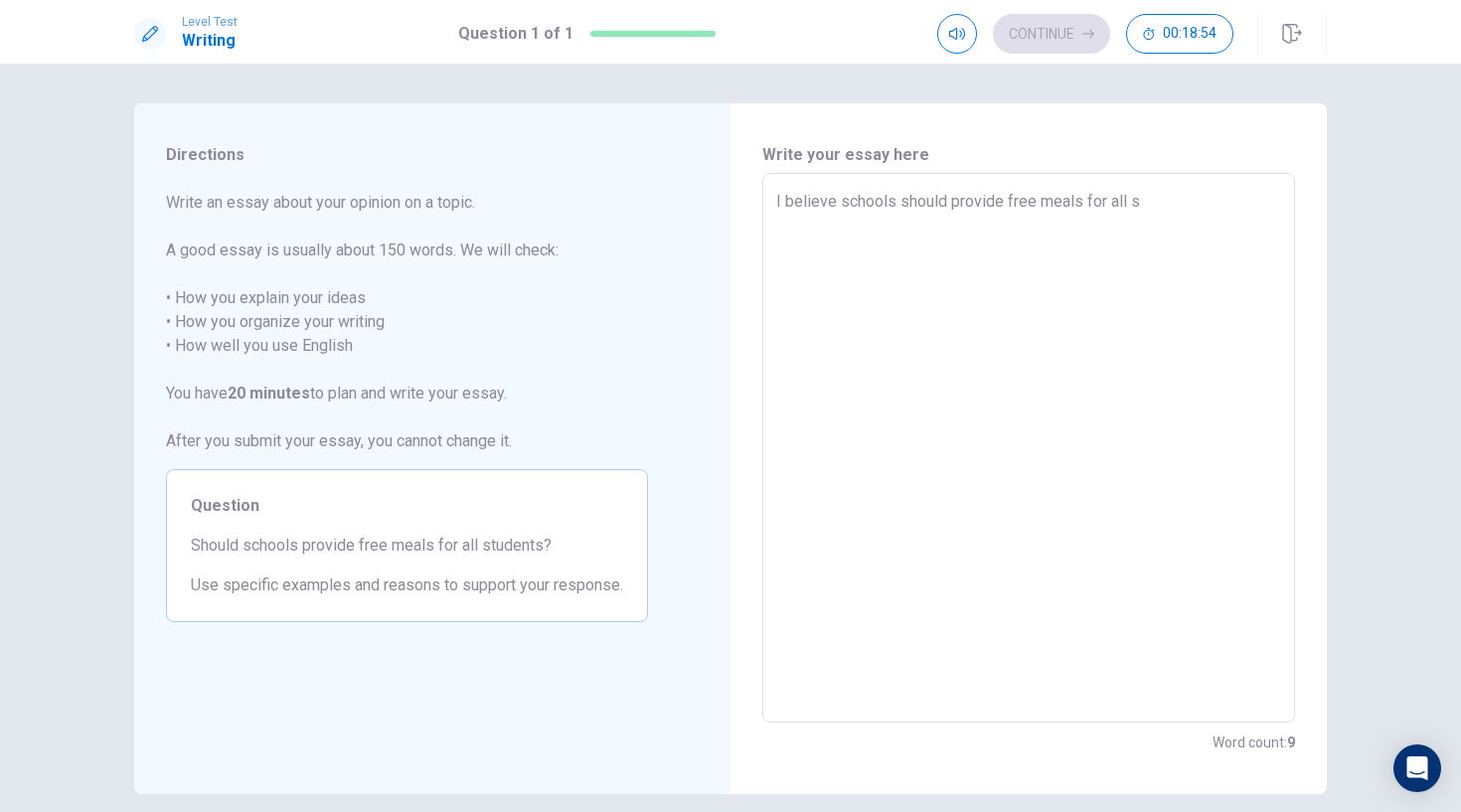 type on "x" 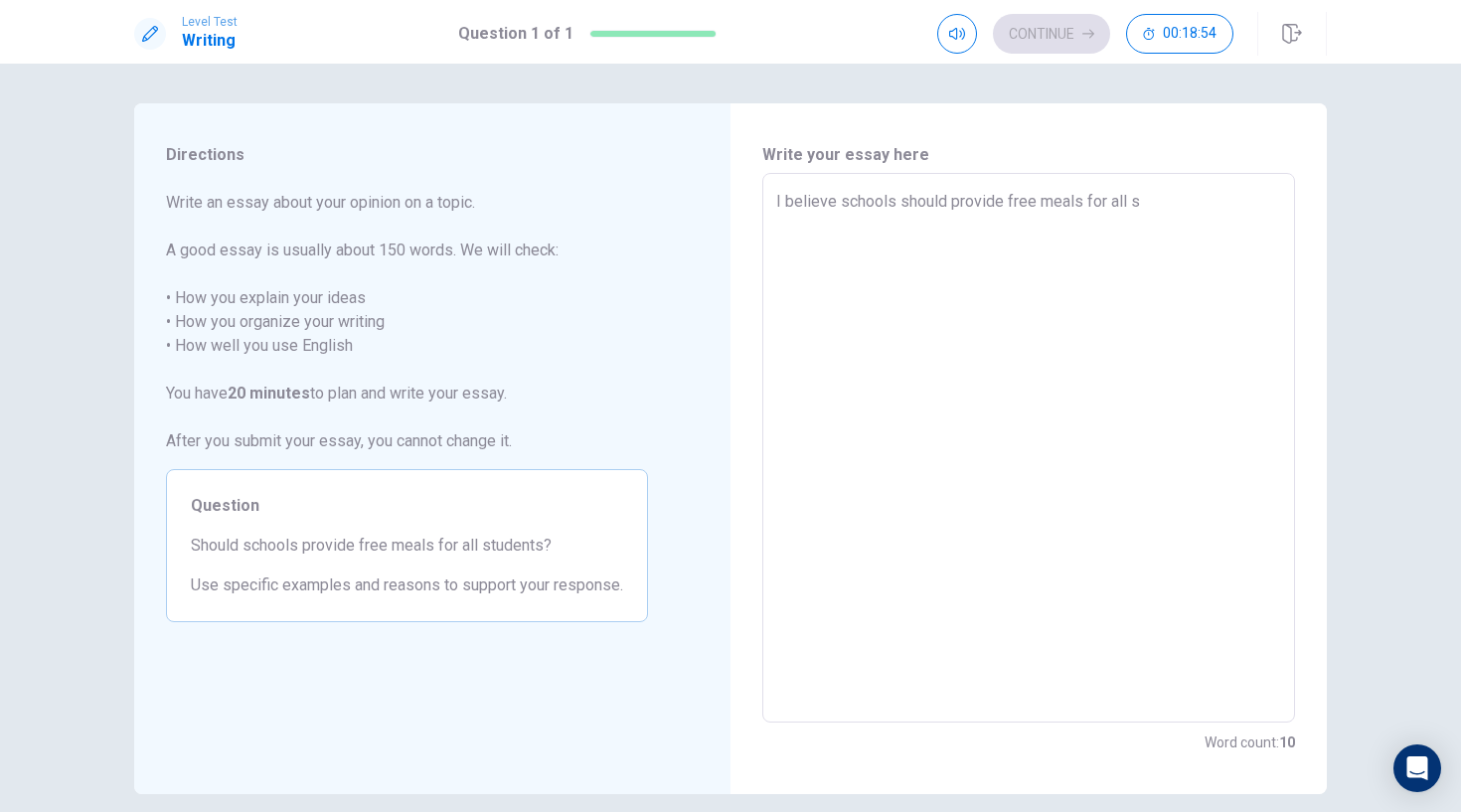 type on "I believe schools should provide free meals for all st" 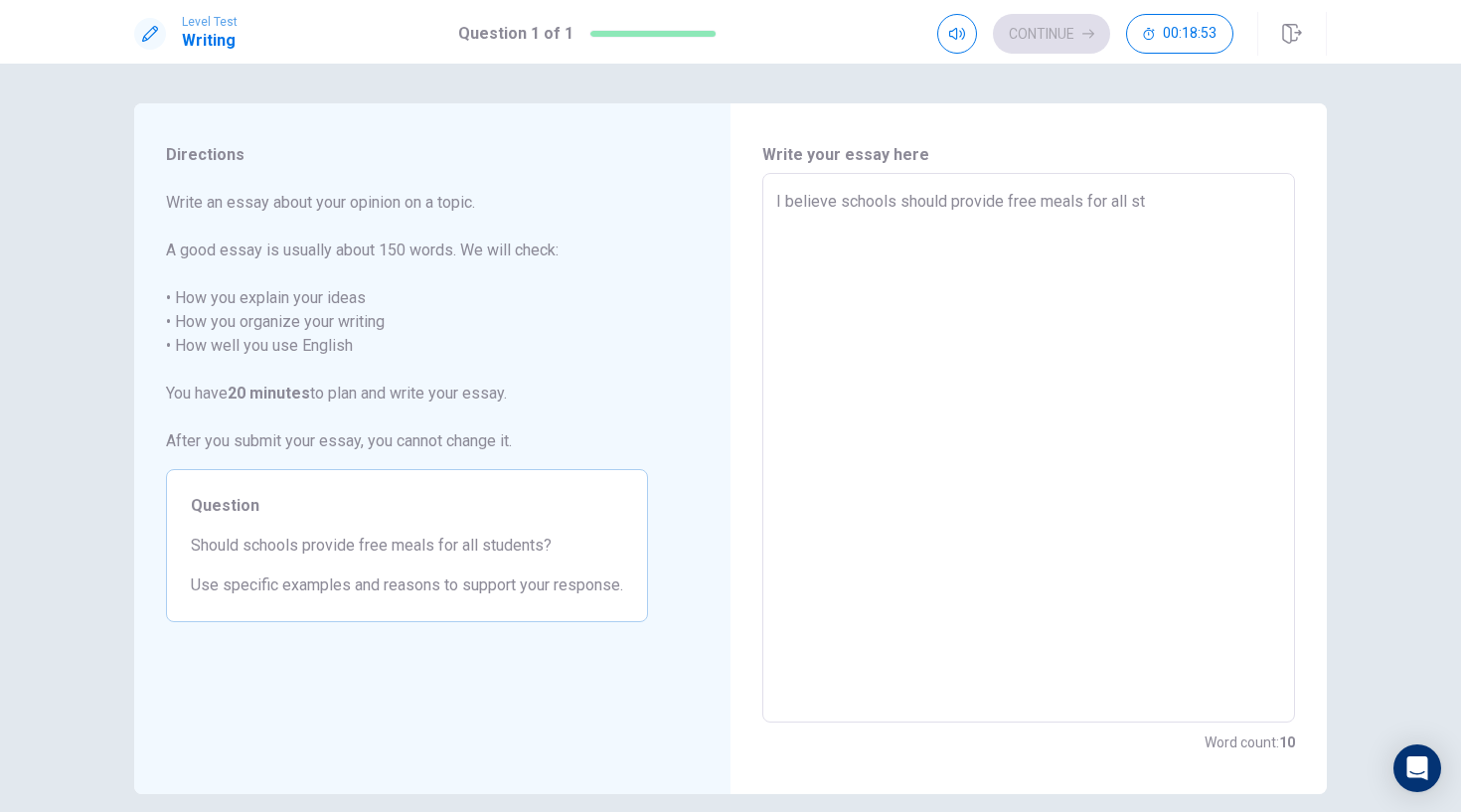 type on "x" 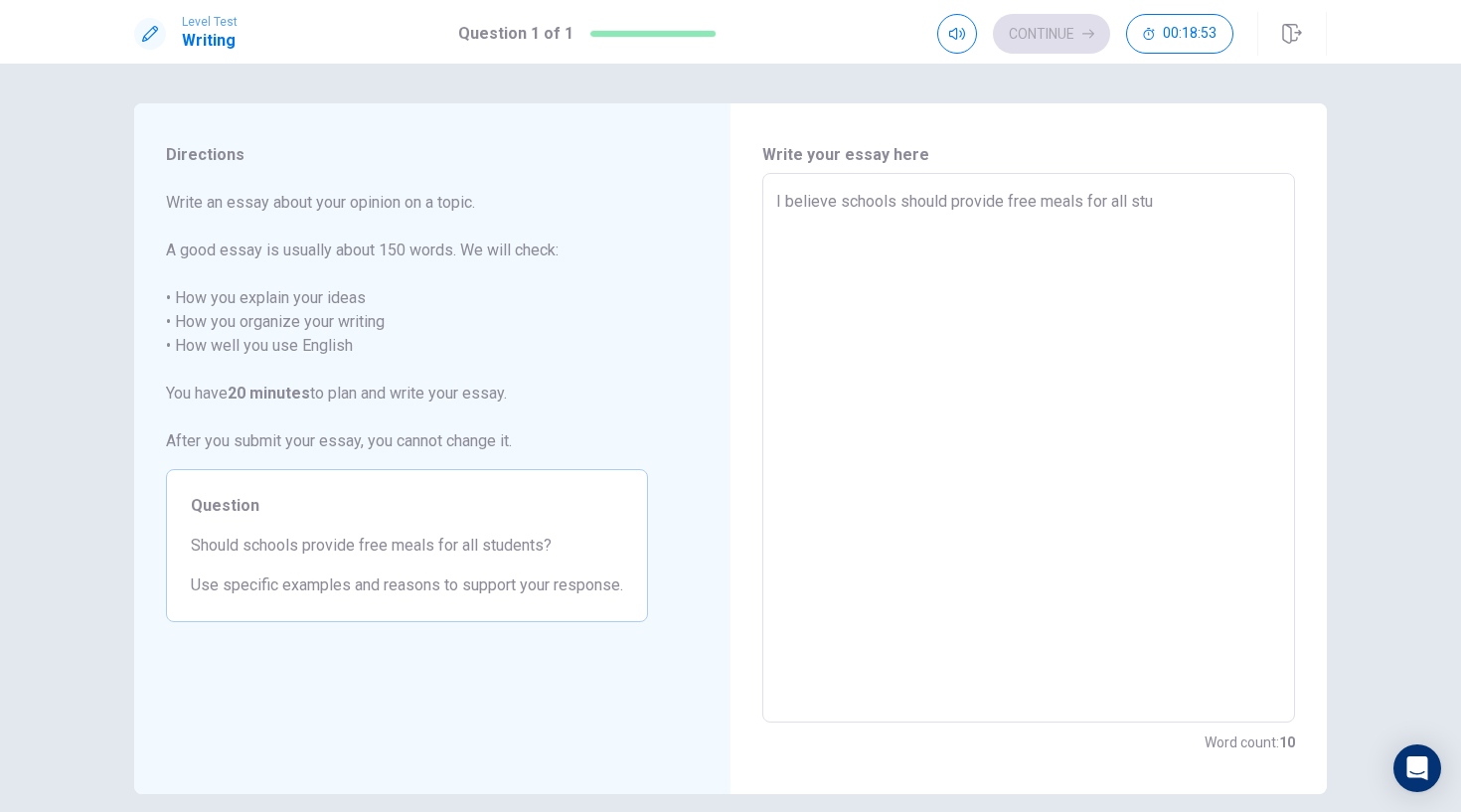 type on "x" 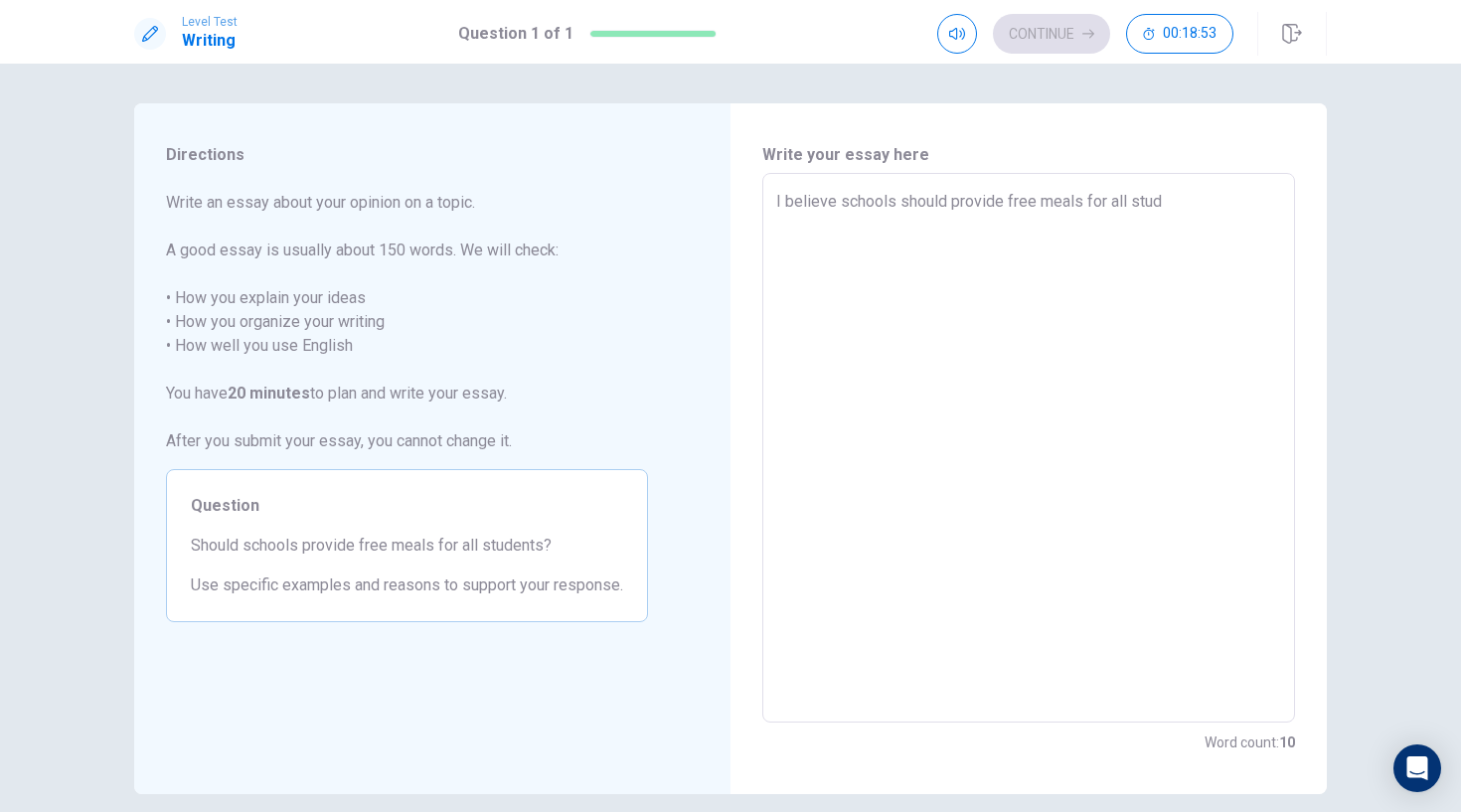 type on "x" 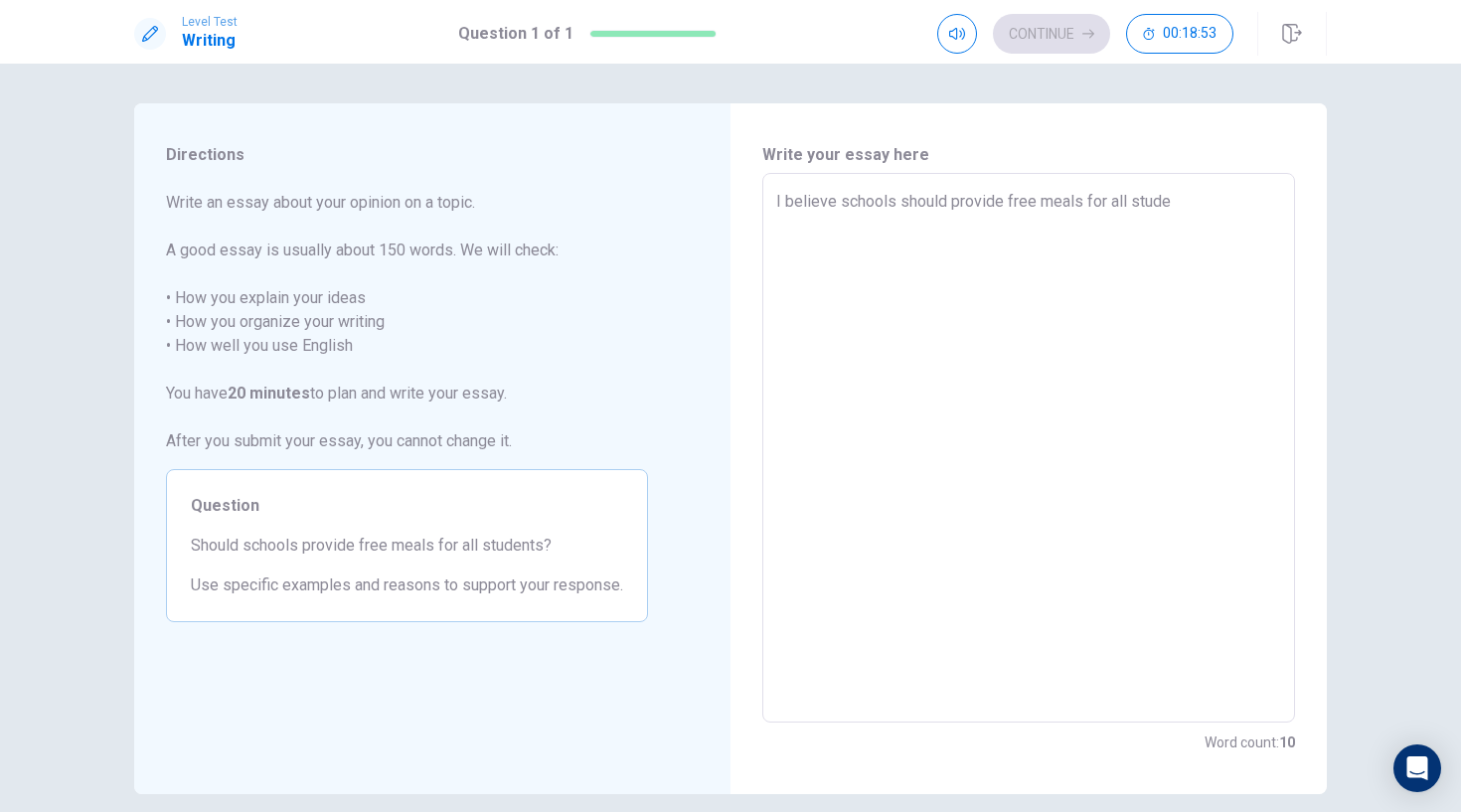 type on "x" 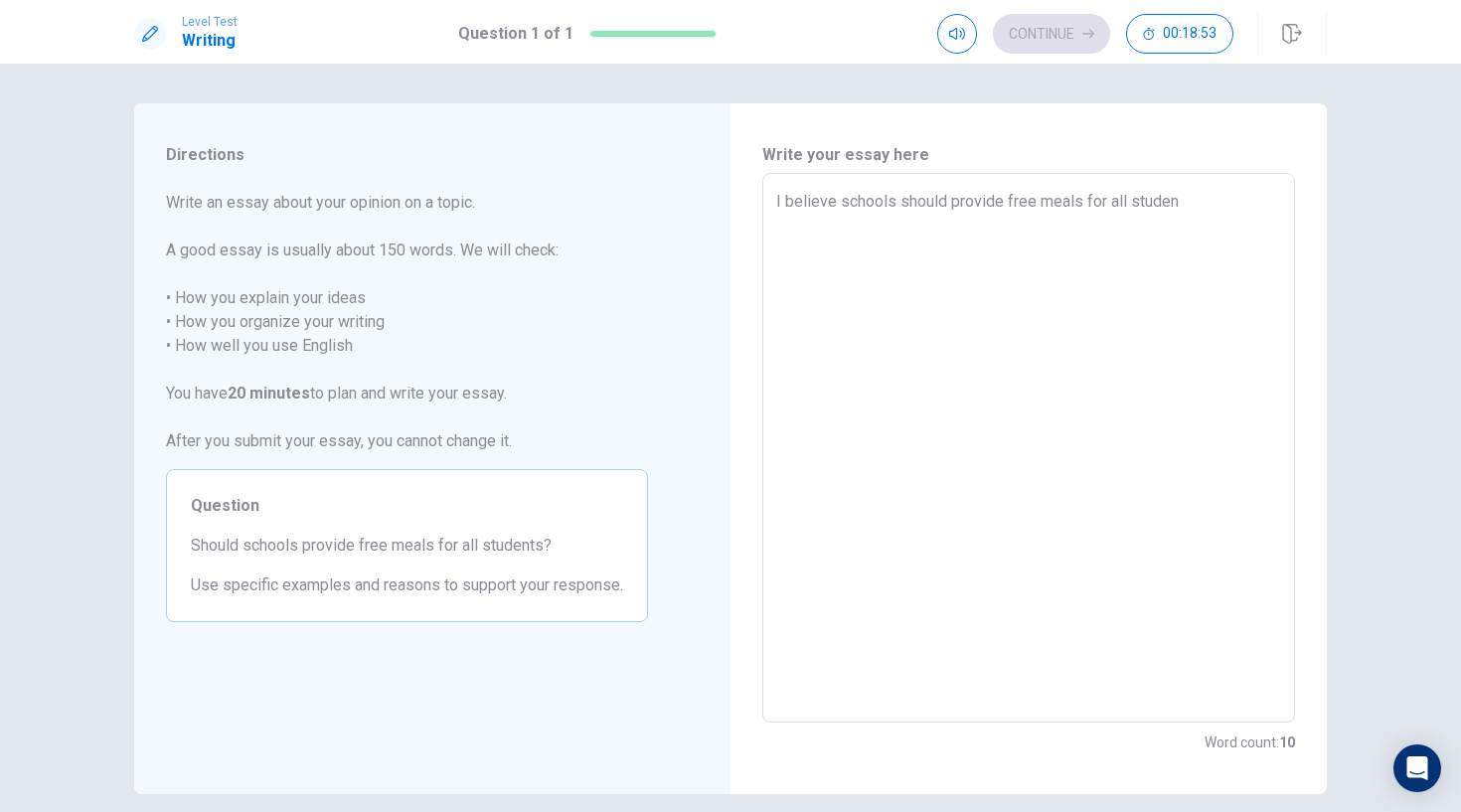 type on "x" 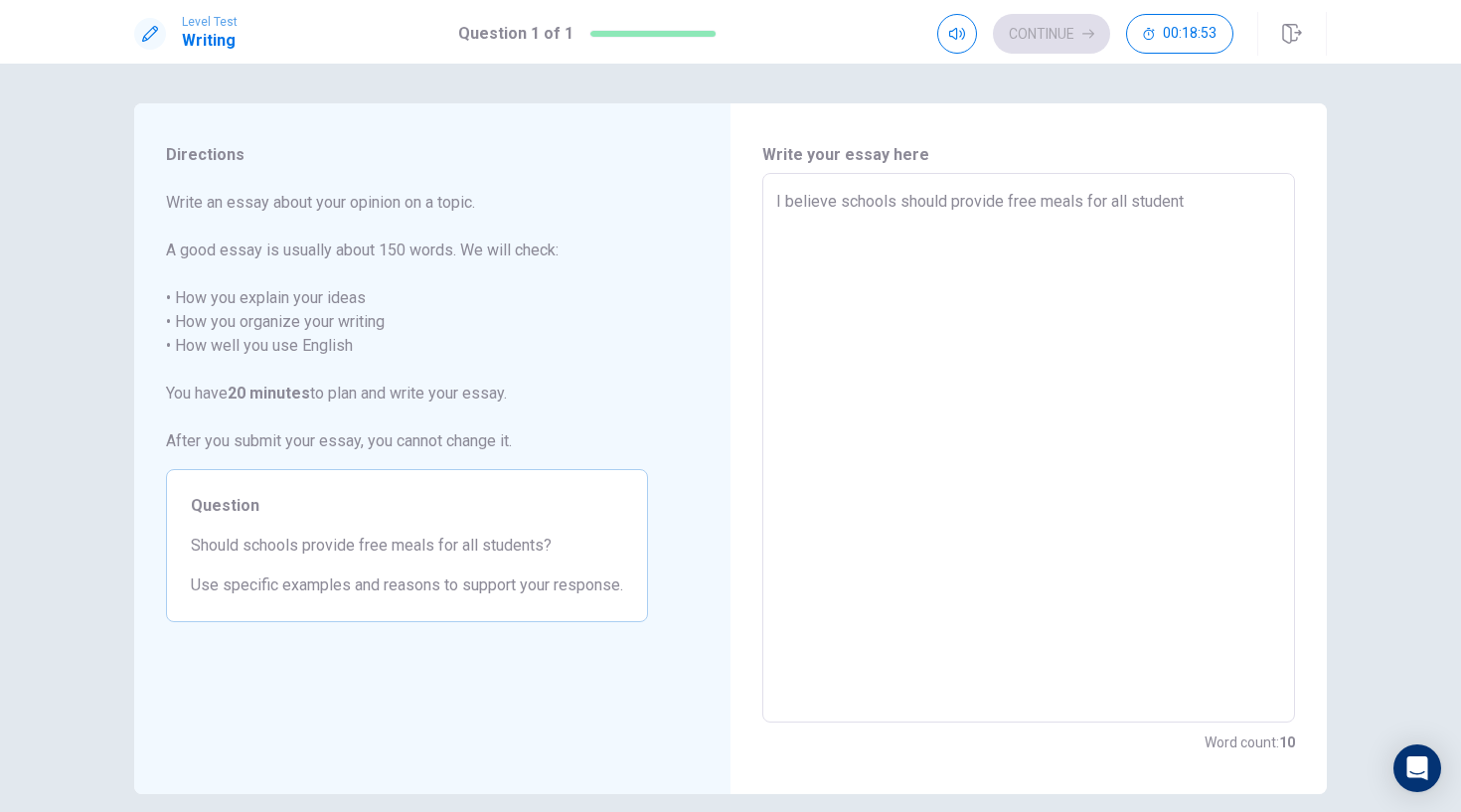 type on "x" 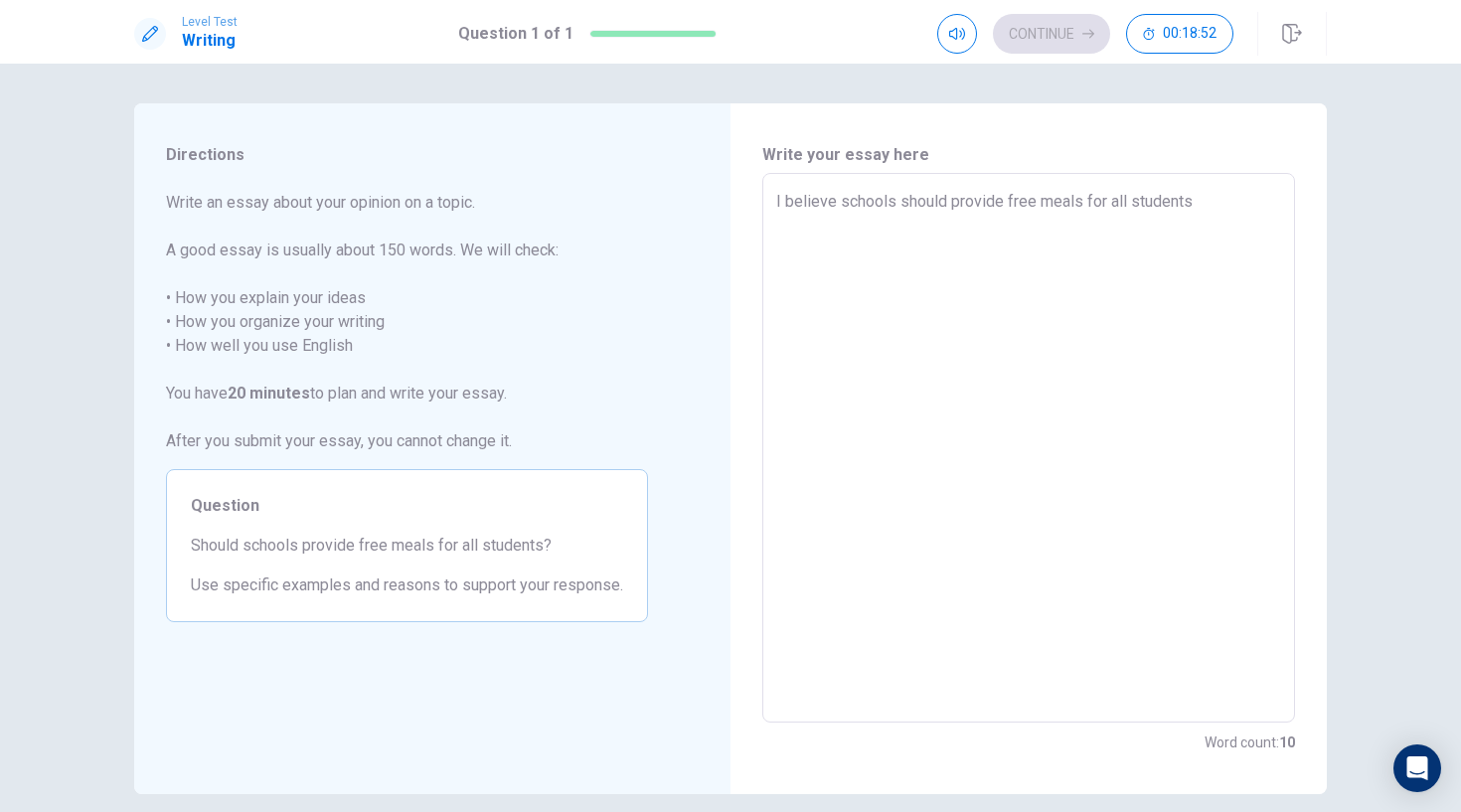 type on "x" 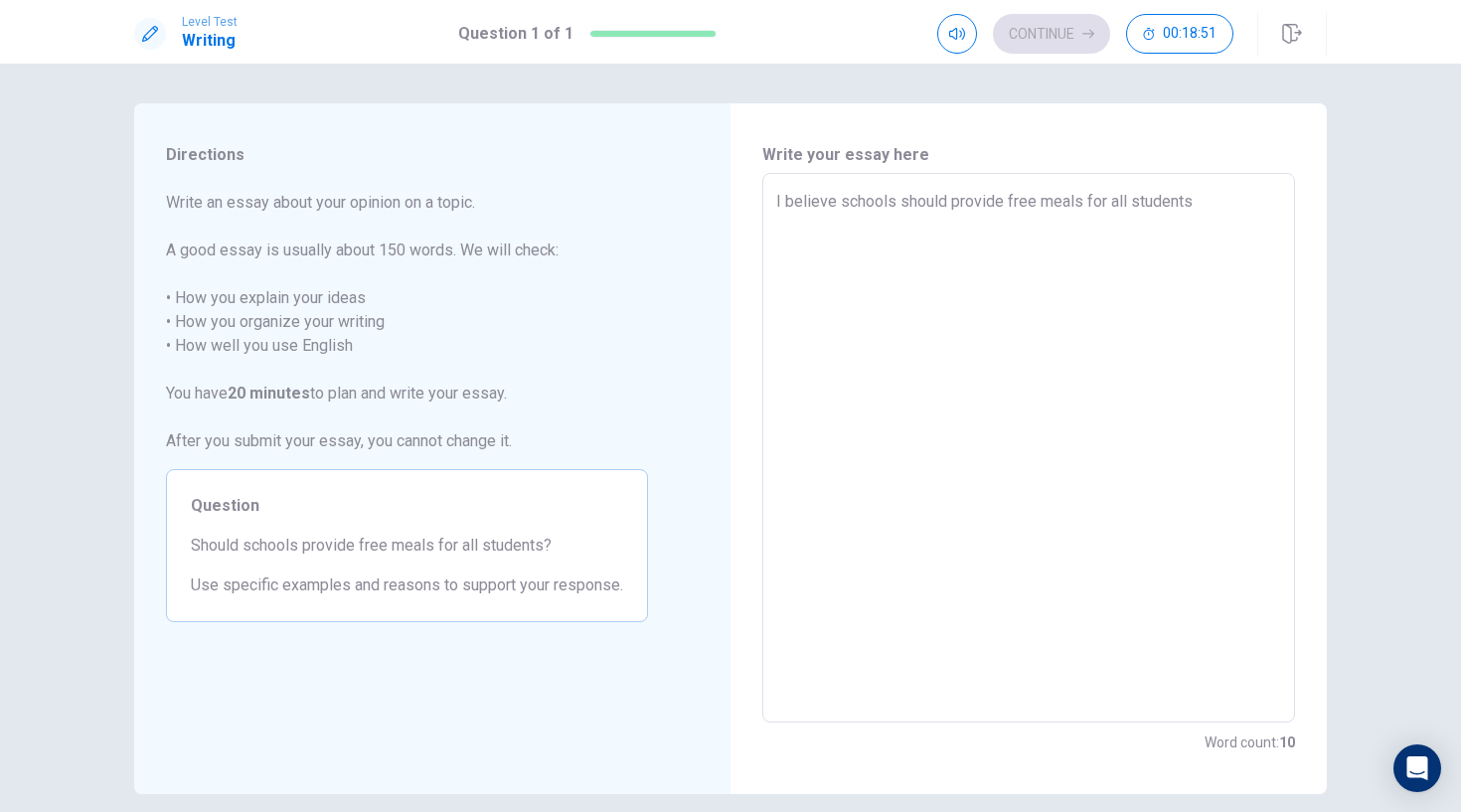 type on "I believe schools should provide free meals for all students," 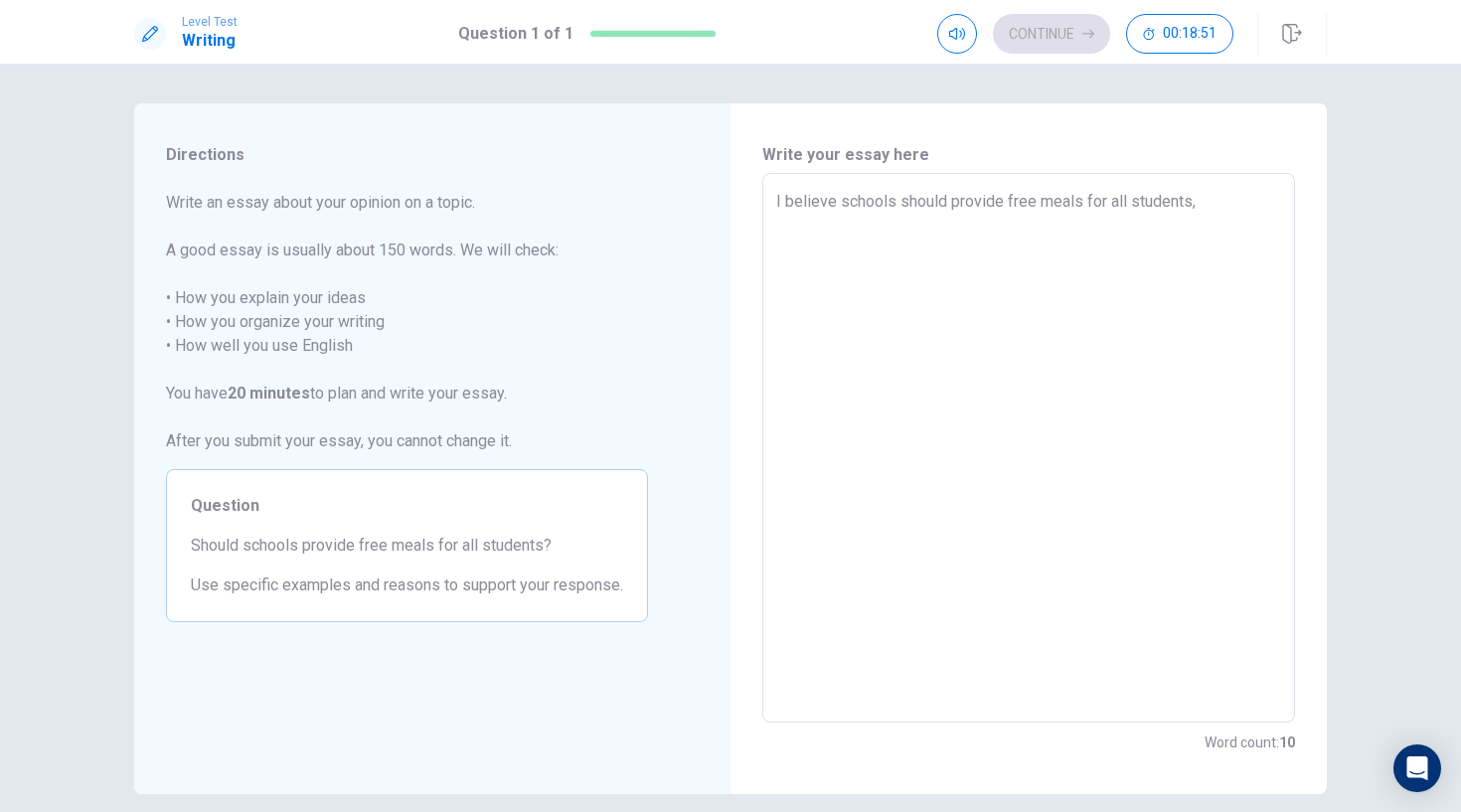 type on "x" 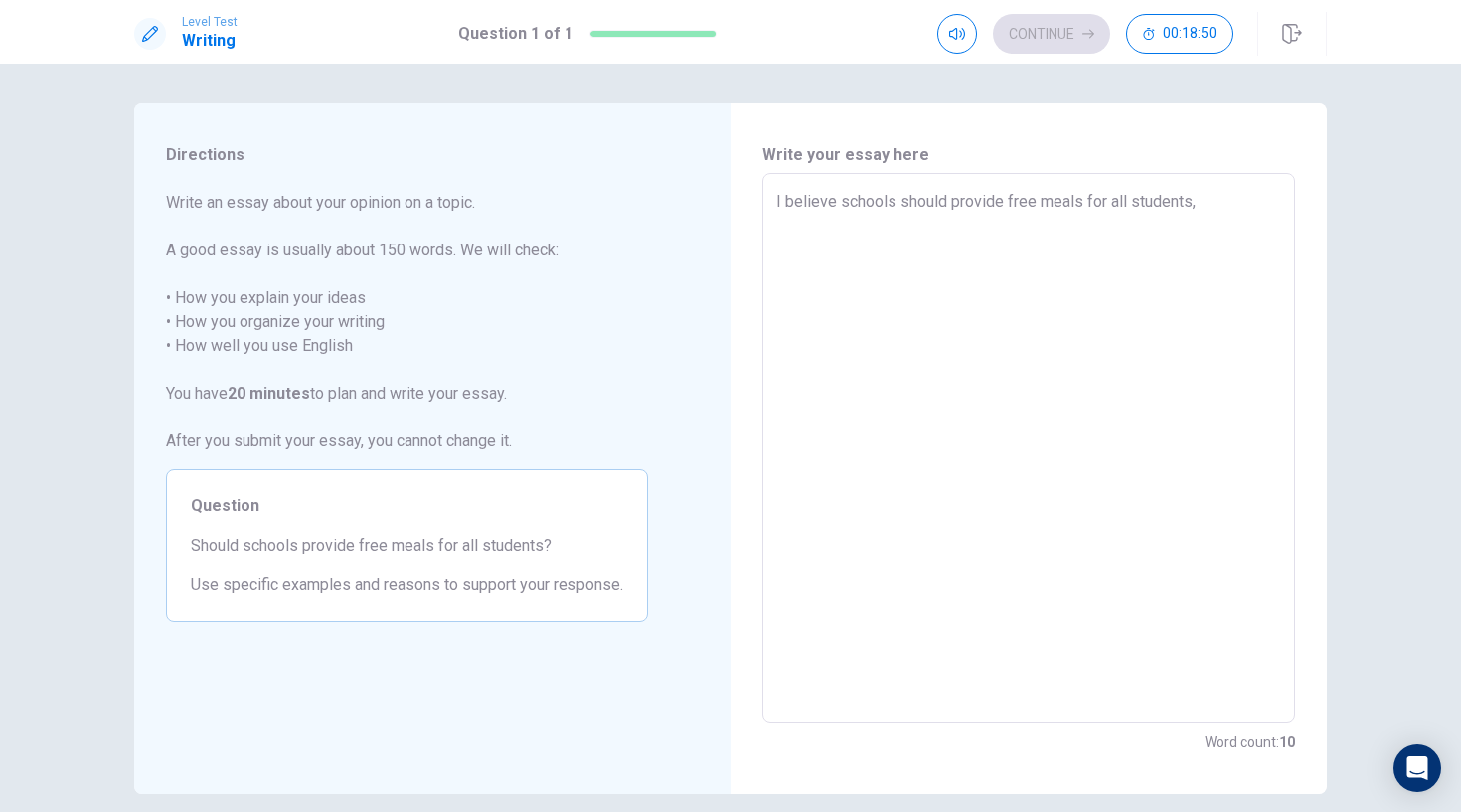 type on "I believe schools should provide free meals for all students, r" 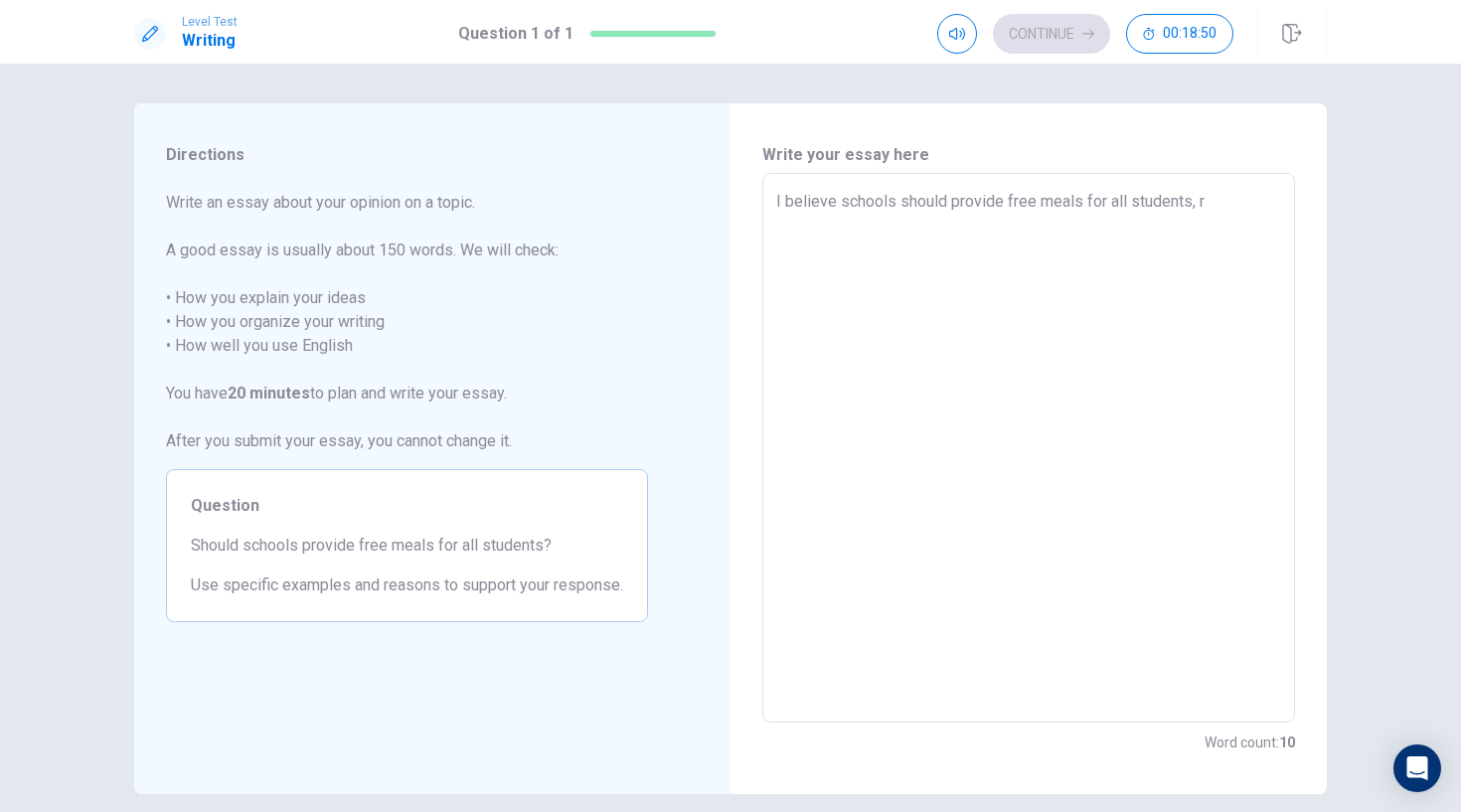 type on "x" 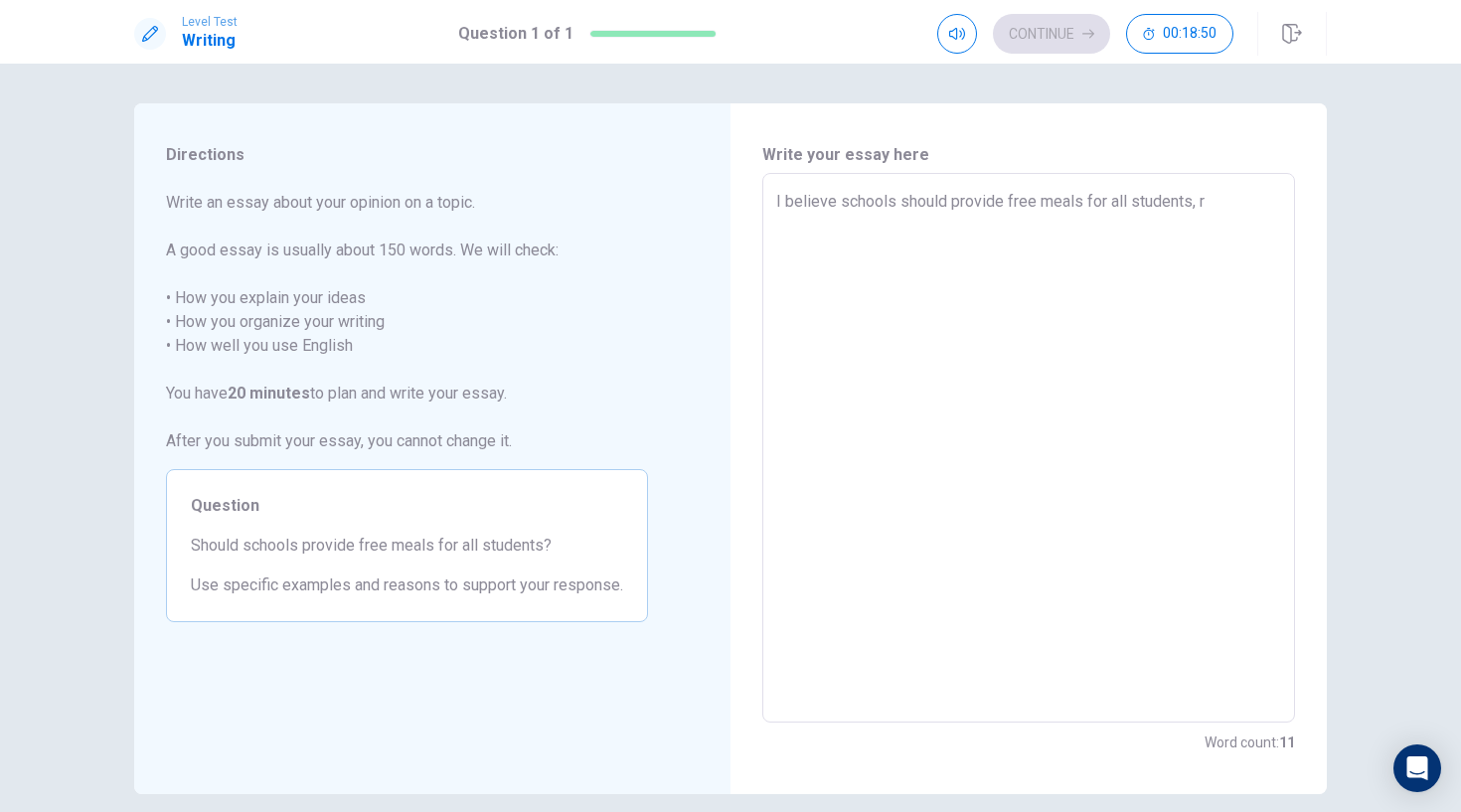 type on "I believe schools should provide free meals for all students, re" 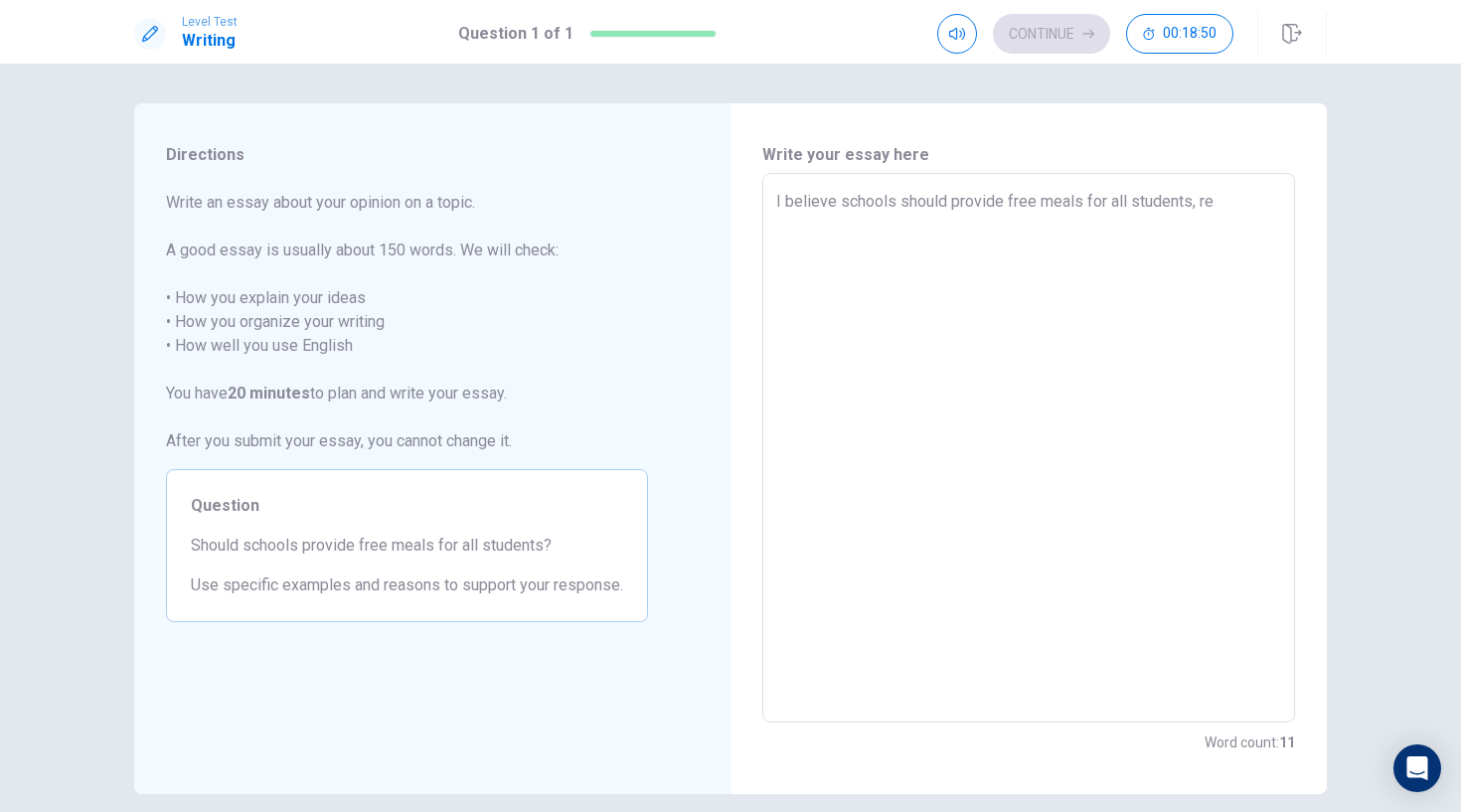 type on "x" 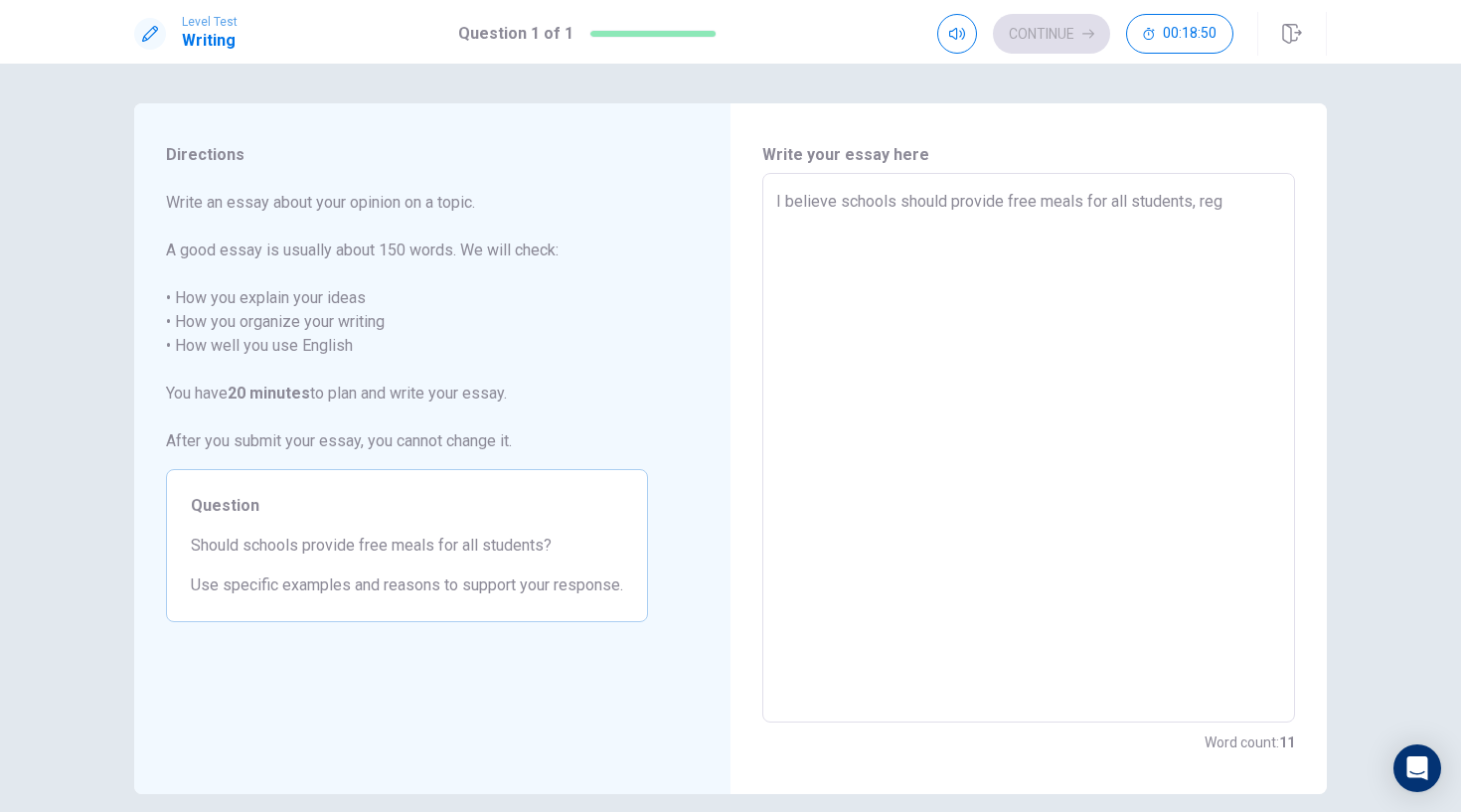 type on "x" 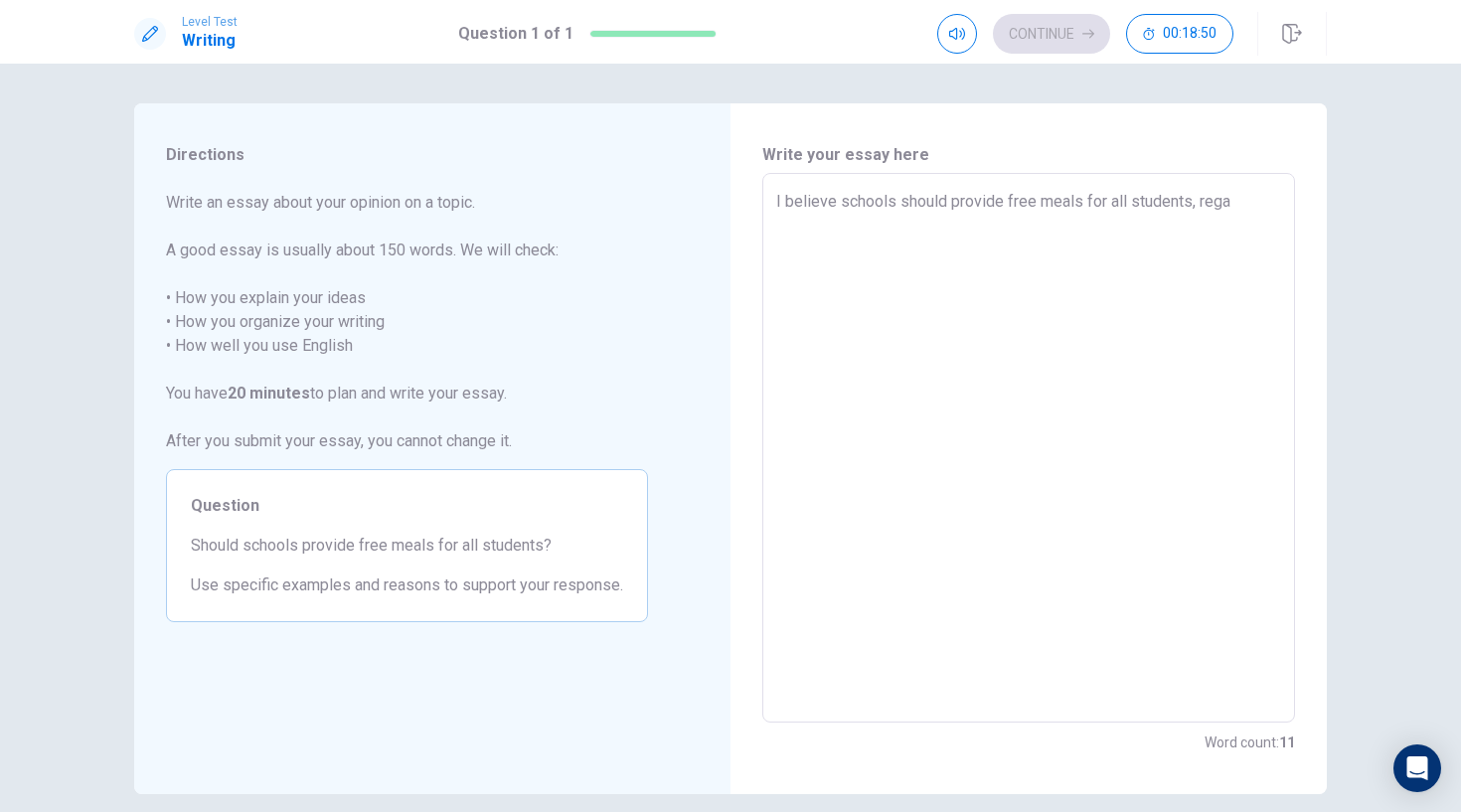 type on "x" 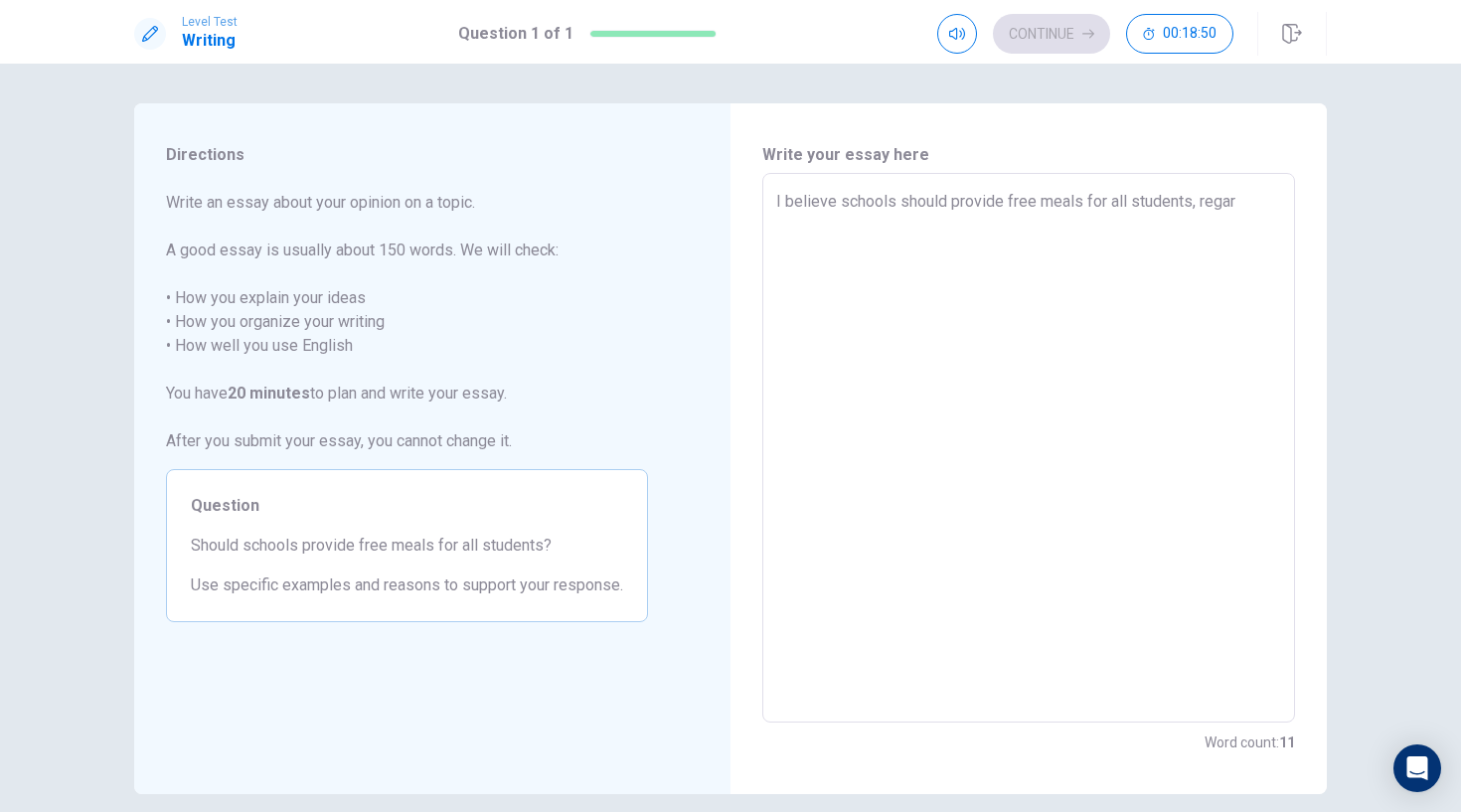 type on "x" 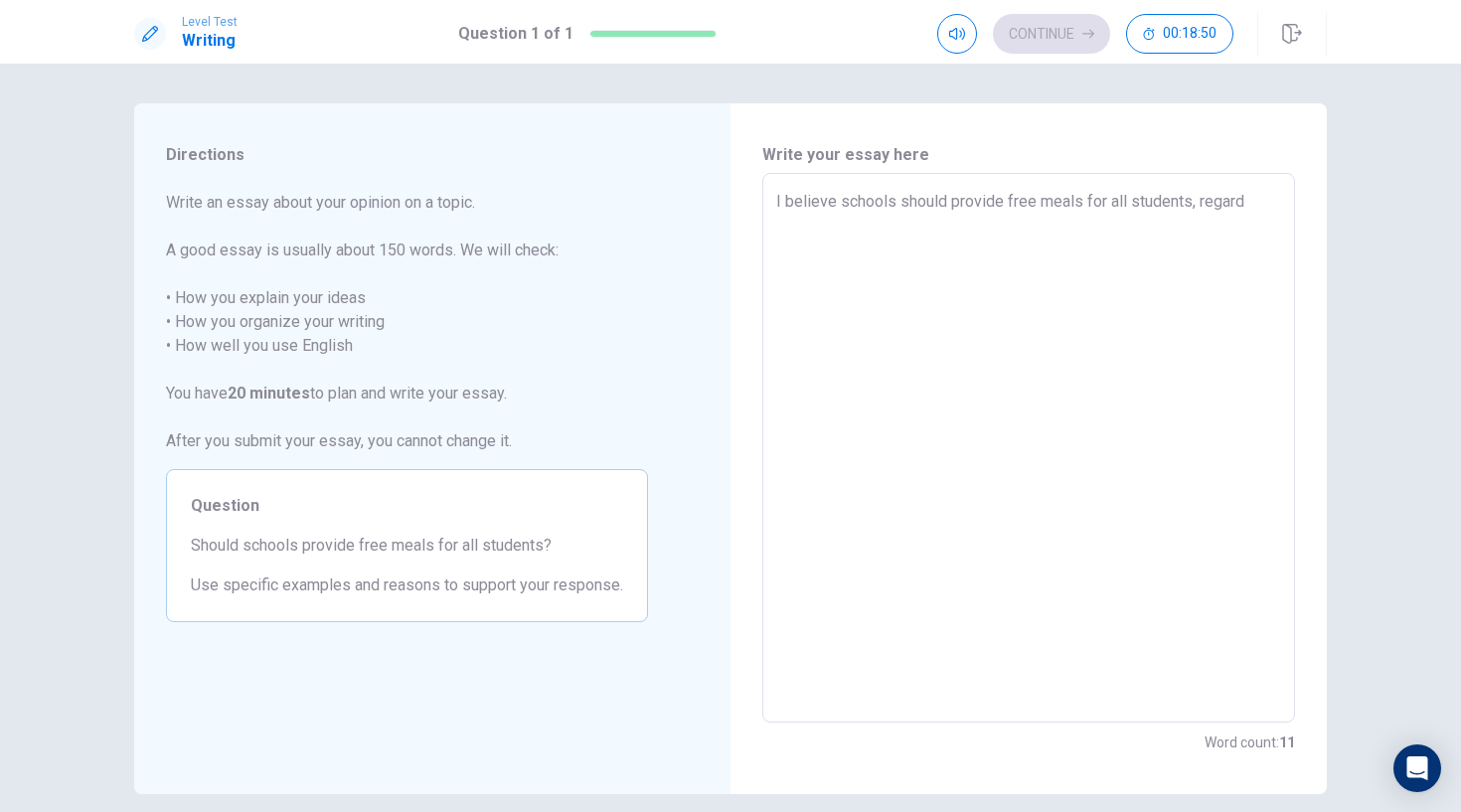 type on "x" 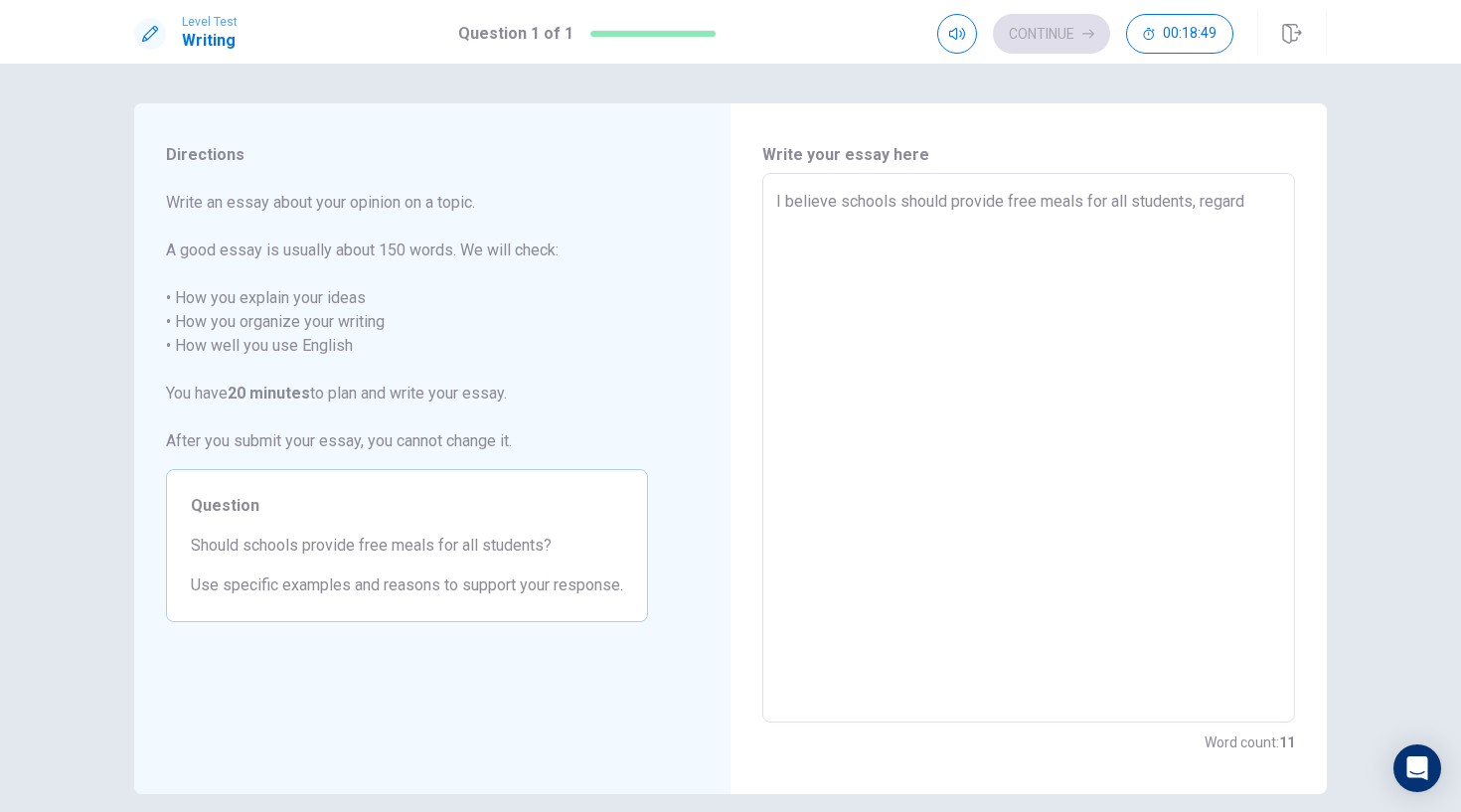 type on "I believe schools should provide free meals for all students, regarde" 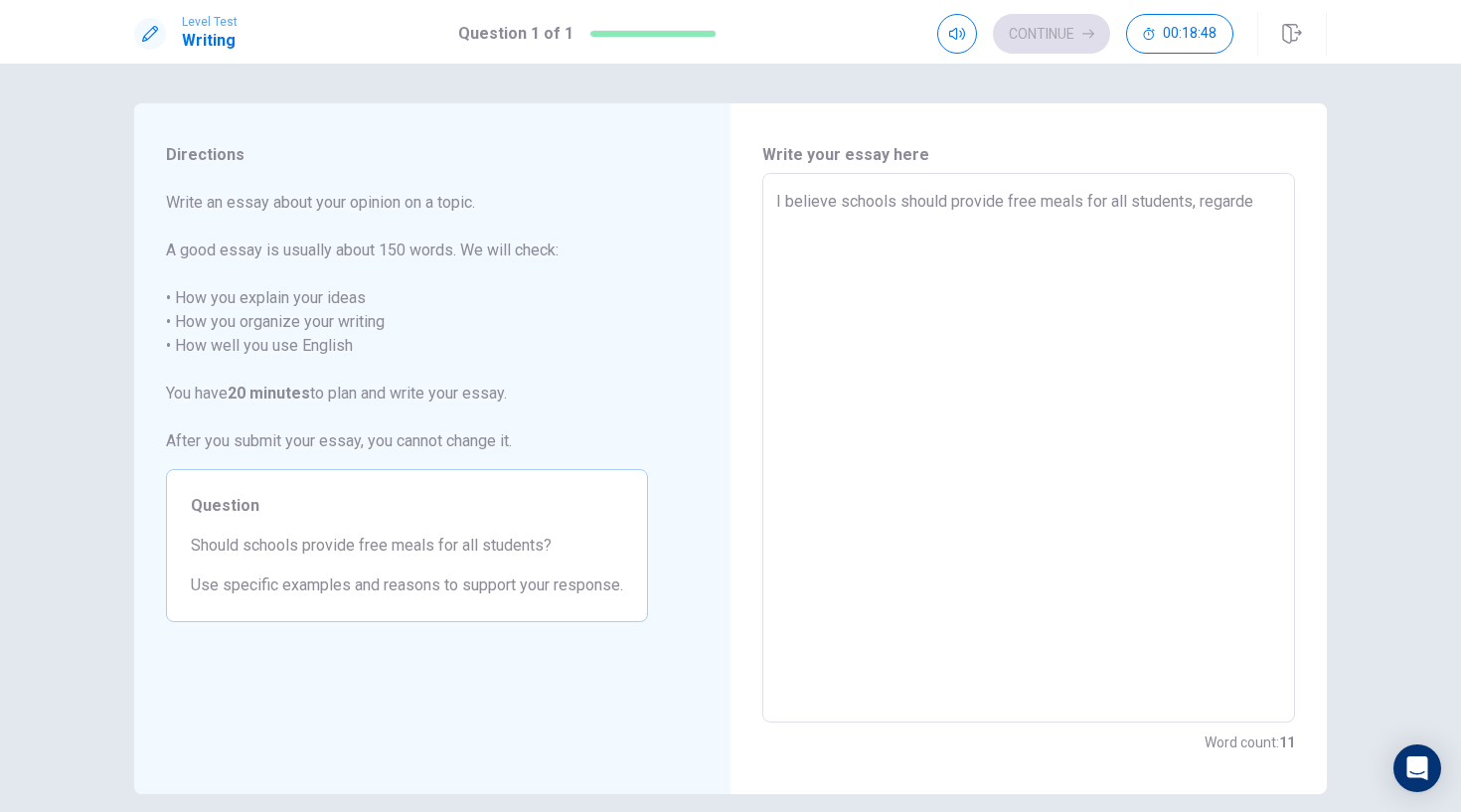 type on "x" 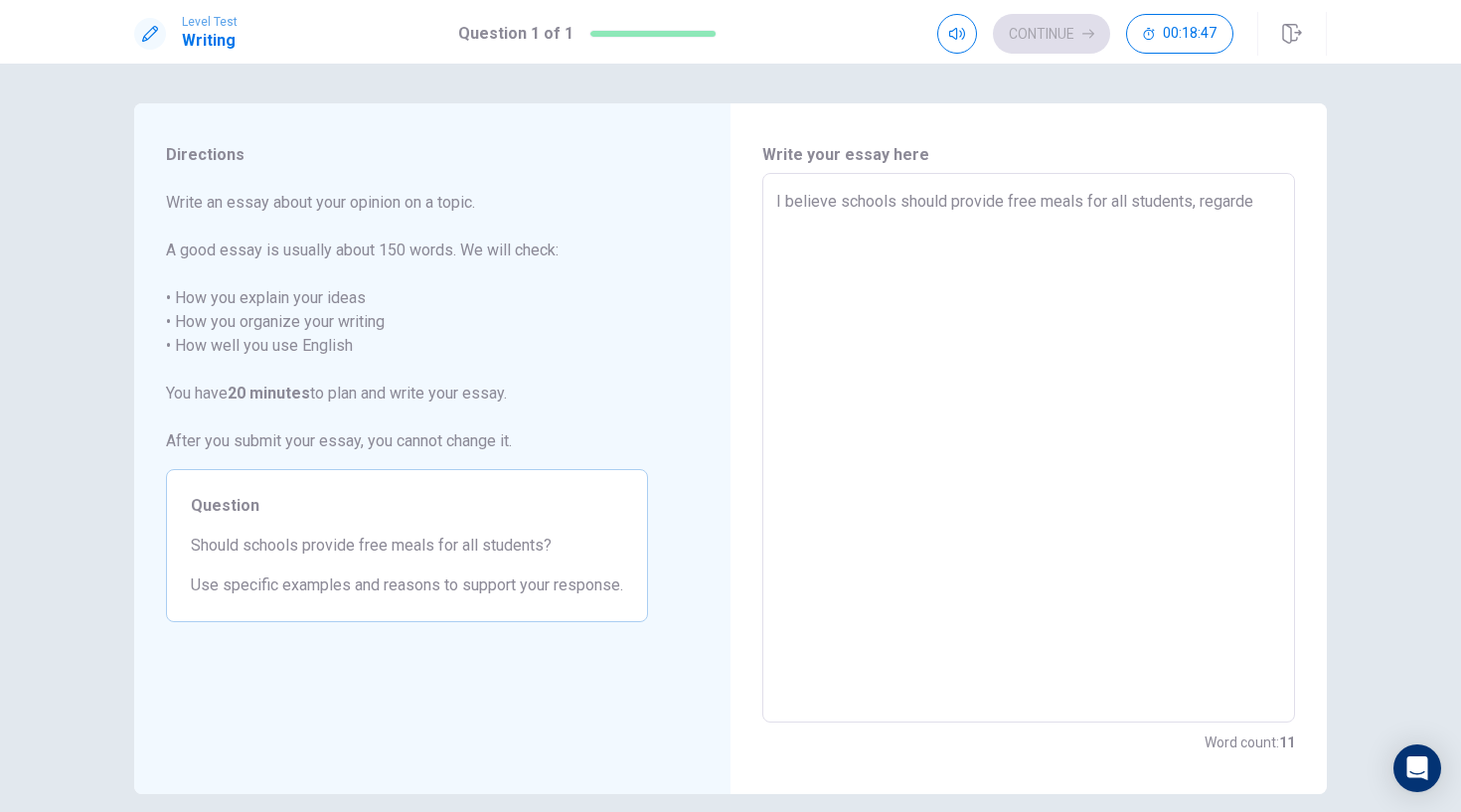 type on "I believe schools should provide free meals for all students, regard" 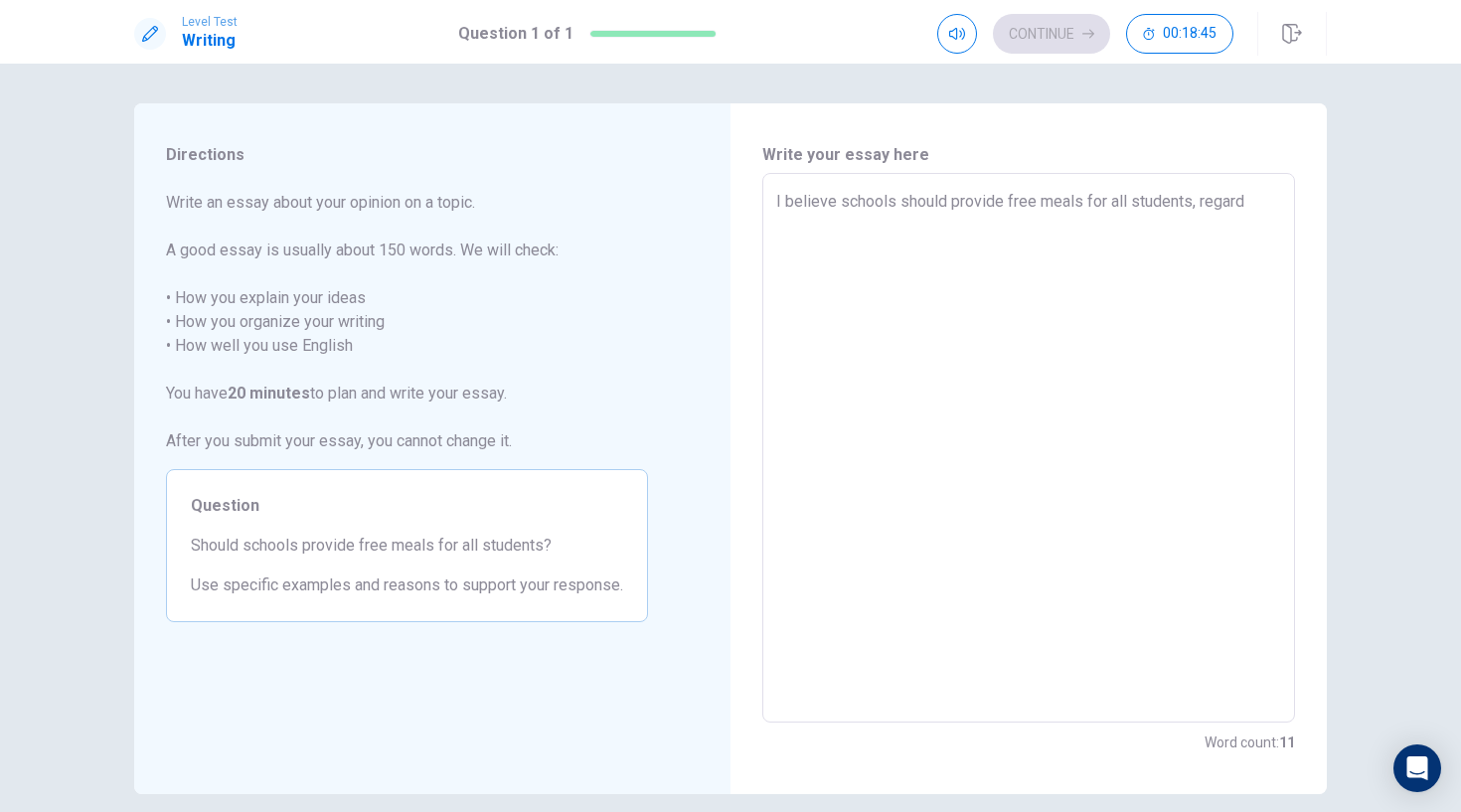 type on "x" 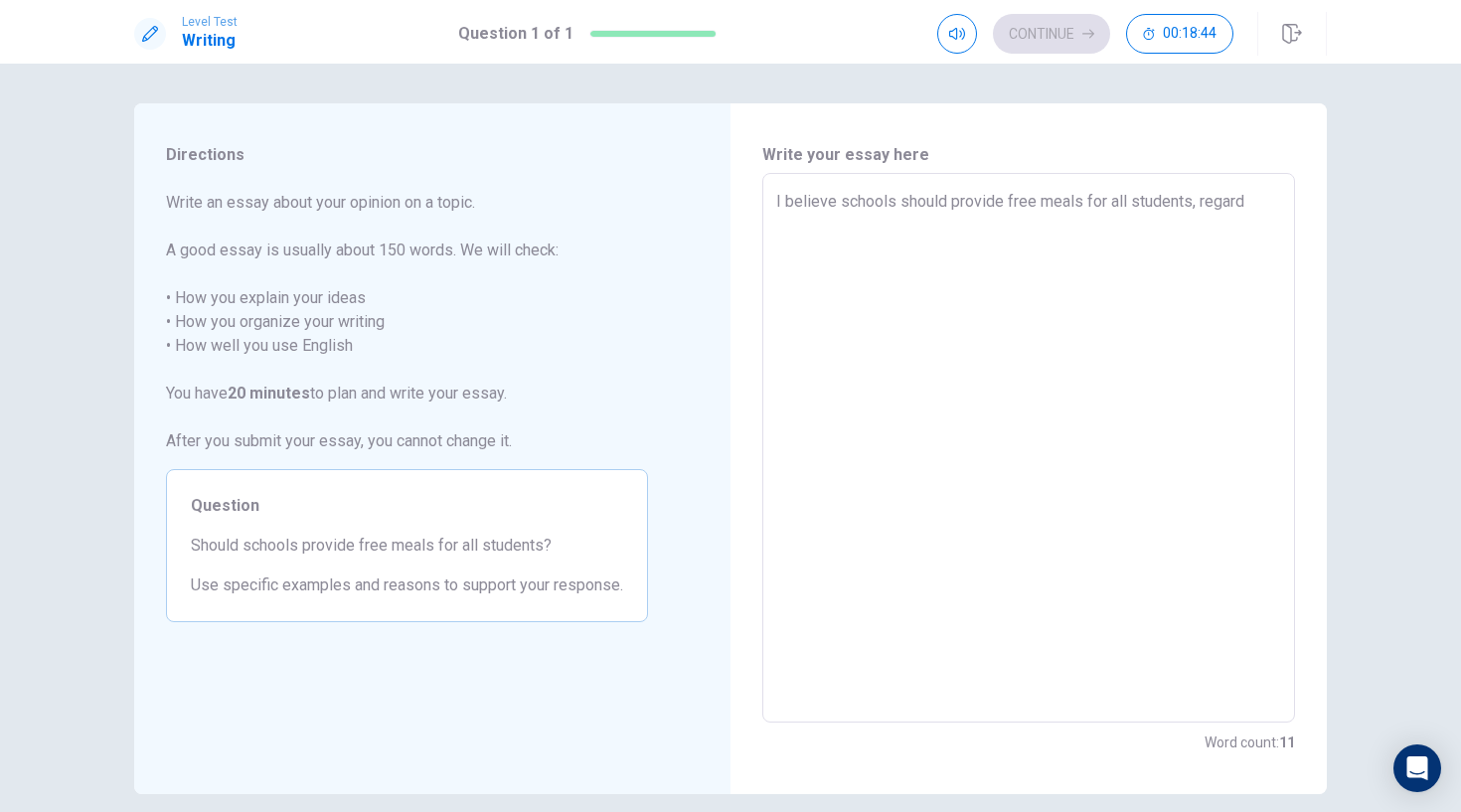 type on "I believe schools should provide free meals for all students, regardl" 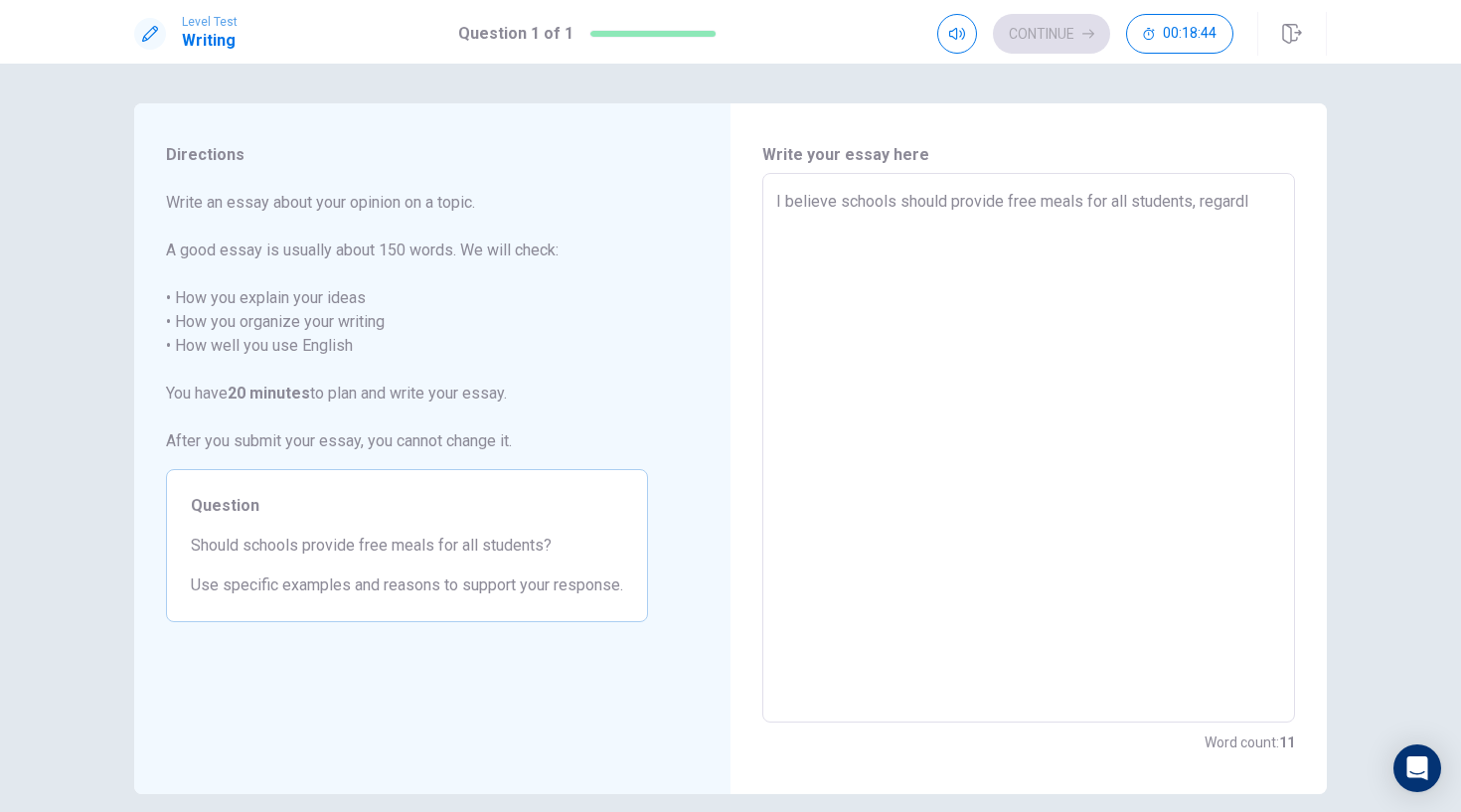 type on "x" 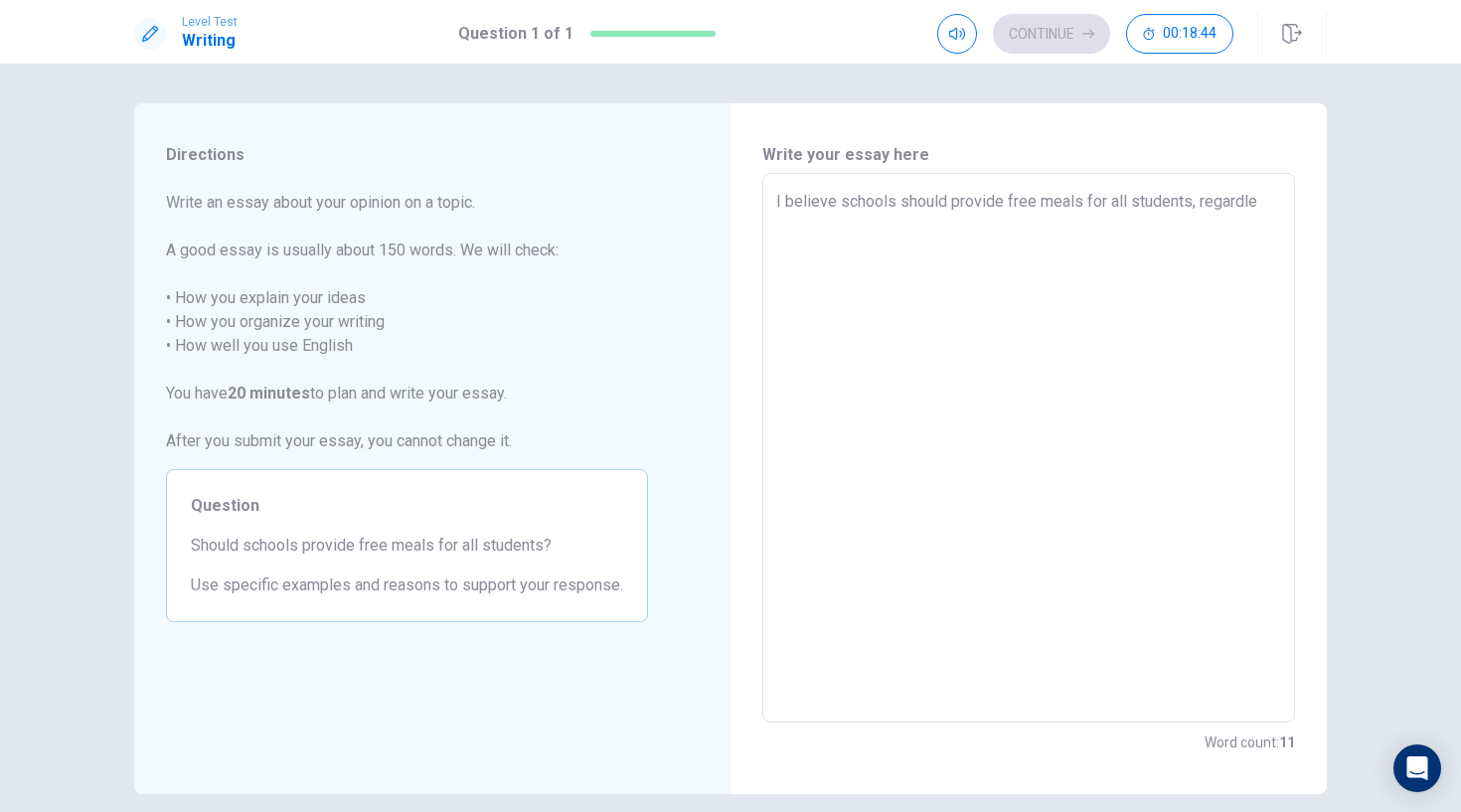 type on "x" 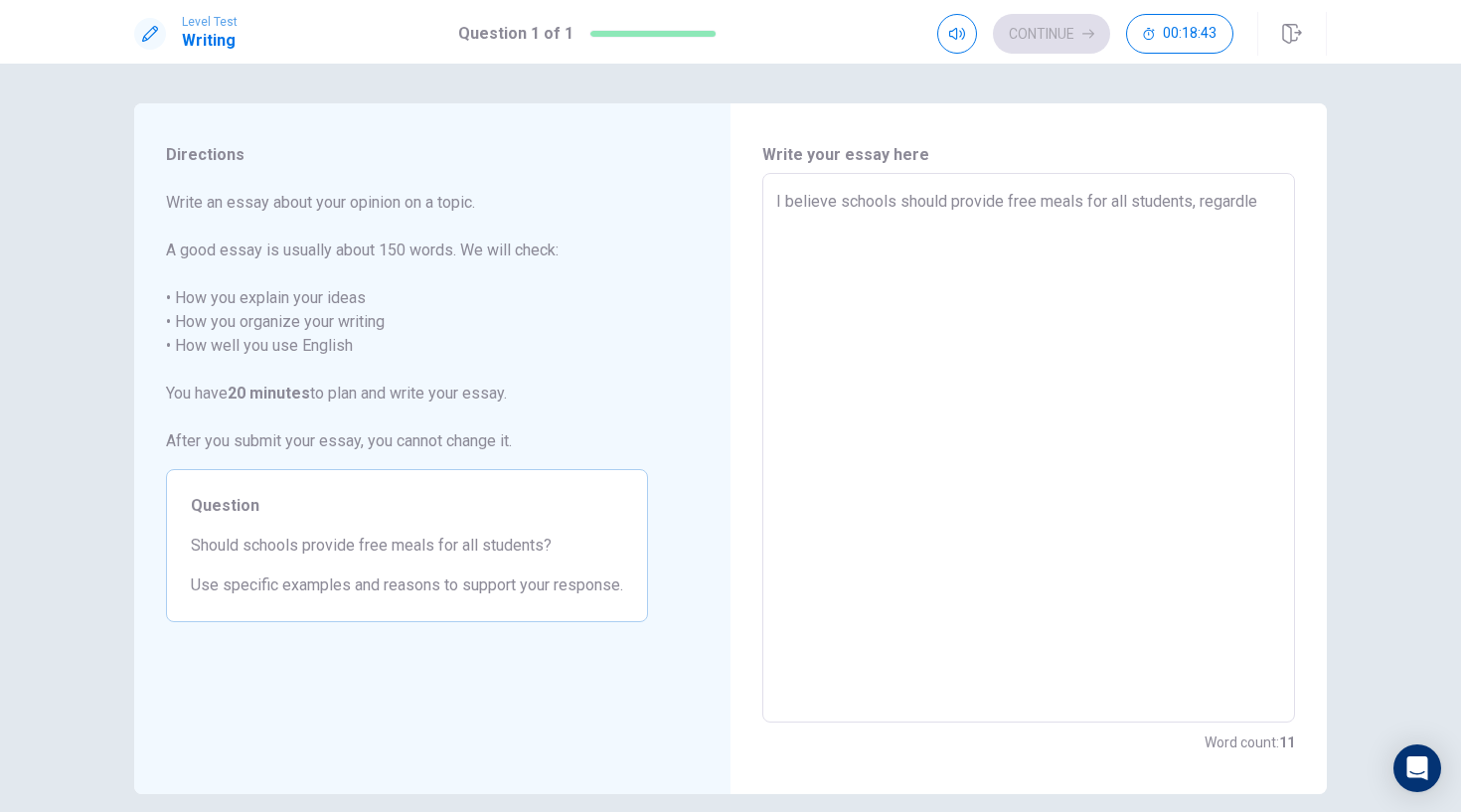 type on "I believe schools should provide free meals for all students, regardles" 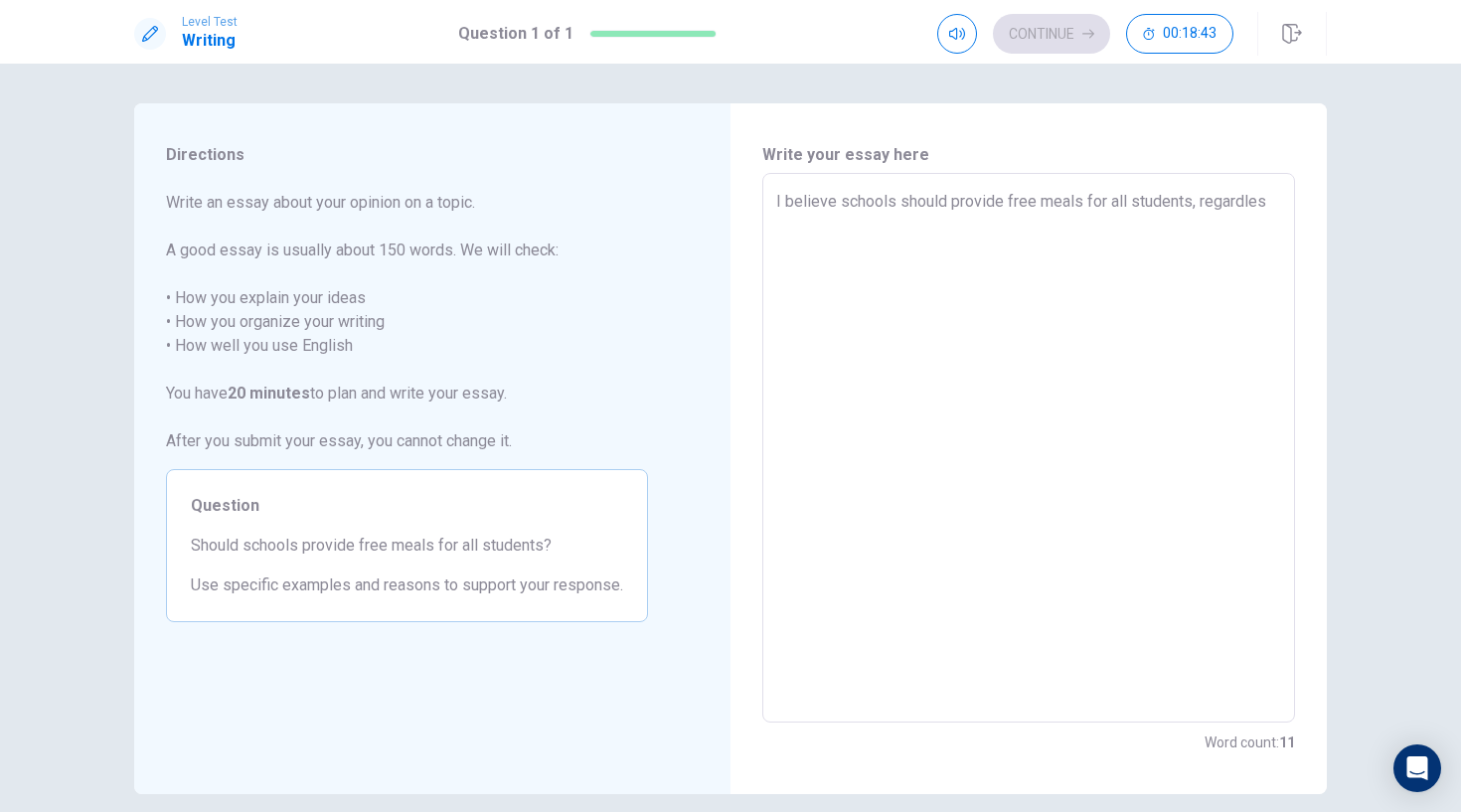 type on "x" 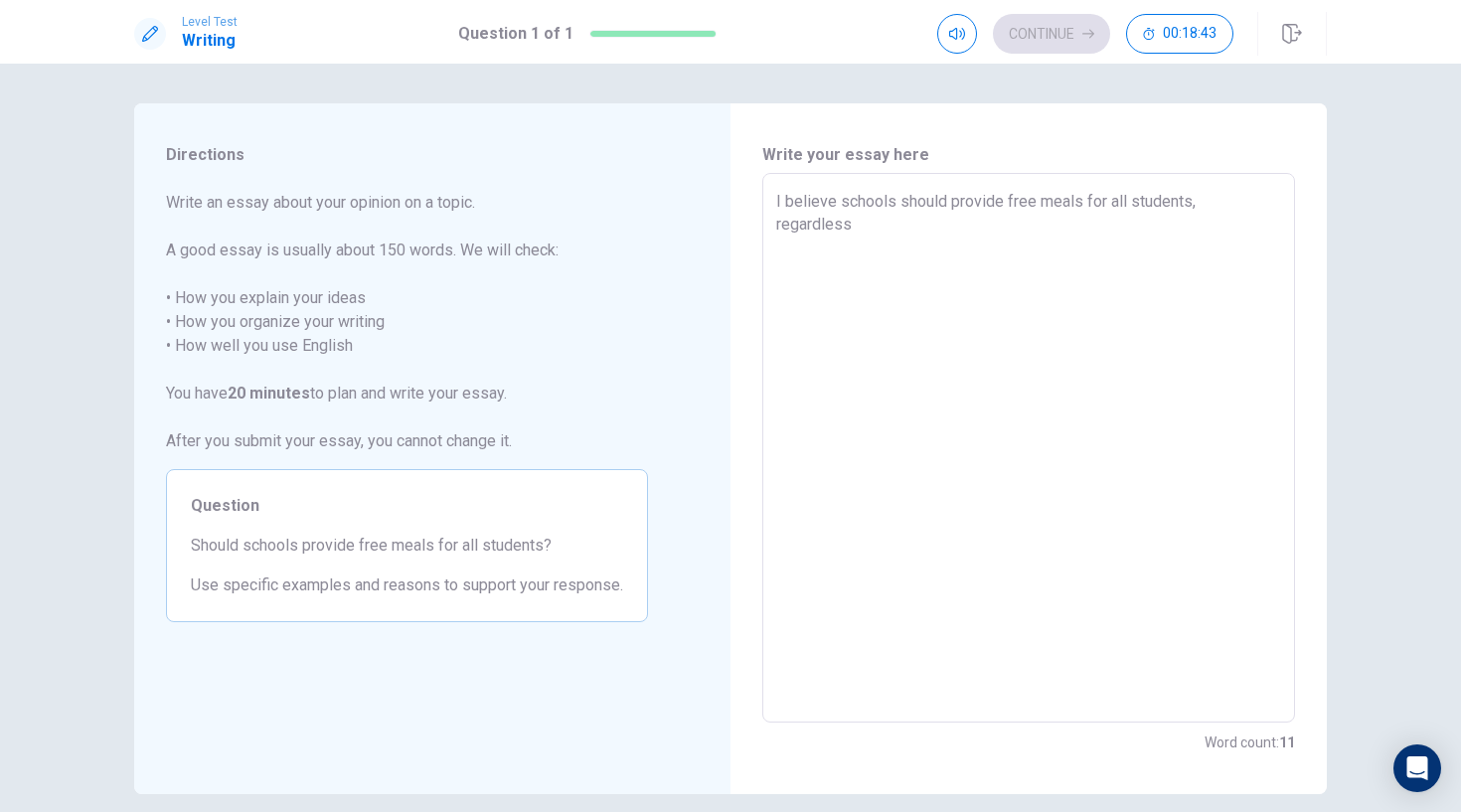 type on "x" 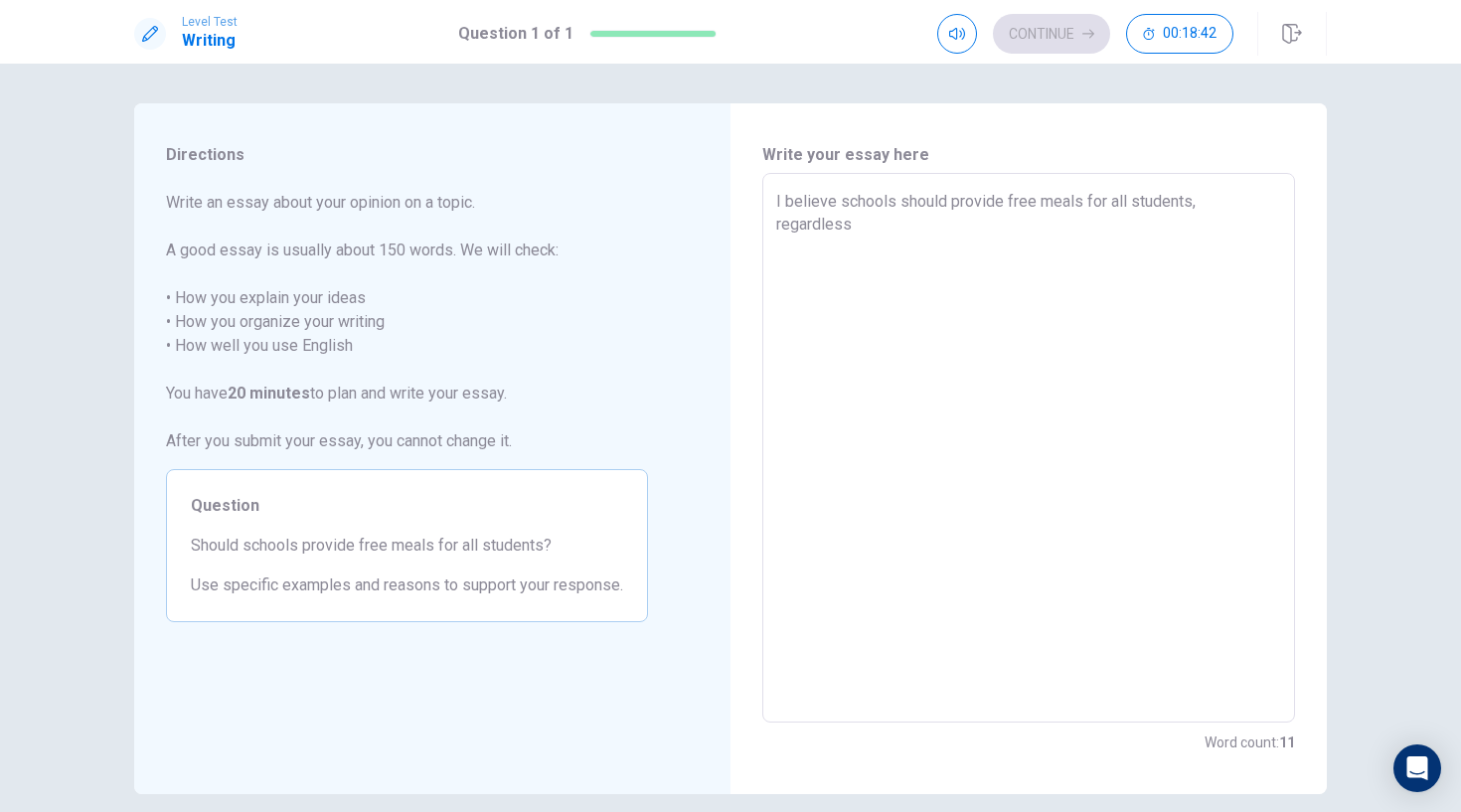 type on "I believe schools should provide free meals for all students, regardless o" 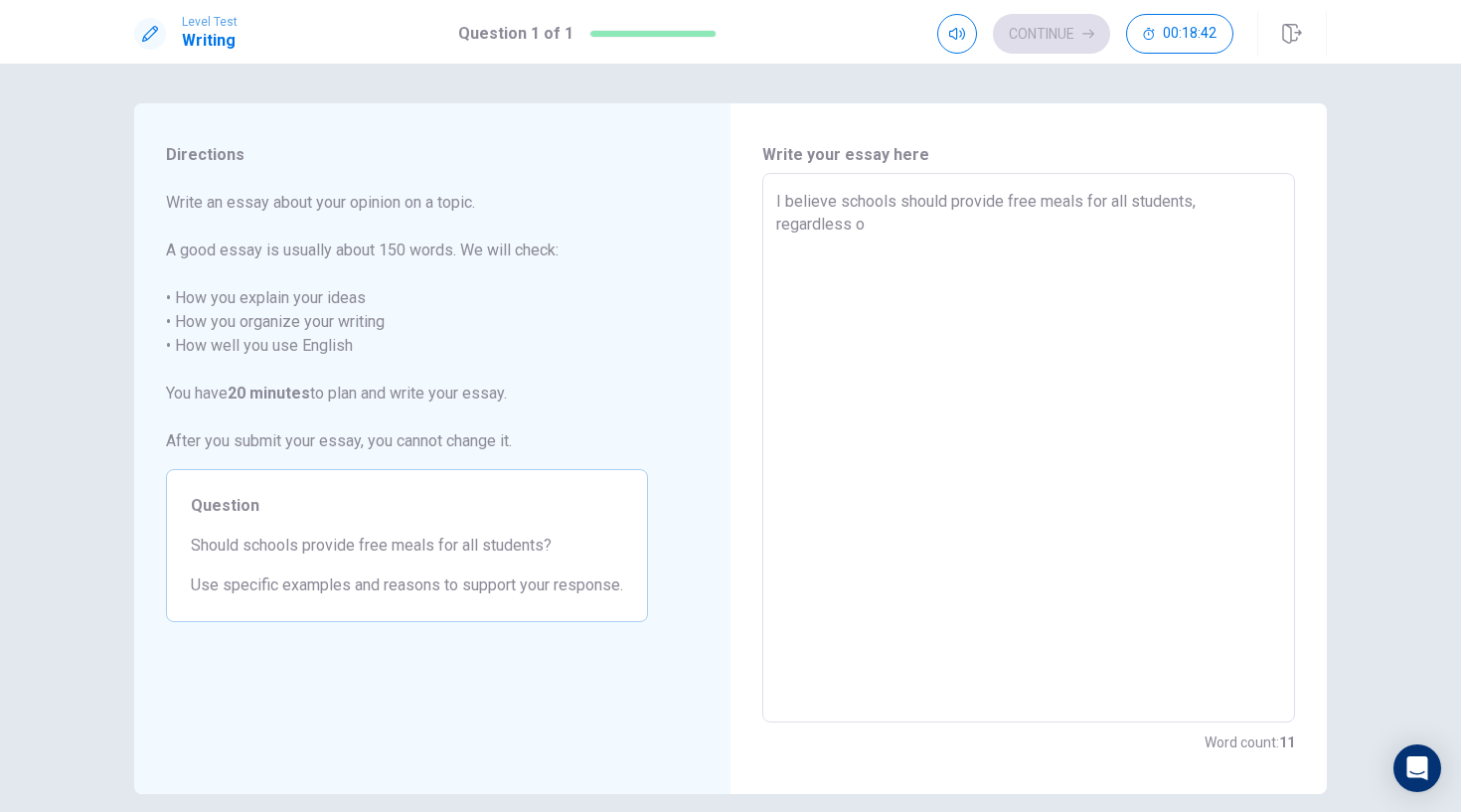 type on "x" 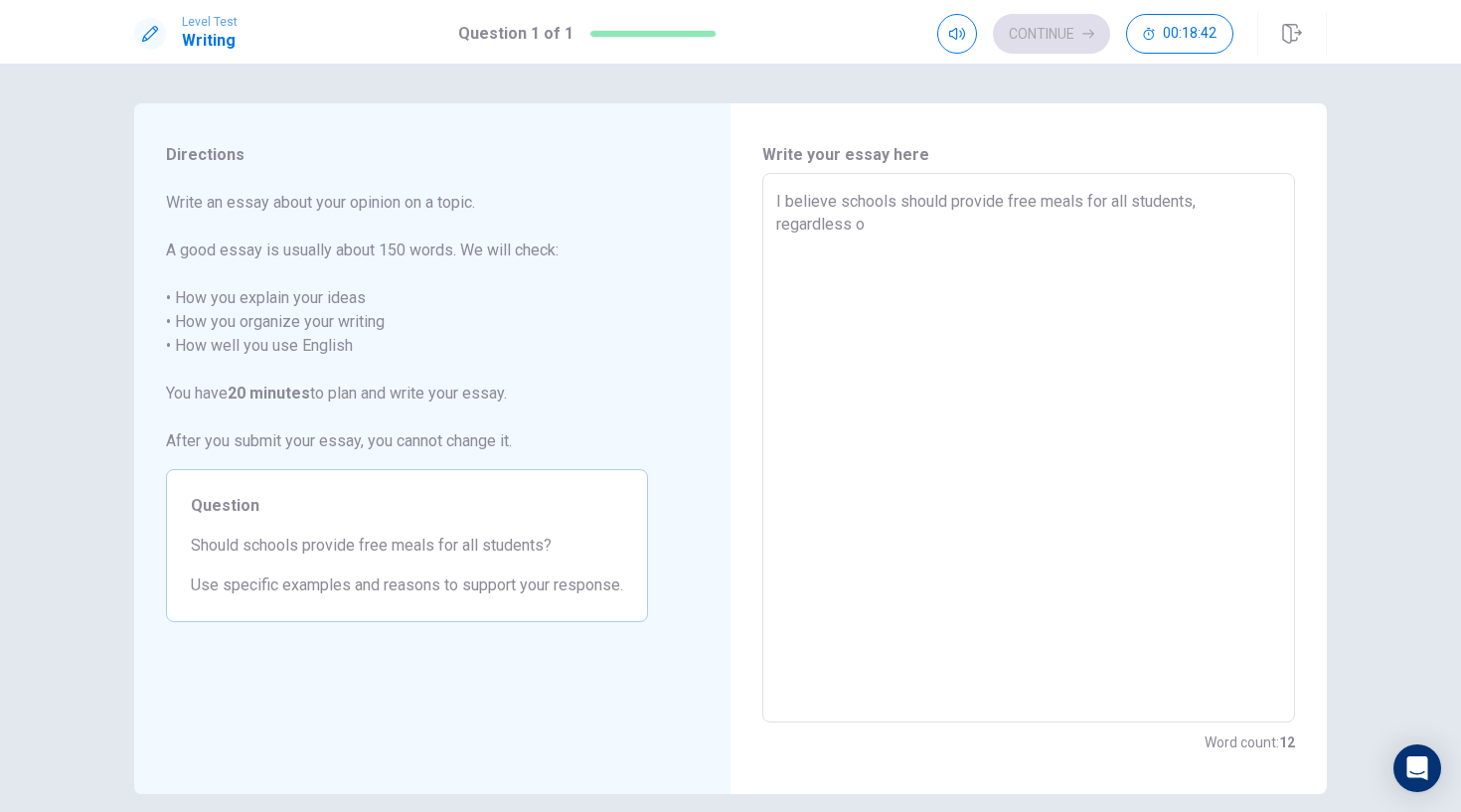 type on "I believe schools should provide free meals for all students, regardless of" 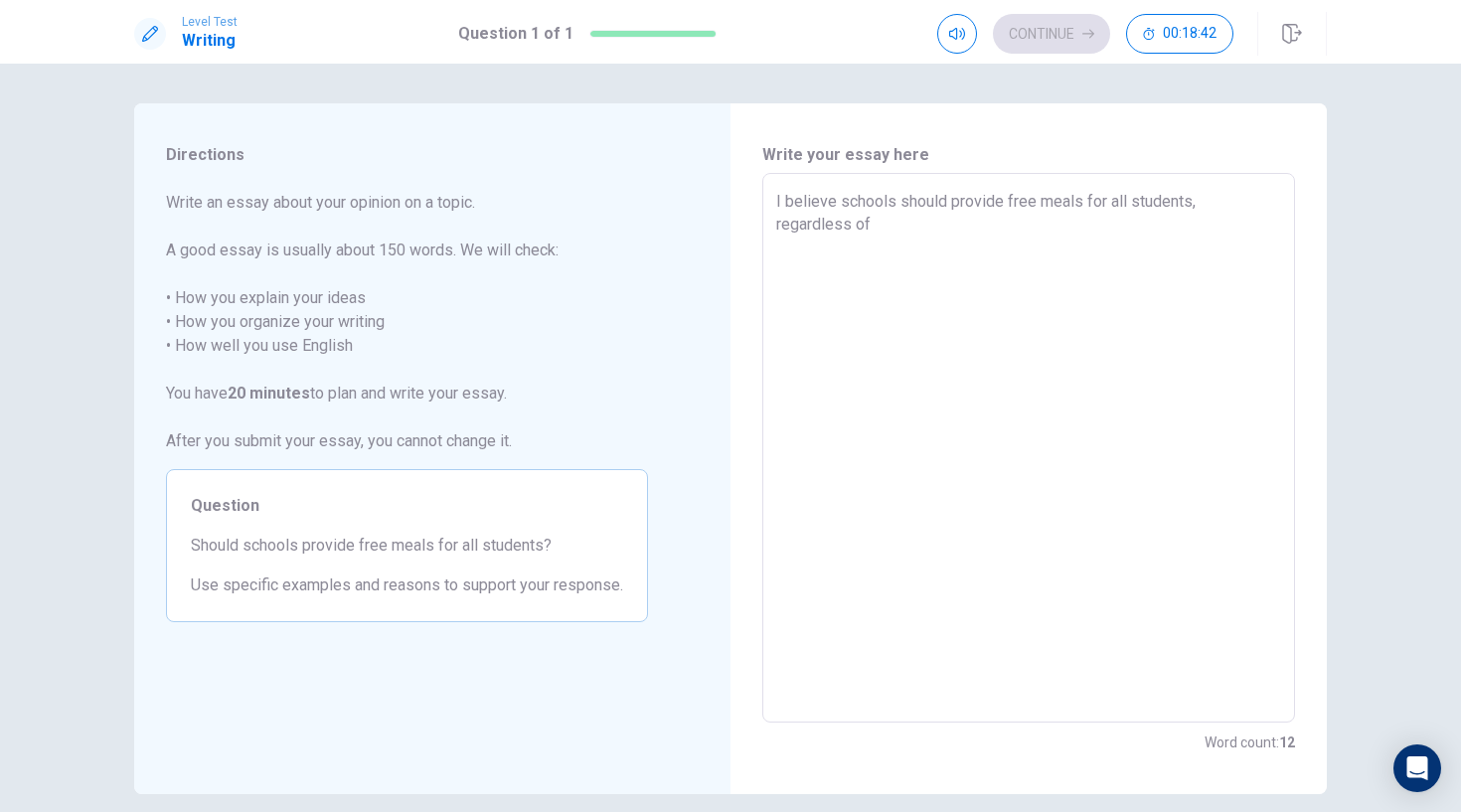 type on "x" 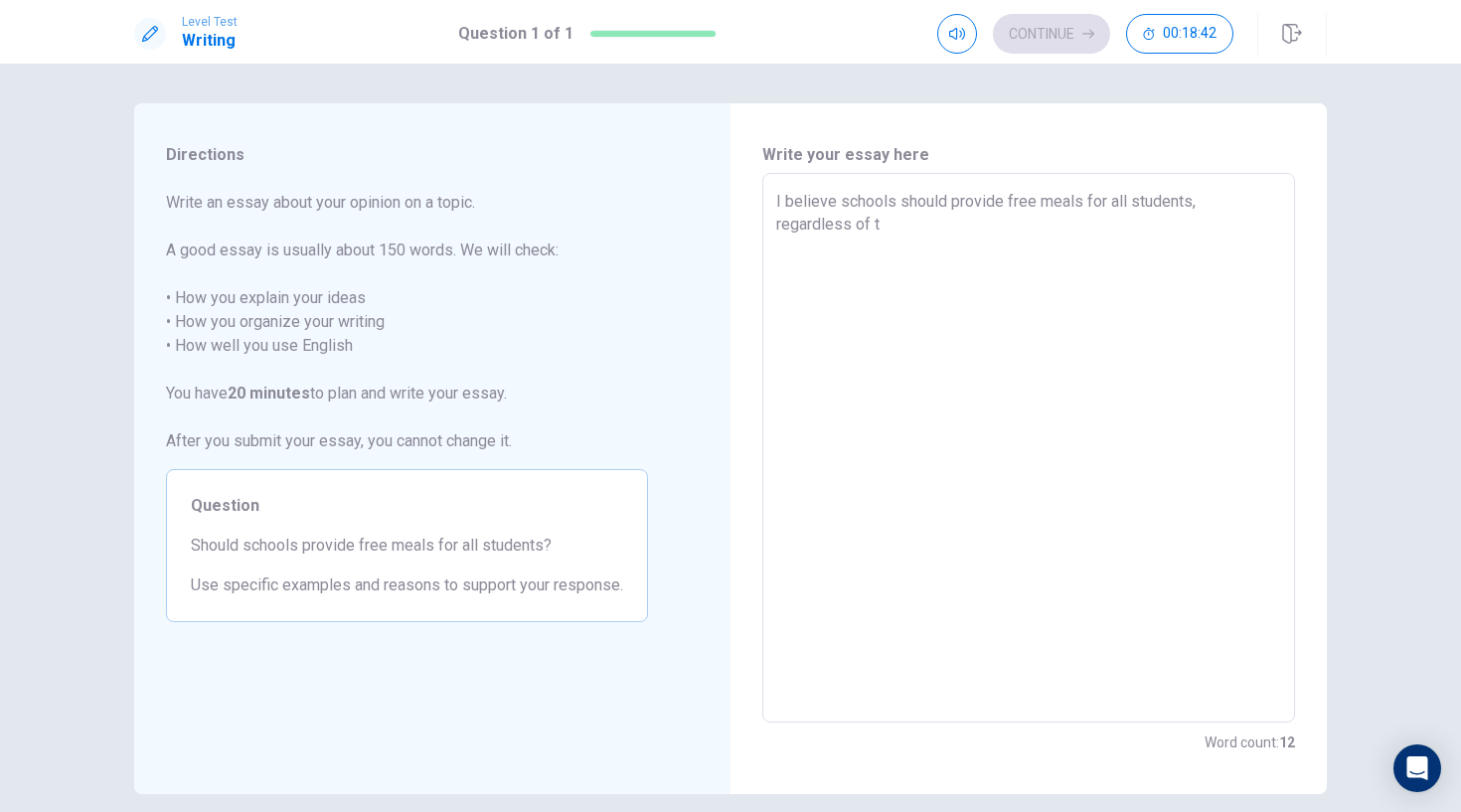 type on "x" 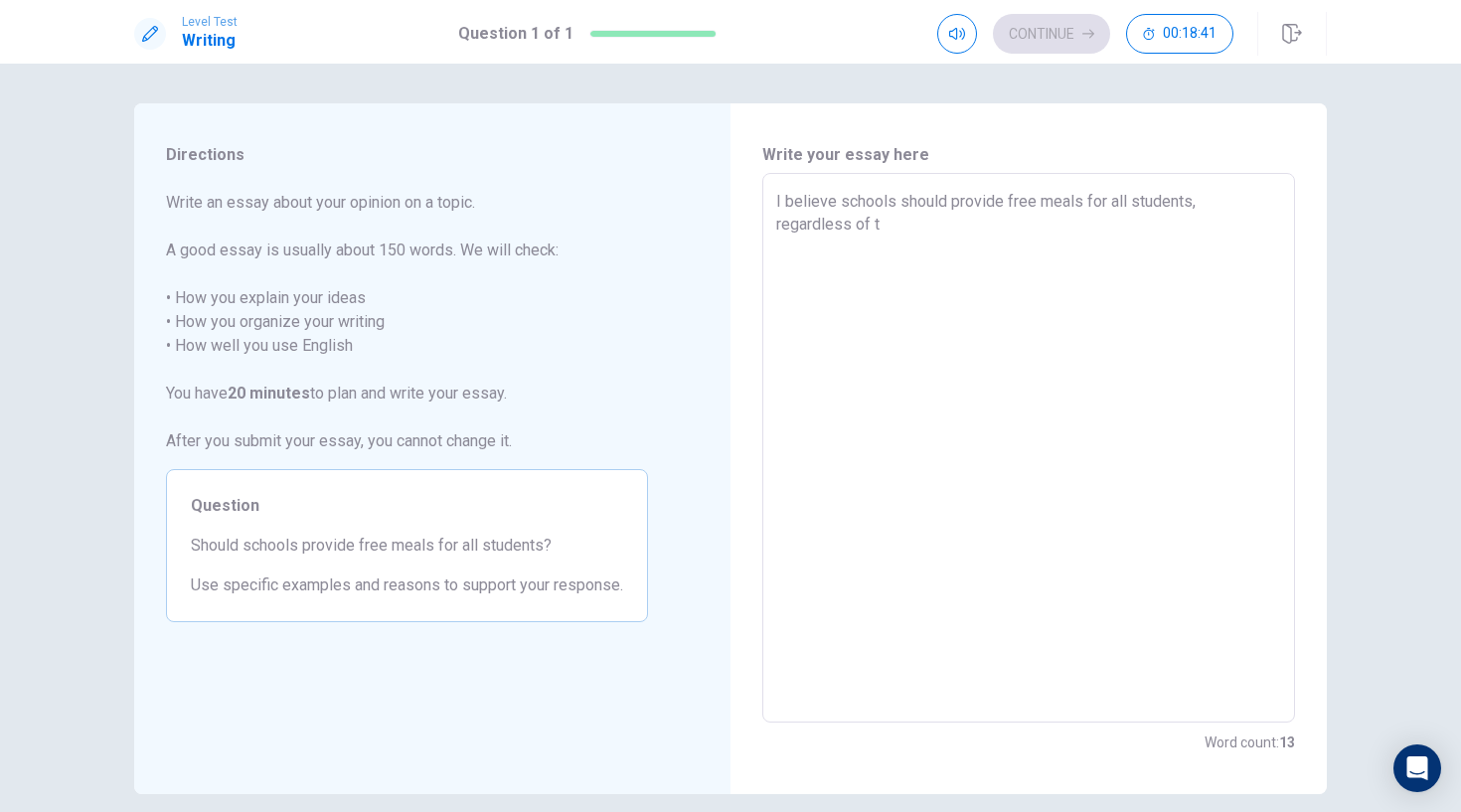 type on "I believe schools should provide free meals for all students, regardless of th" 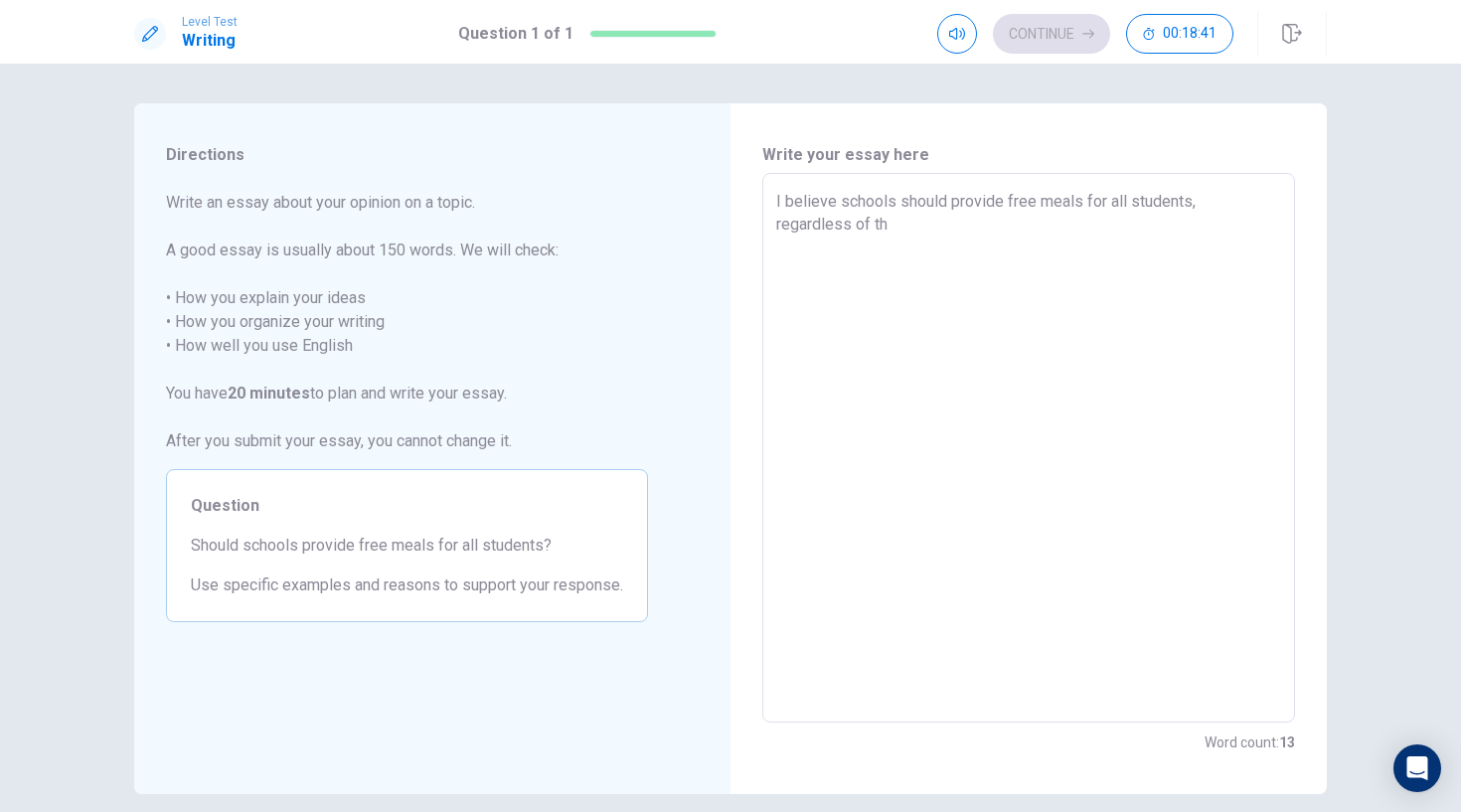 type on "x" 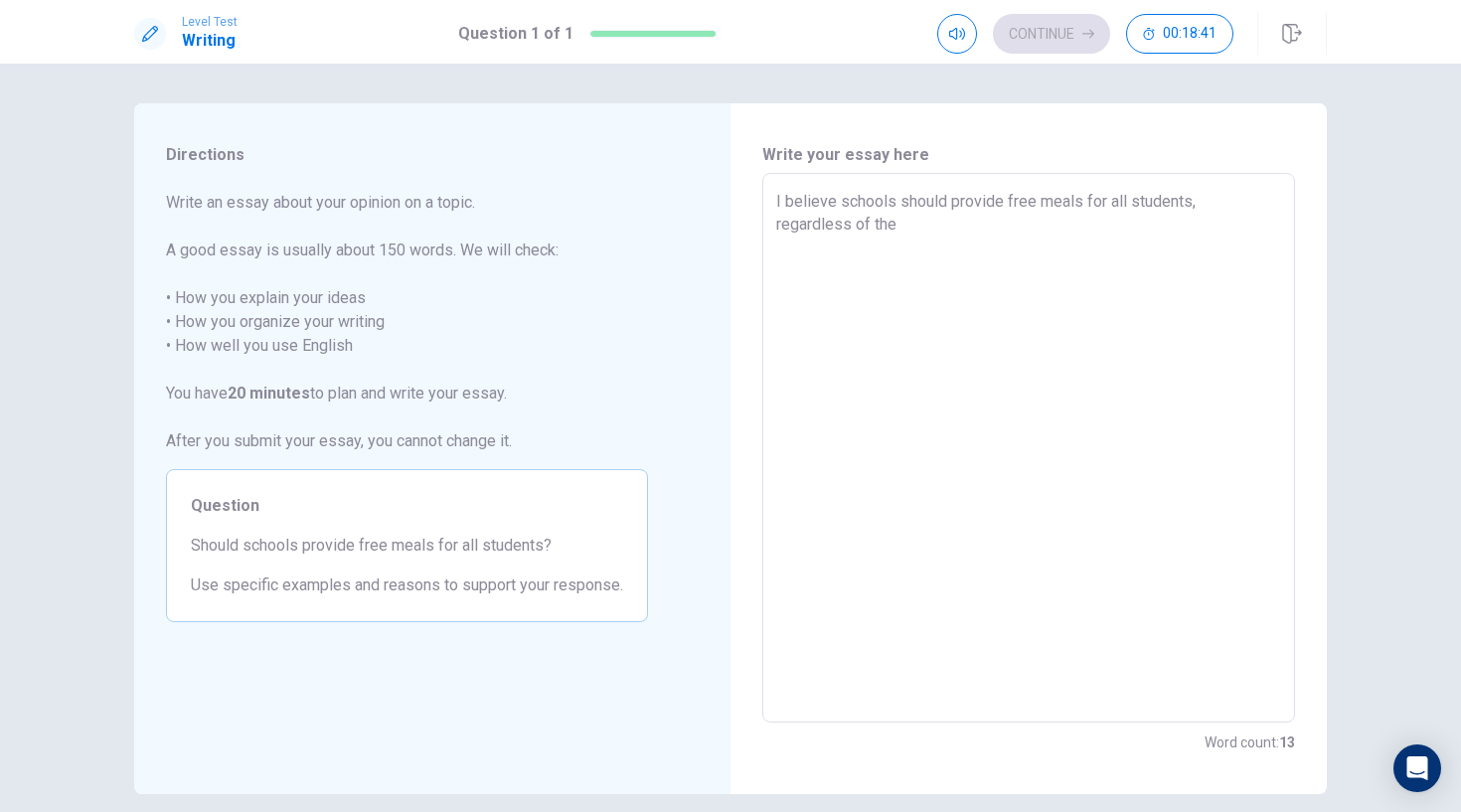 type on "x" 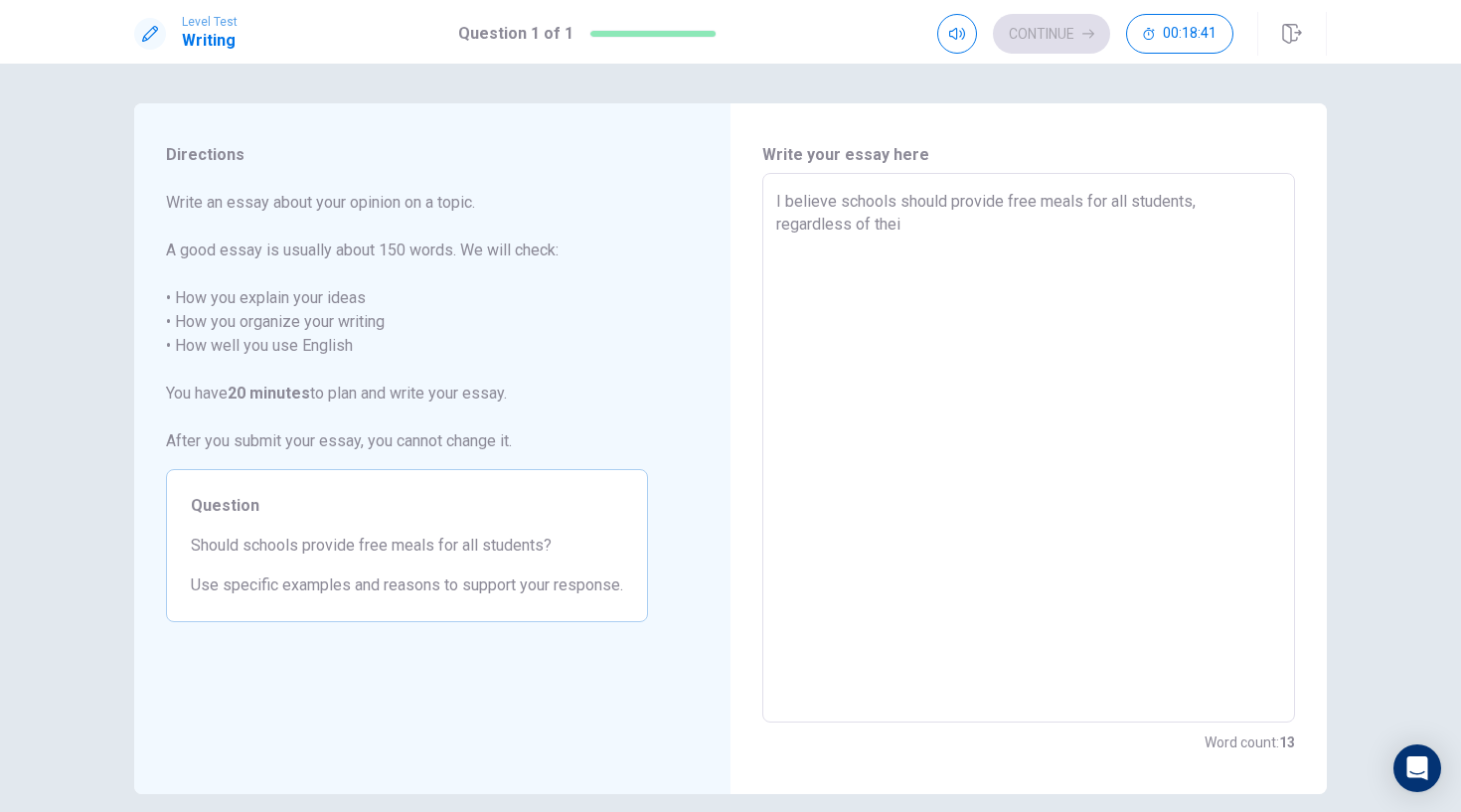 type on "x" 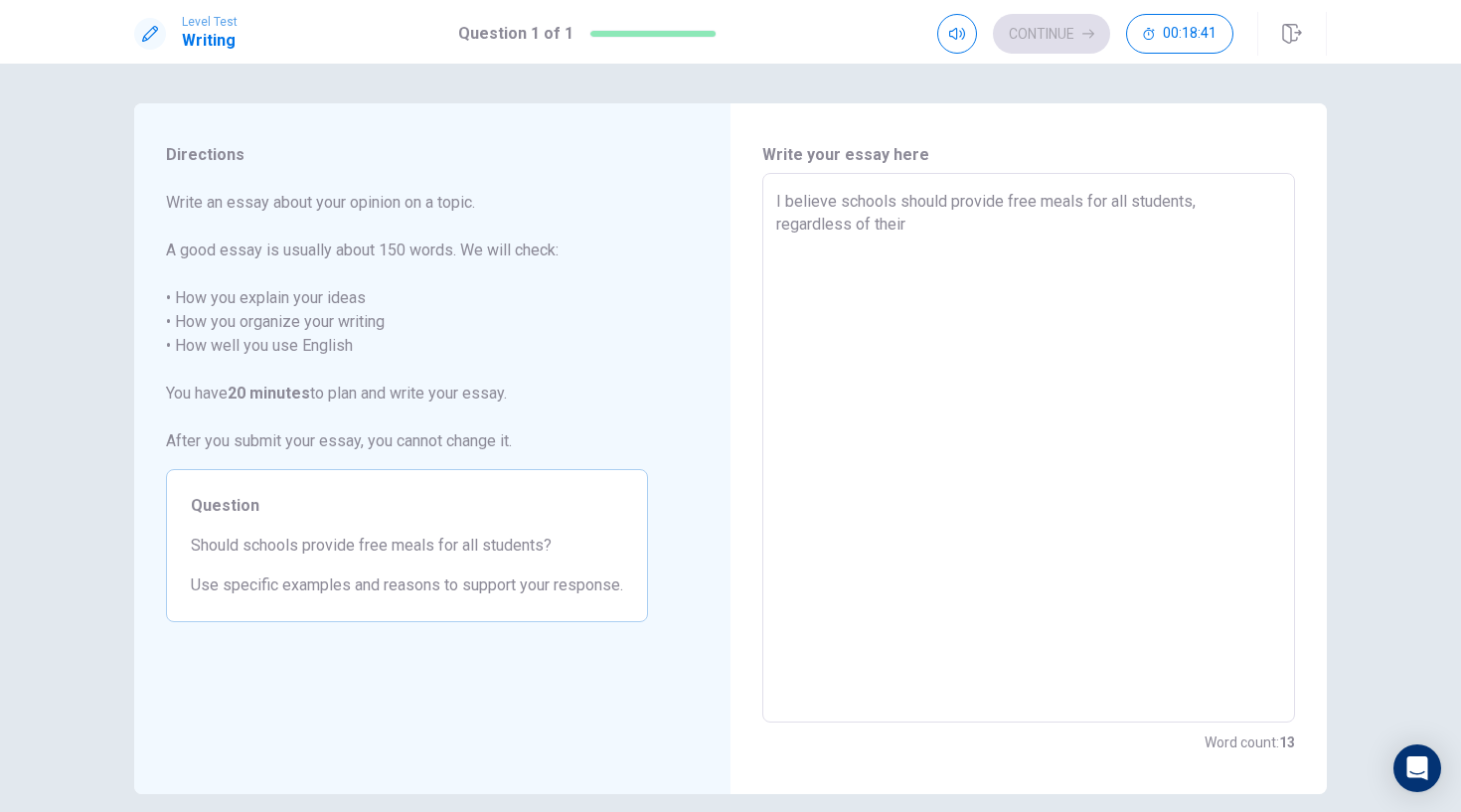 type on "x" 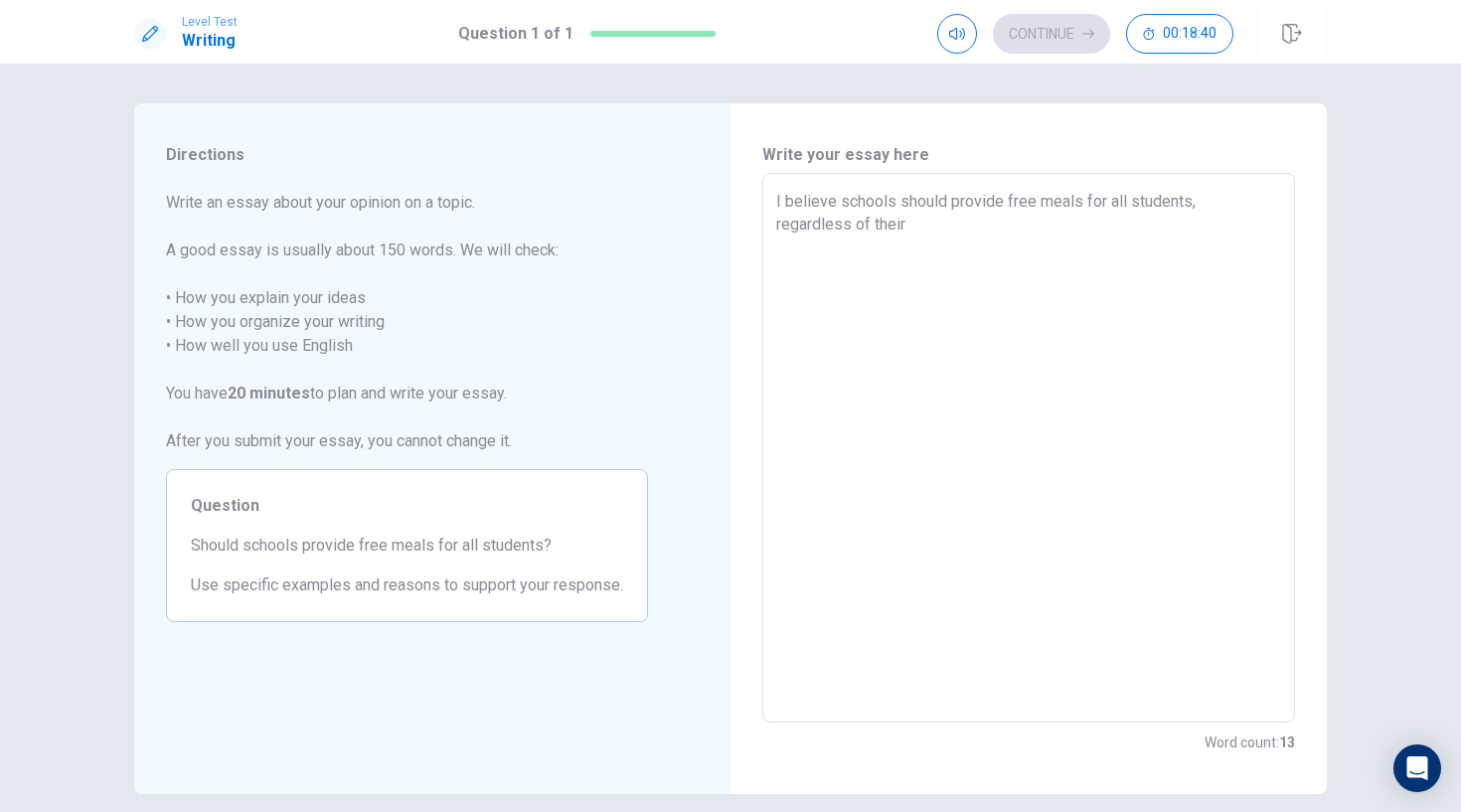 type on "I believe schools should provide free meals for all students, regardless of their" 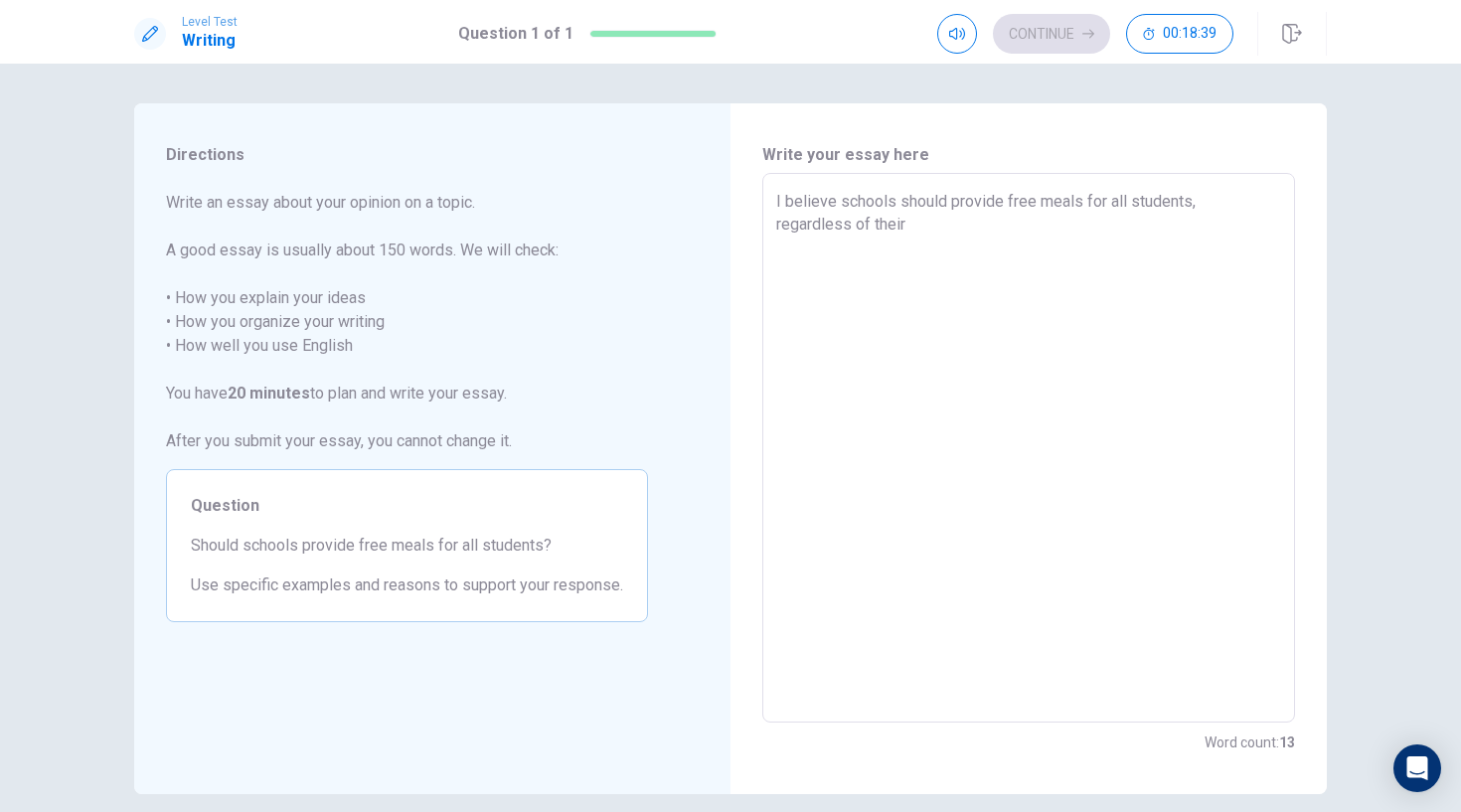 type on "I believe schools should provide free meals for all students, regardless of thei" 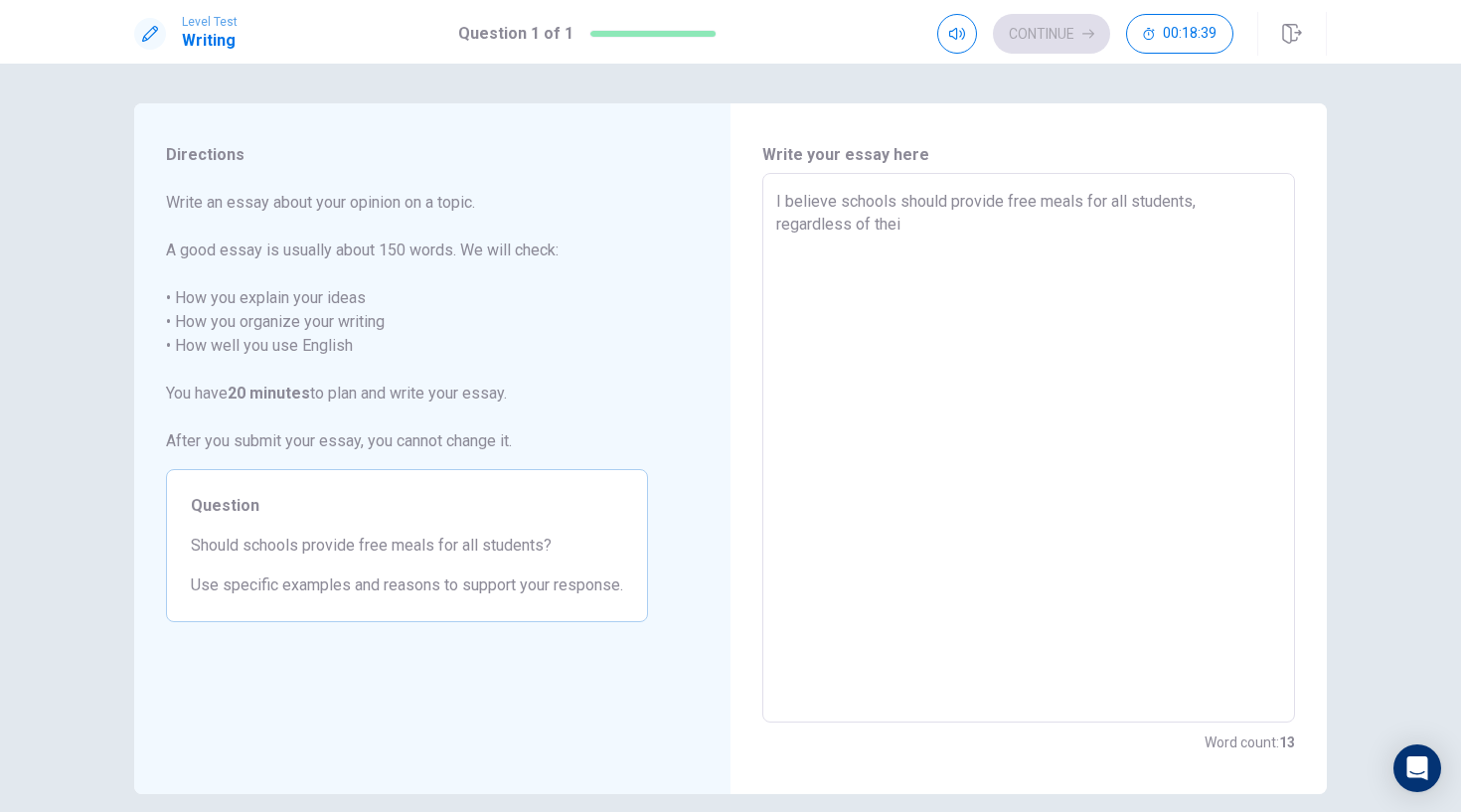 type on "x" 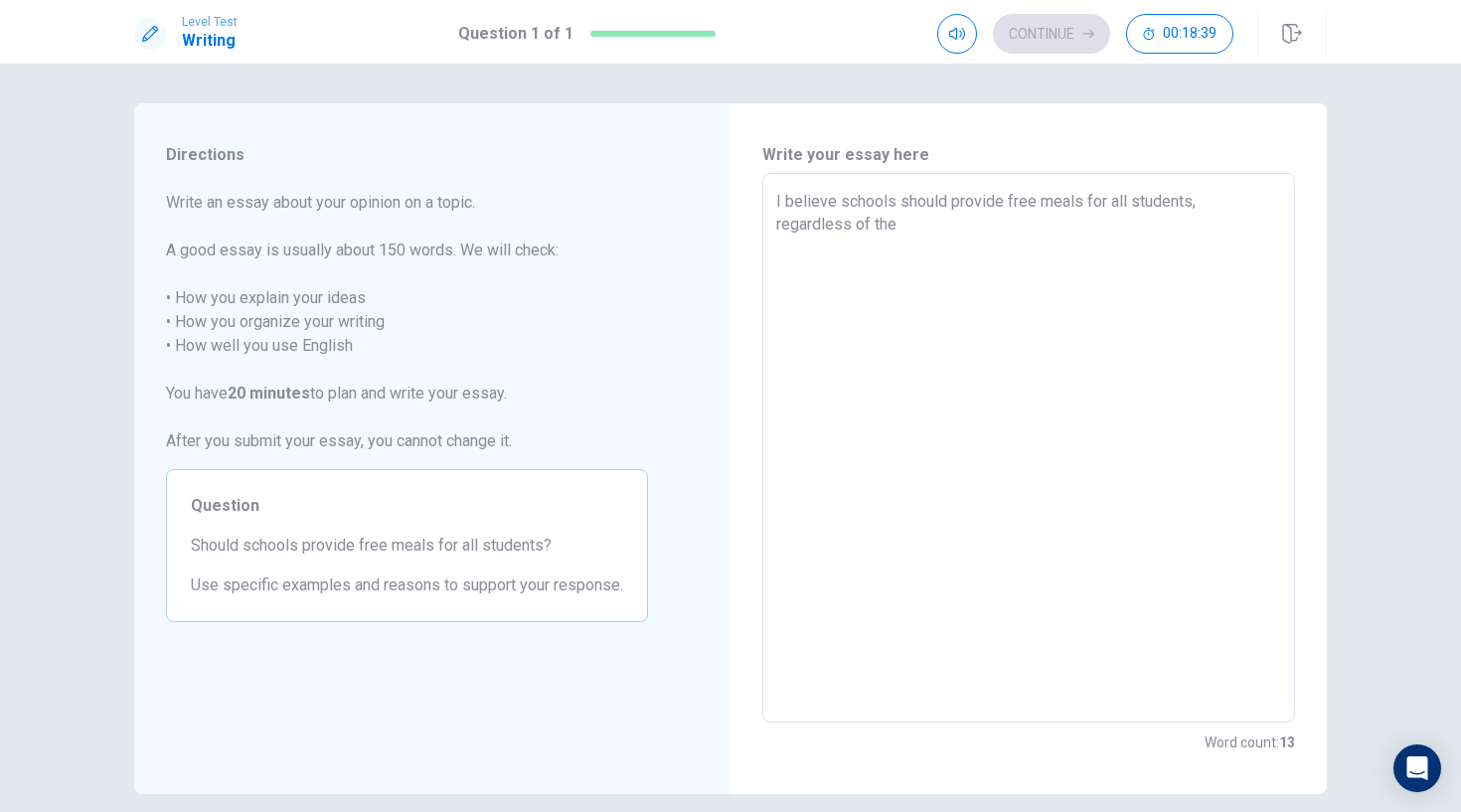 type on "x" 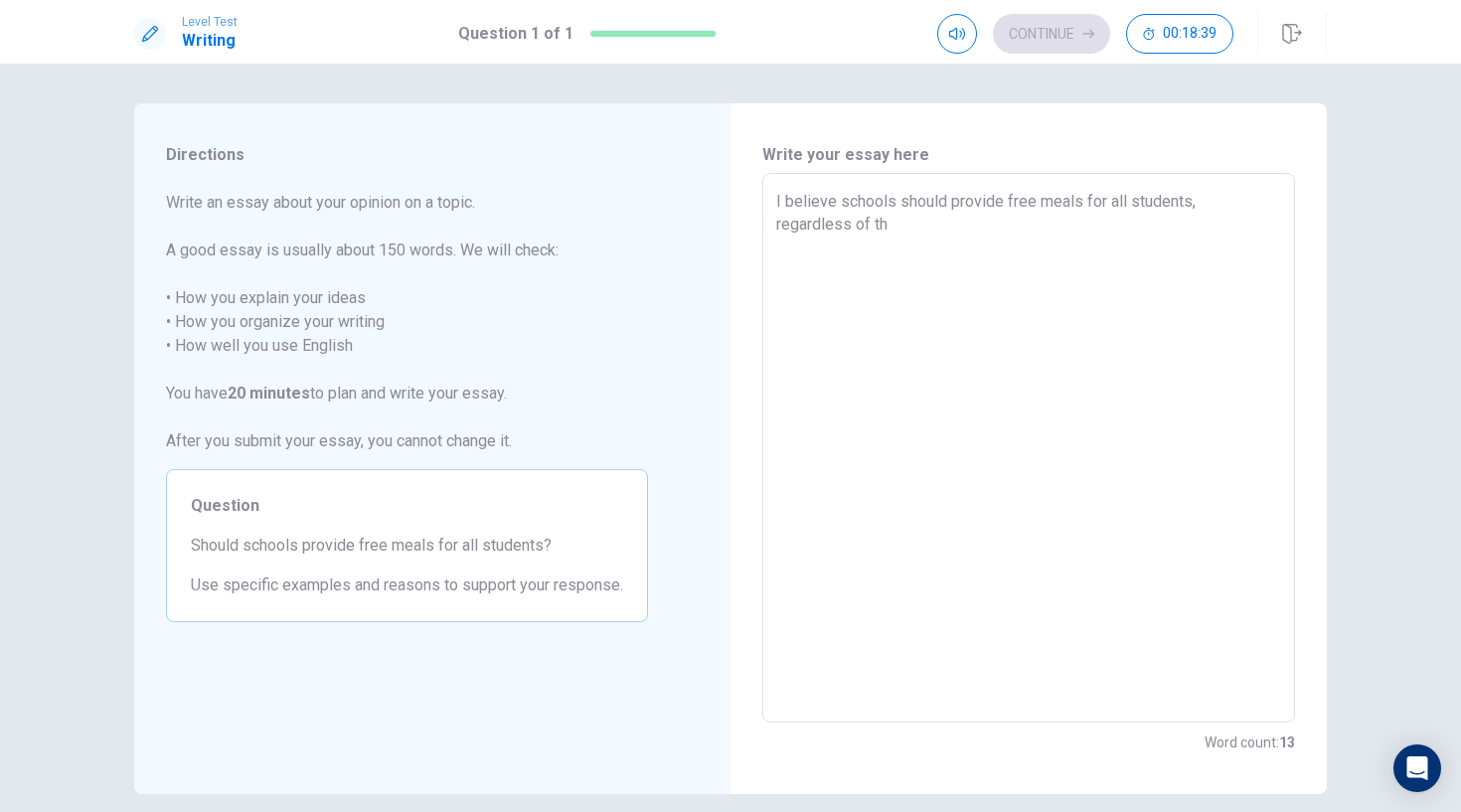 type on "x" 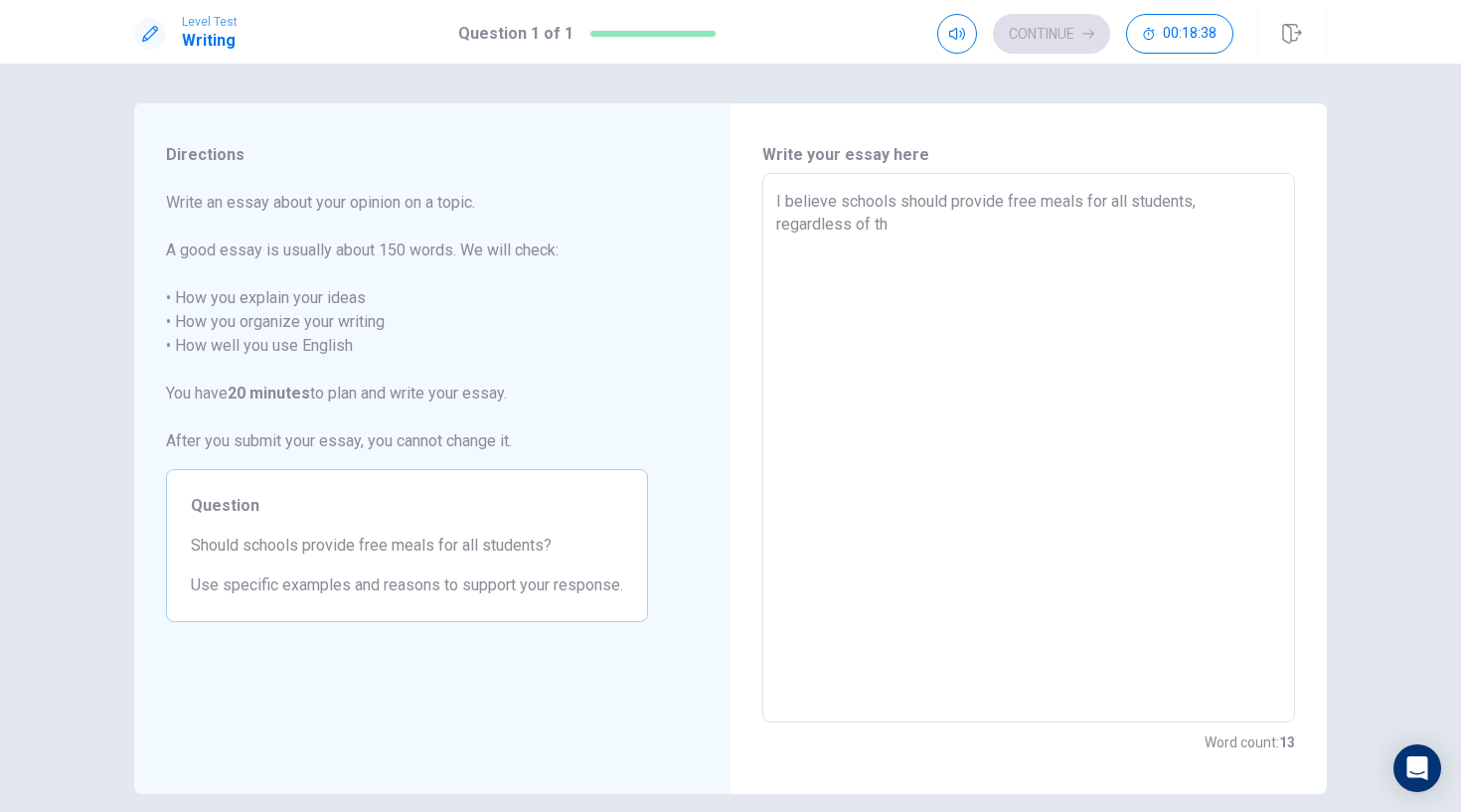type on "I believe schools should provide free meals for all students, regardless of t" 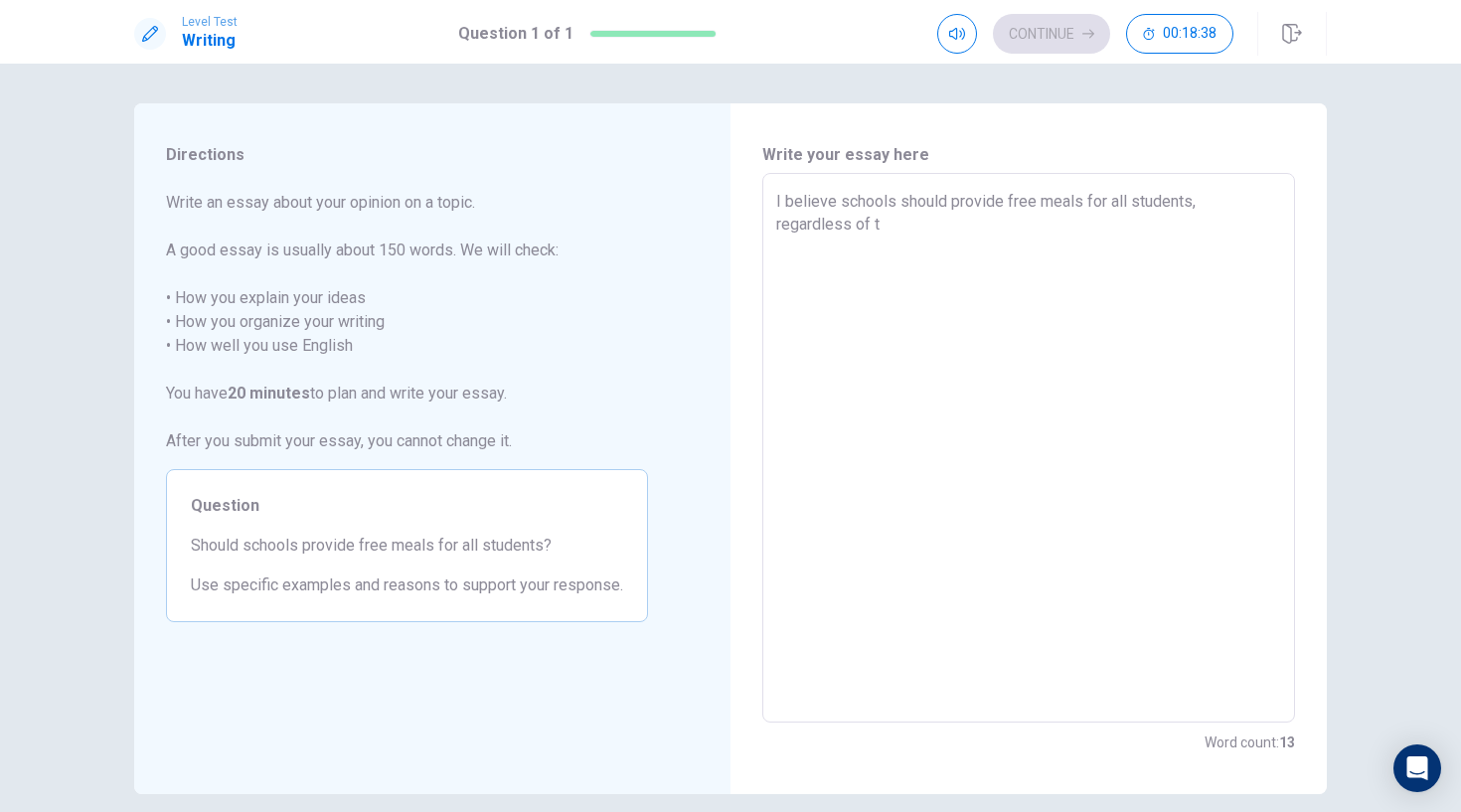 type on "x" 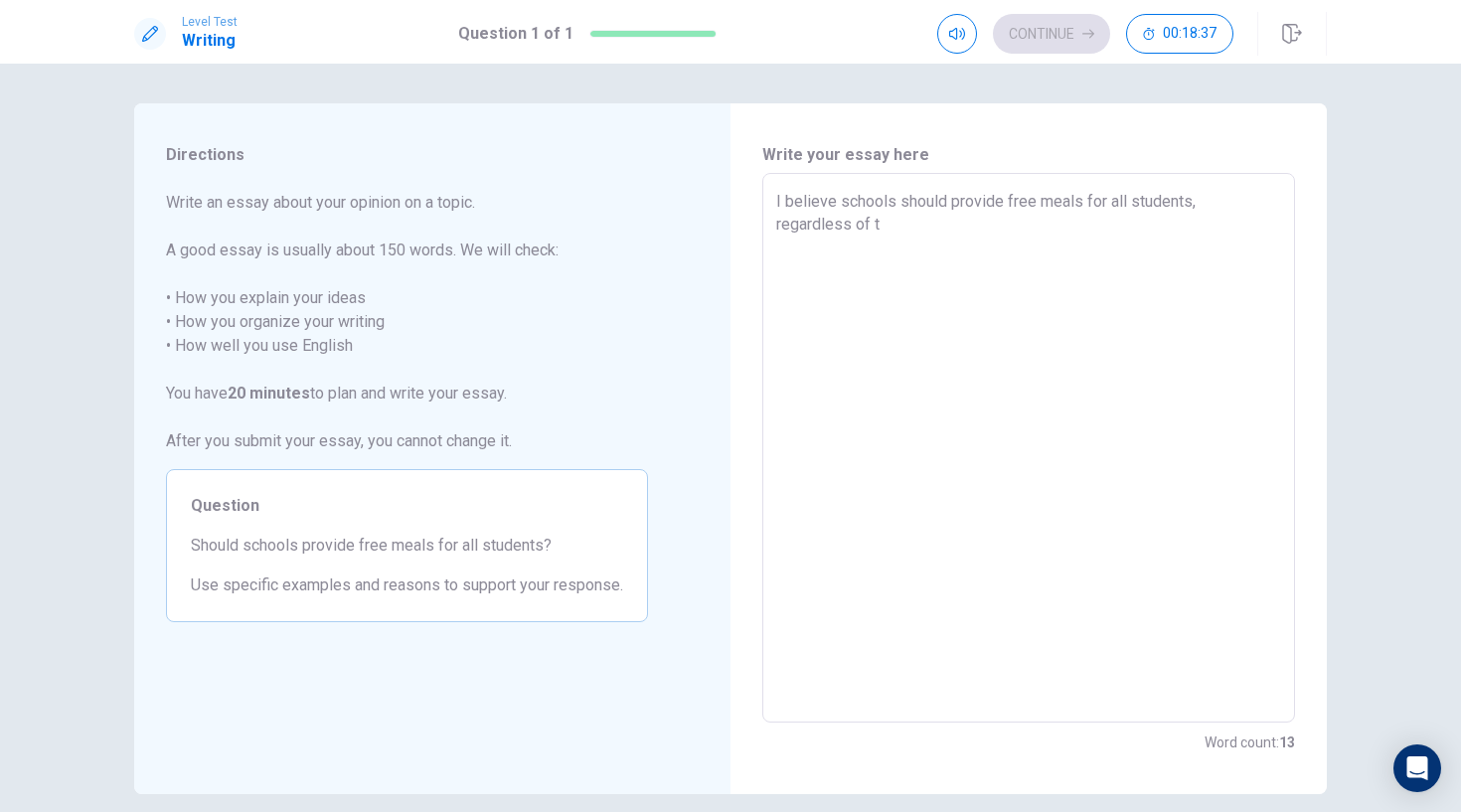 type on "I believe schools should provide free meals for all students, regardless of" 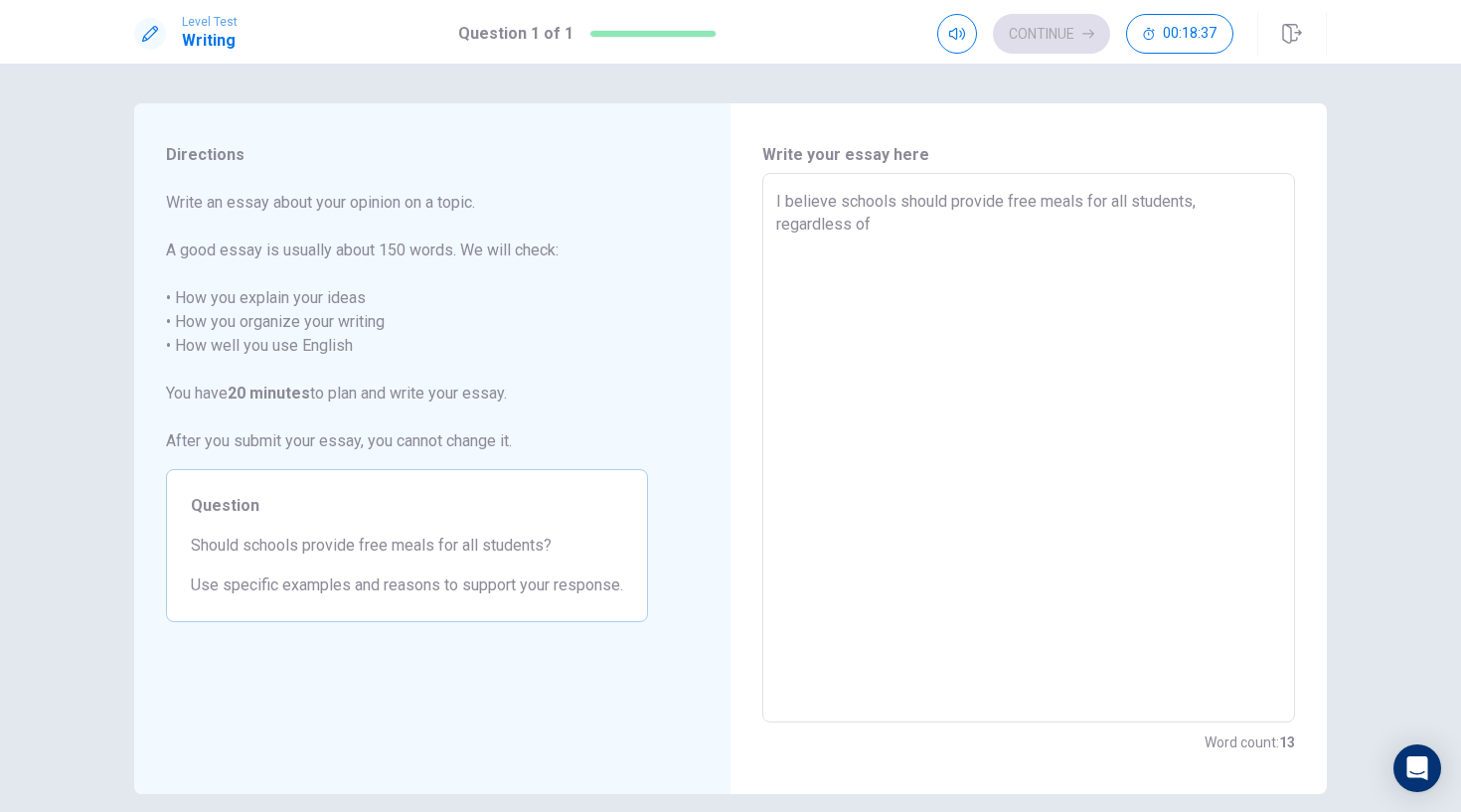 type on "x" 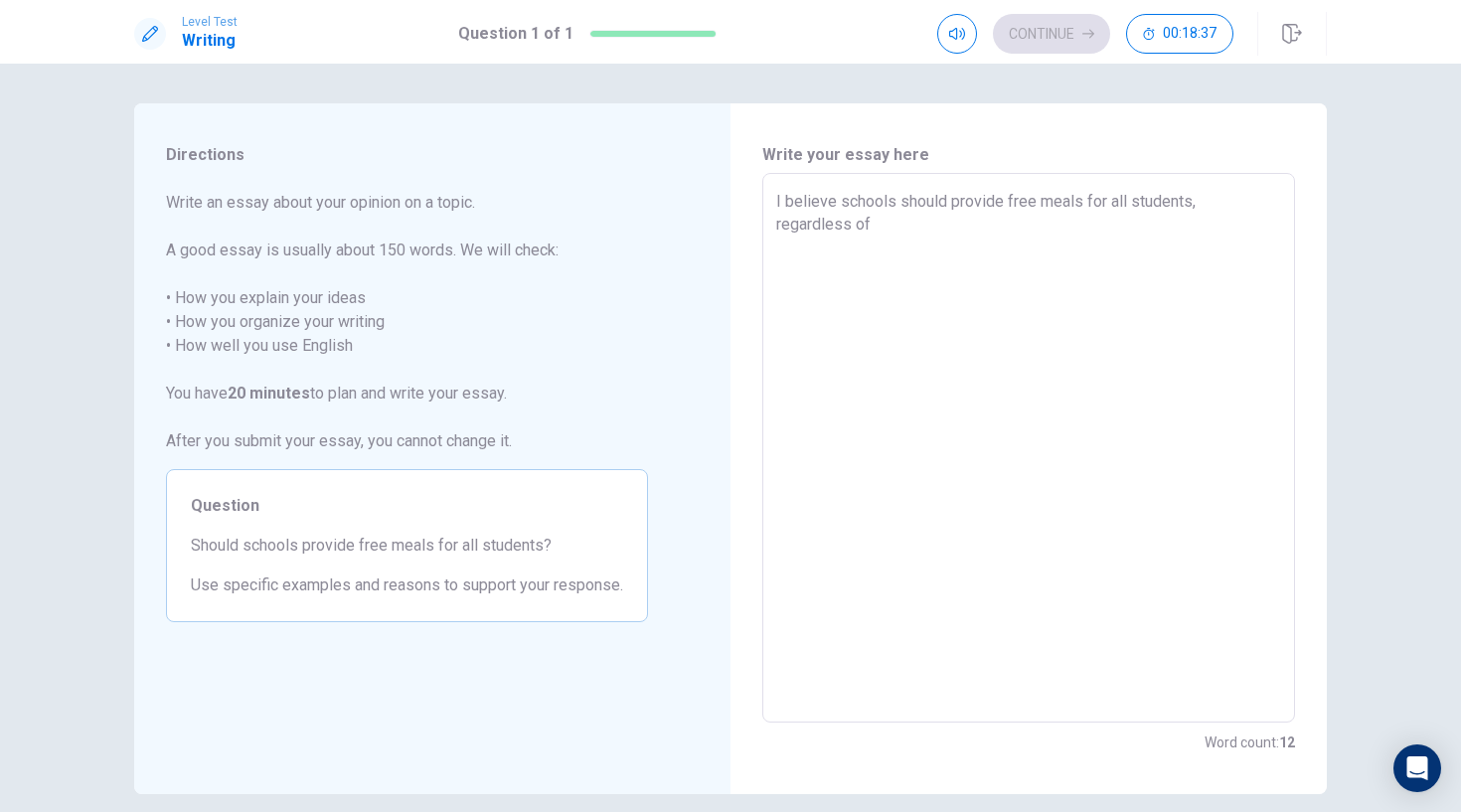 type on "x" 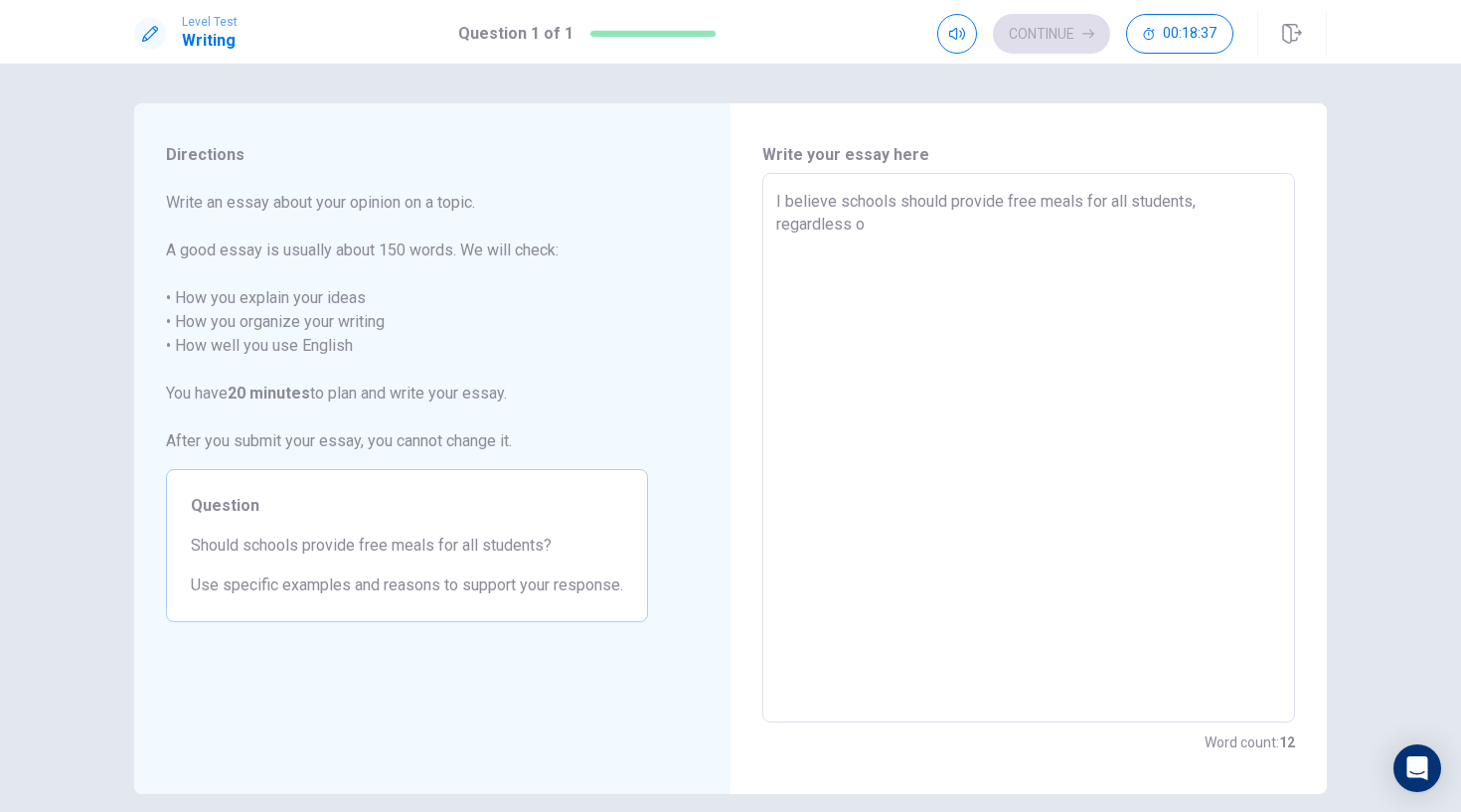 type on "x" 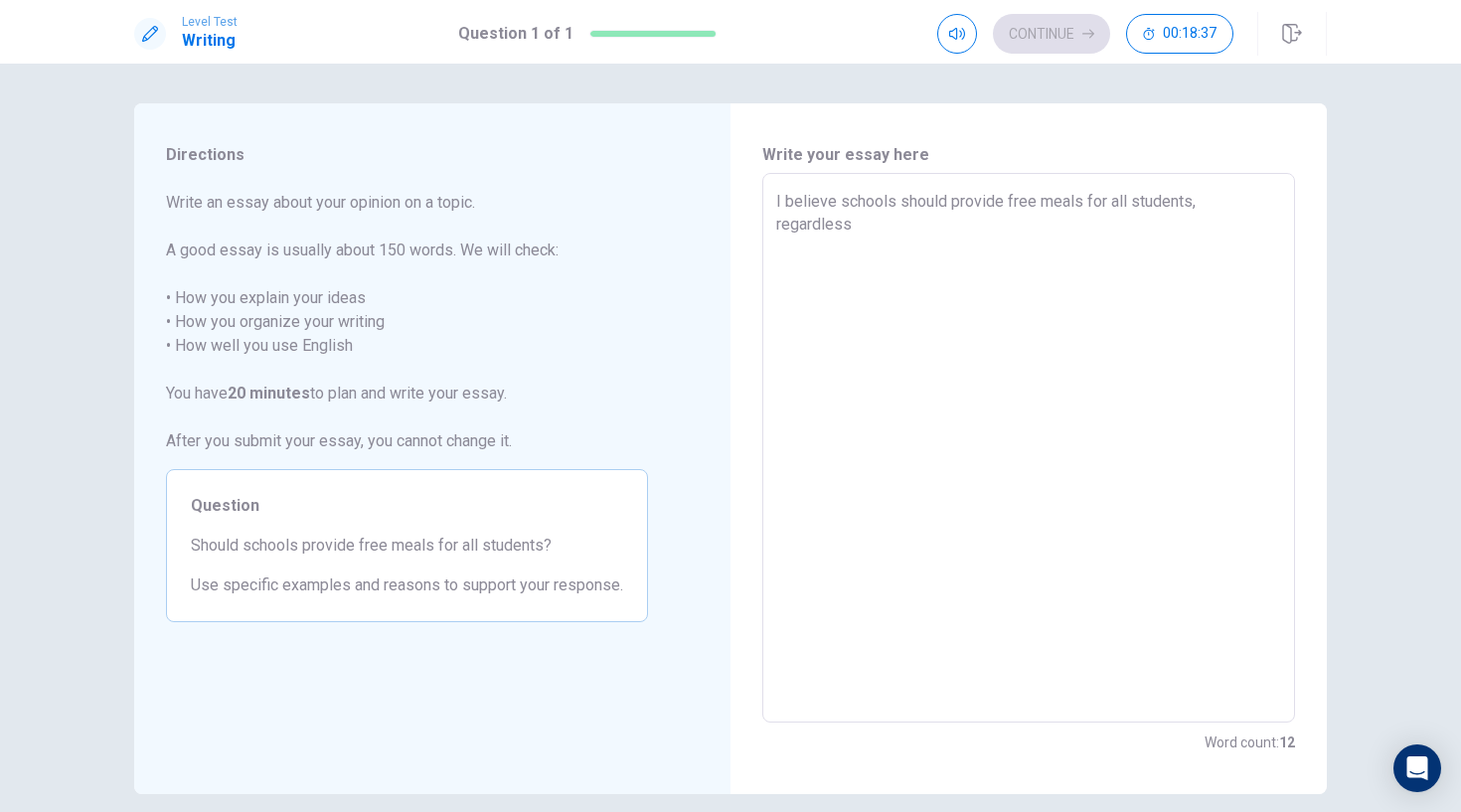 type on "x" 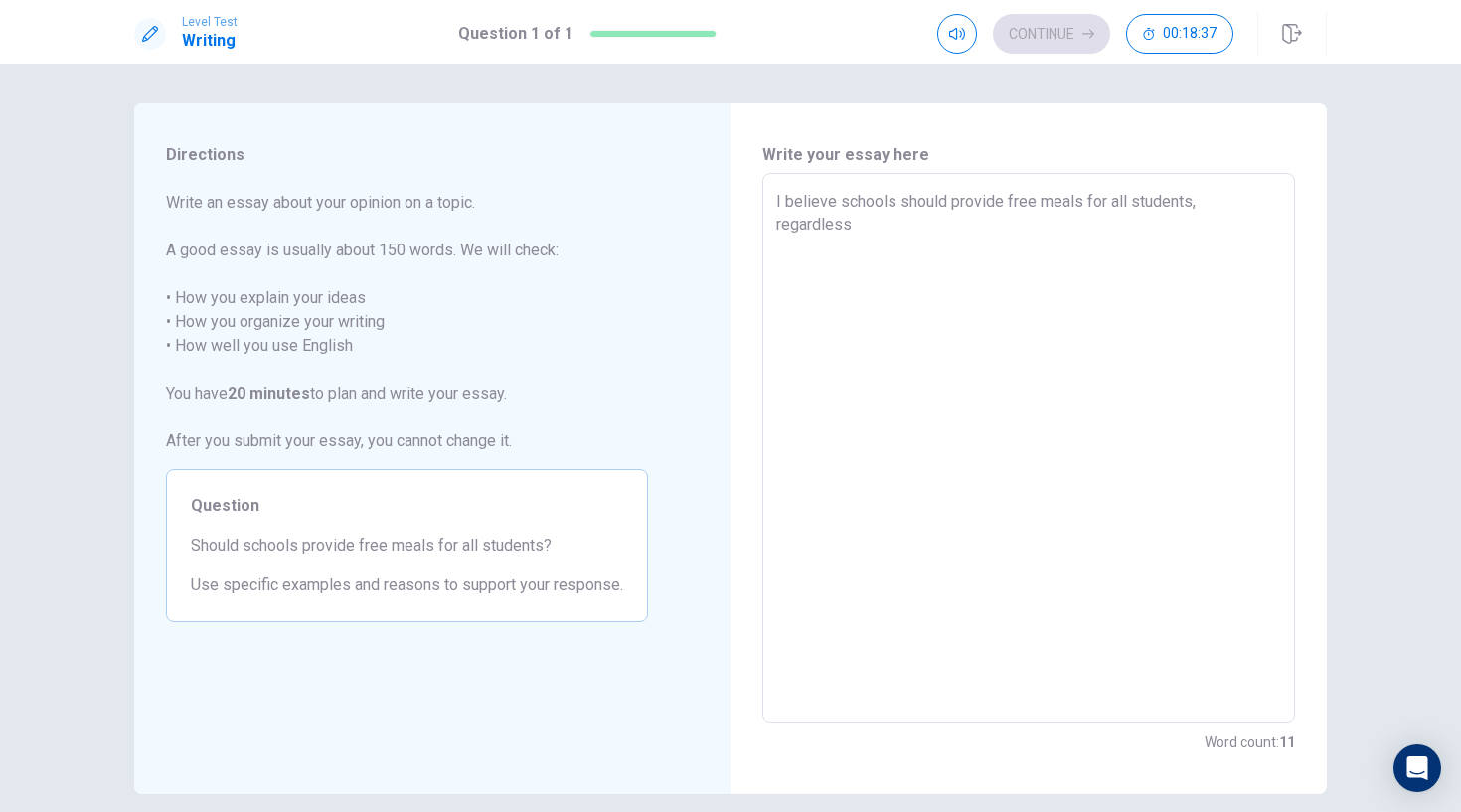 type on "x" 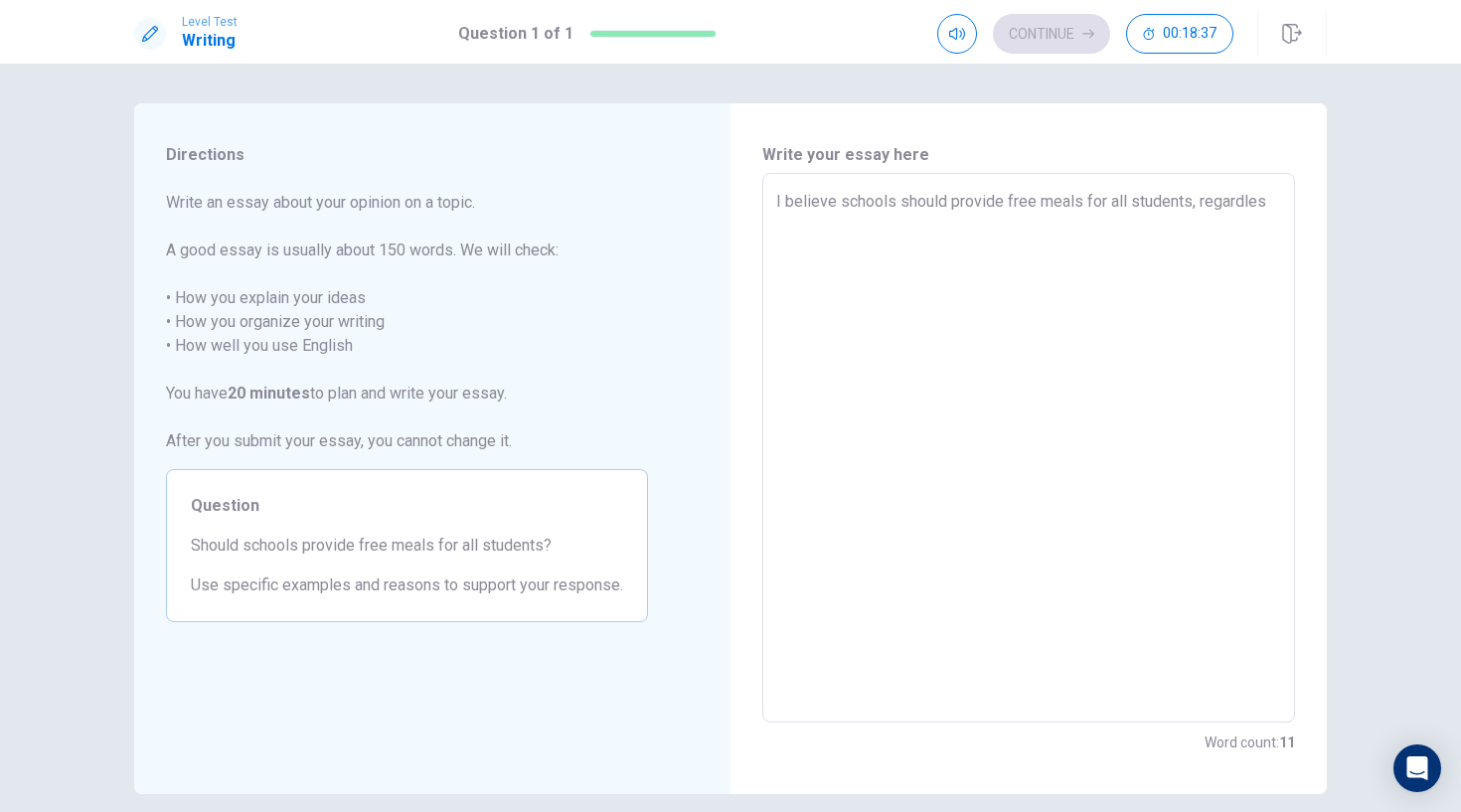type on "x" 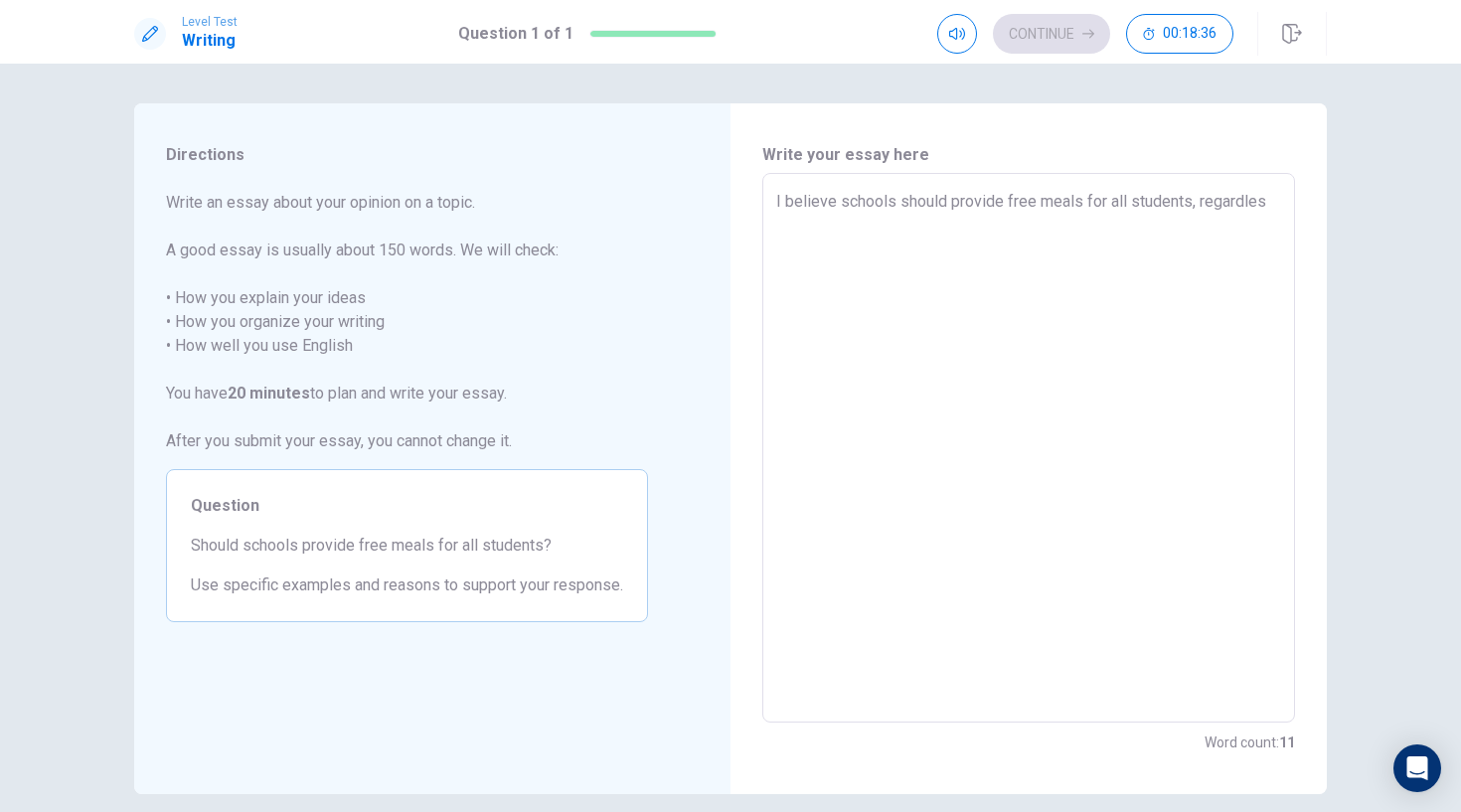 type 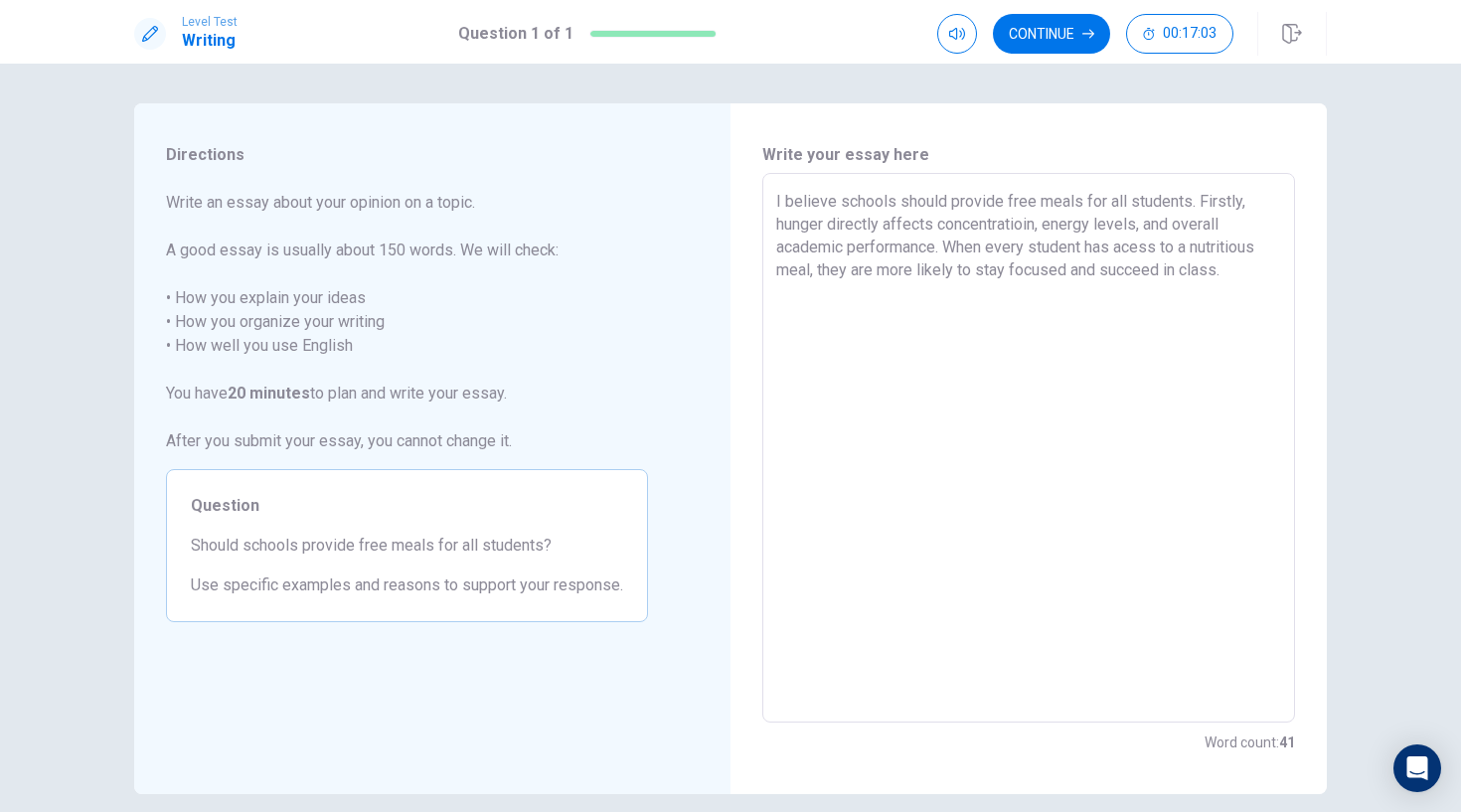 click on "I believe schools should provide free meals for all students. Firstly, hunger directly affects concentratioin, energy levels, and overall academic performance. When every student has acess to a nutritious meal, they are more likely to stay focused and succeed in class." at bounding box center [1029, 448] 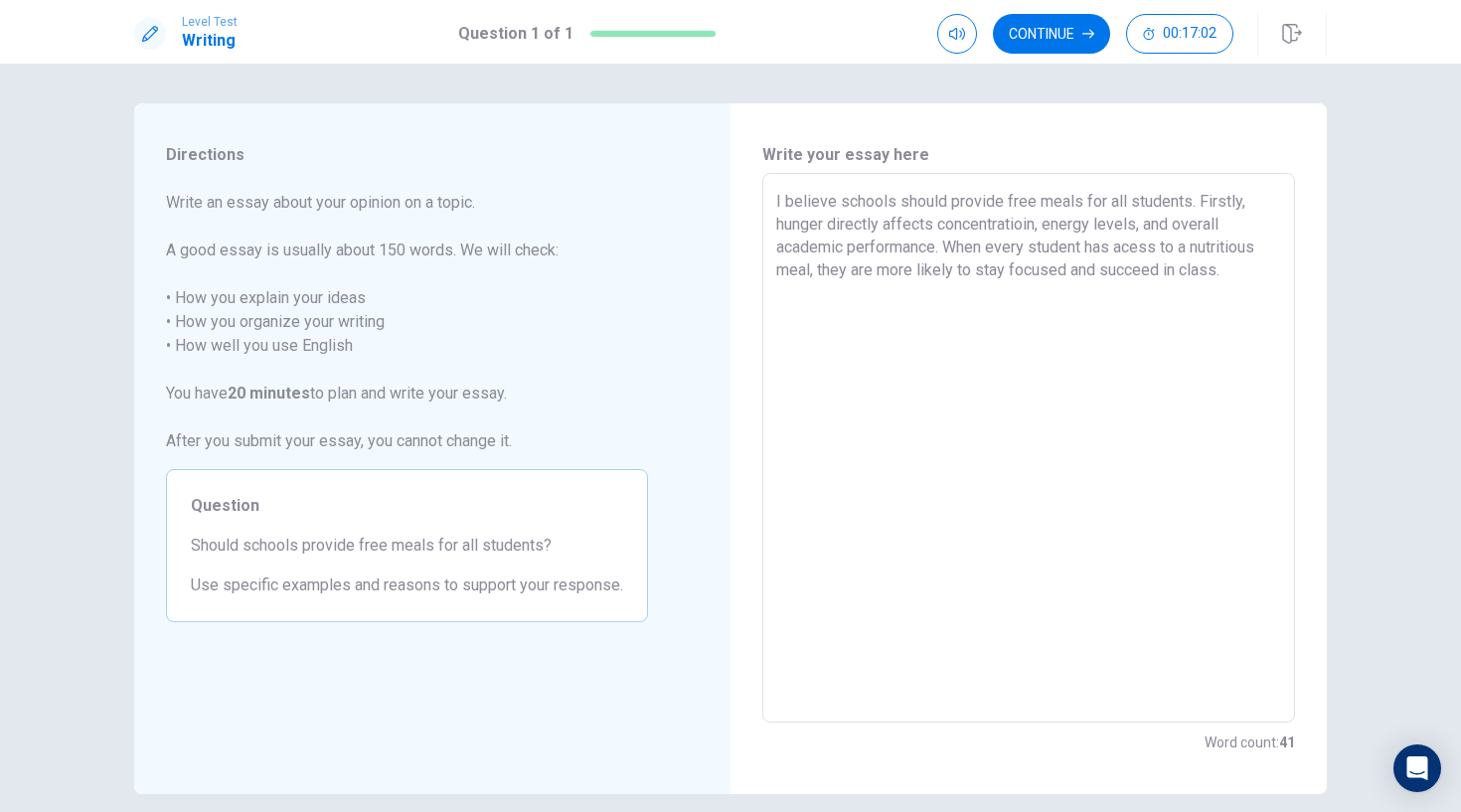 click on "I believe schools should provide free meals for all students. Firstly, hunger directly affects concentratioin, energy levels, and overall academic performance. When every student has acess to a nutritious meal, they are more likely to stay focused and succeed in class." at bounding box center (1029, 448) 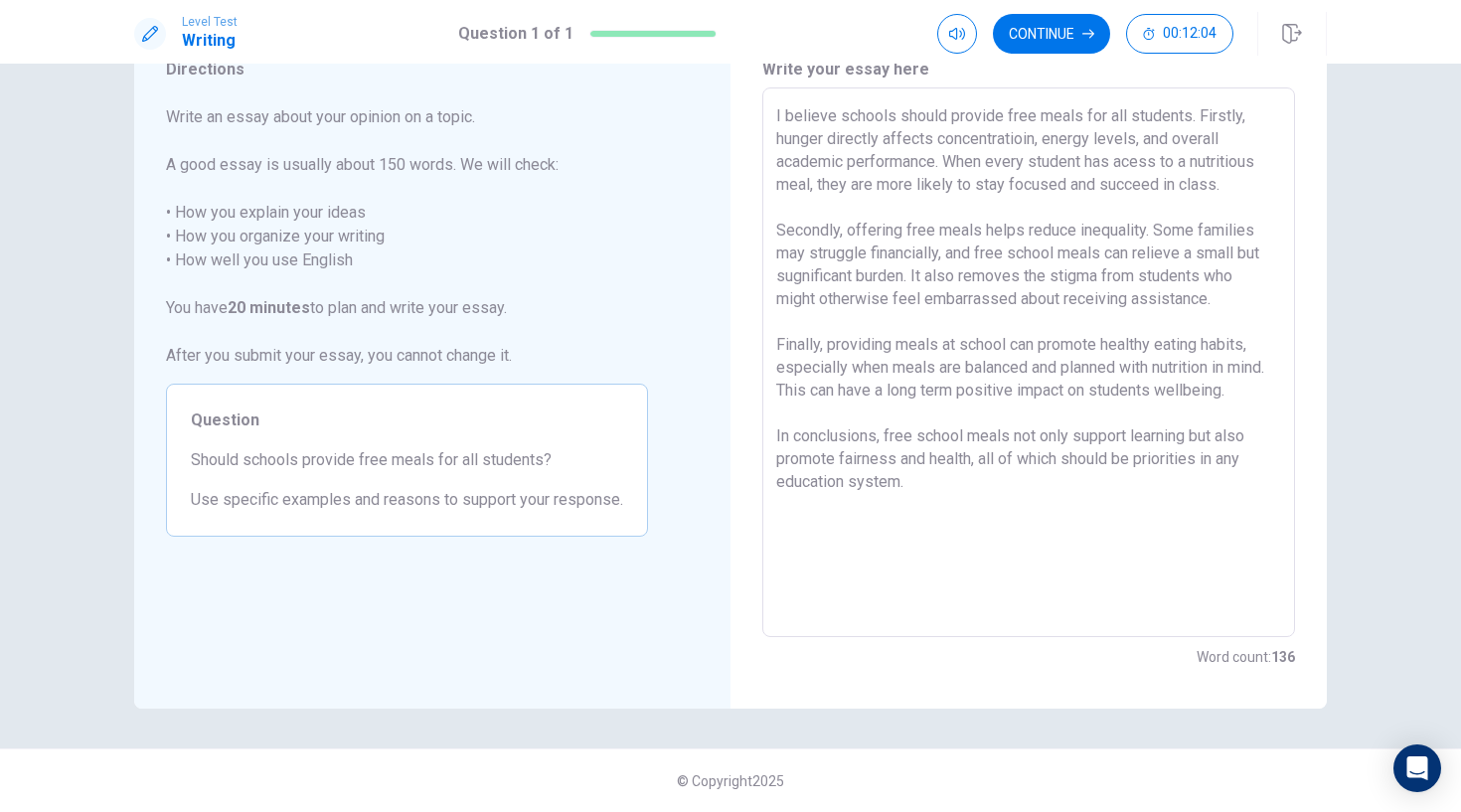scroll, scrollTop: 36, scrollLeft: 0, axis: vertical 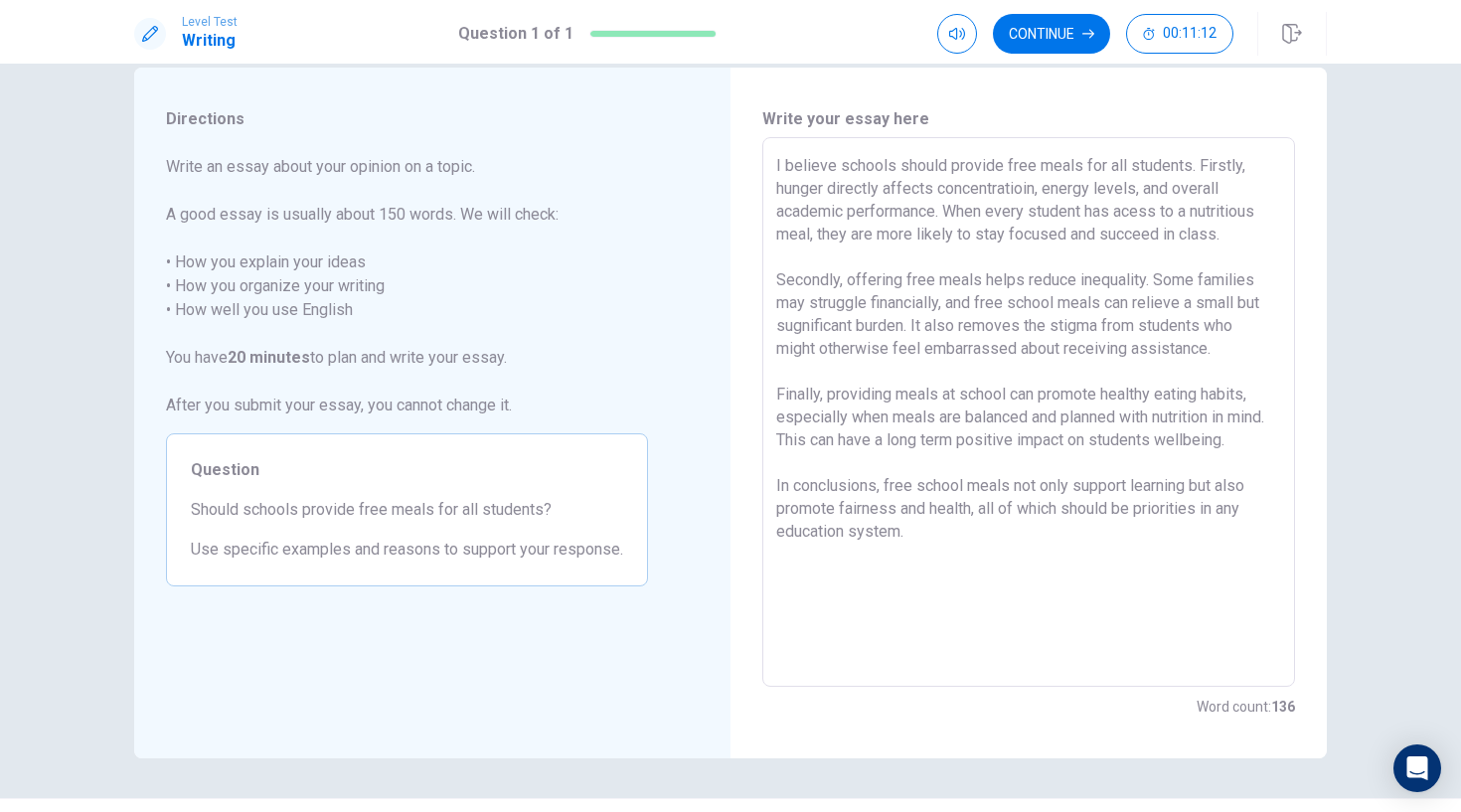drag, startPoint x: 1235, startPoint y: 232, endPoint x: 1001, endPoint y: 201, distance: 236.04449 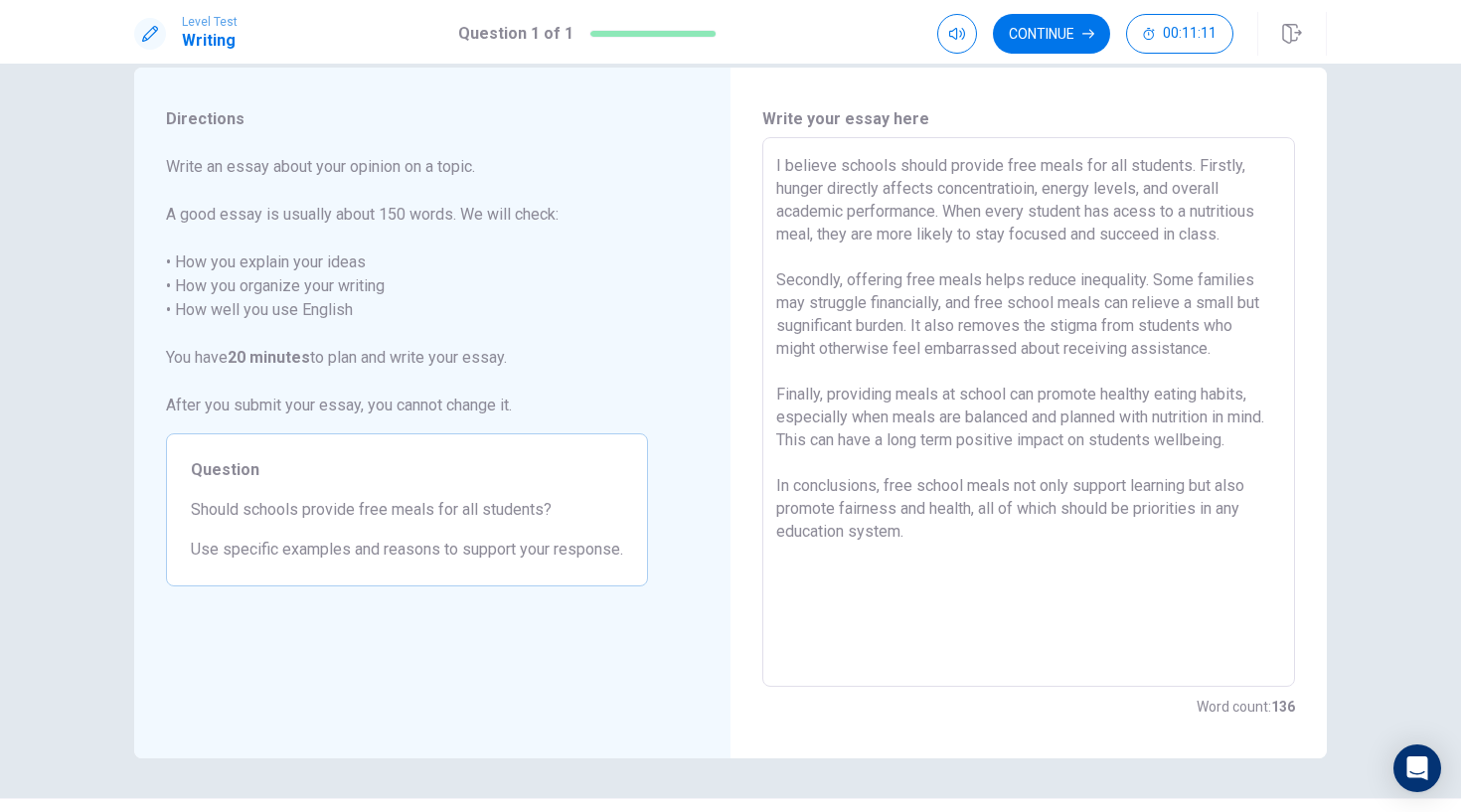 click on "I believe schools should provide free meals for all students. Firstly, hunger directly affects concentratioin, energy levels, and overall academic performance. When every student has acess to a nutritious meal, they are more likely to stay focused and succeed in class.
Secondly, offering free meals helps reduce inequality. Some families may struggle financially, and free school meals can relieve a small but sugnificant burden. It also removes the stigma from students who might otherwise feel embarrassed about receiving assistance.
Finally, providing meals at school can promote healthy eating habits, especially when meals are balanced and planned with nutrition in mind. This can have a long term positive impact on students wellbeing.
In conclusions, free school meals not only support learning but also promote fairness and health, all of which should be priorities in any education system." at bounding box center [1029, 412] 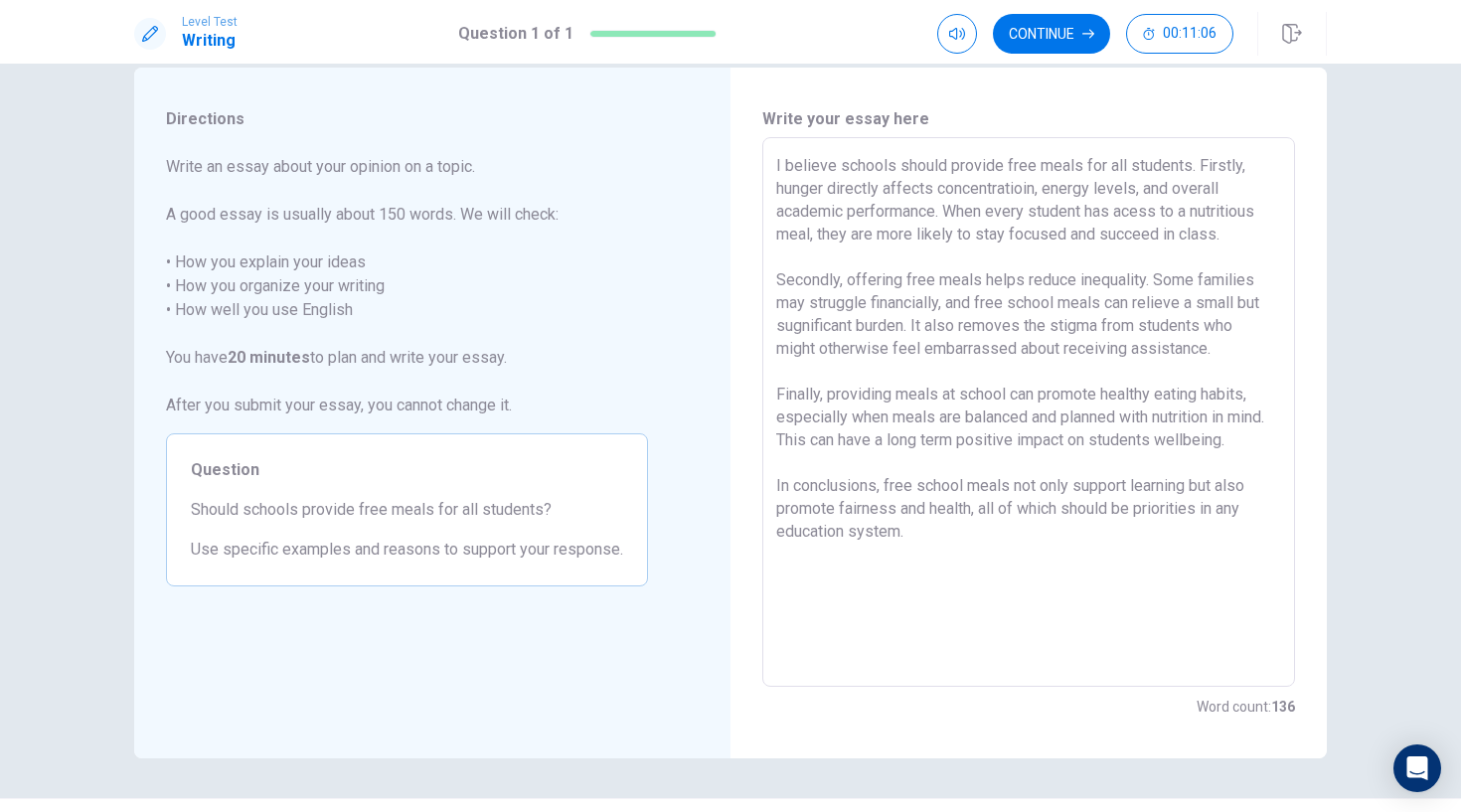 drag, startPoint x: 1227, startPoint y: 238, endPoint x: 950, endPoint y: 204, distance: 279.07884 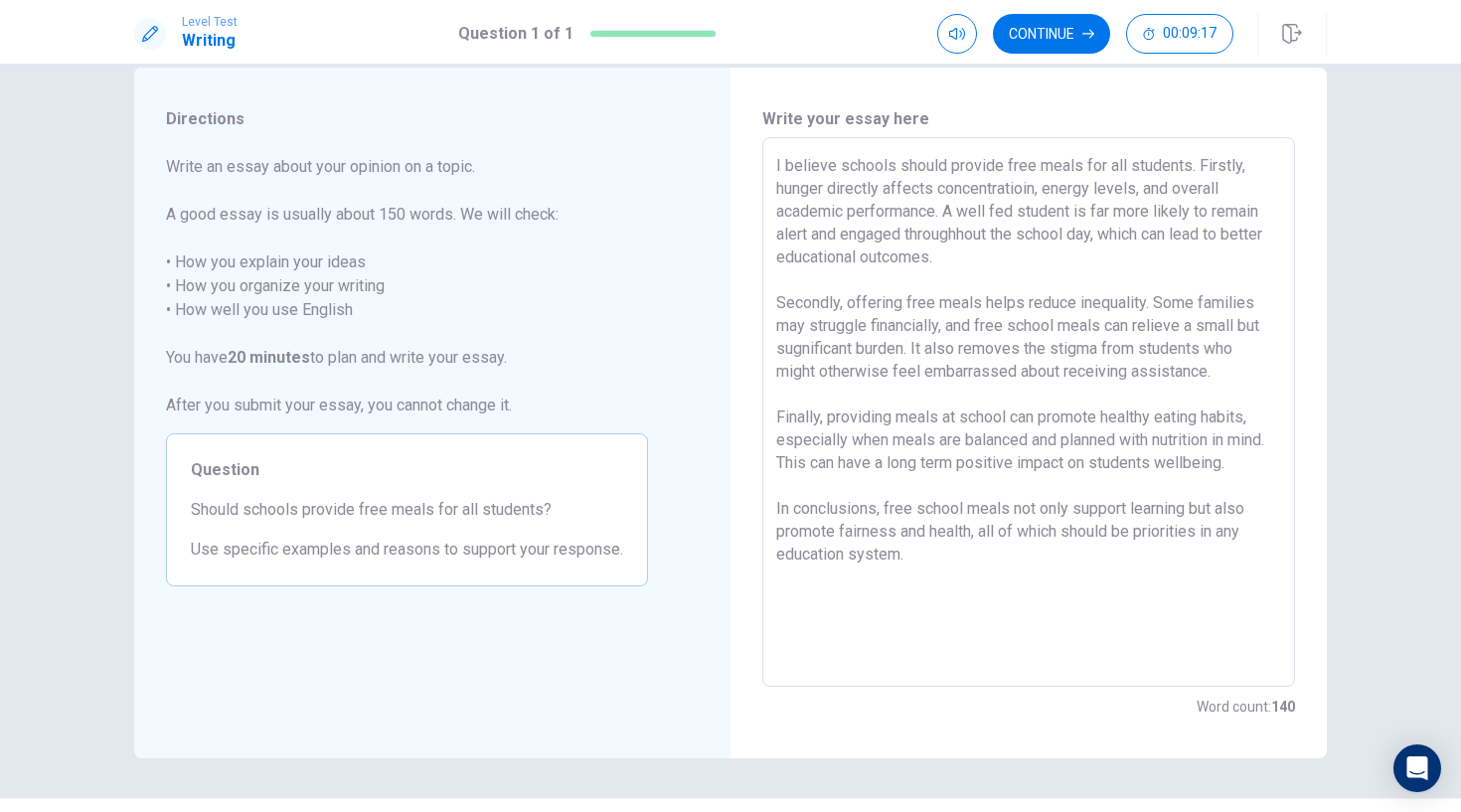 drag, startPoint x: 1236, startPoint y: 162, endPoint x: 1197, endPoint y: 165, distance: 39.115214 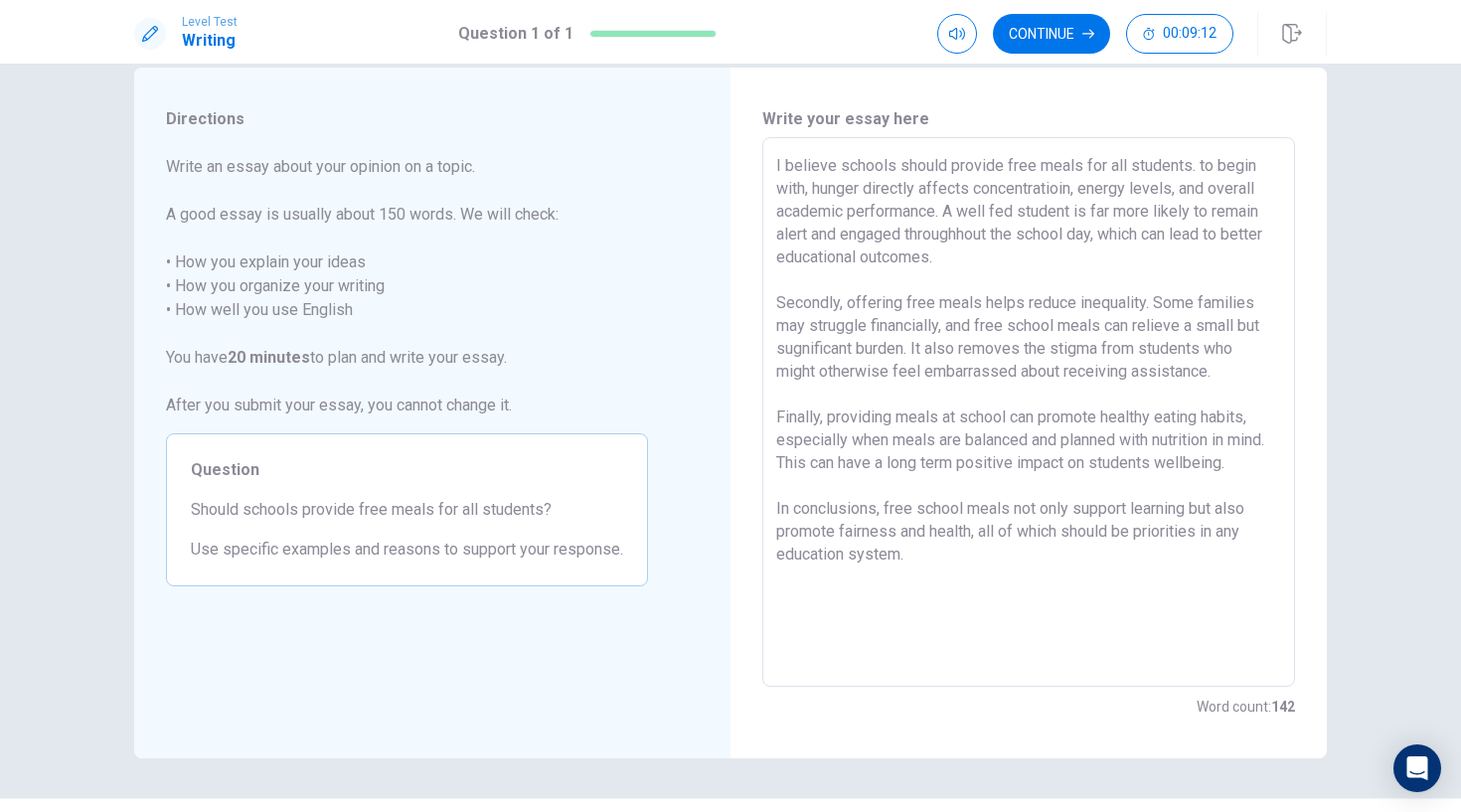 click on "I believe schools should provide free meals for all students. to begin with, hunger directly affects concentratioin, energy levels, and overall academic performance. A well fed student is far more likely to remain alert and engaged throughhout the school day, which can lead to better educational outcomes.
Secondly, offering free meals helps reduce inequality. Some families may struggle financially, and free school meals can relieve a small but sugnificant burden. It also removes the stigma from students who might otherwise feel embarrassed about receiving assistance.
Finally, providing meals at school can promote healthy eating habits, especially when meals are balanced and planned with nutrition in mind. This can have a long term positive impact on students wellbeing.
In conclusions, free school meals not only support learning but also promote fairness and health, all of which should be priorities in any education system." at bounding box center [1029, 412] 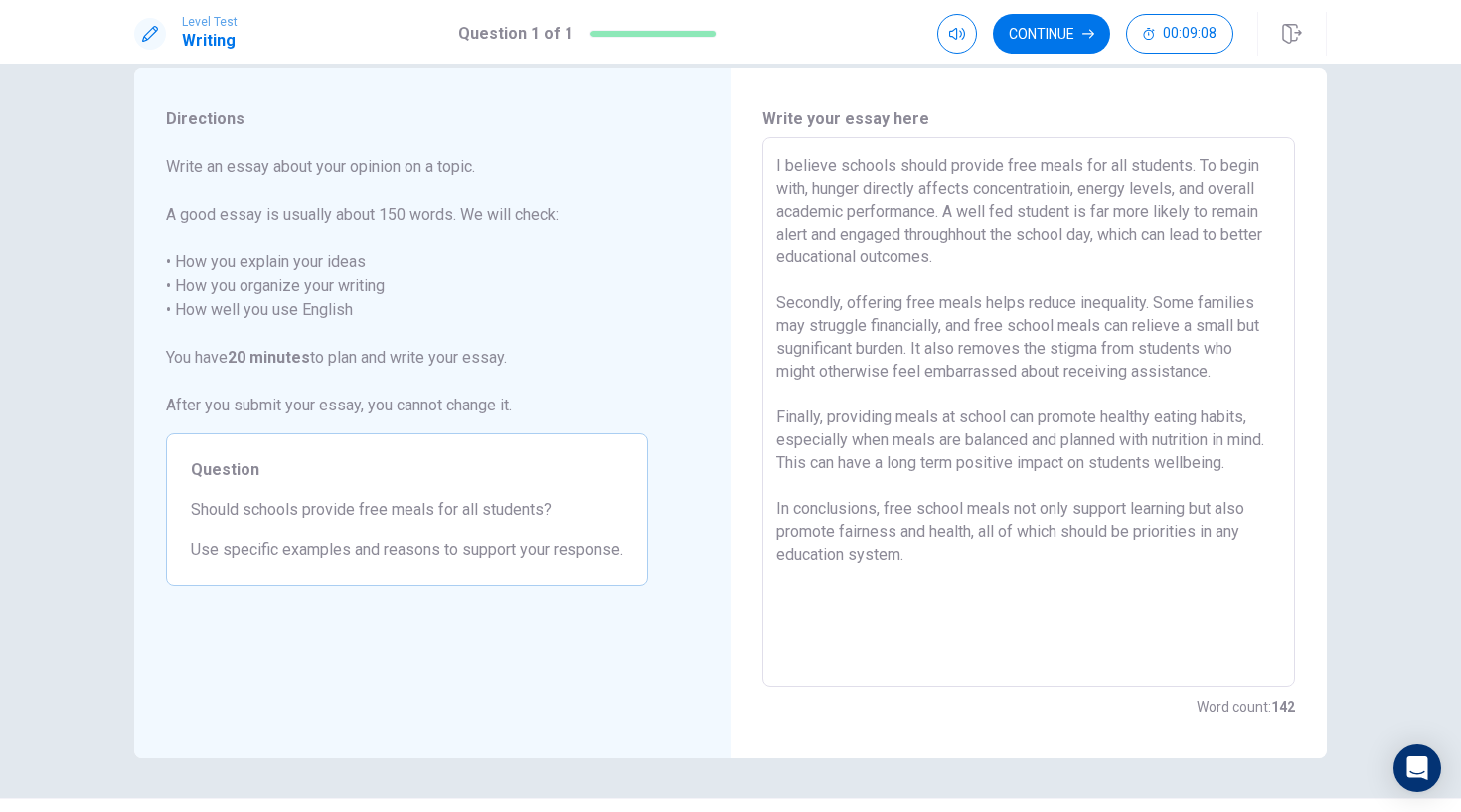 drag, startPoint x: 838, startPoint y: 302, endPoint x: 775, endPoint y: 303, distance: 63.007936 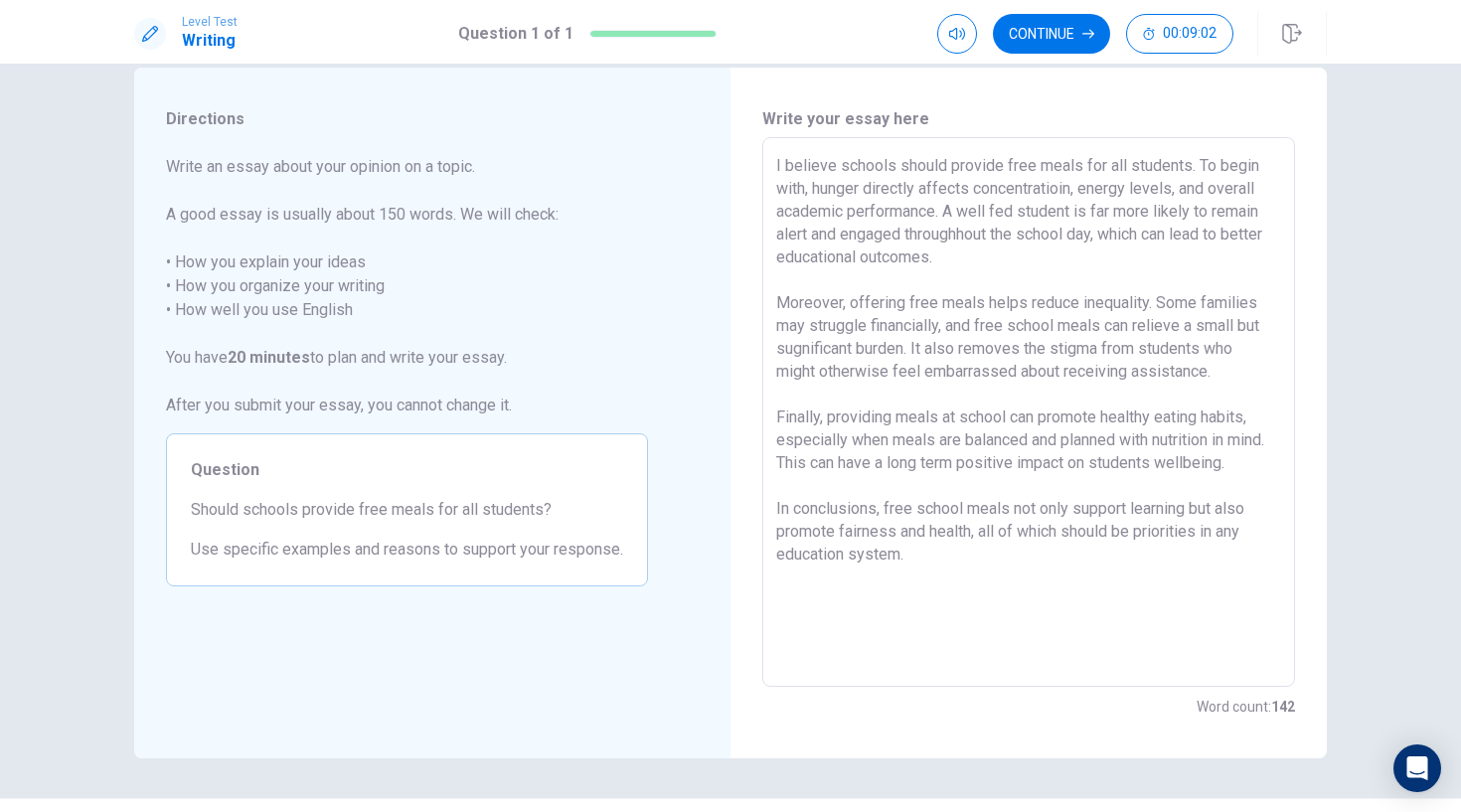 scroll, scrollTop: 71, scrollLeft: 0, axis: vertical 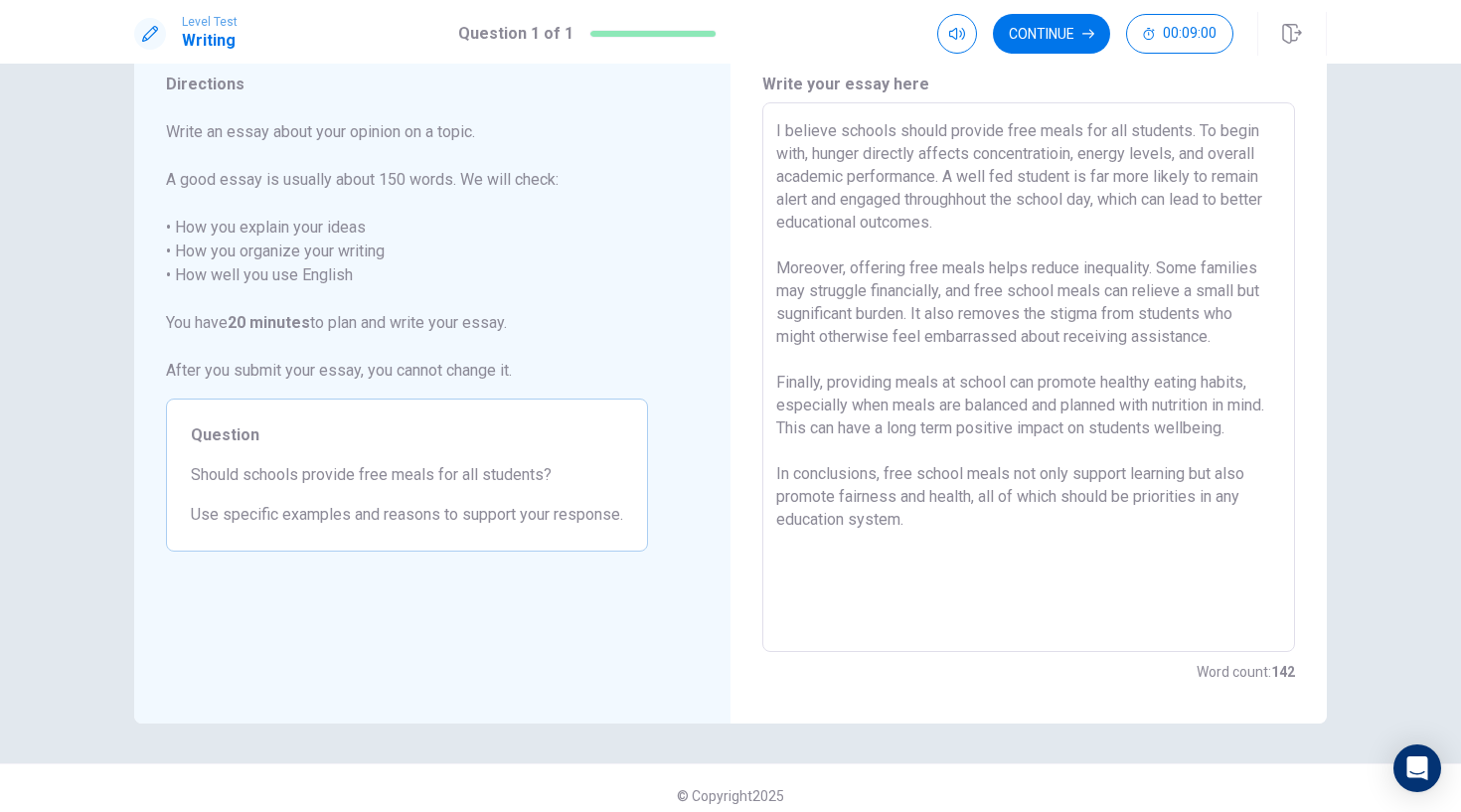 drag, startPoint x: 817, startPoint y: 383, endPoint x: 767, endPoint y: 383, distance: 50 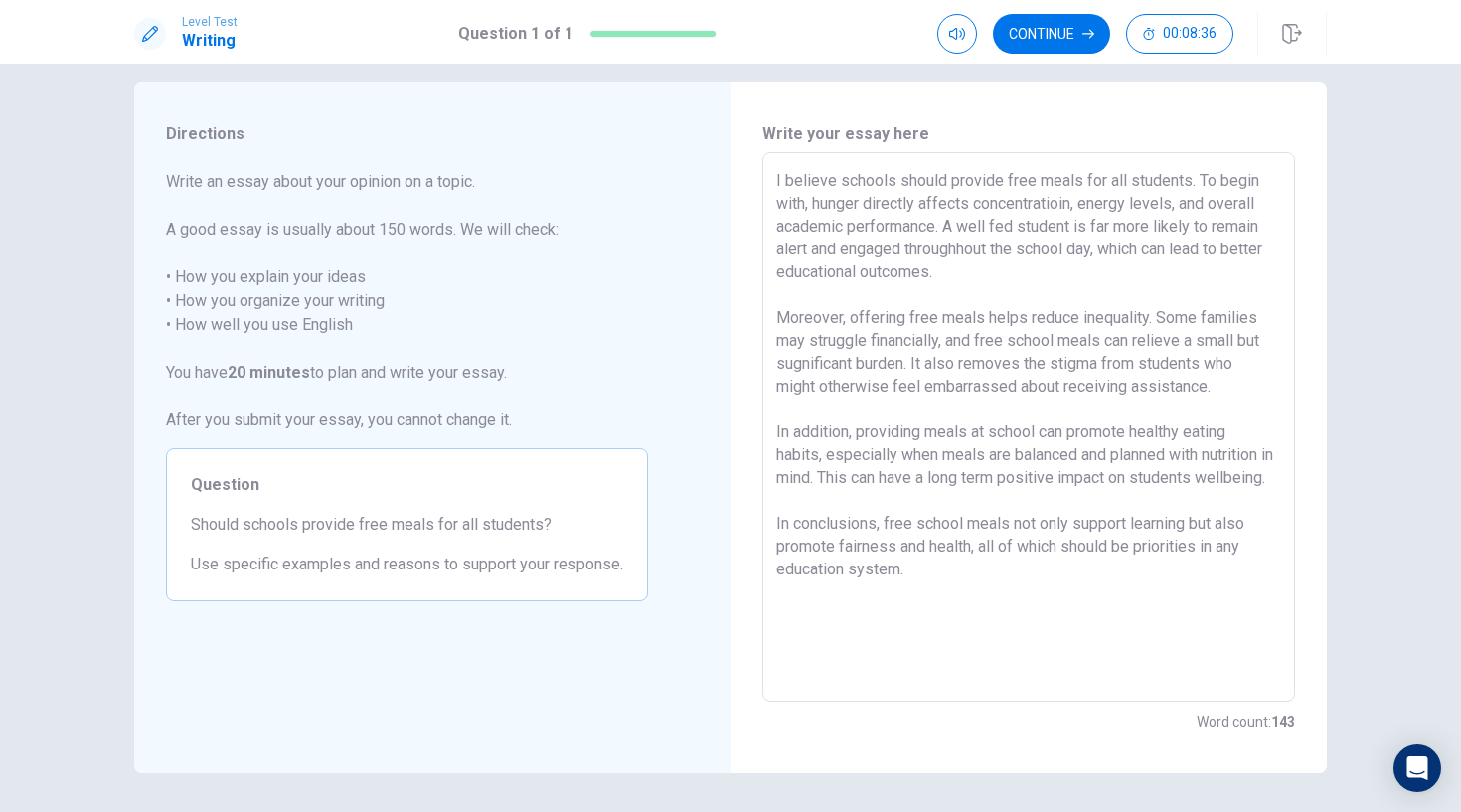 scroll, scrollTop: 0, scrollLeft: 0, axis: both 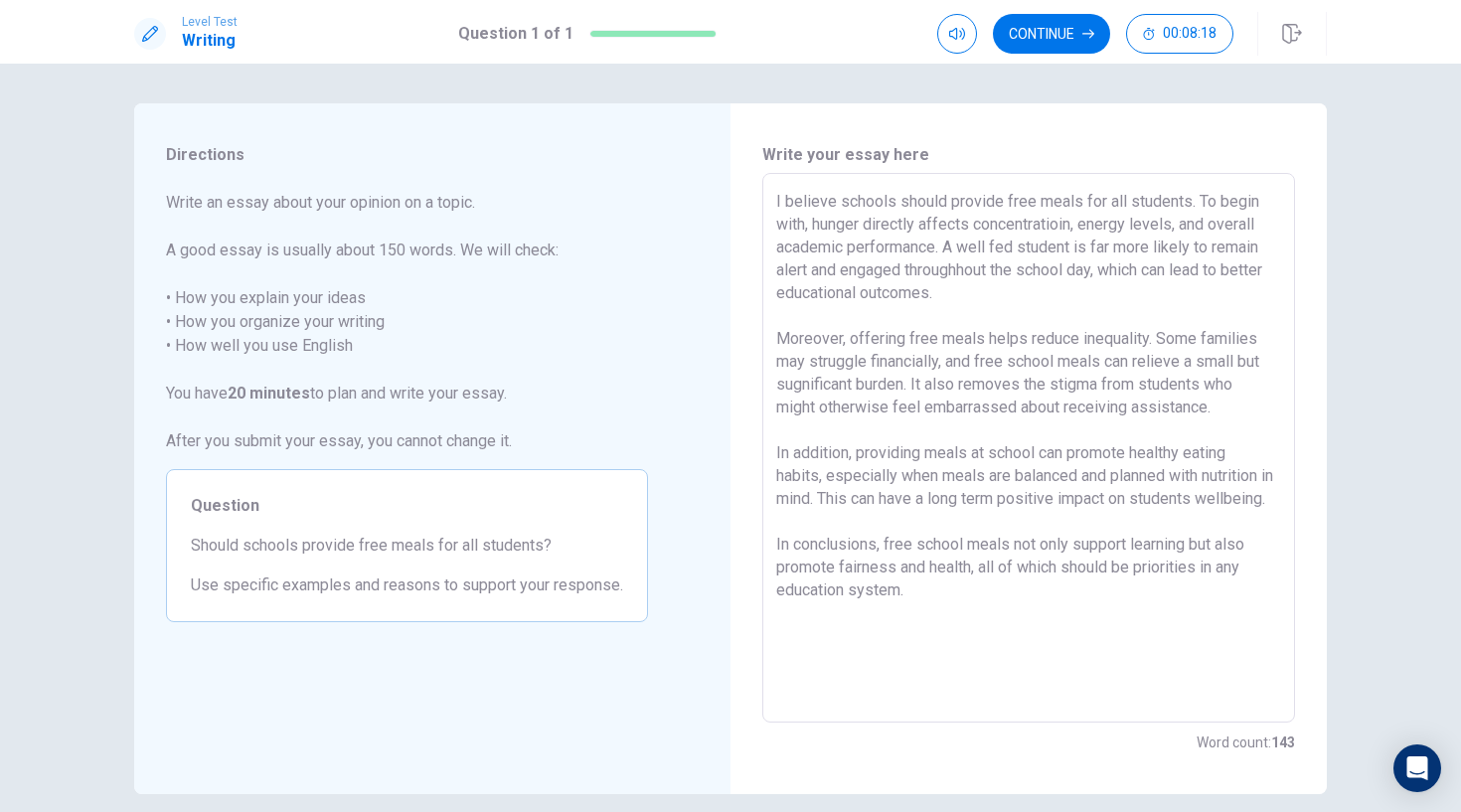 click on "I believe schools should provide free meals for all students. To begin with, hunger directly affects concentratioin, energy levels, and overall academic performance. A well fed student is far more likely to remain alert and engaged throughhout the school day, which can lead to better educational outcomes.
Moreover, offering free meals helps reduce inequality. Some families may struggle financially, and free school meals can relieve a small but sugnificant burden. It also removes the stigma from students who might otherwise feel embarrassed about receiving assistance.
In addition, providing meals at school can promote healthy eating habits, especially when meals are balanced and planned with nutrition in mind. This can have a long term positive impact on students wellbeing.
In conclusions, free school meals not only support learning but also promote fairness and health, all of which should be priorities in any education system." at bounding box center (1029, 448) 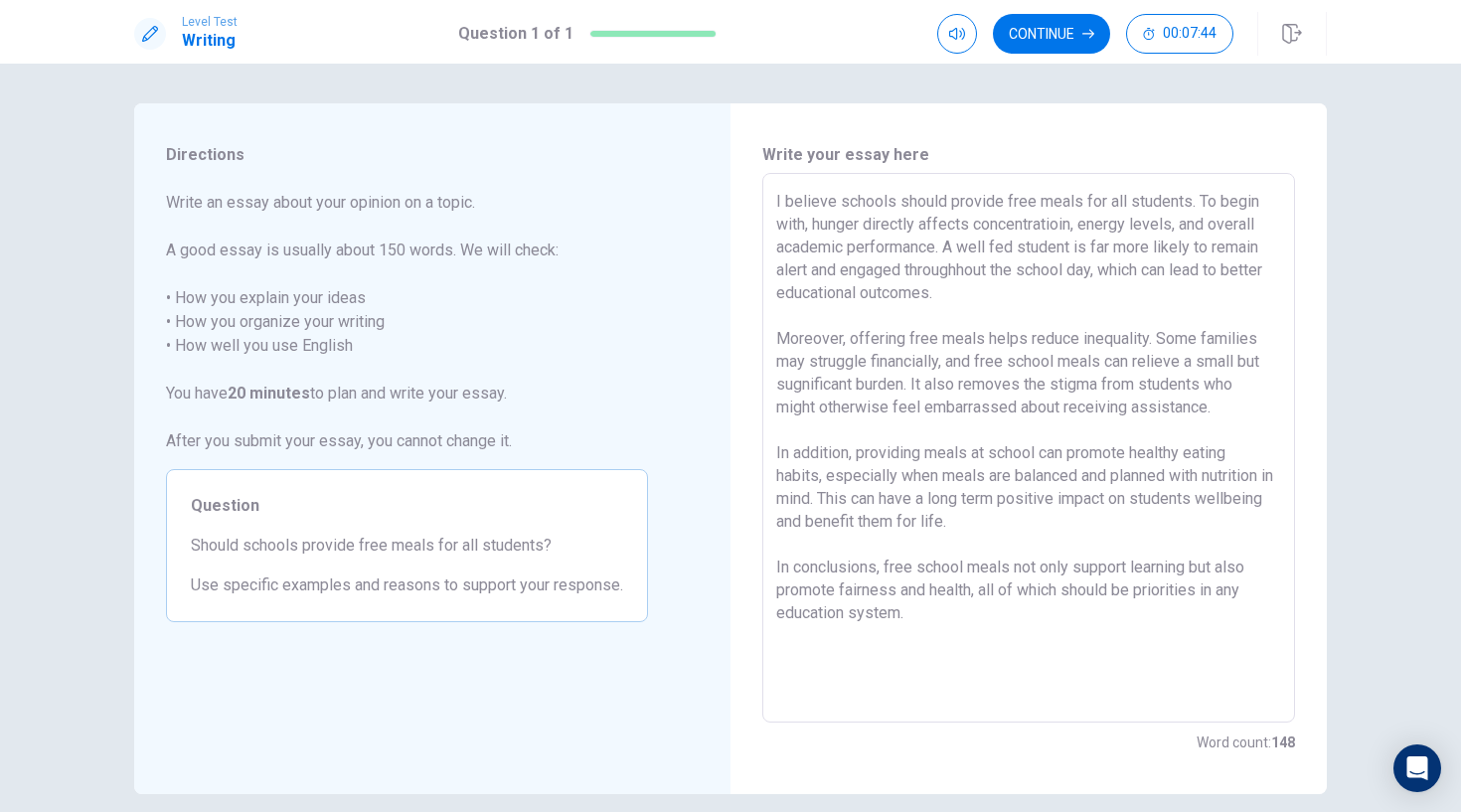 scroll, scrollTop: 0, scrollLeft: 0, axis: both 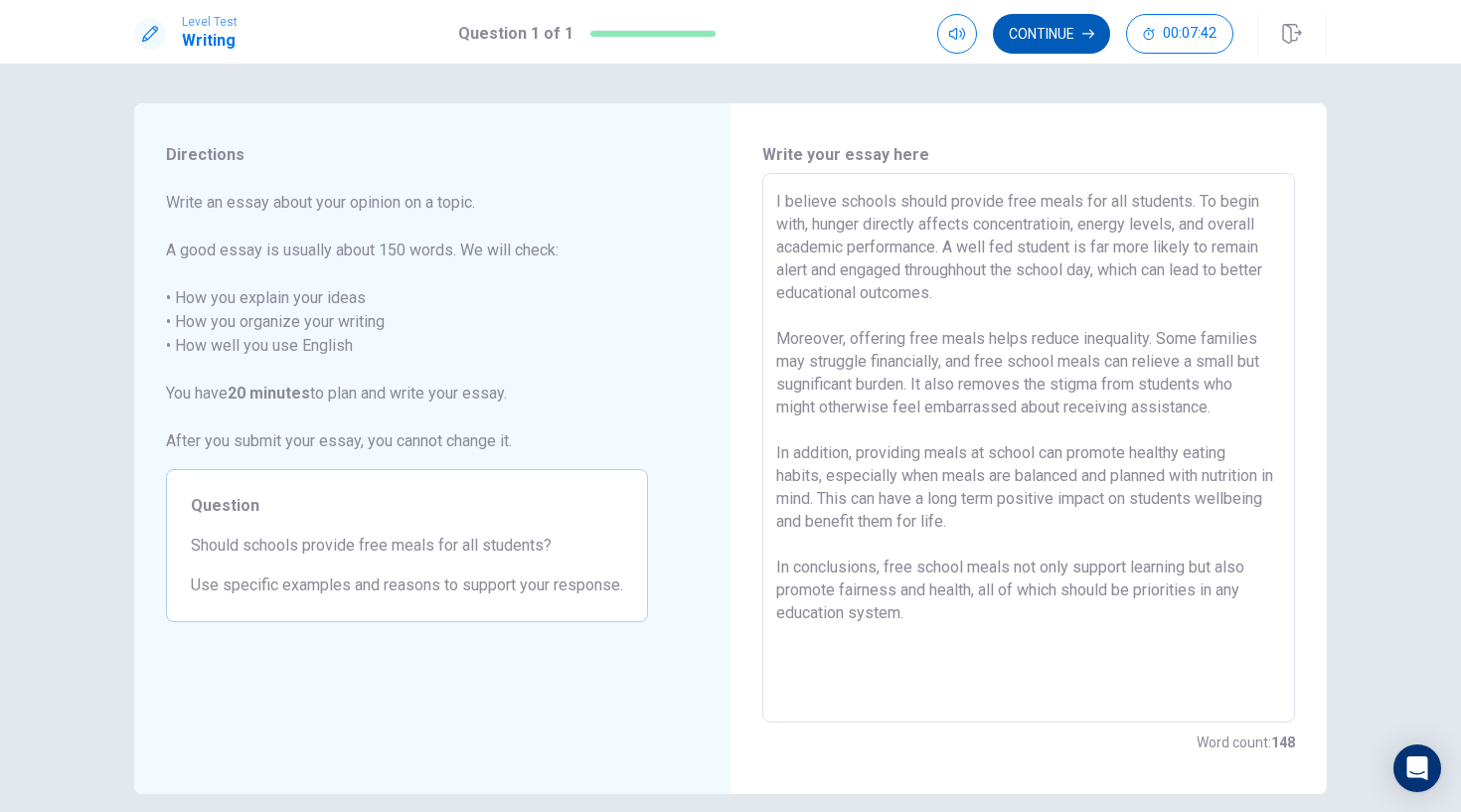click on "Continue" at bounding box center [1052, 34] 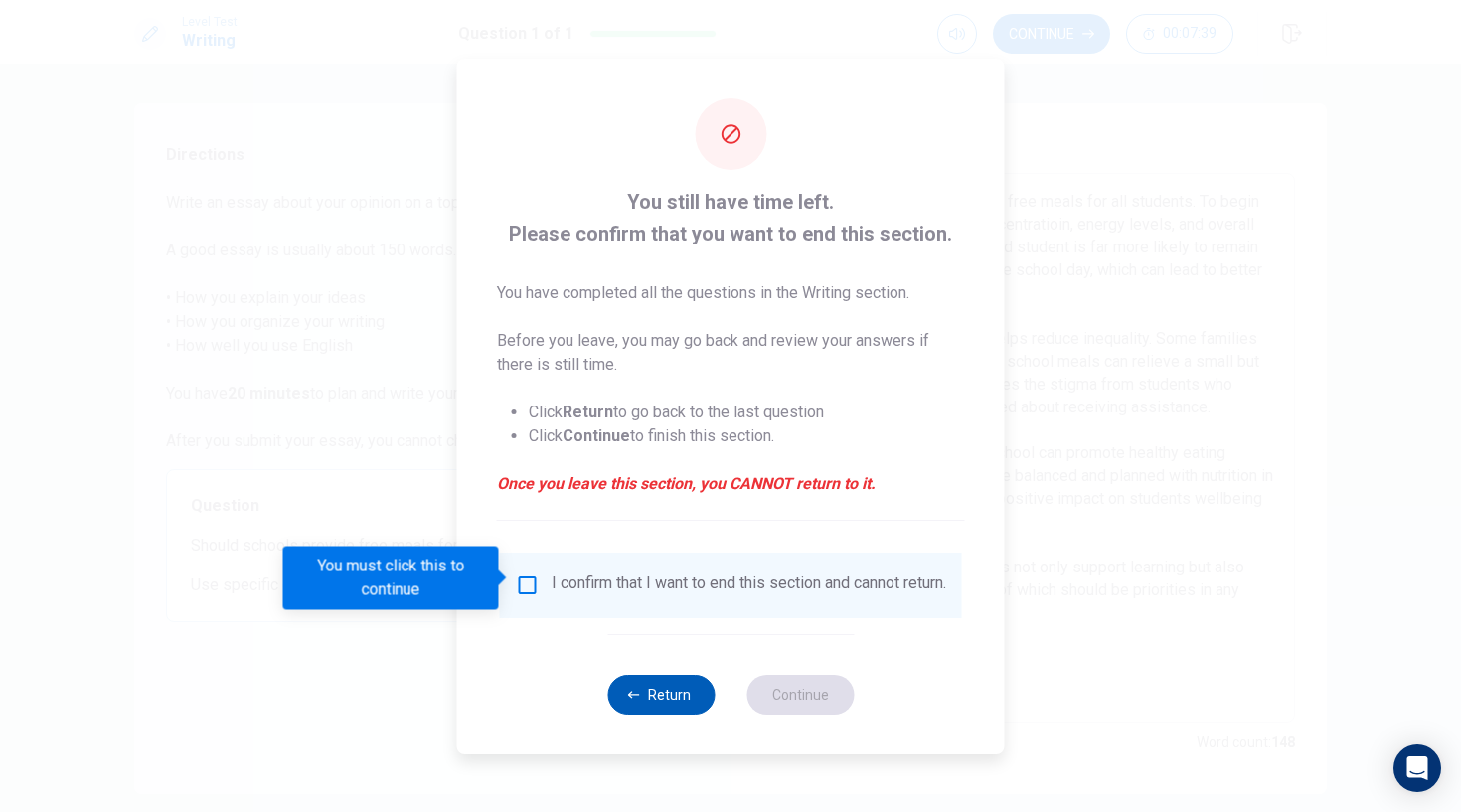 click on "Return" at bounding box center (661, 695) 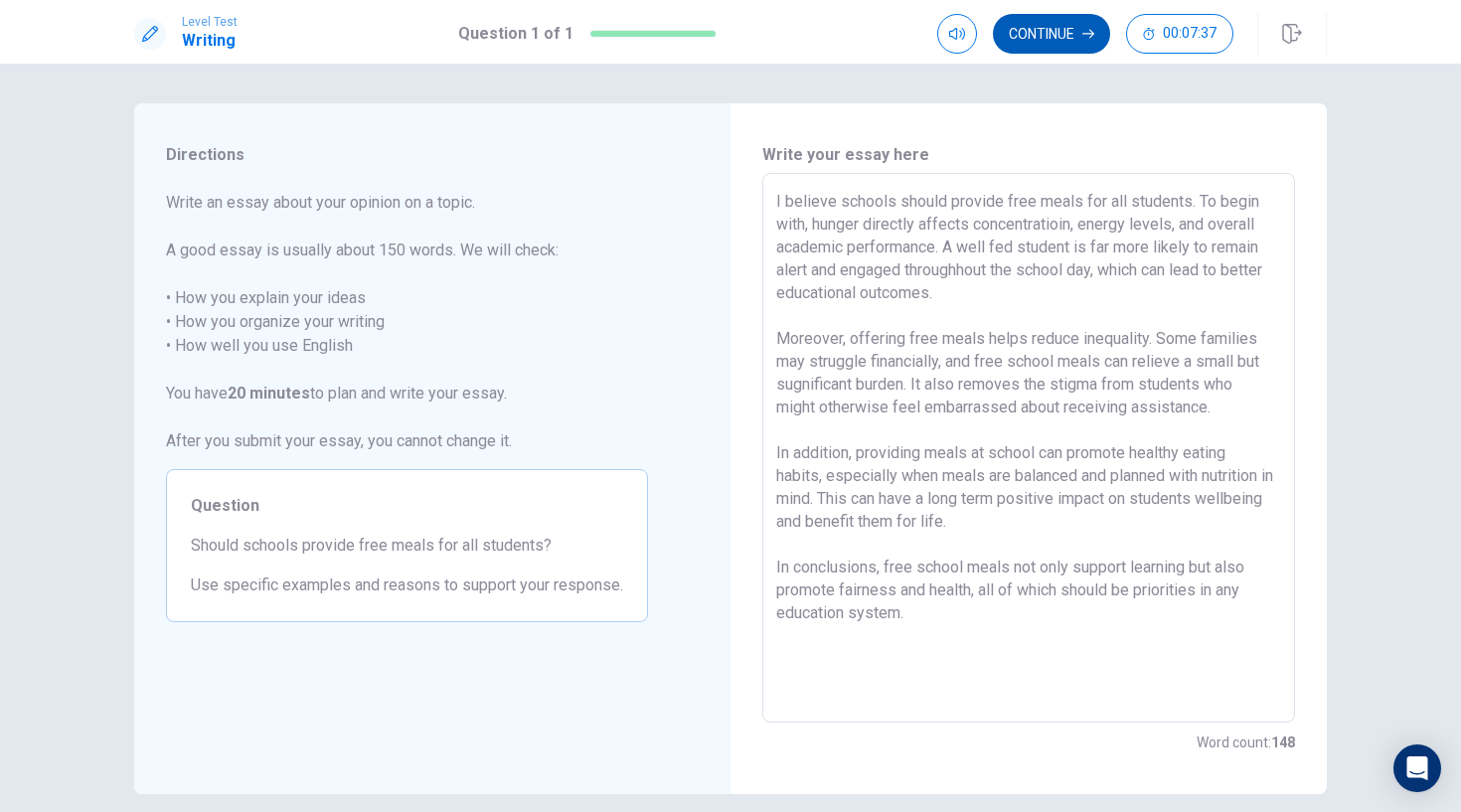 scroll, scrollTop: 0, scrollLeft: 0, axis: both 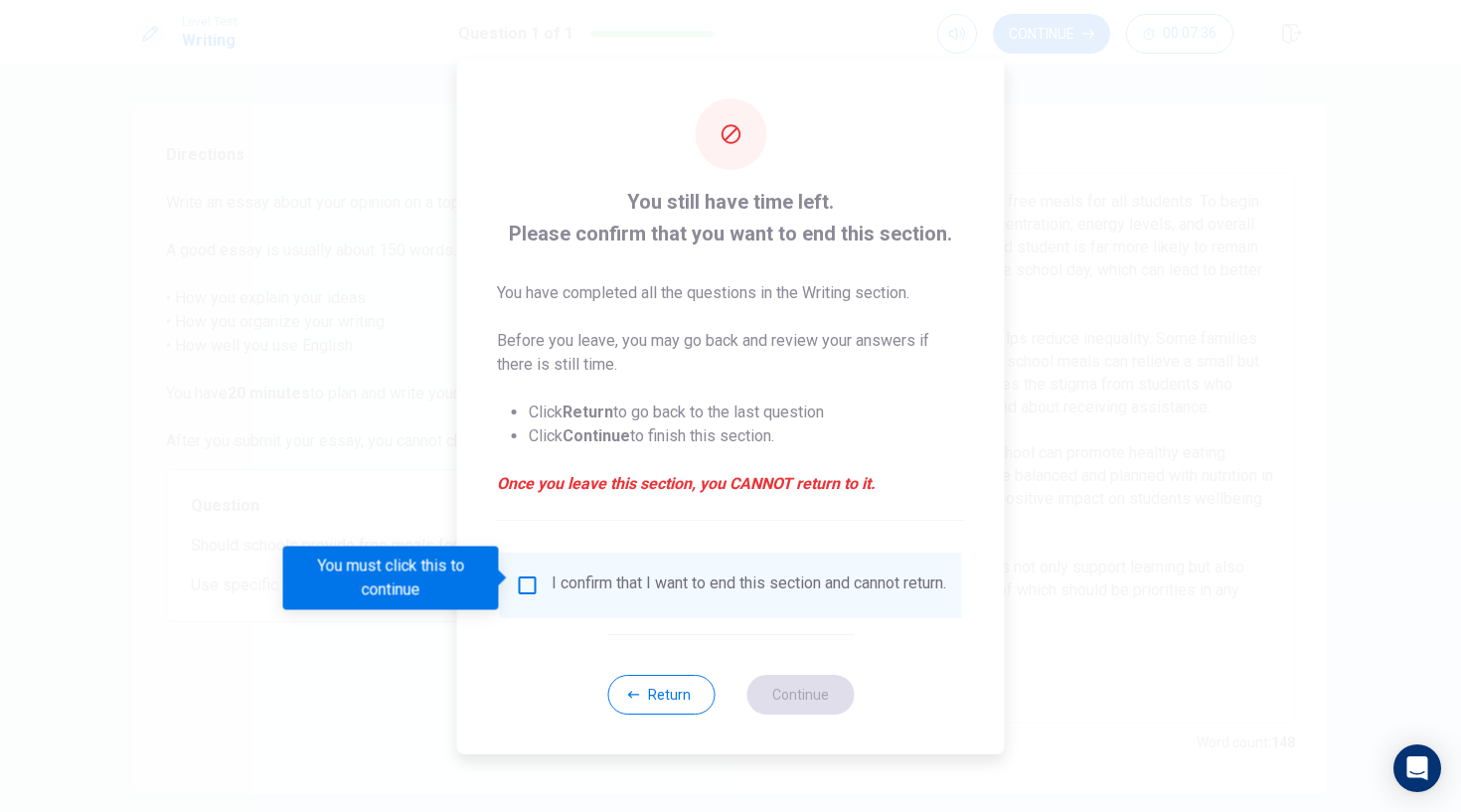 click at bounding box center [528, 585] 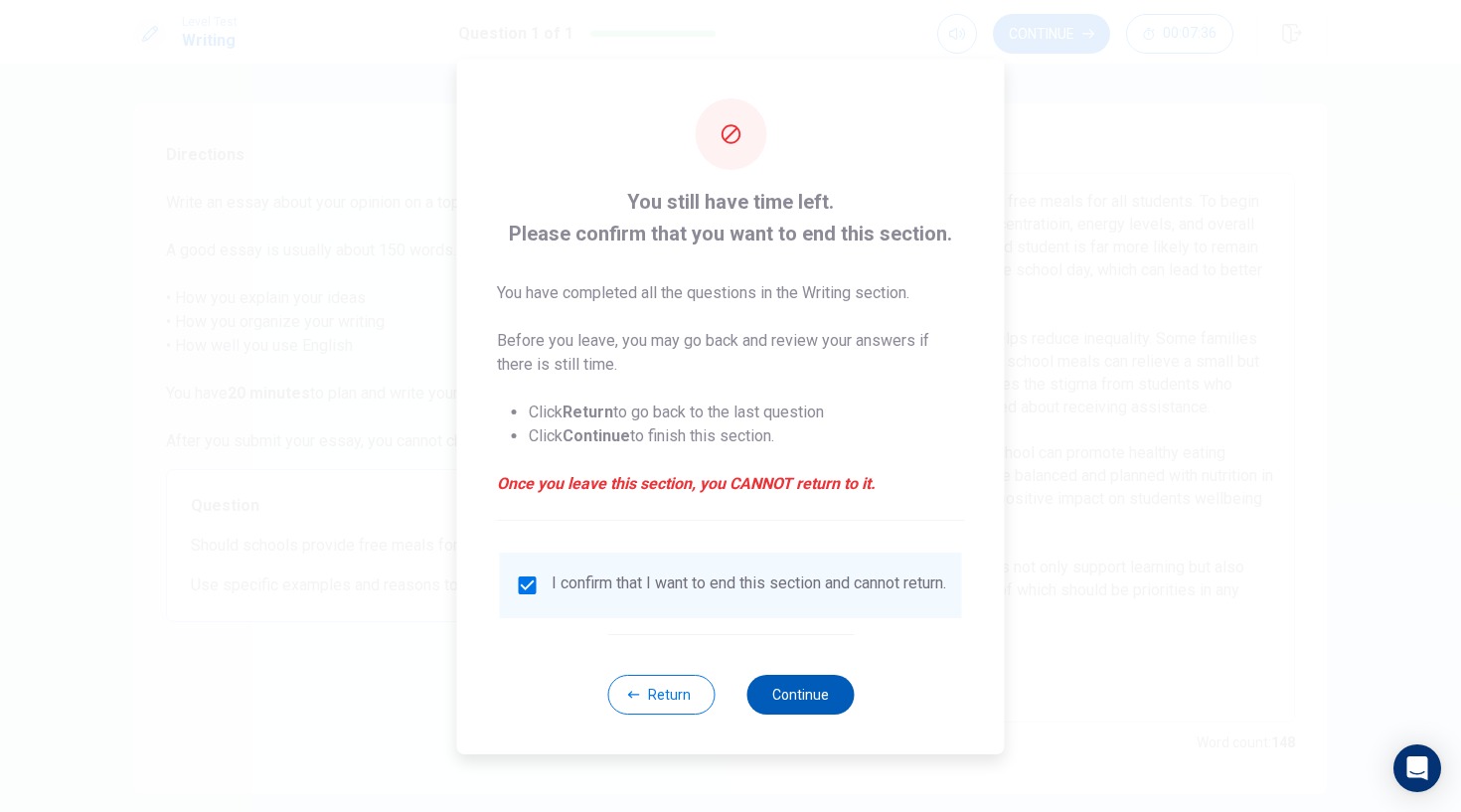 click on "Continue" at bounding box center [800, 695] 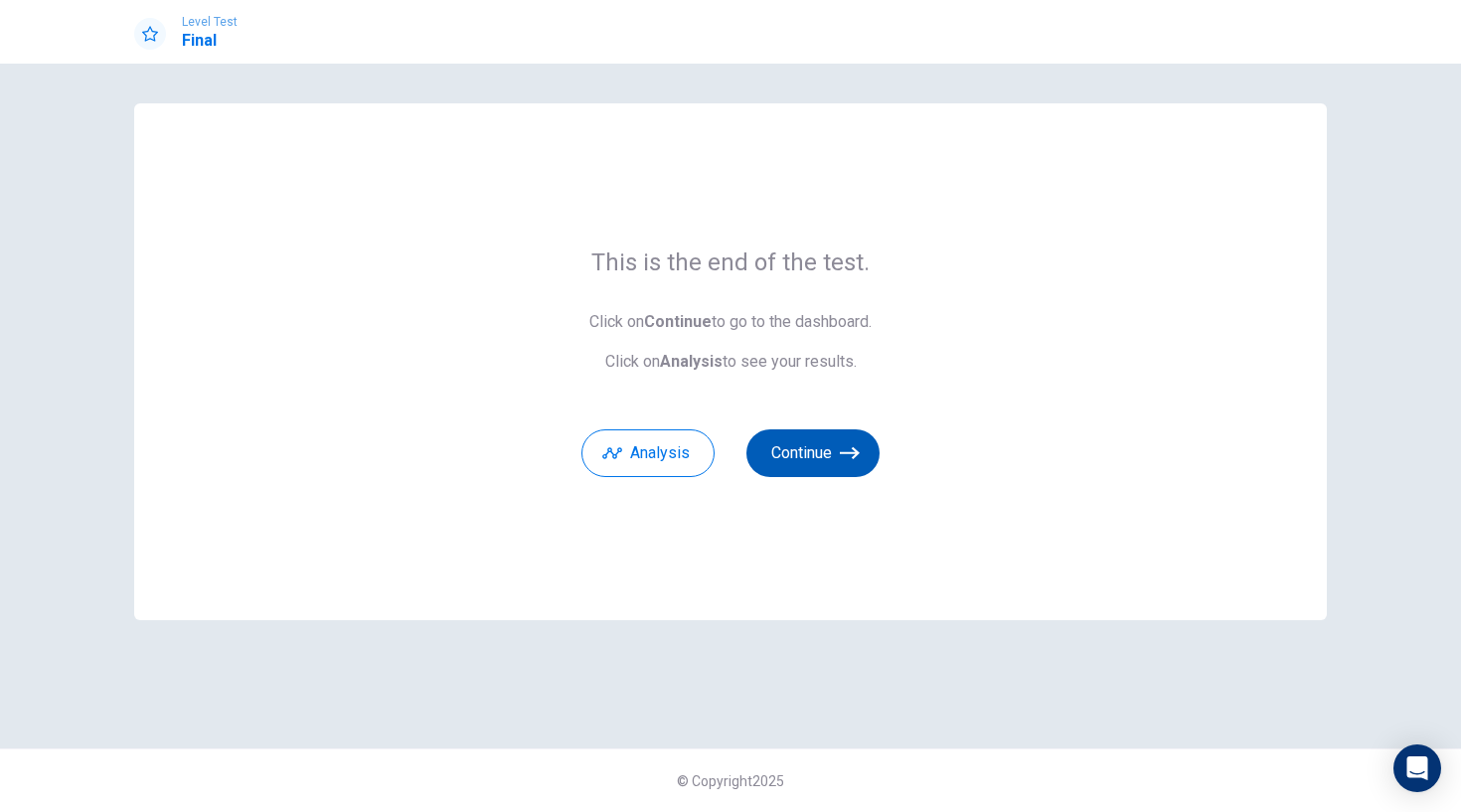 click on "Continue" at bounding box center [813, 453] 